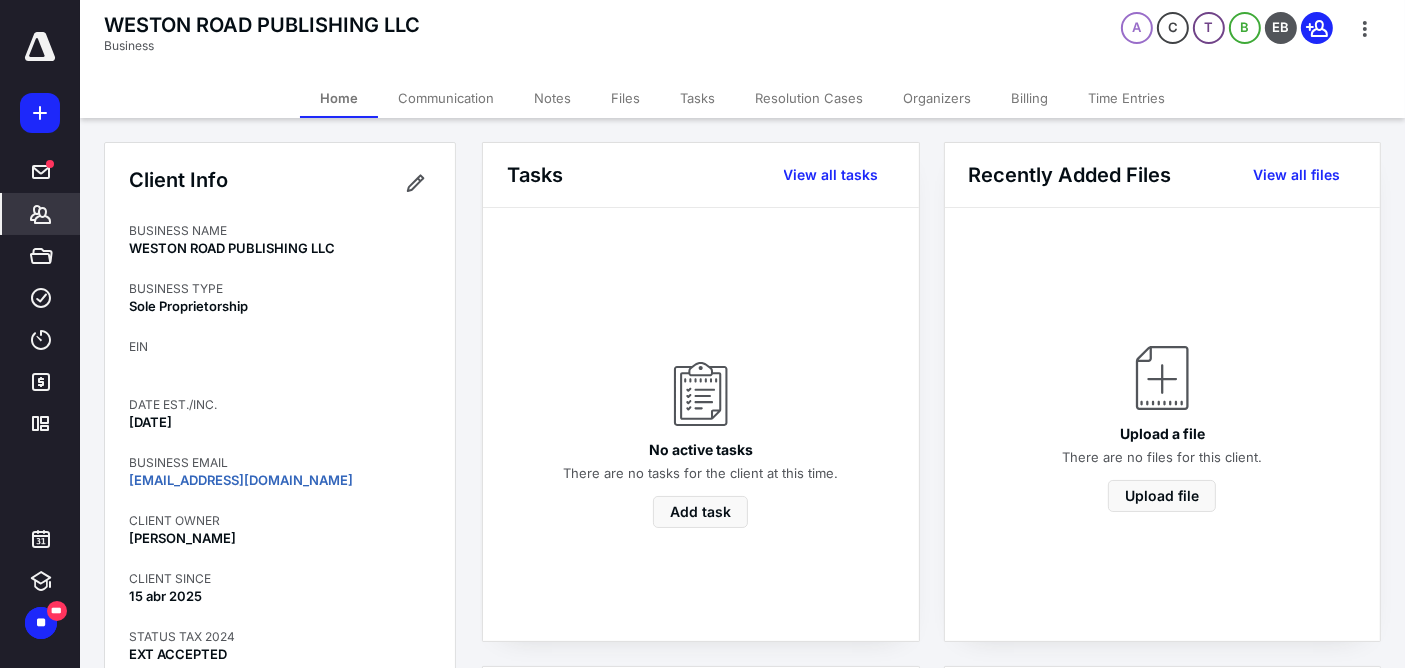 scroll, scrollTop: 0, scrollLeft: 0, axis: both 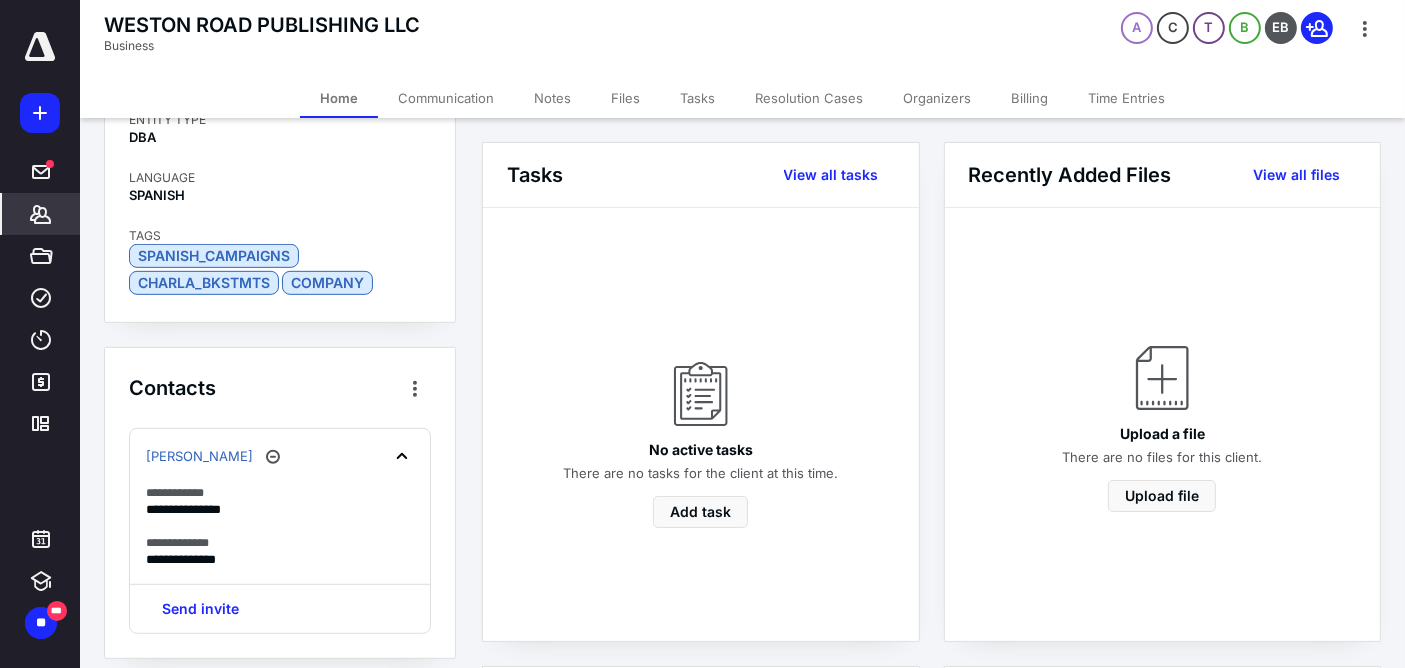 click on "Billing" at bounding box center (1029, 98) 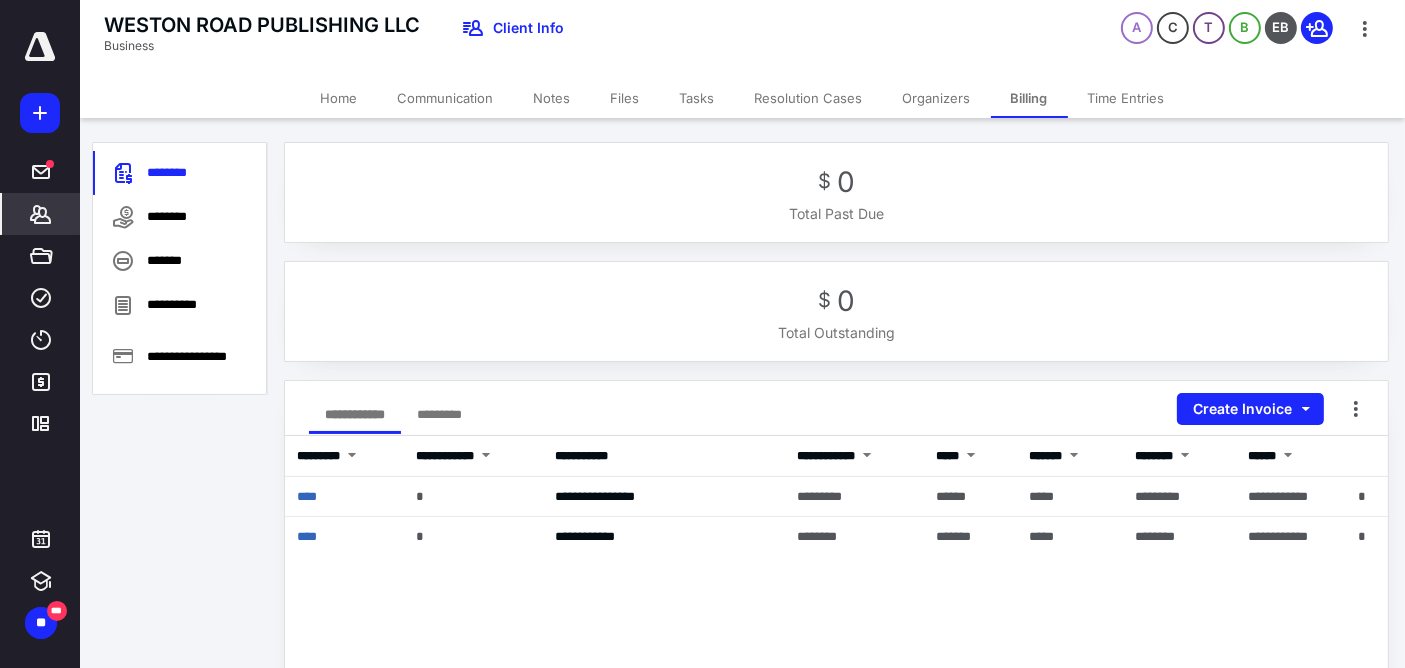 click on "****" at bounding box center (307, 496) 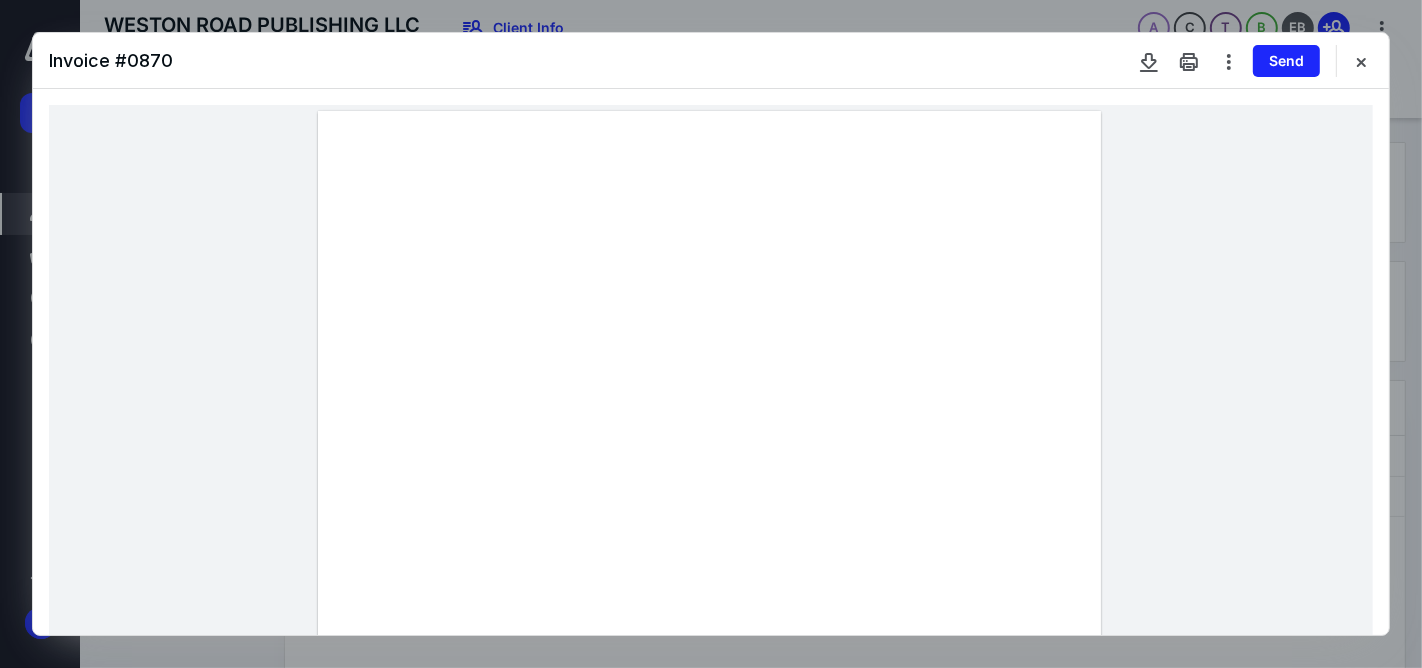 click at bounding box center (1361, 61) 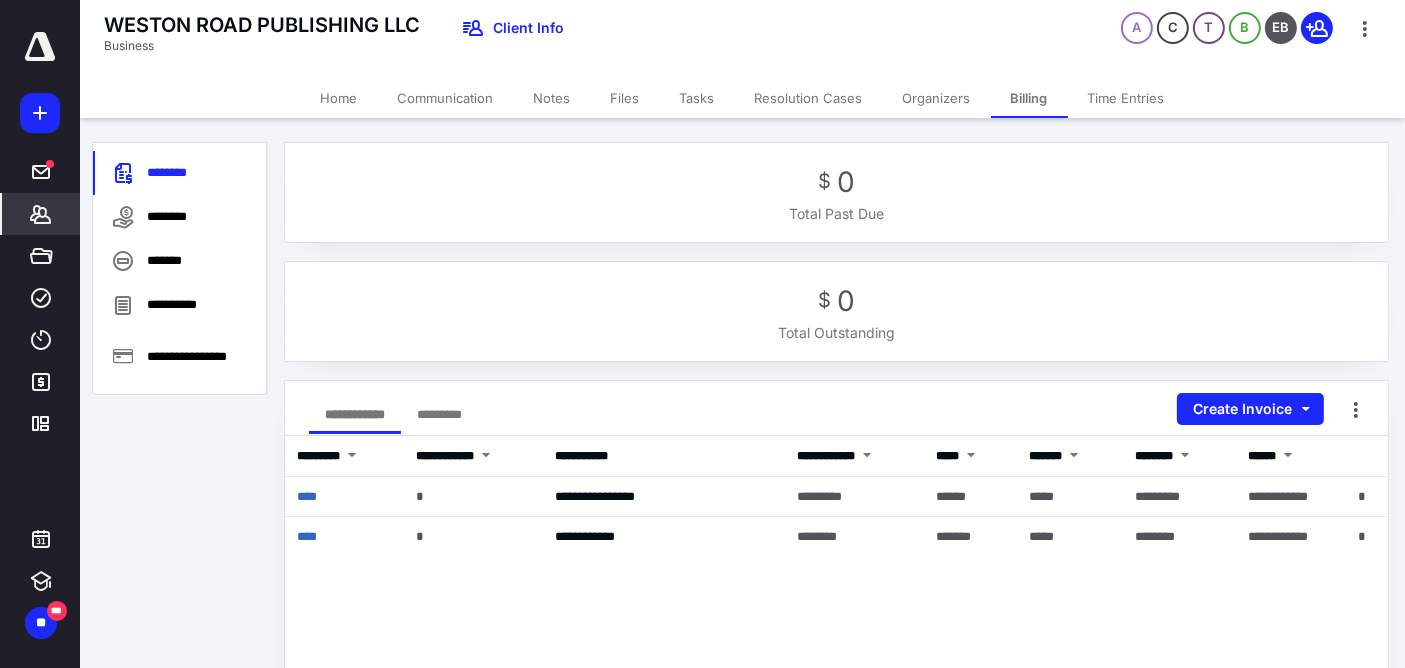 click on "Communication" at bounding box center (446, 98) 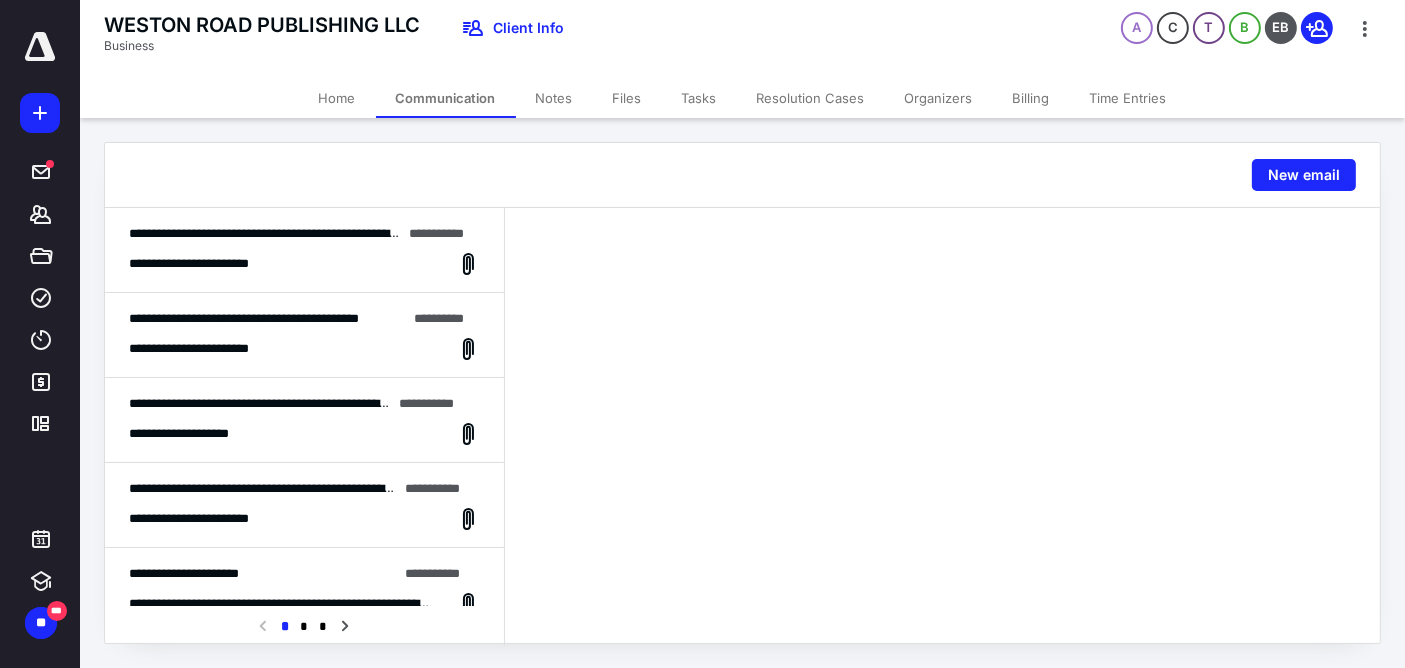 click on "**********" at bounding box center [304, 250] 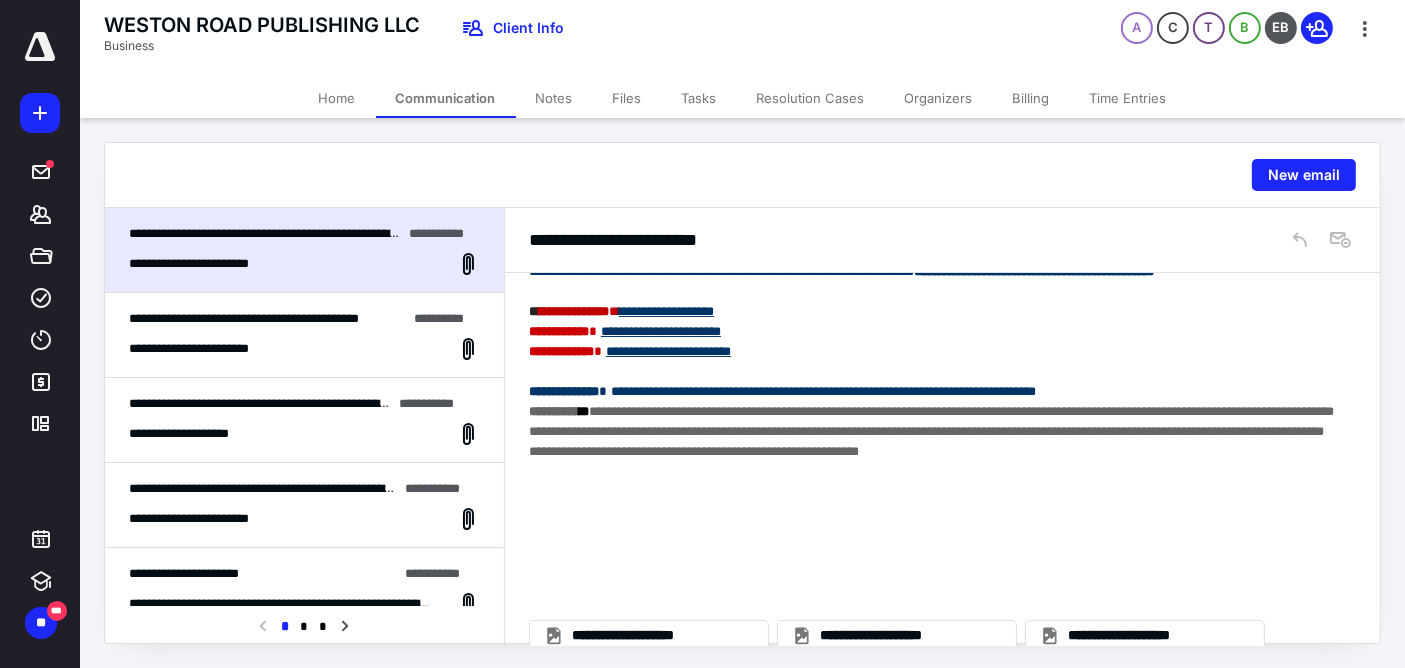 scroll, scrollTop: 8302, scrollLeft: 0, axis: vertical 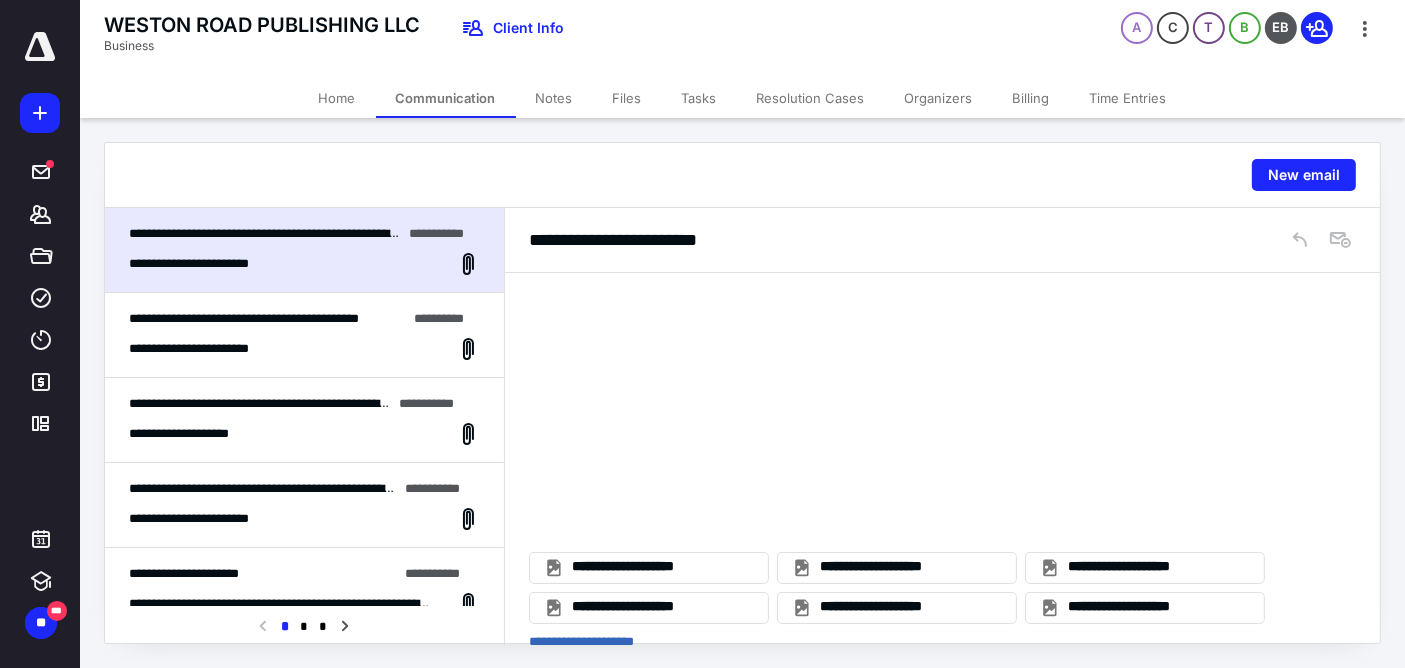 click on "**********" at bounding box center (304, 420) 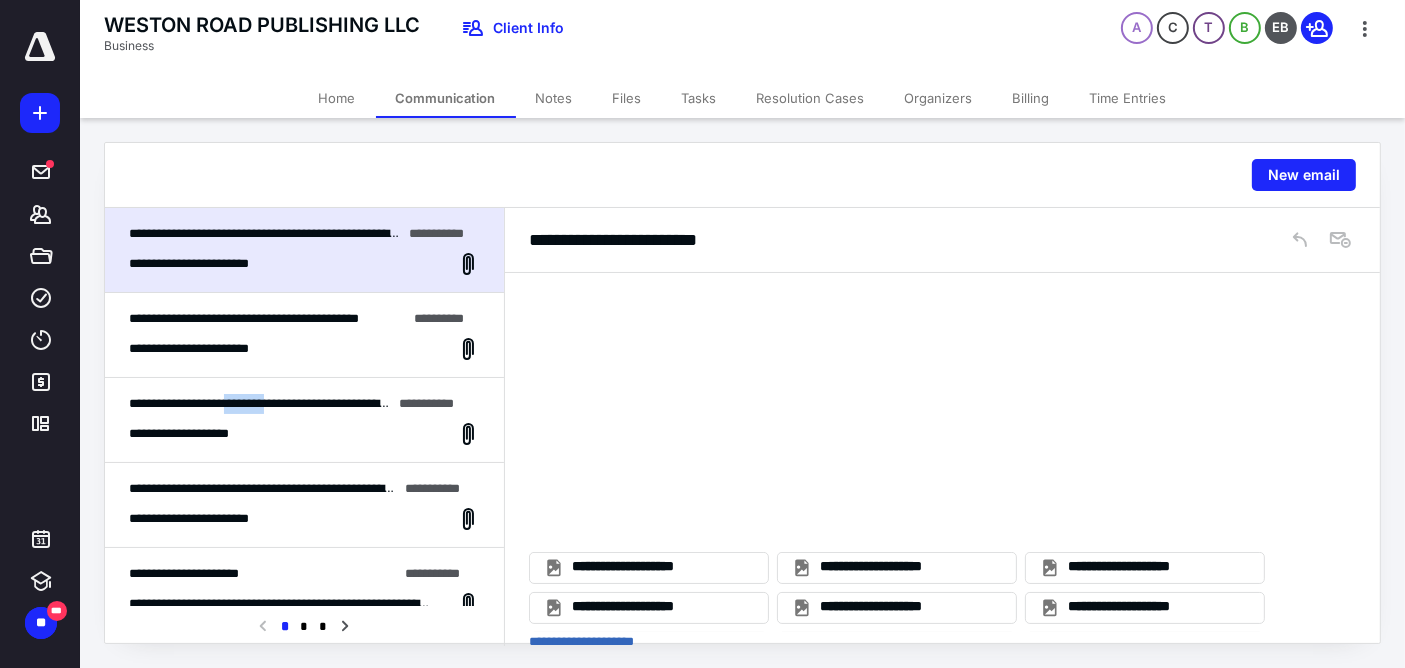 click on "**********" at bounding box center [304, 420] 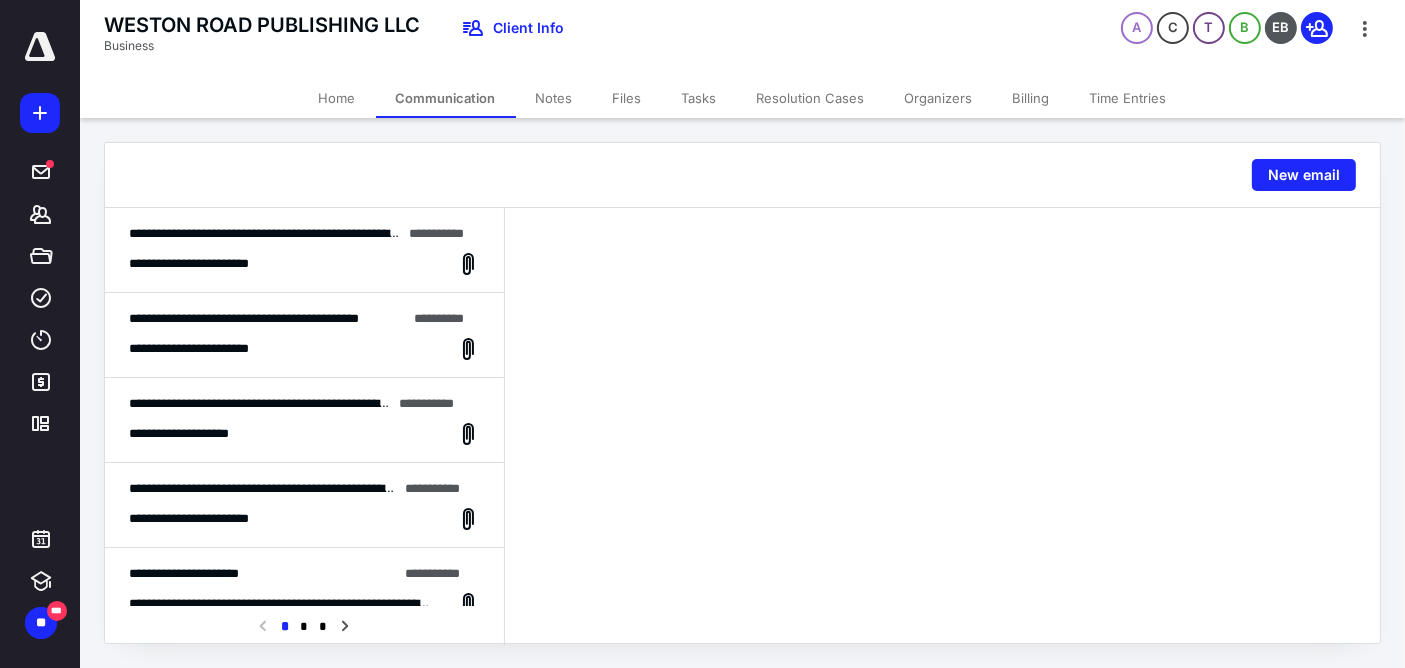click on "**********" at bounding box center [304, 434] 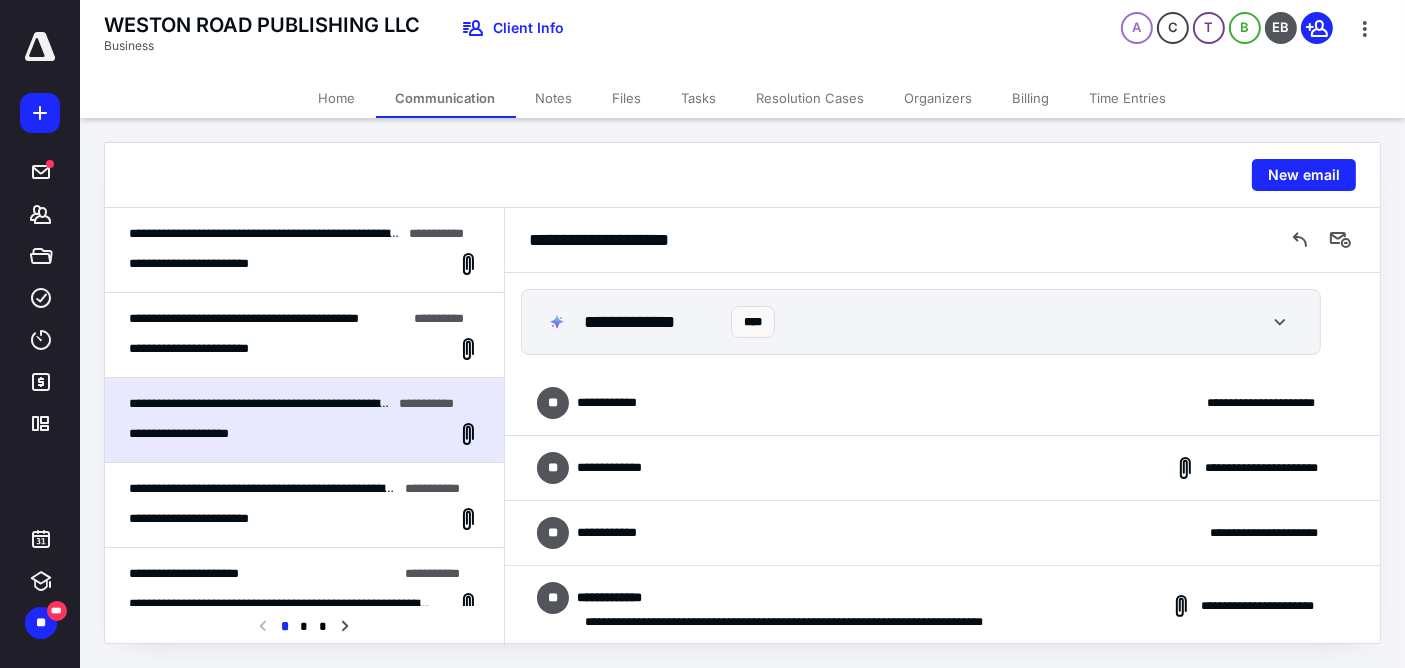 scroll, scrollTop: 1682, scrollLeft: 0, axis: vertical 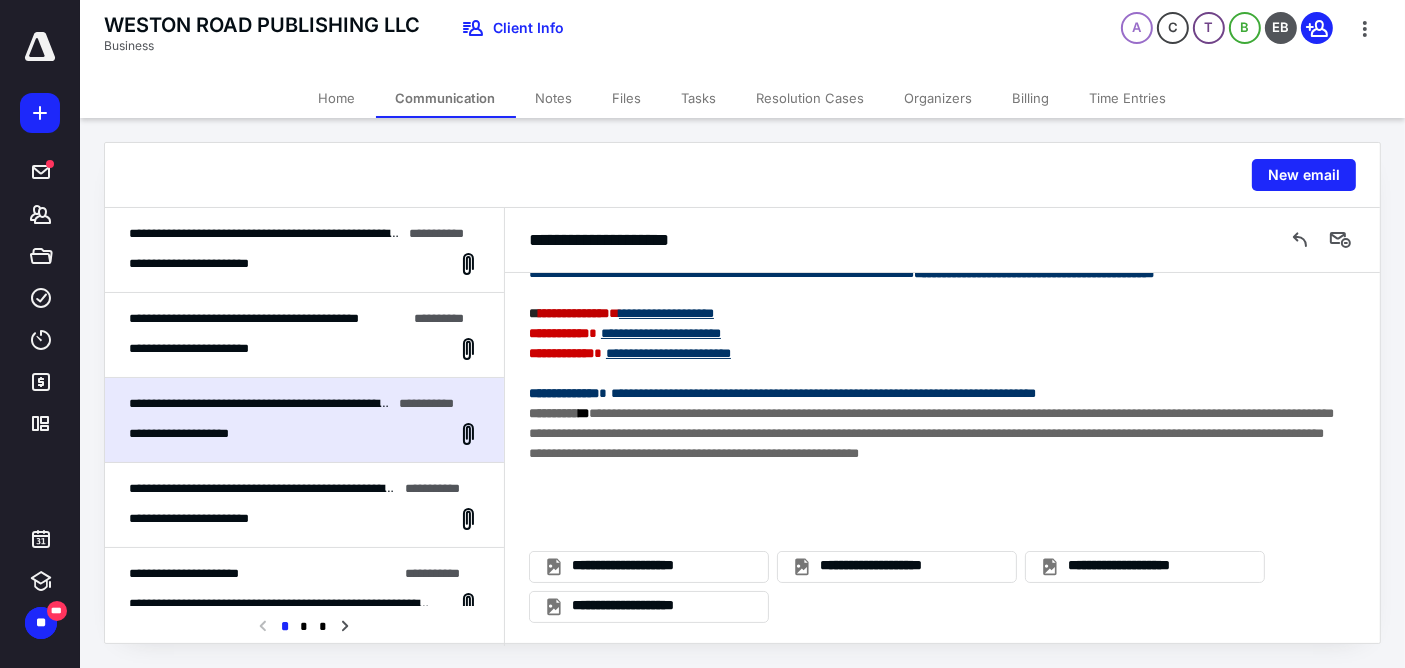 click on "**********" at bounding box center (304, 434) 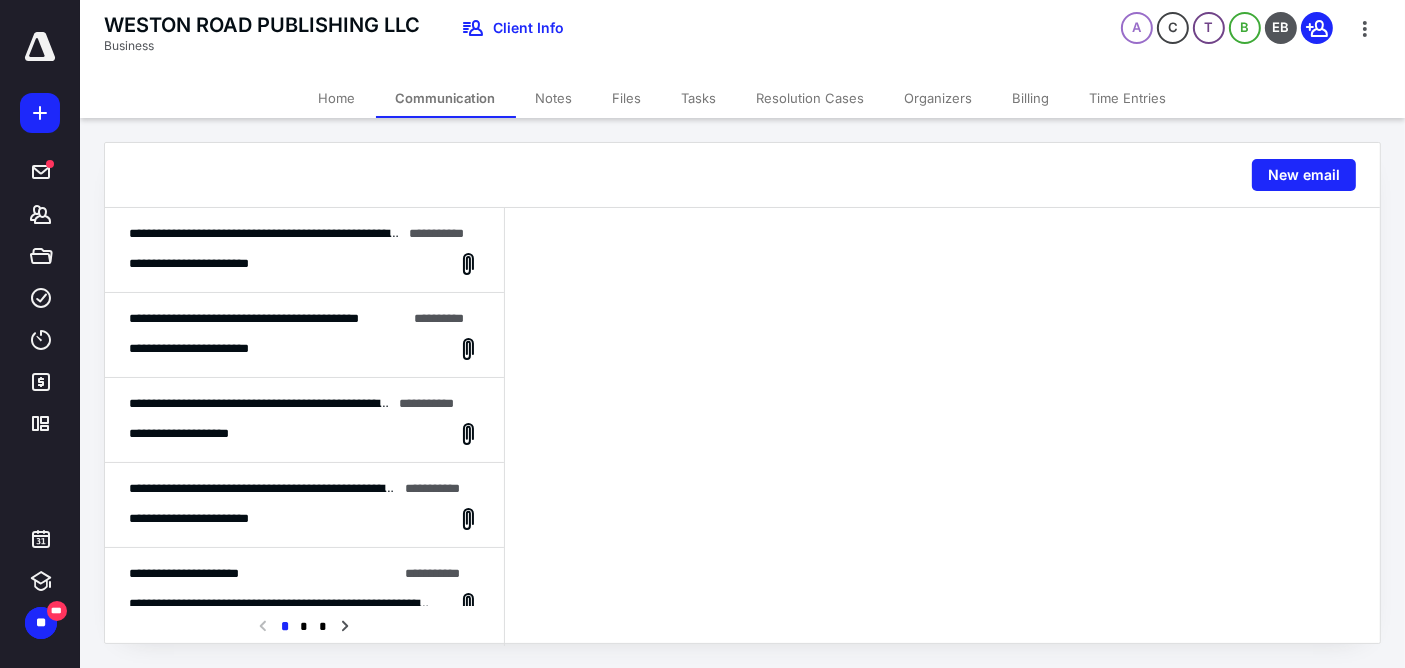 click on "**********" at bounding box center (304, 434) 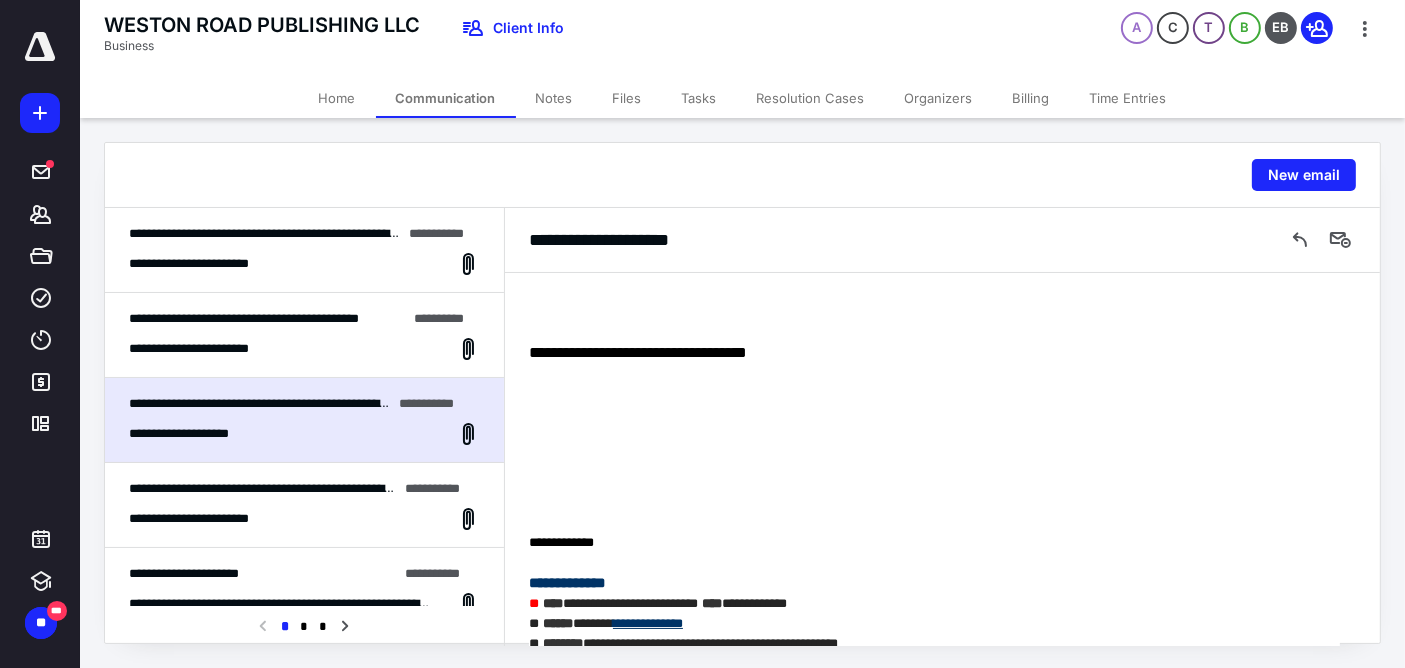 scroll, scrollTop: 126, scrollLeft: 0, axis: vertical 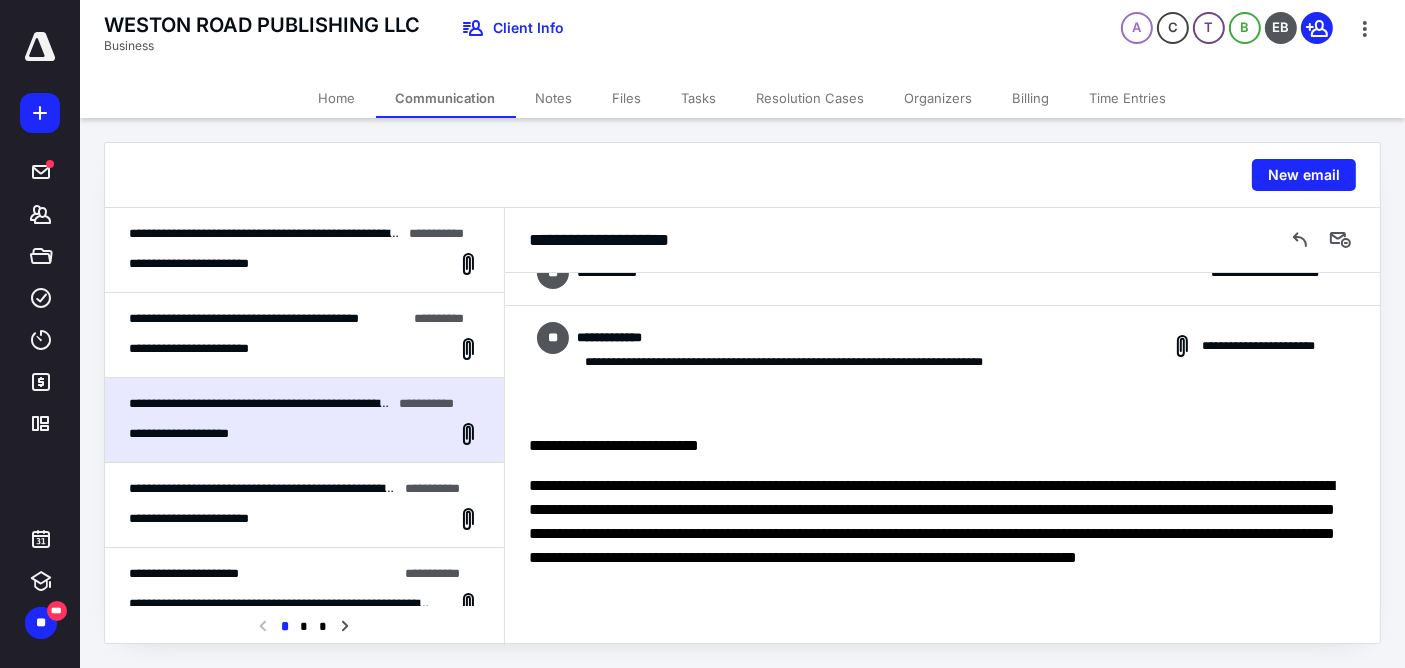 click on "**********" at bounding box center (263, 574) 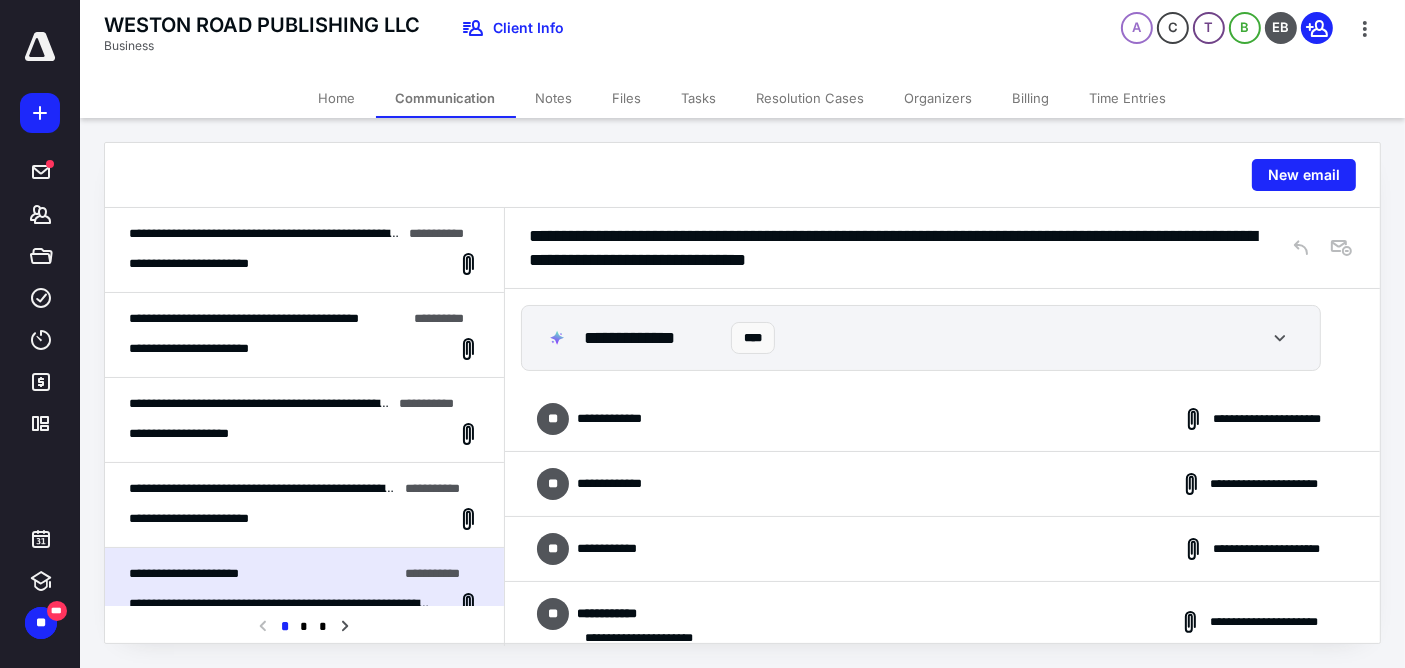 scroll, scrollTop: 908, scrollLeft: 0, axis: vertical 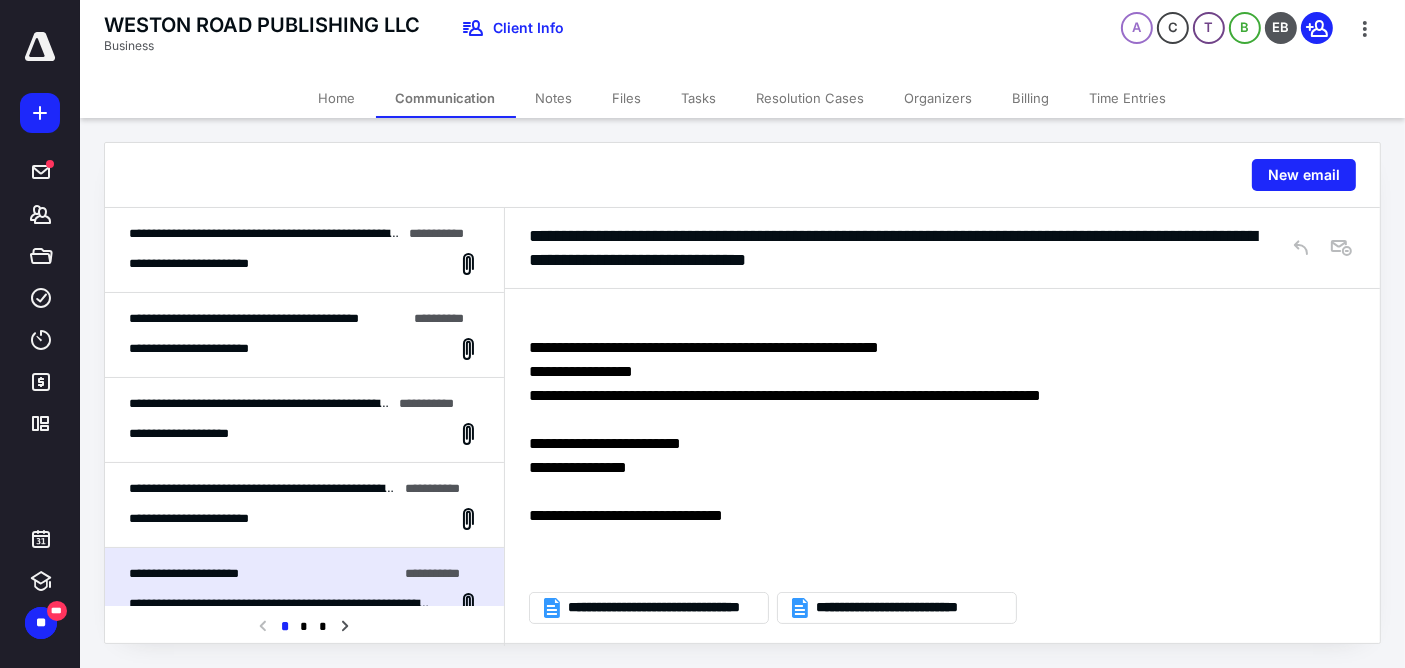 click on "Home" at bounding box center [337, 98] 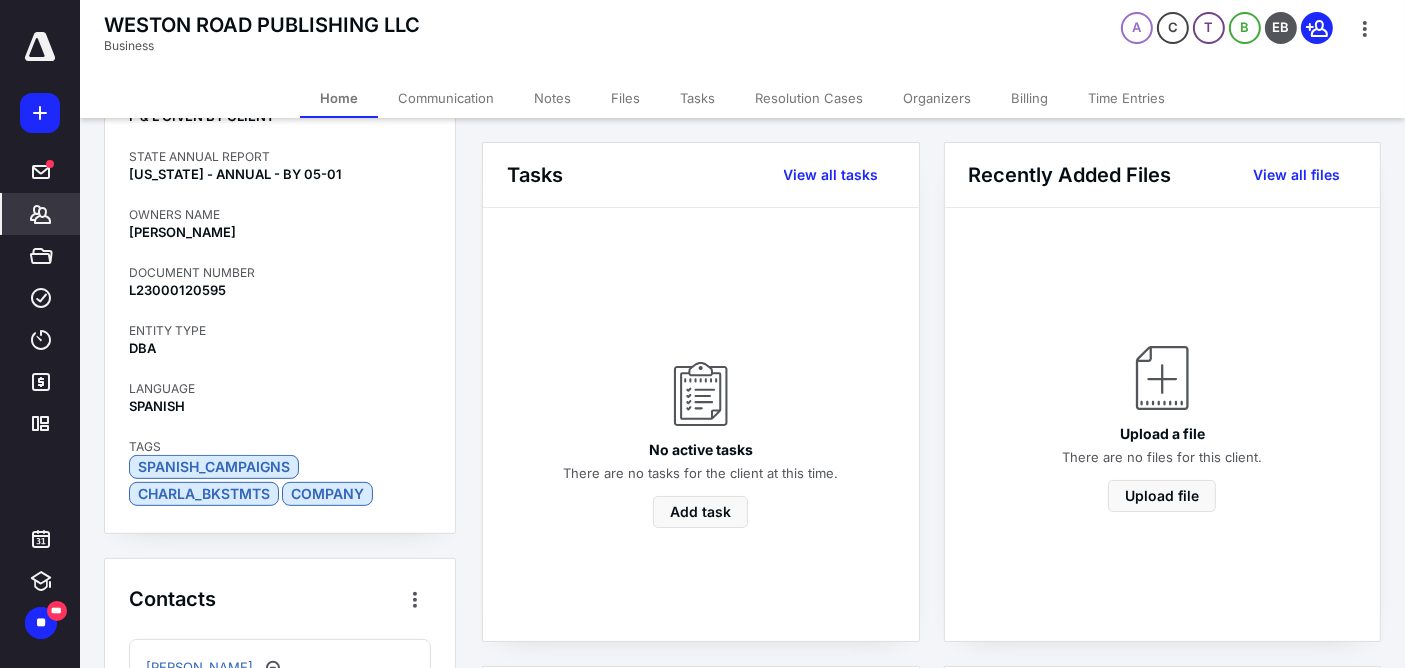 scroll, scrollTop: 0, scrollLeft: 0, axis: both 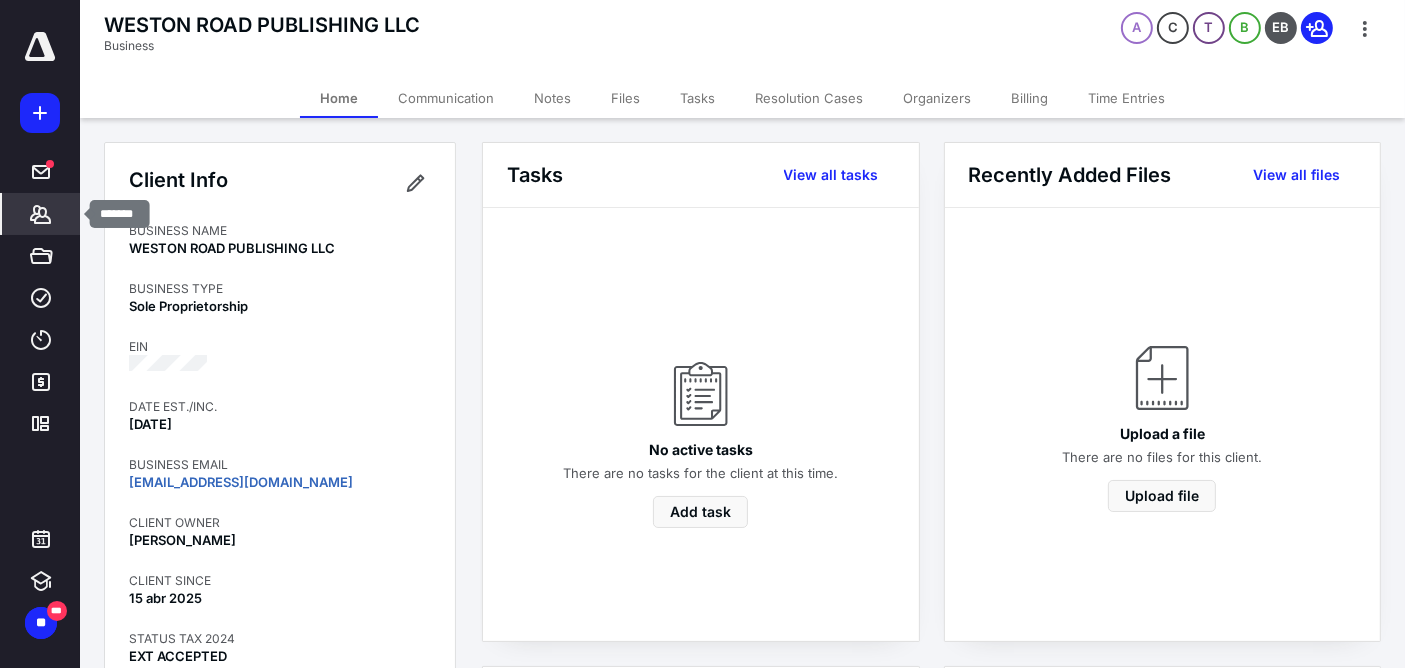 click 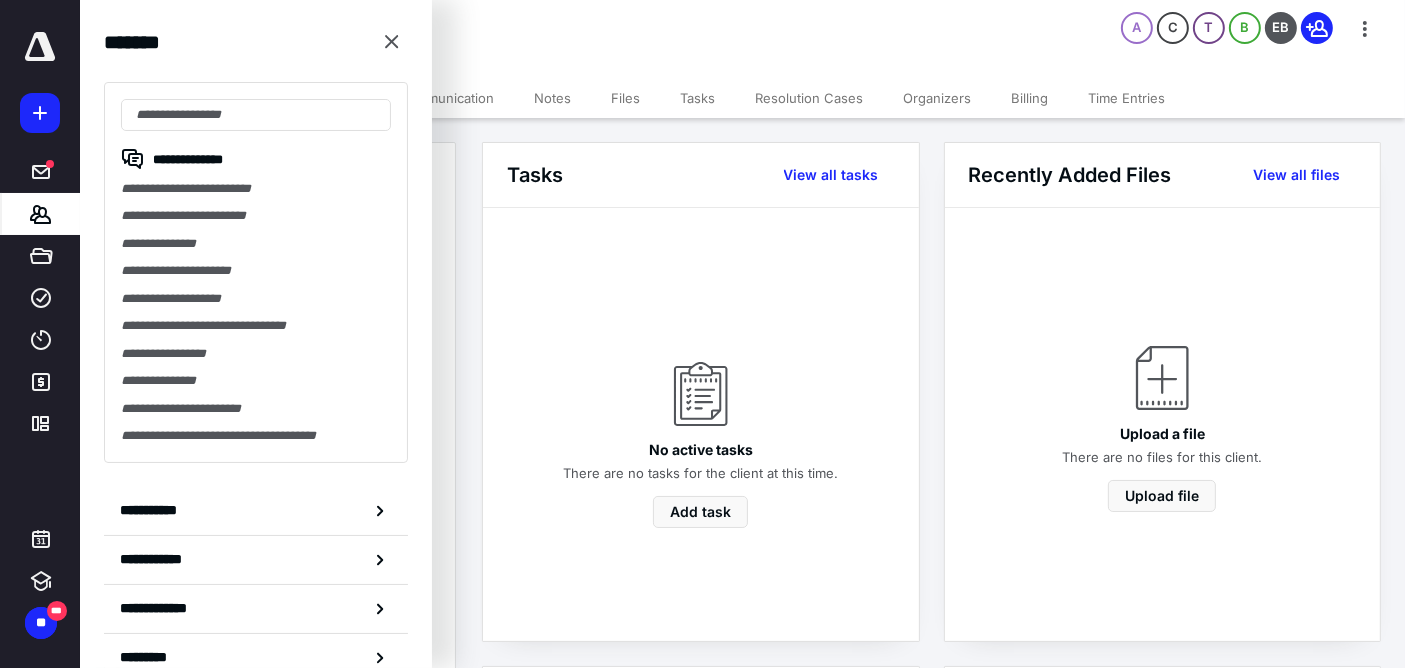 click on "**********" at bounding box center (256, 272) 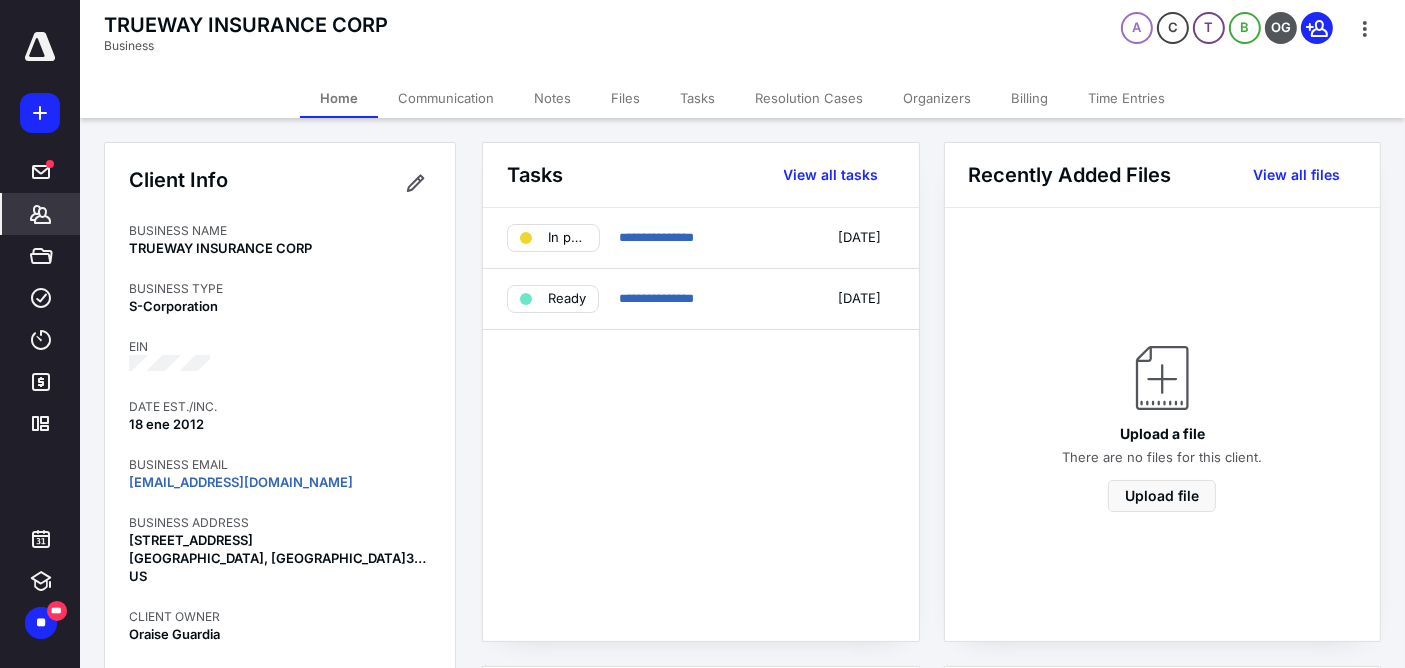 click on "Notes" at bounding box center [552, 98] 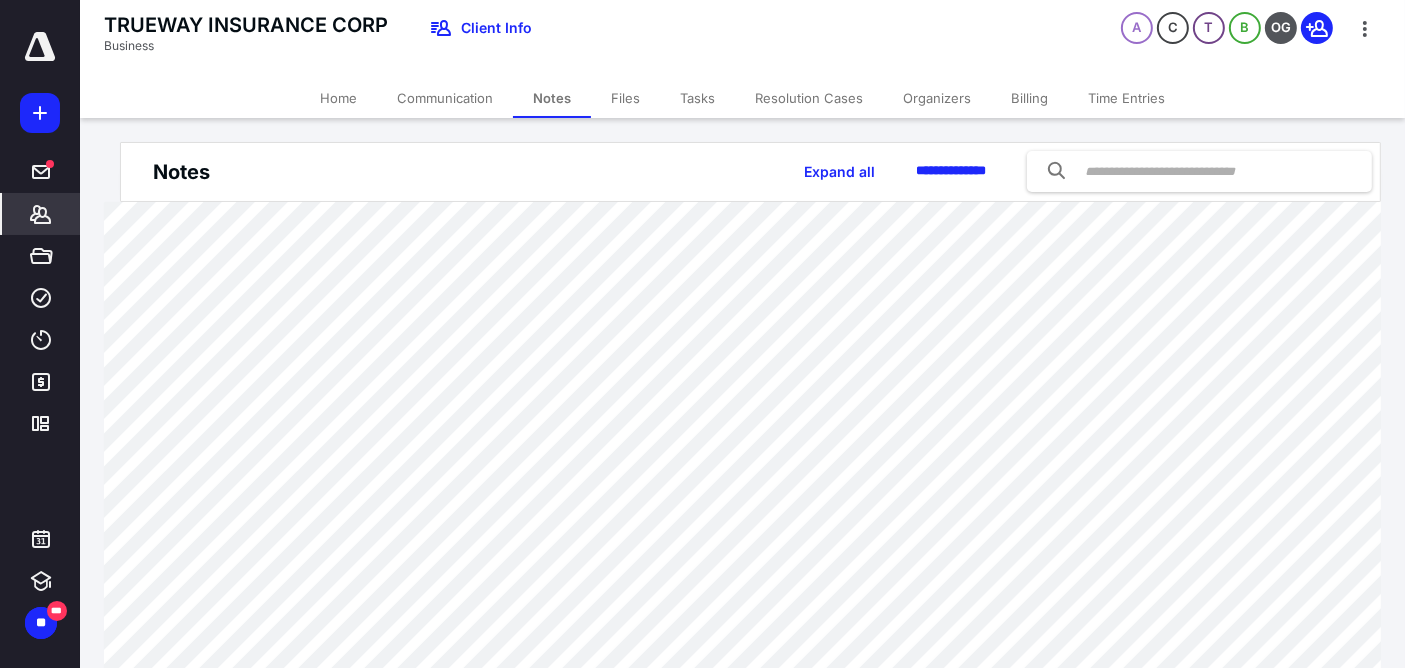 click on "Home" at bounding box center [338, 98] 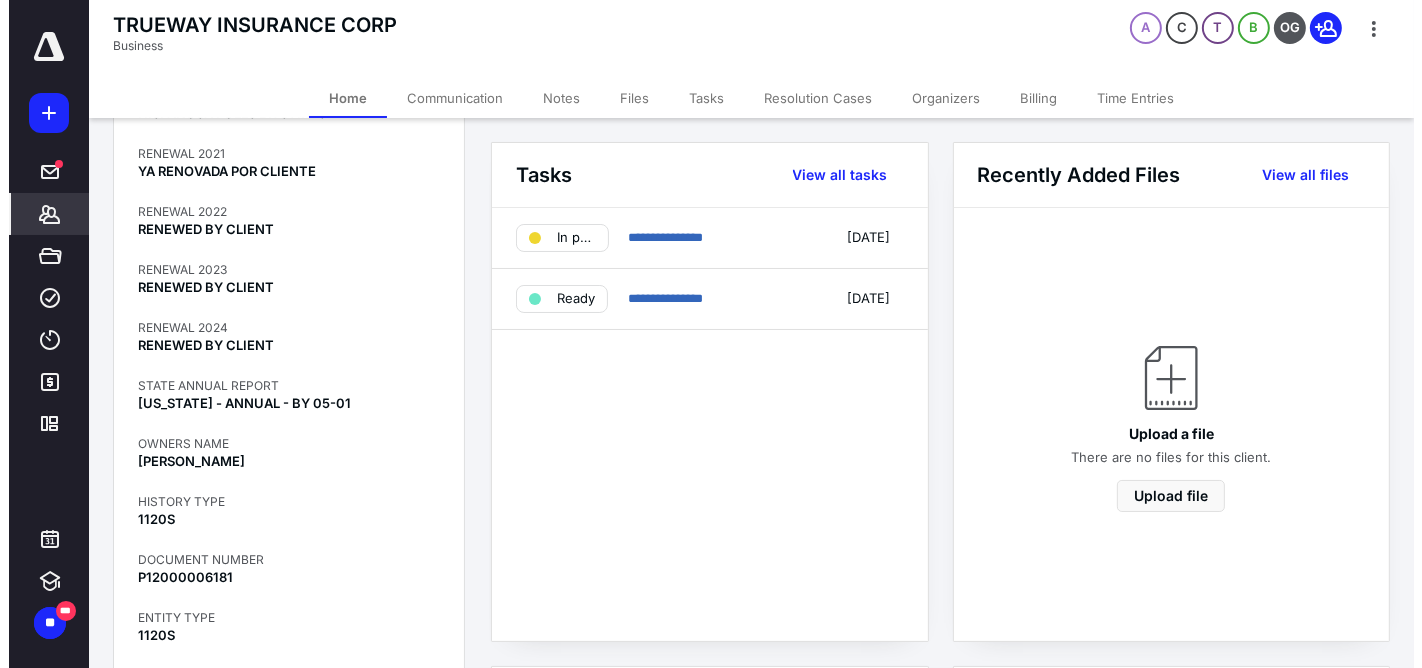 scroll, scrollTop: 2000, scrollLeft: 0, axis: vertical 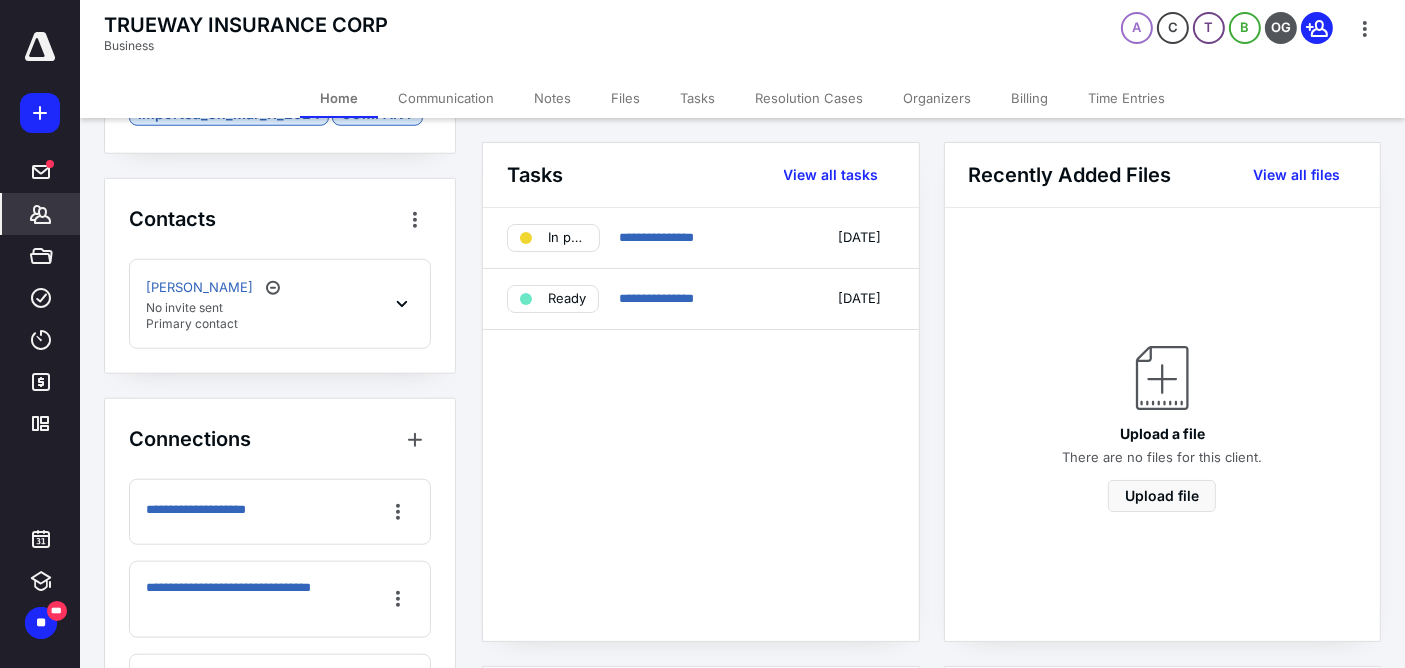 click 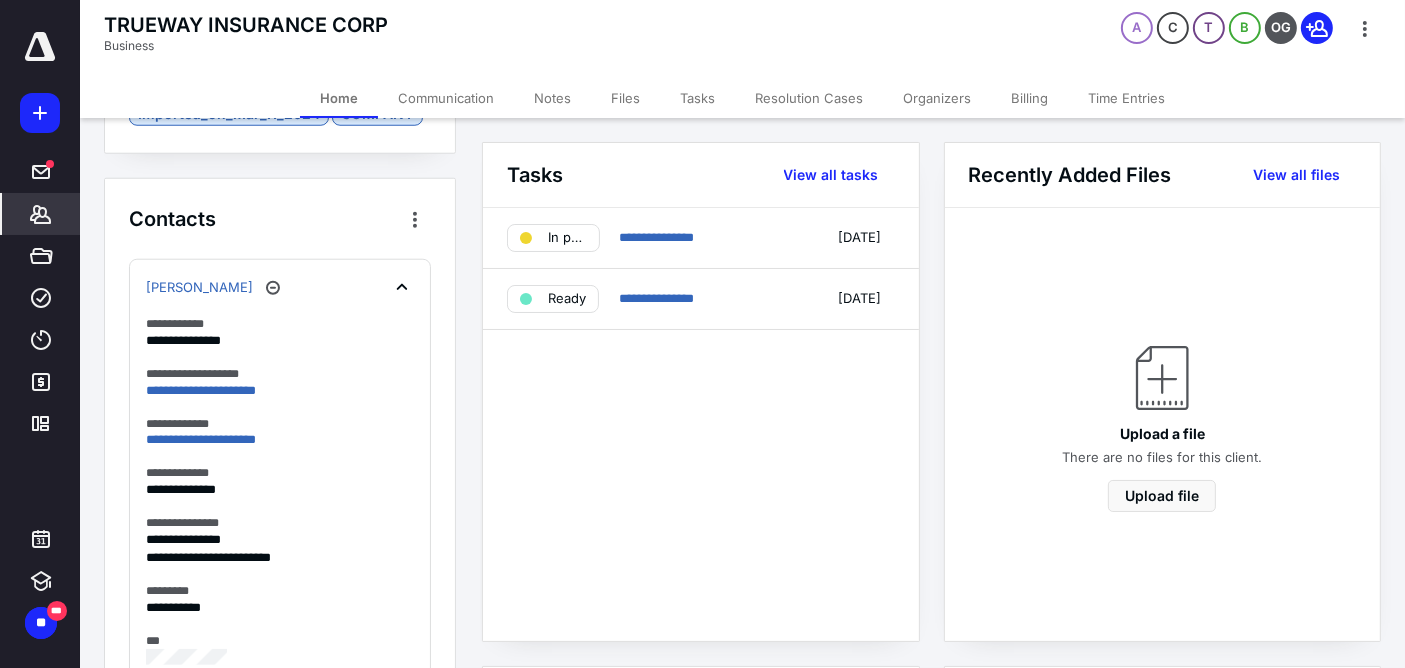 click on "Notes" at bounding box center (552, 98) 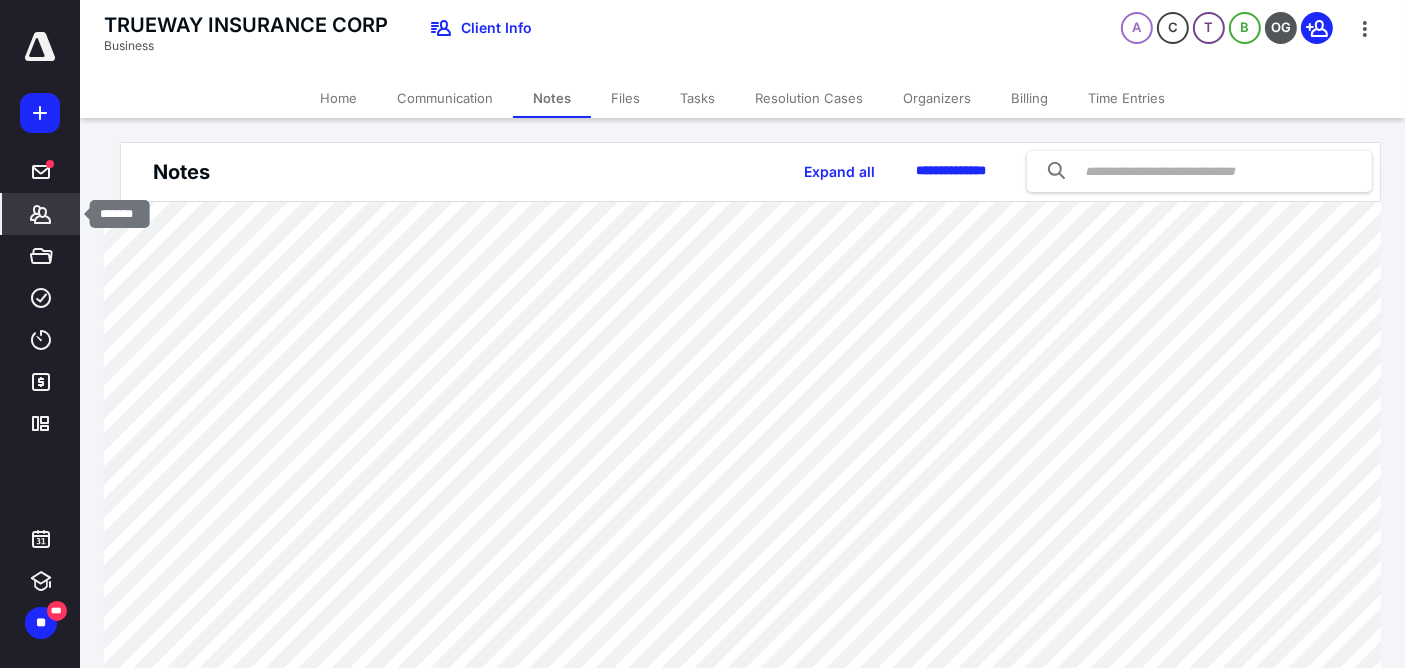 click 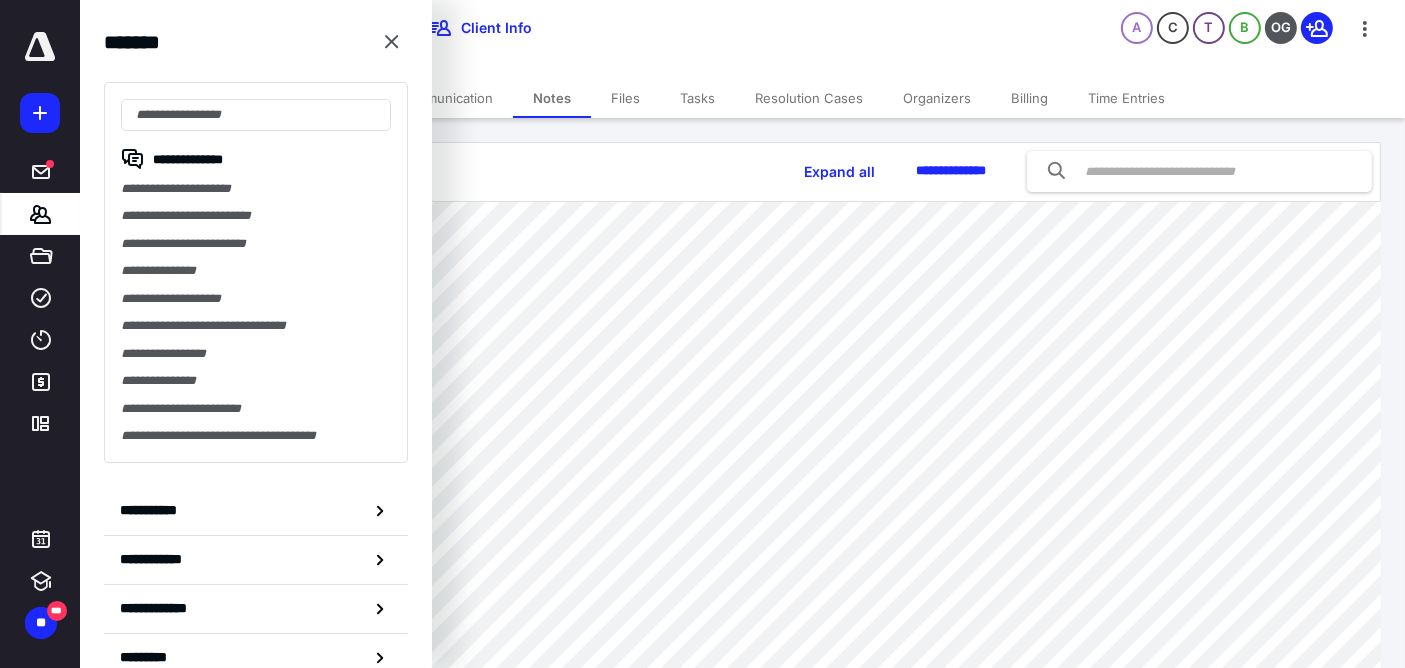 click at bounding box center (256, 115) 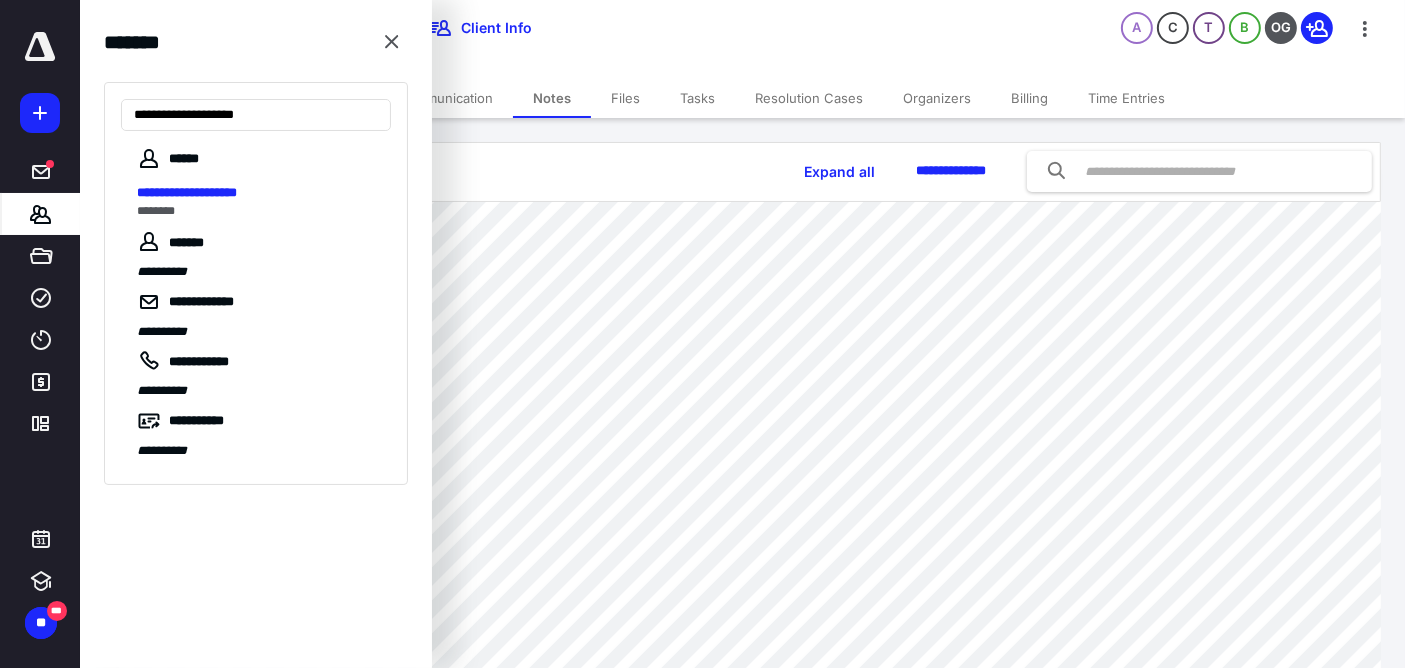 type on "**********" 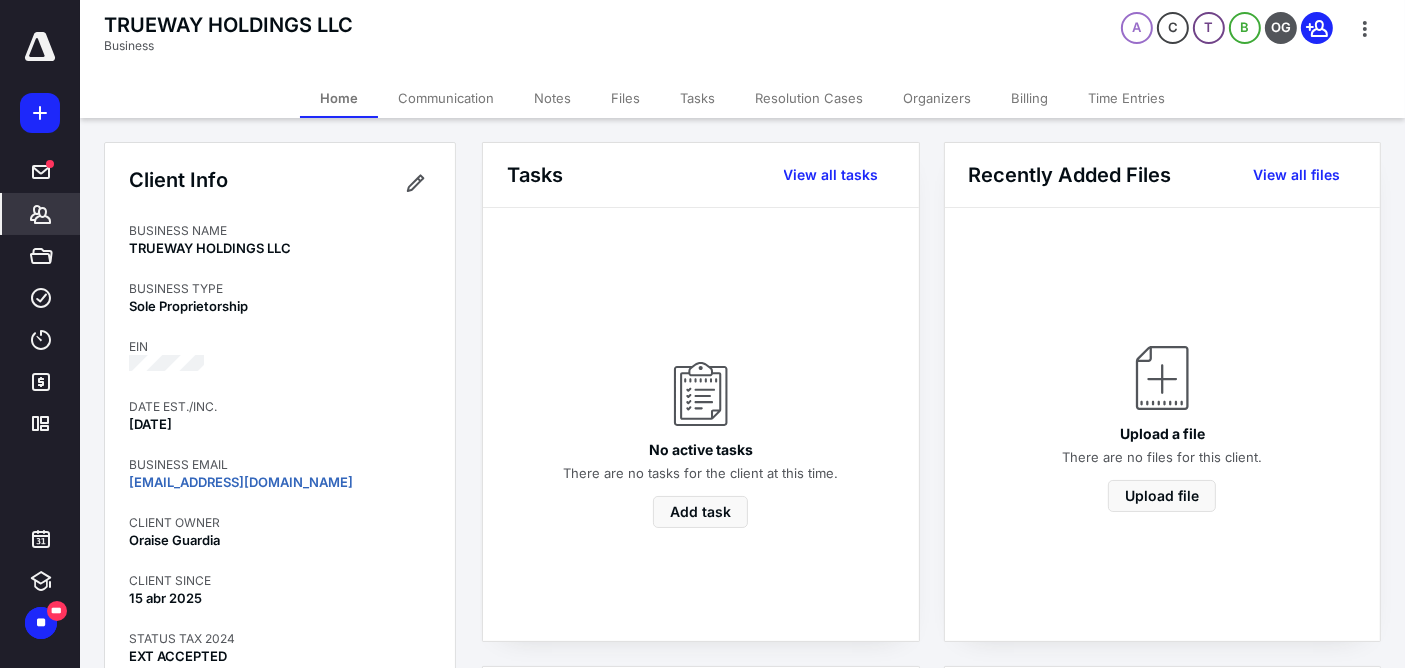click on "Notes" at bounding box center [552, 98] 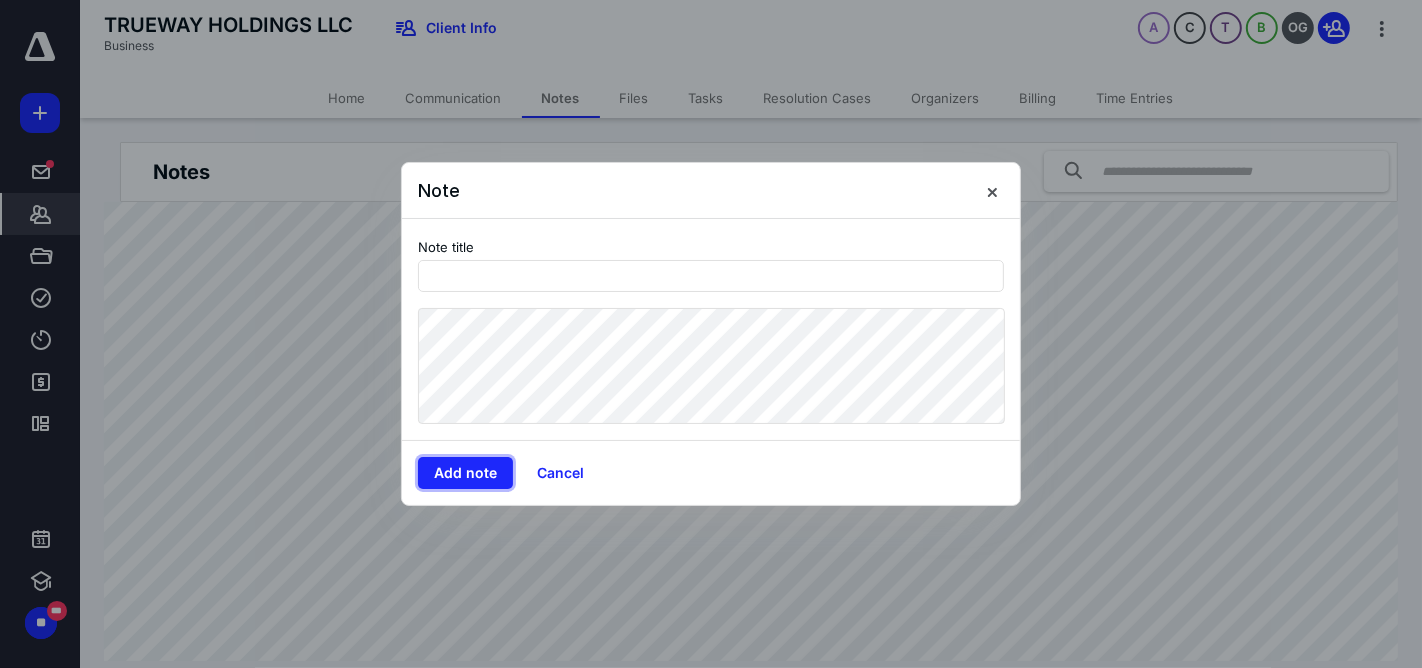 click on "Add note" at bounding box center (465, 473) 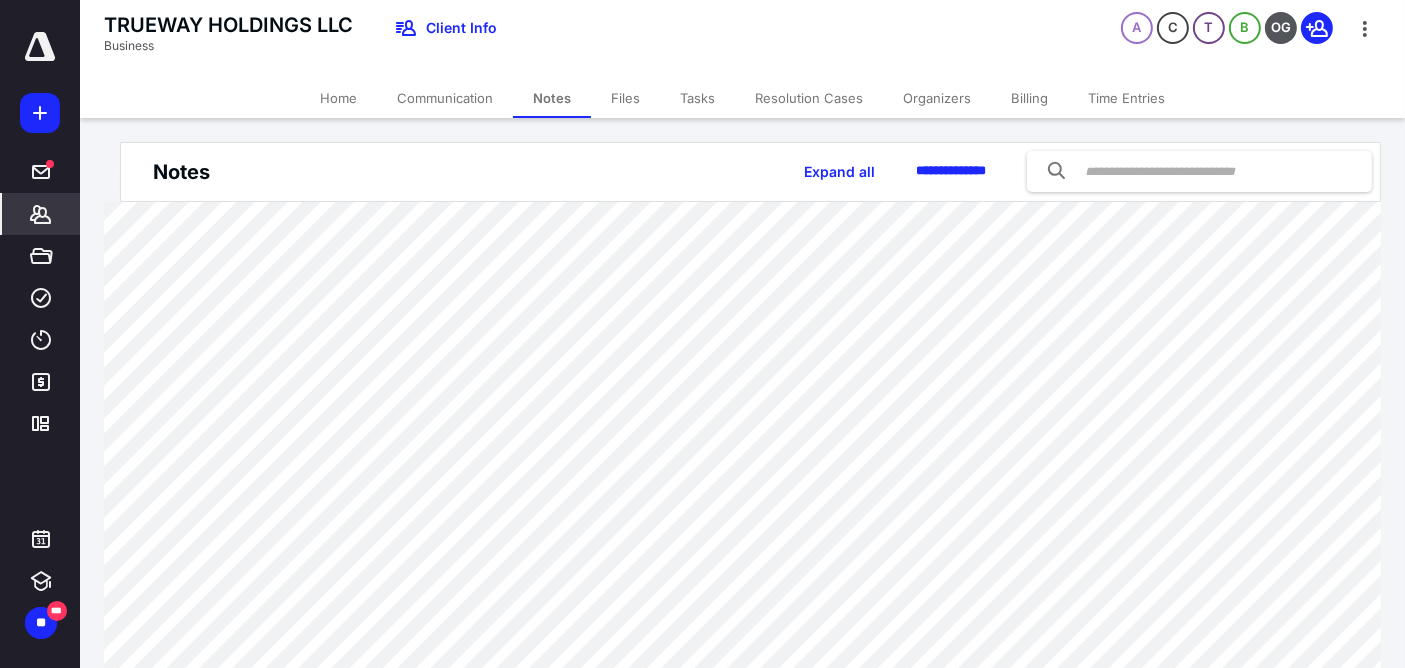 click on "Communication" at bounding box center [445, 98] 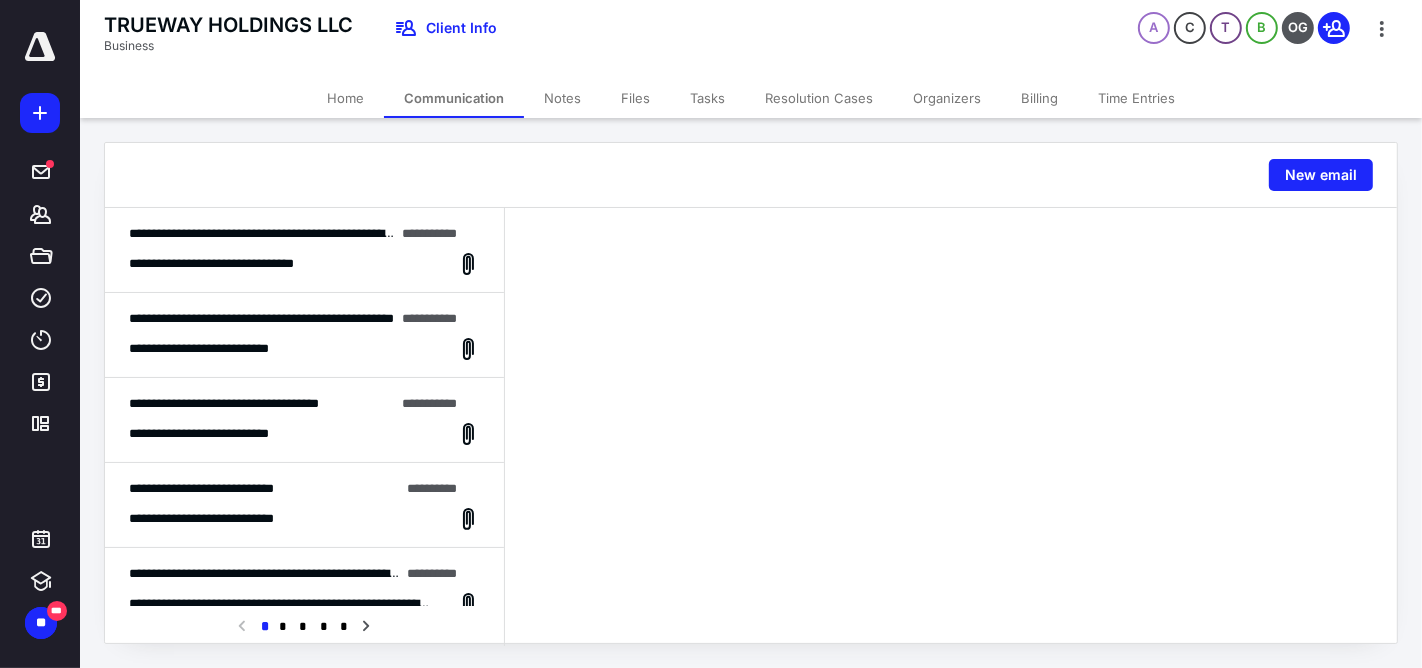 click on "New email" at bounding box center (1321, 175) 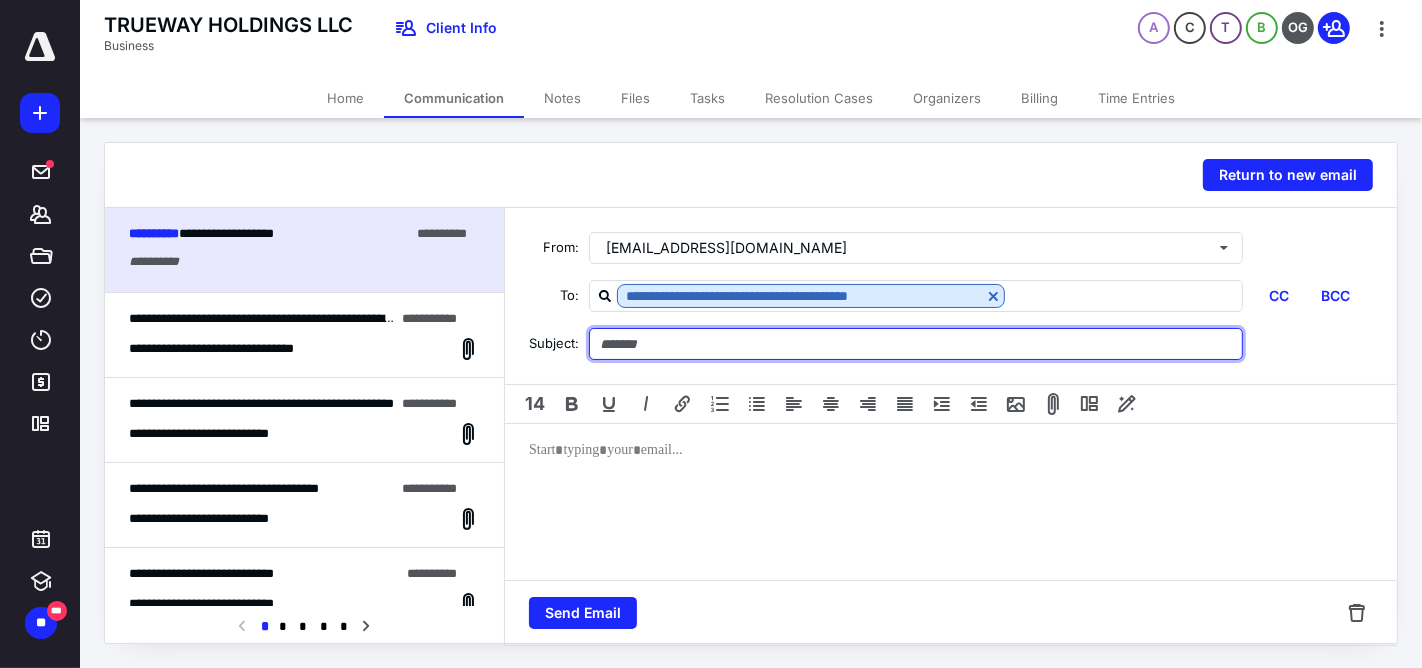 click at bounding box center [916, 344] 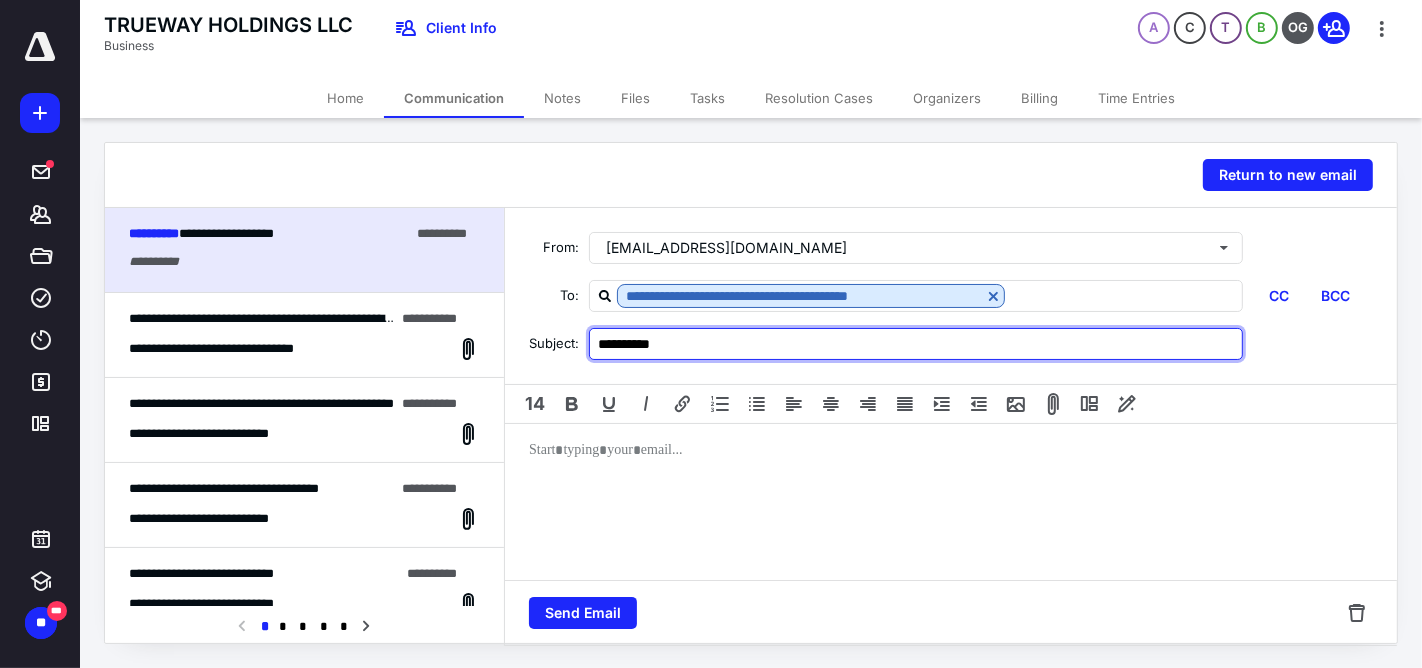 type on "**********" 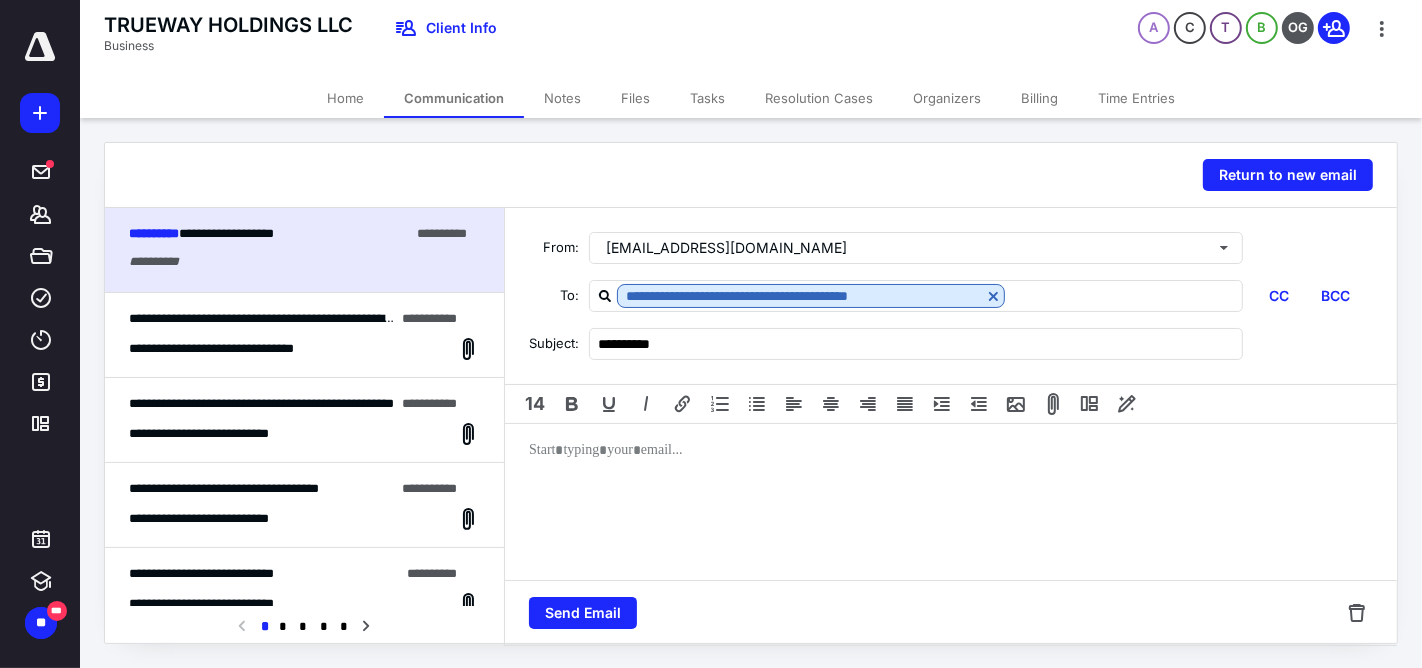 click at bounding box center [951, 504] 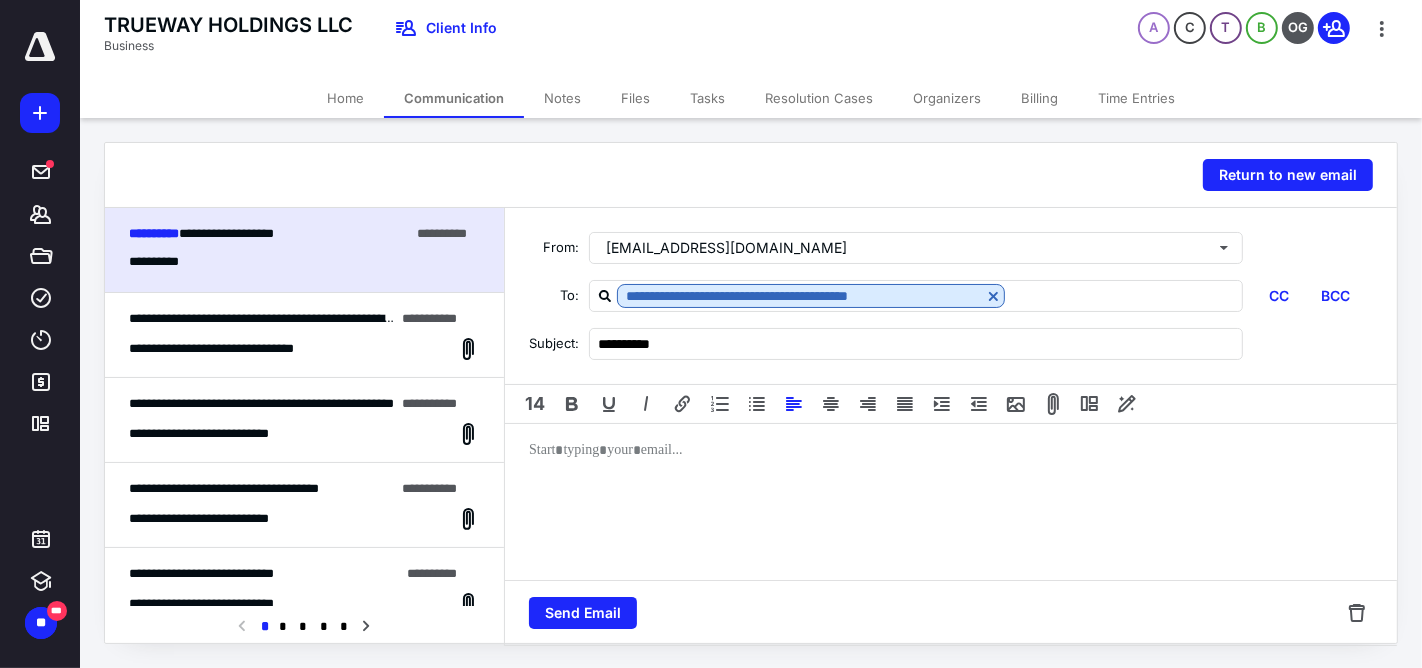 click at bounding box center (951, 504) 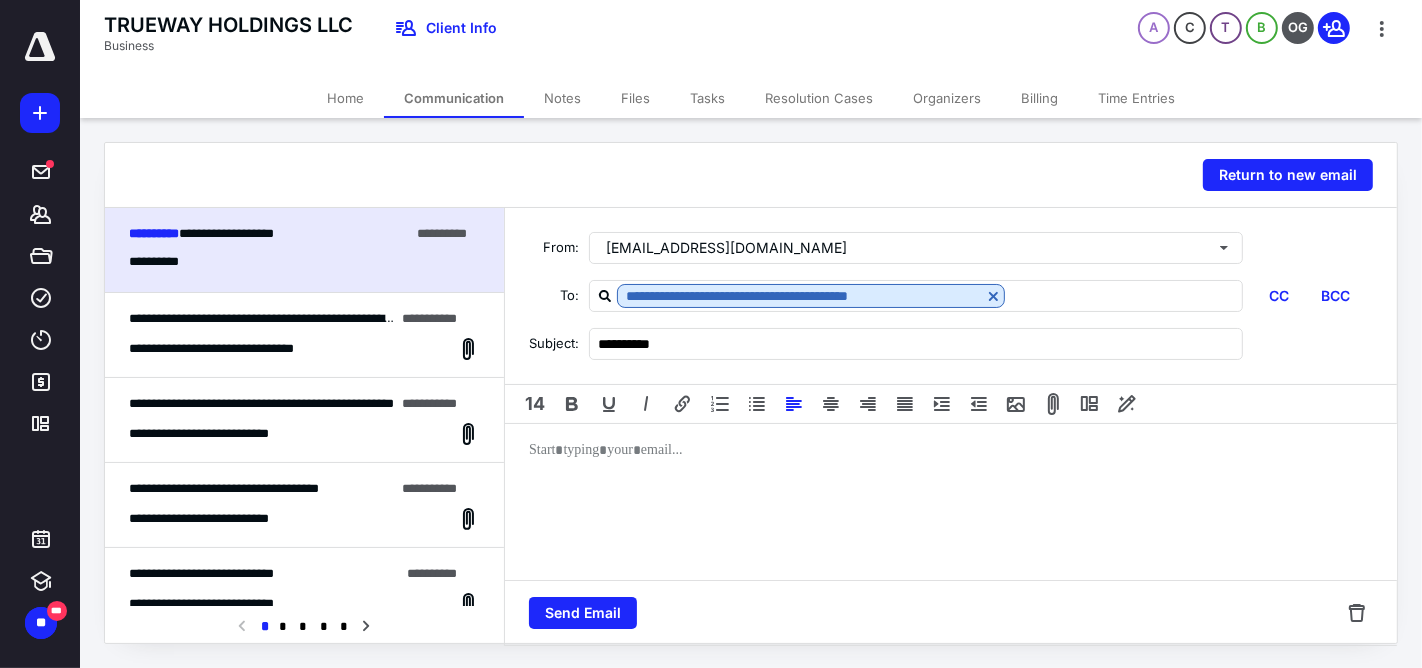 type 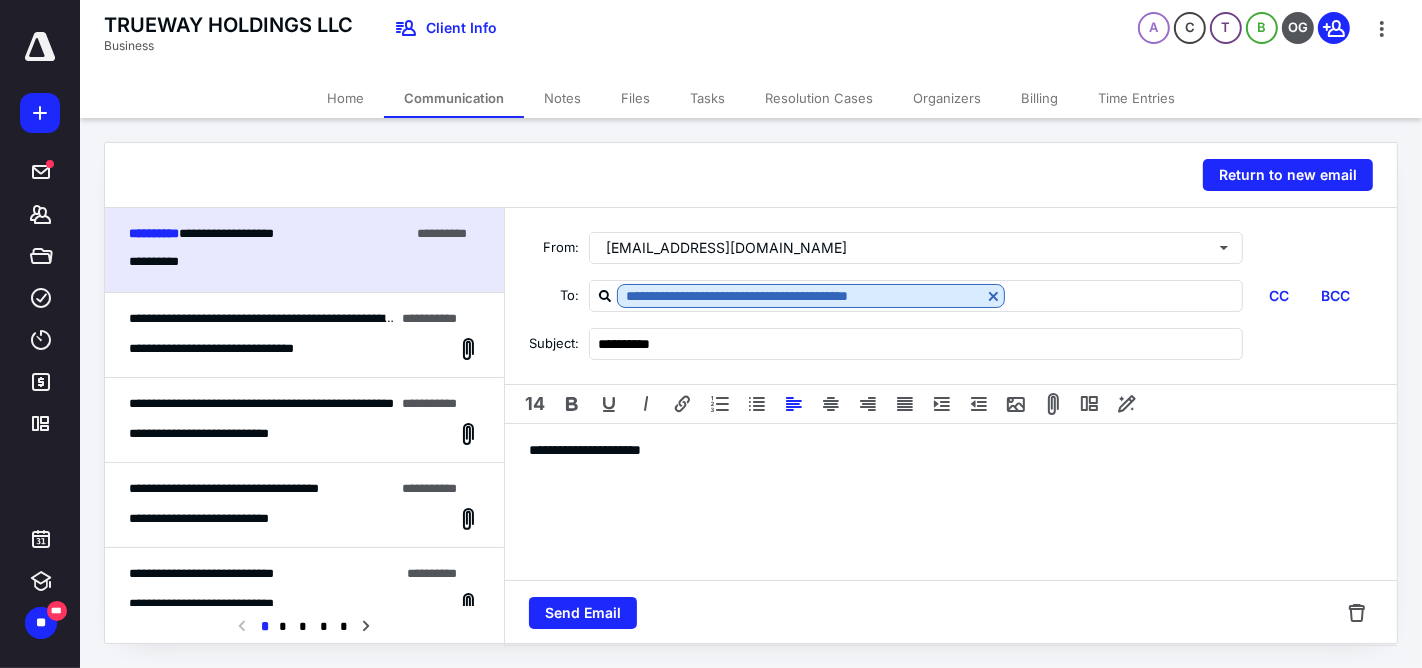 click on "**********" at bounding box center [943, 504] 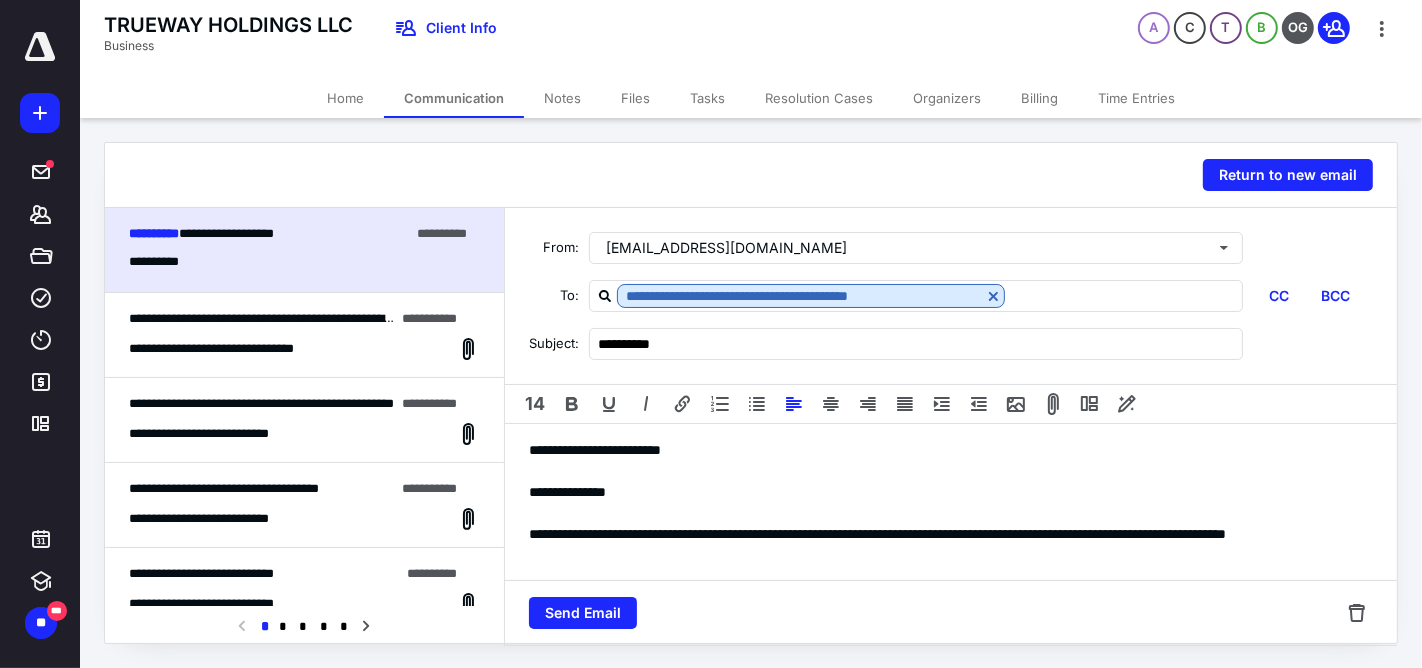 click on "**********" at bounding box center [943, 545] 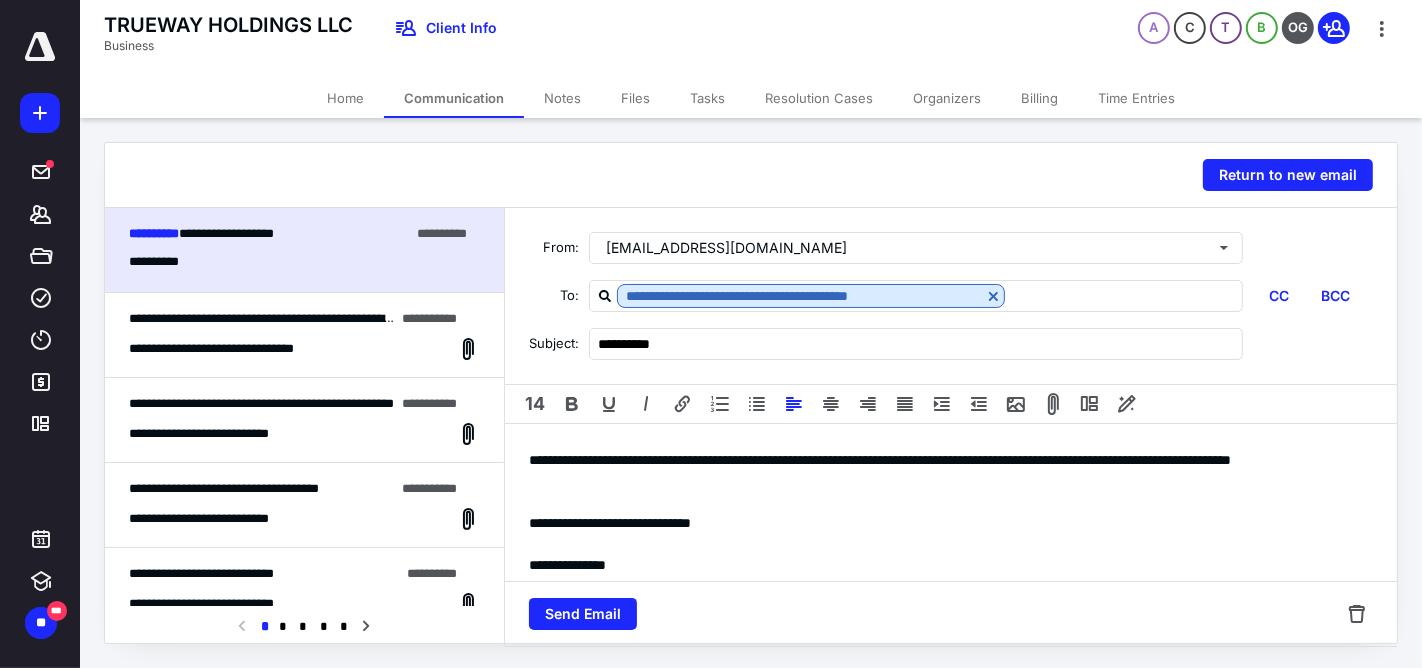 scroll, scrollTop: 105, scrollLeft: 0, axis: vertical 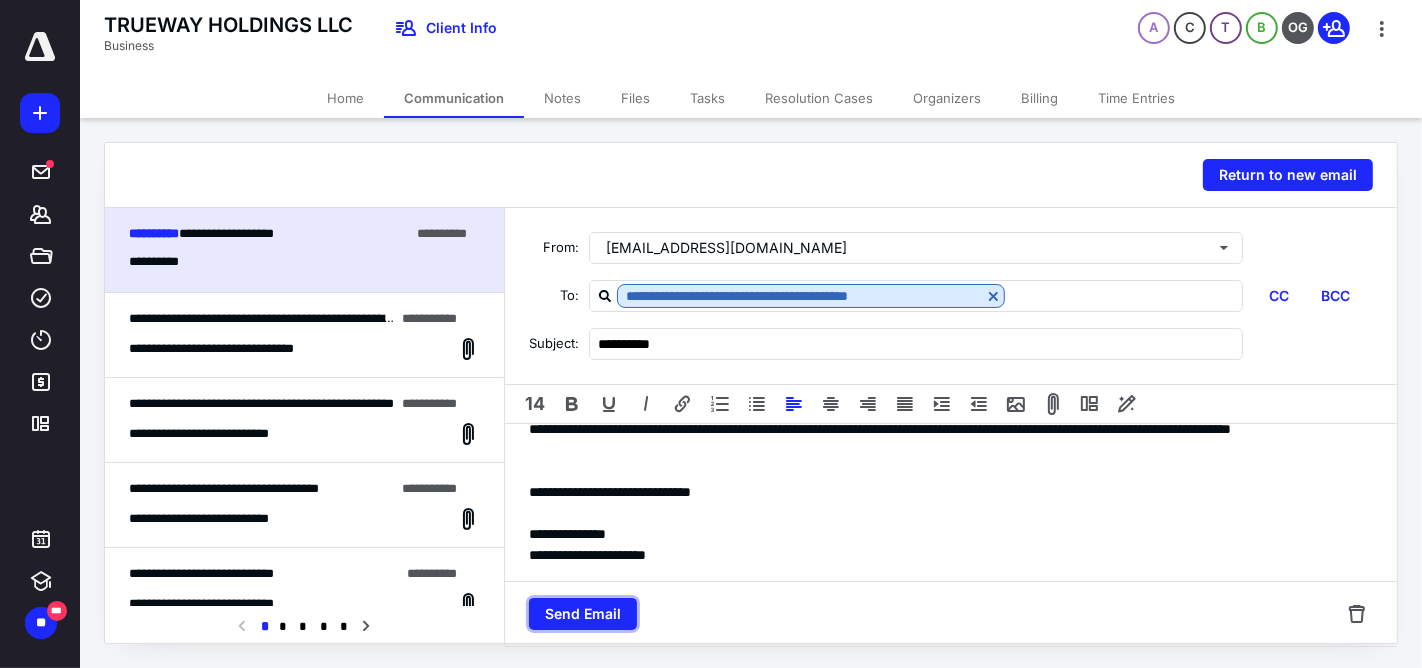 click on "Send Email" at bounding box center (583, 614) 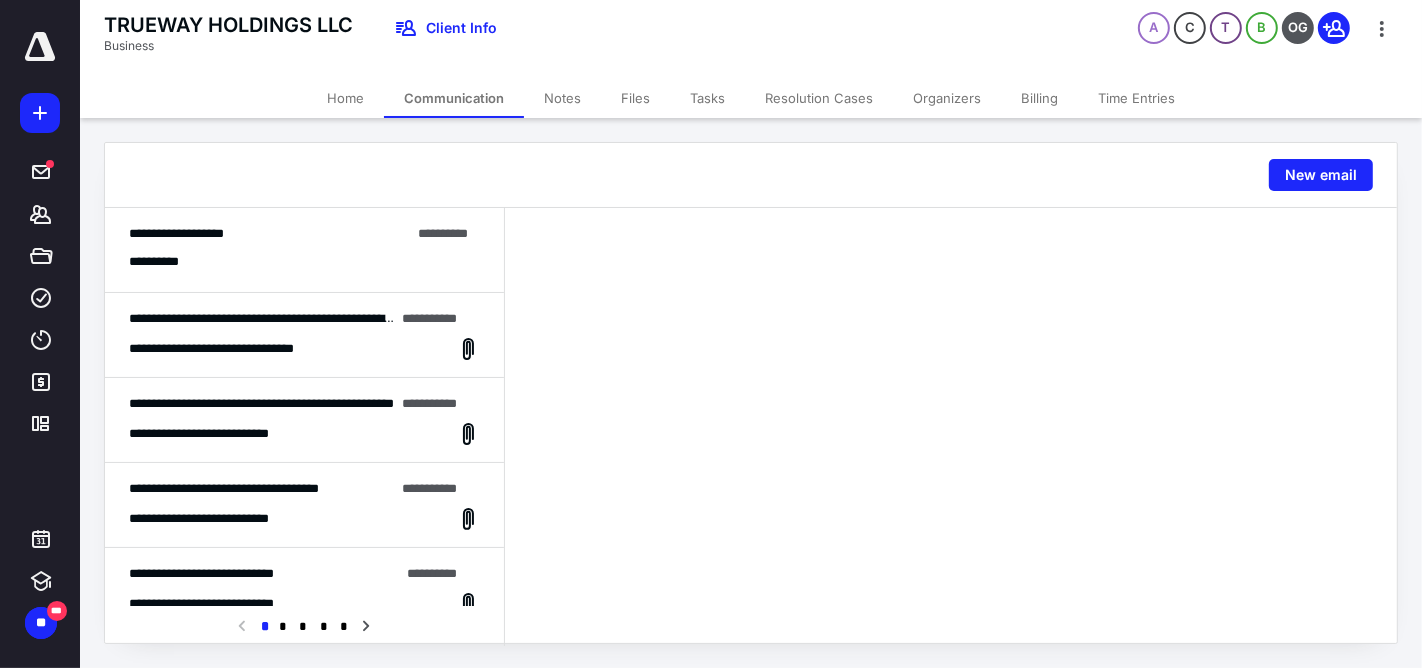 click on "**********" at bounding box center (304, 261) 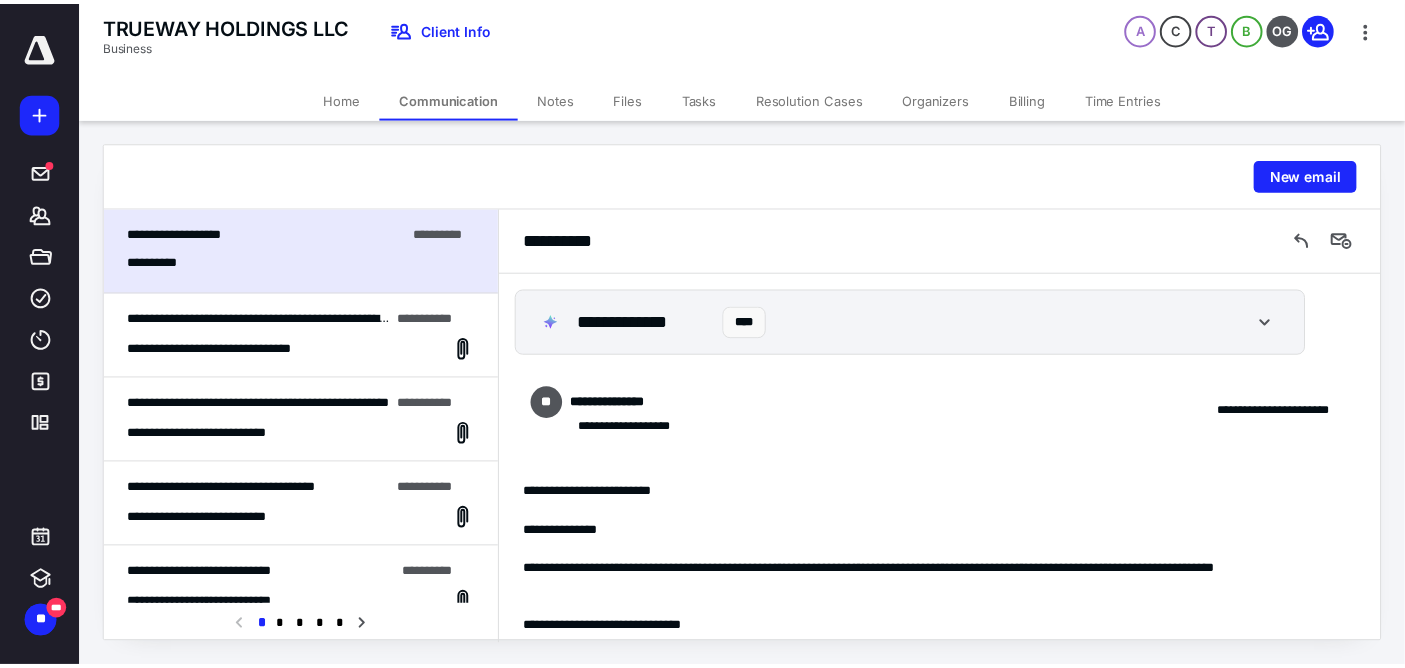 scroll, scrollTop: 82, scrollLeft: 0, axis: vertical 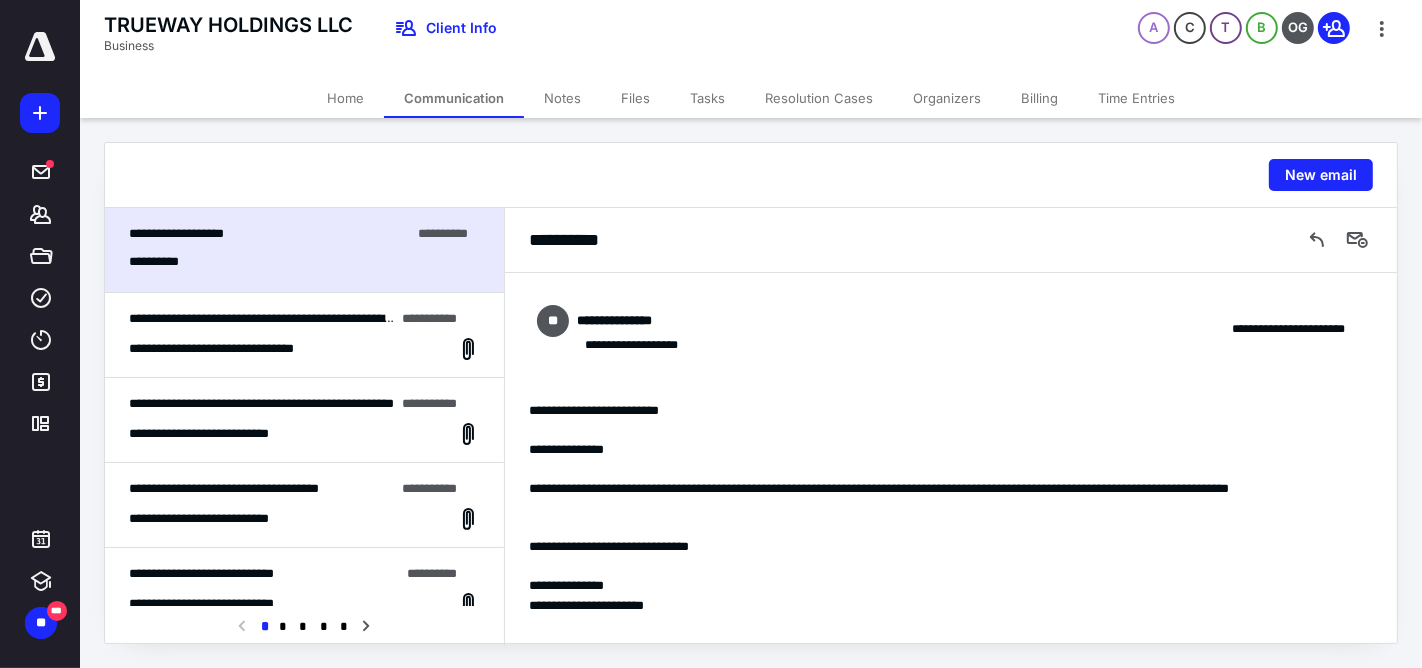 click on "Notes" at bounding box center (562, 98) 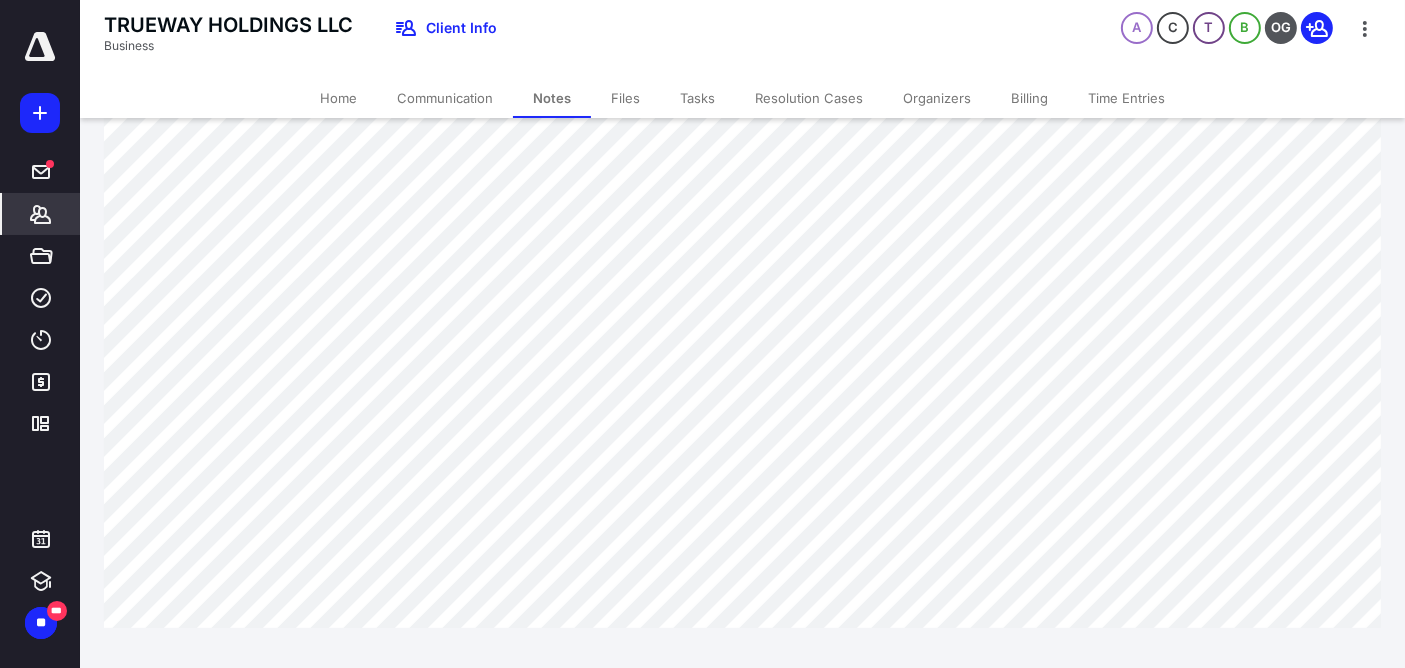 scroll, scrollTop: 0, scrollLeft: 0, axis: both 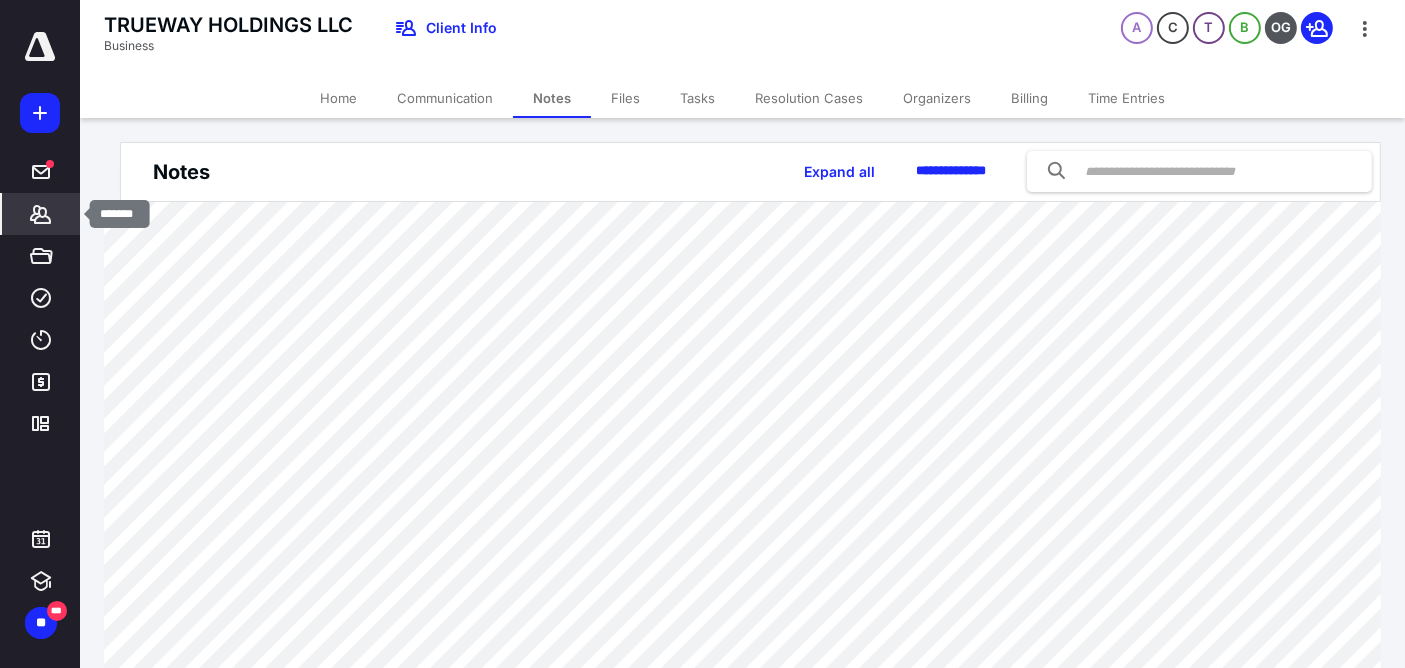 click 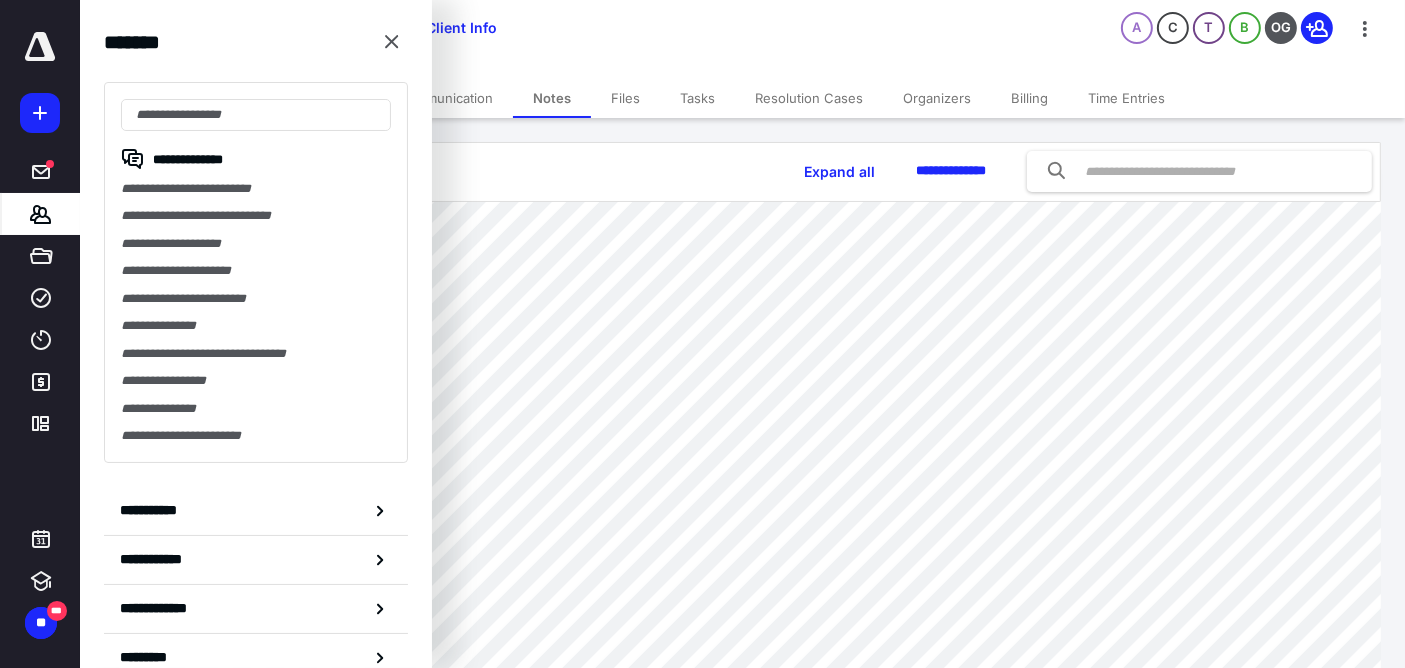 click at bounding box center [256, 115] 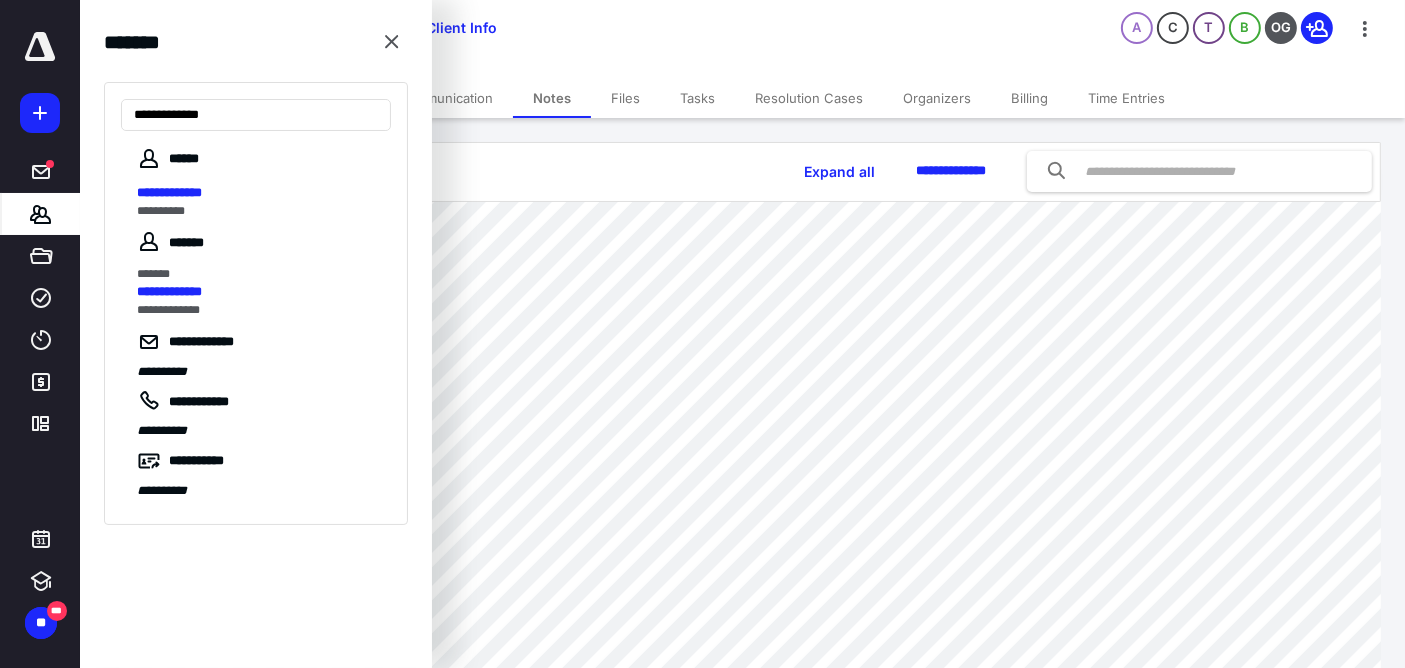 type on "**********" 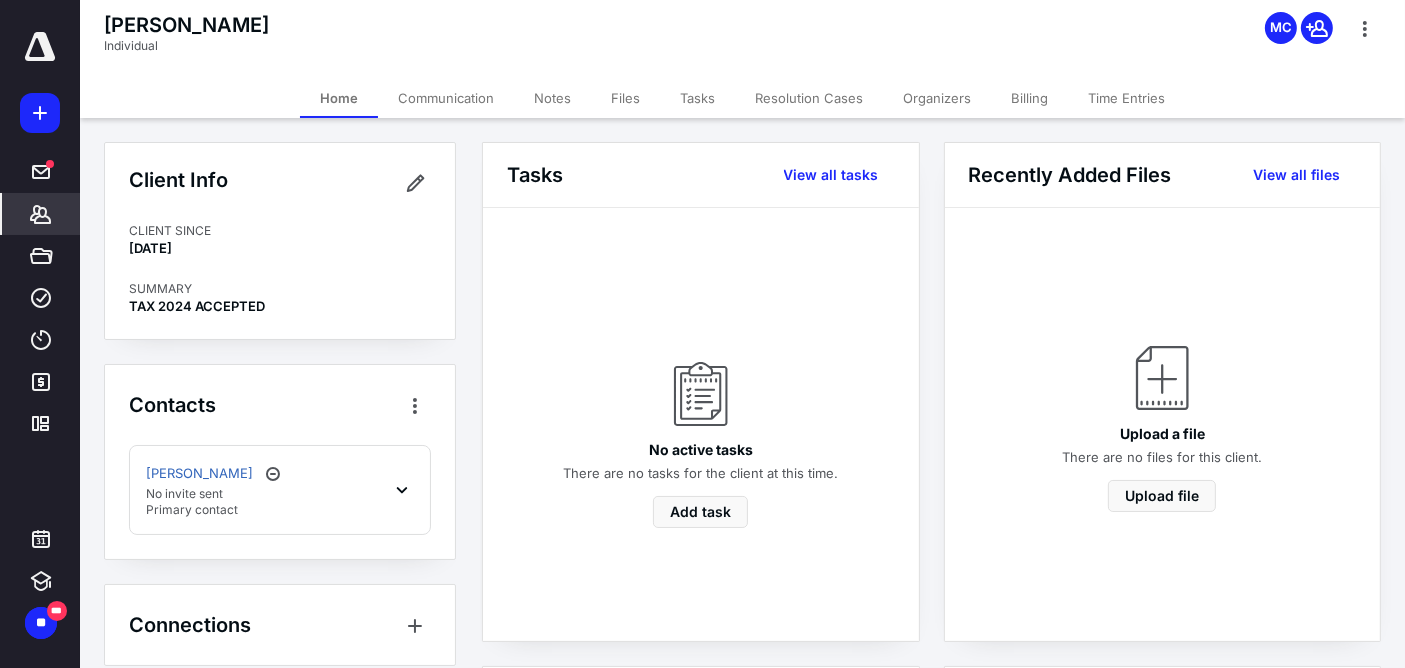 click on "Notes" at bounding box center (552, 98) 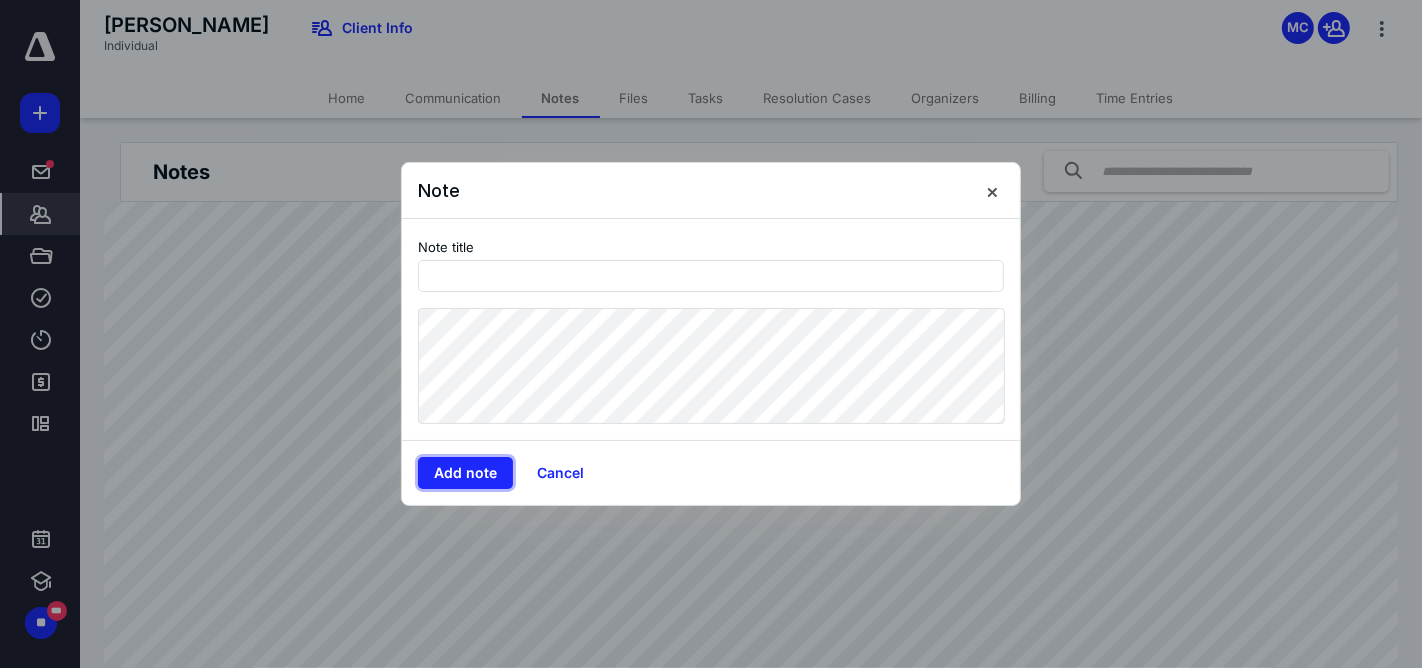 click on "Add note" at bounding box center [465, 473] 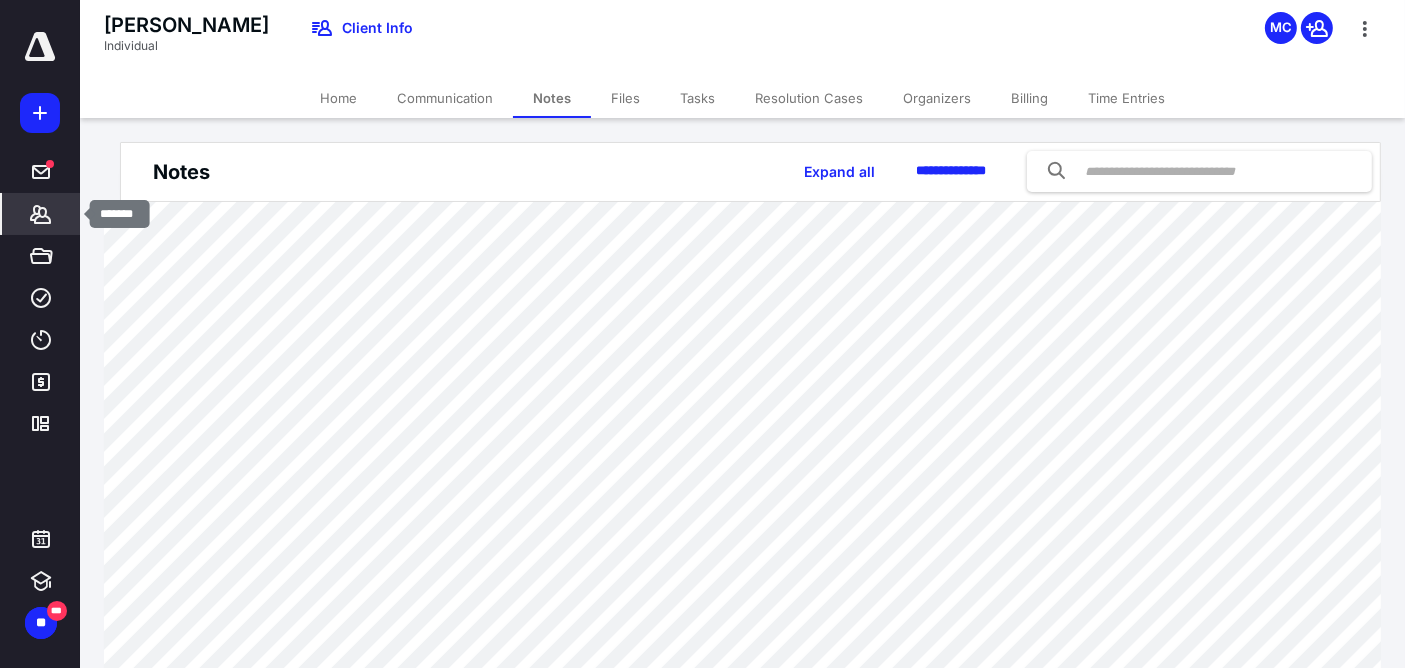 click 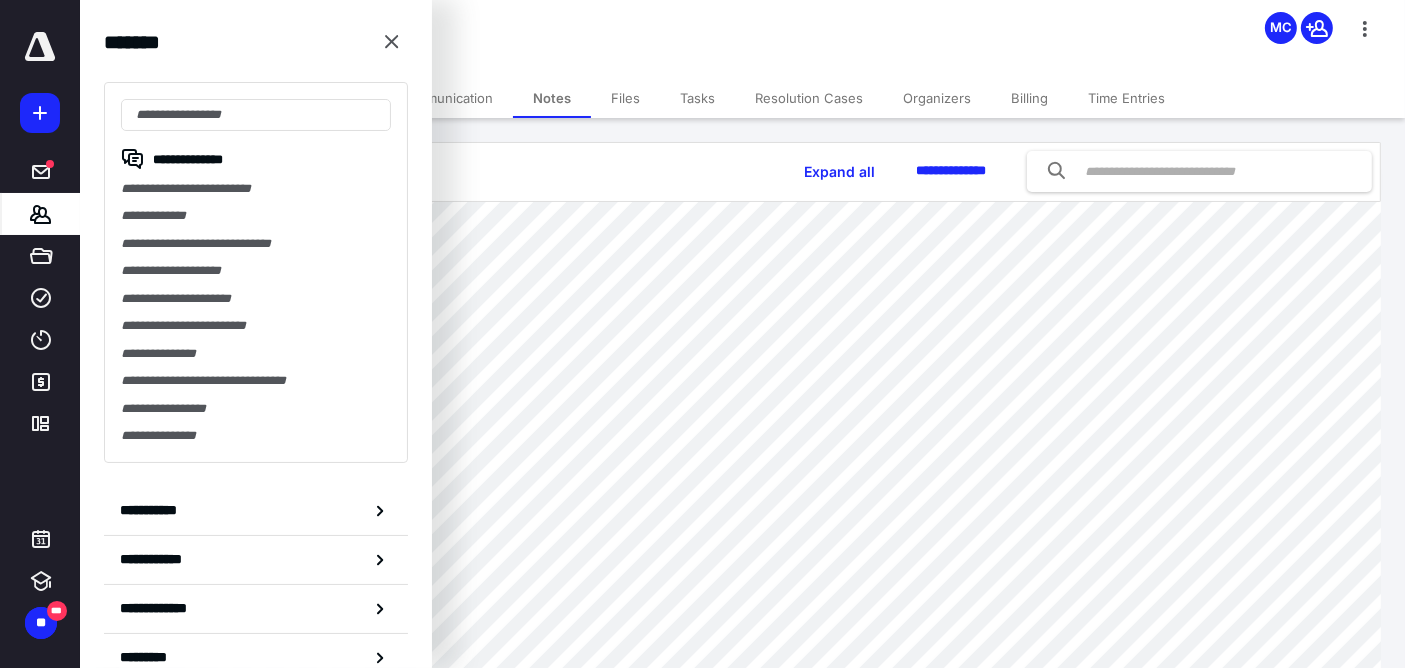 click at bounding box center (256, 115) 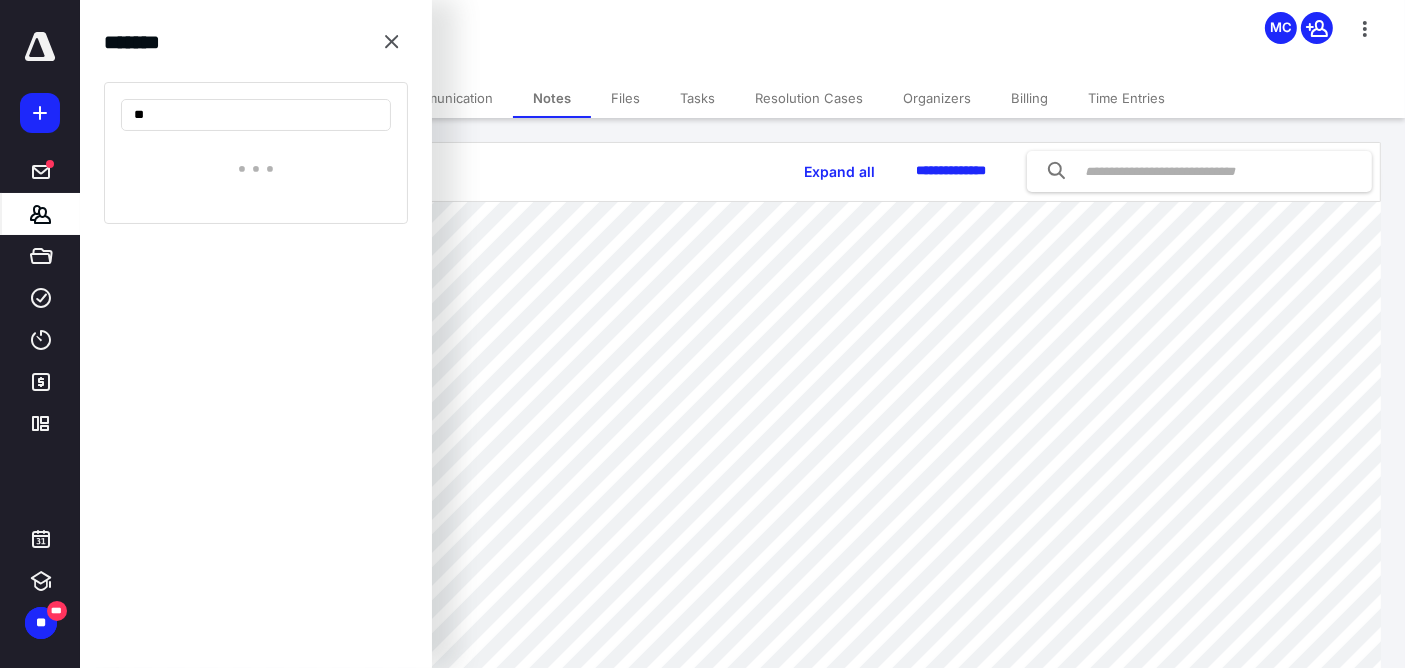 type on "*" 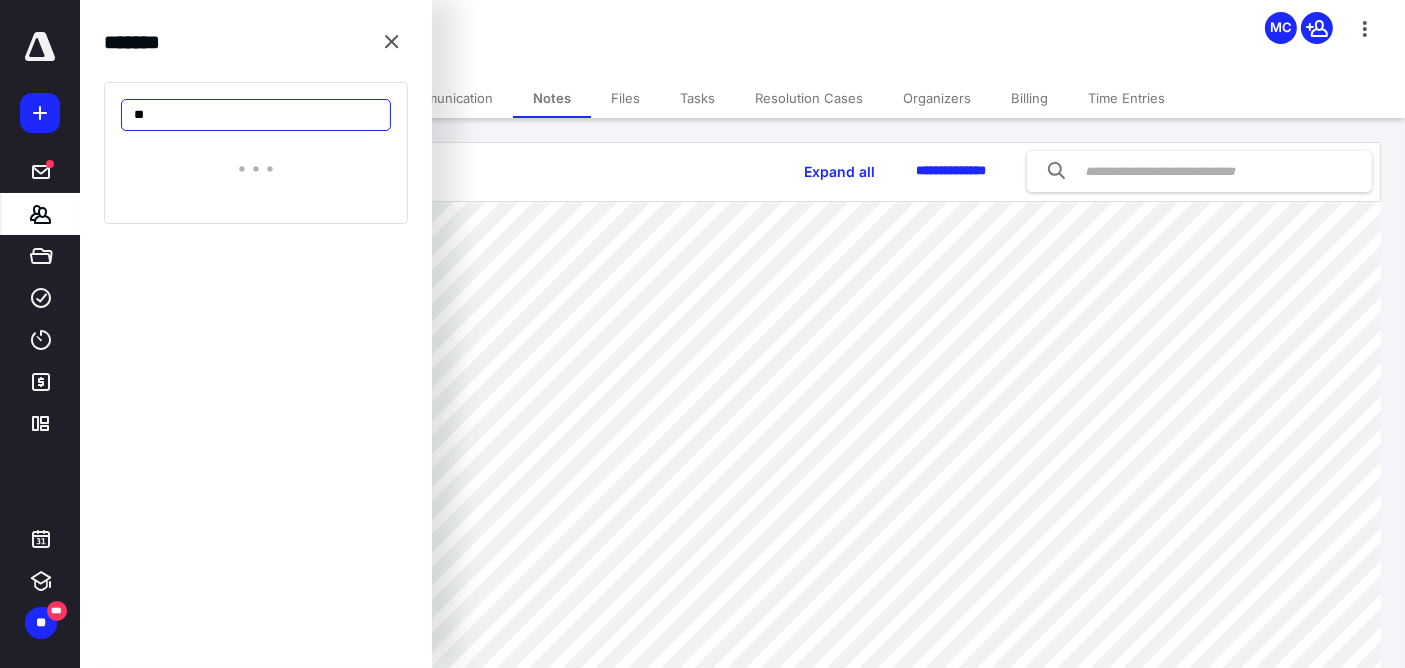 type on "*" 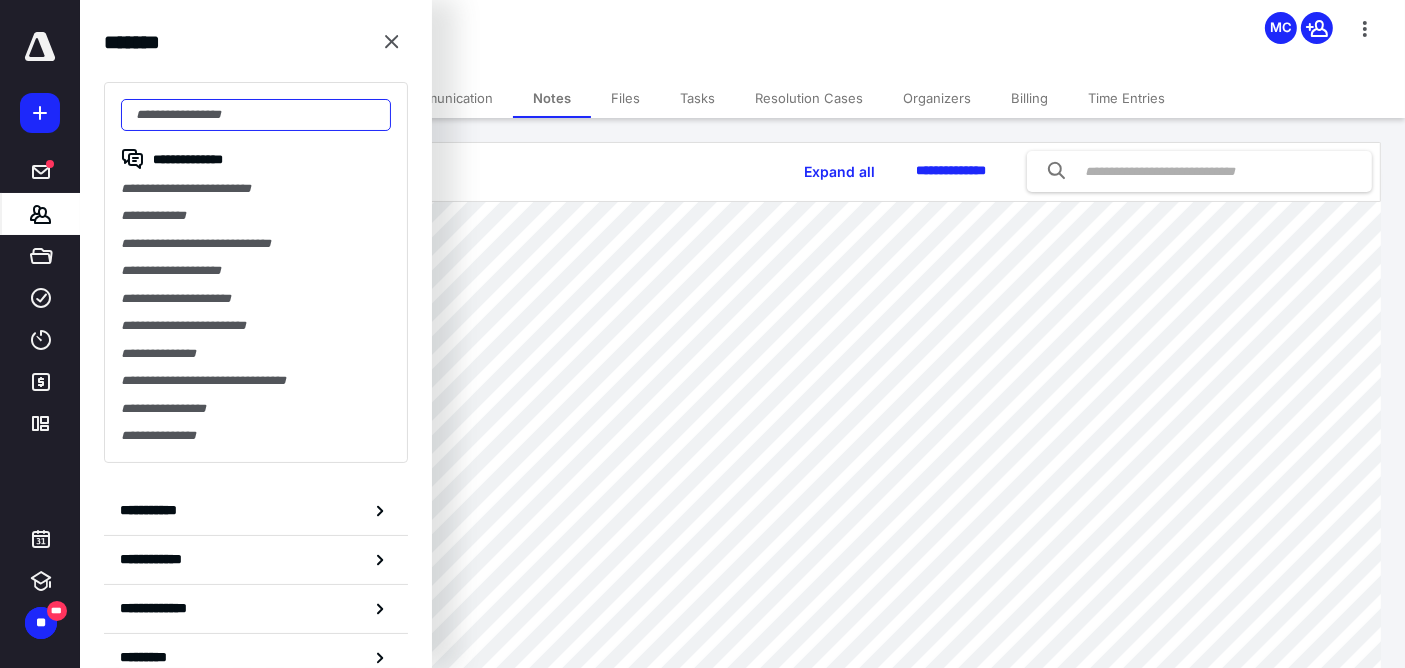 paste on "**********" 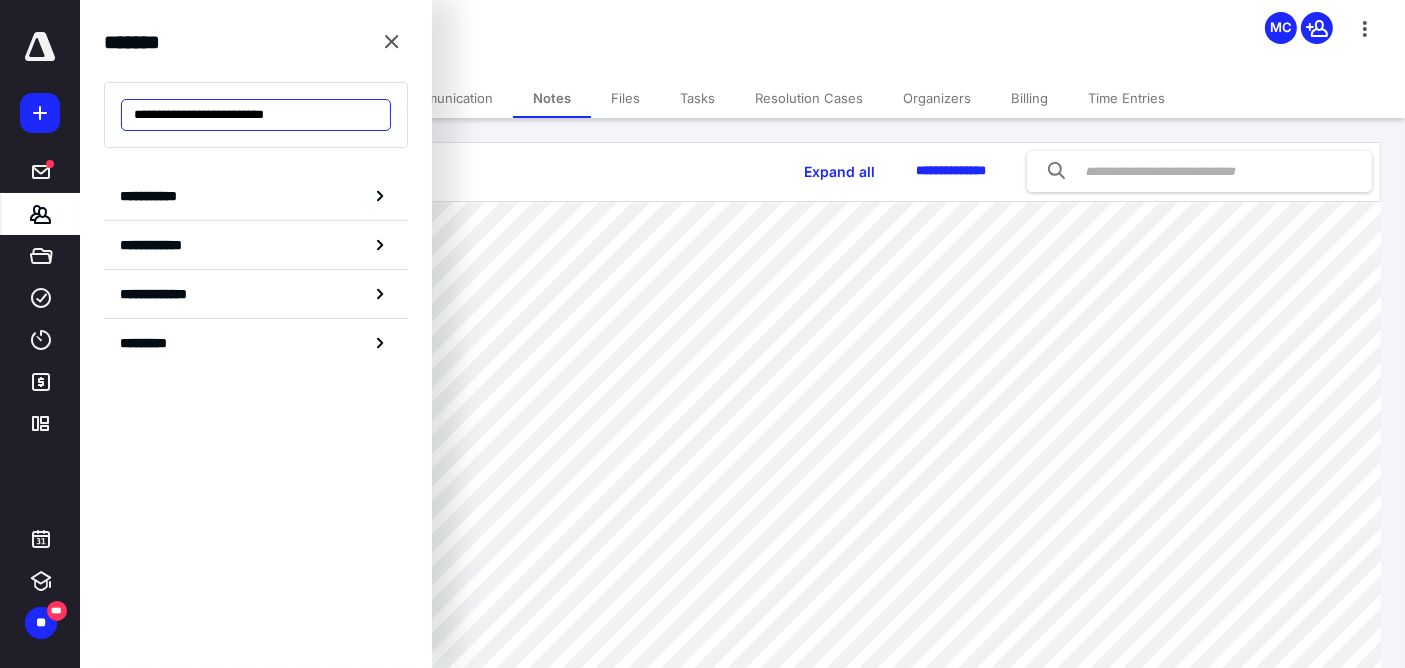 type on "**********" 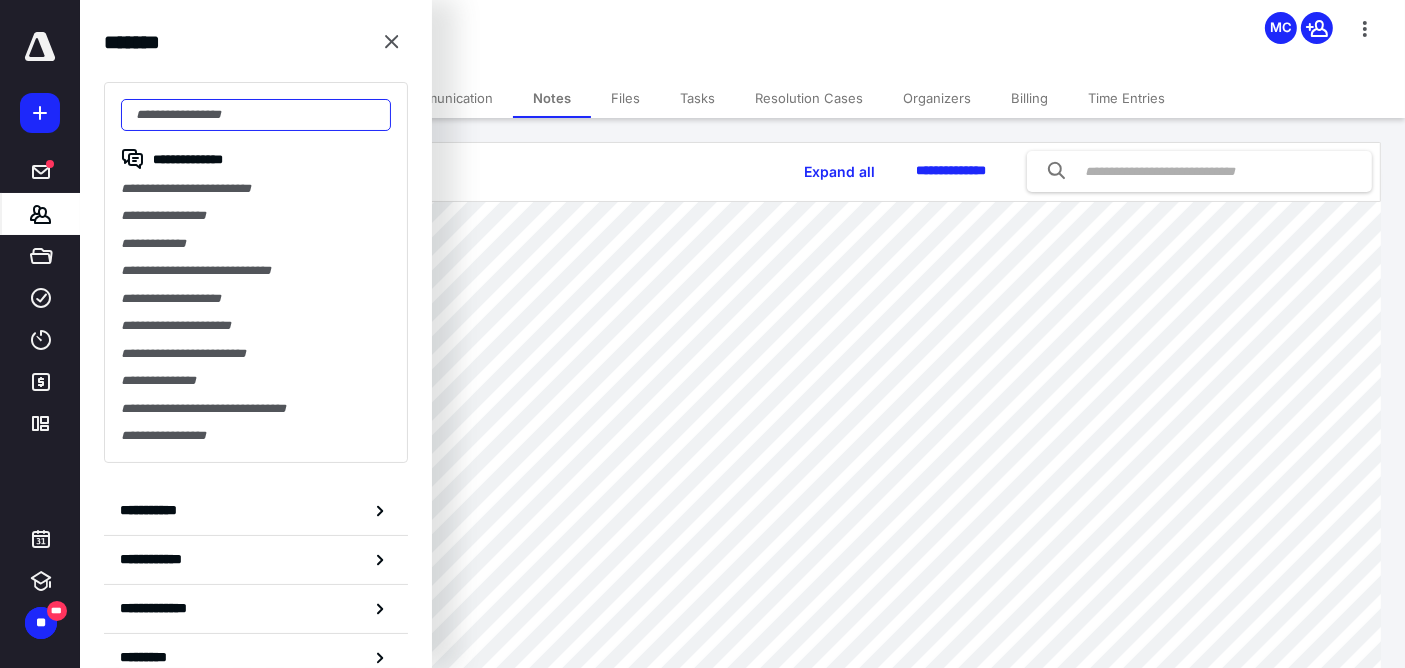 paste on "**********" 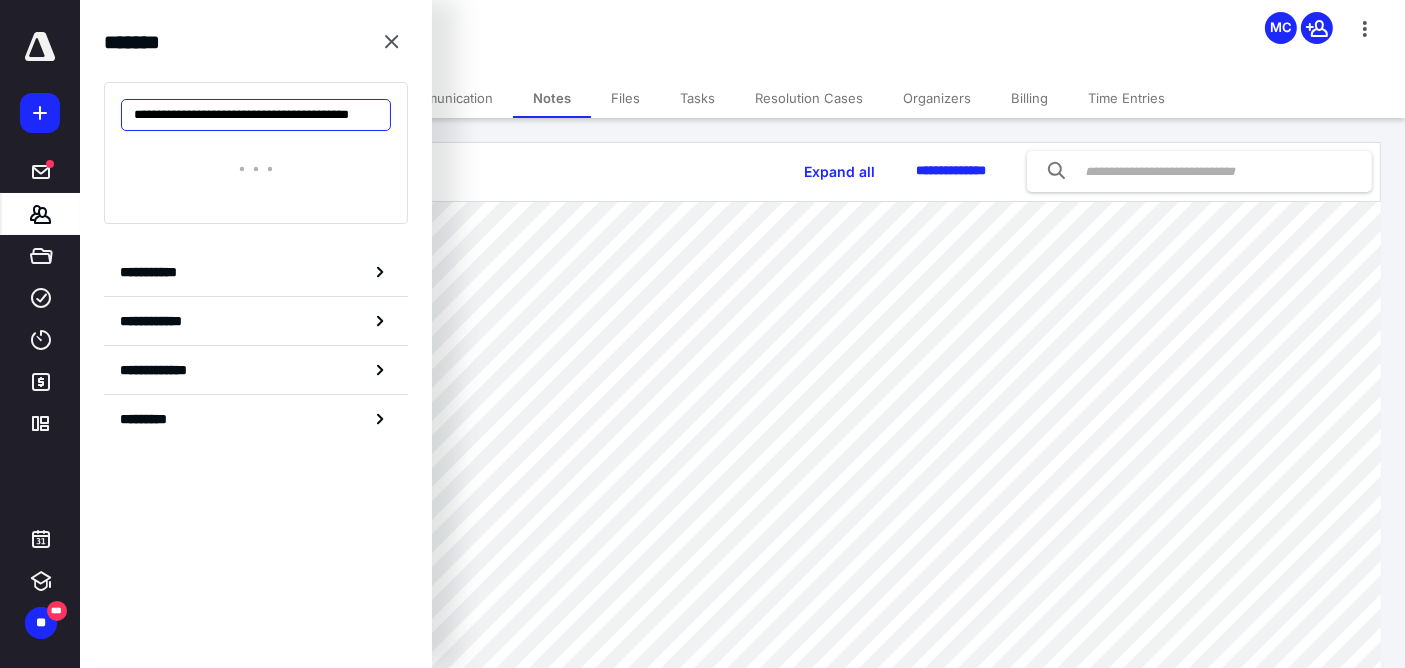 scroll, scrollTop: 0, scrollLeft: 77, axis: horizontal 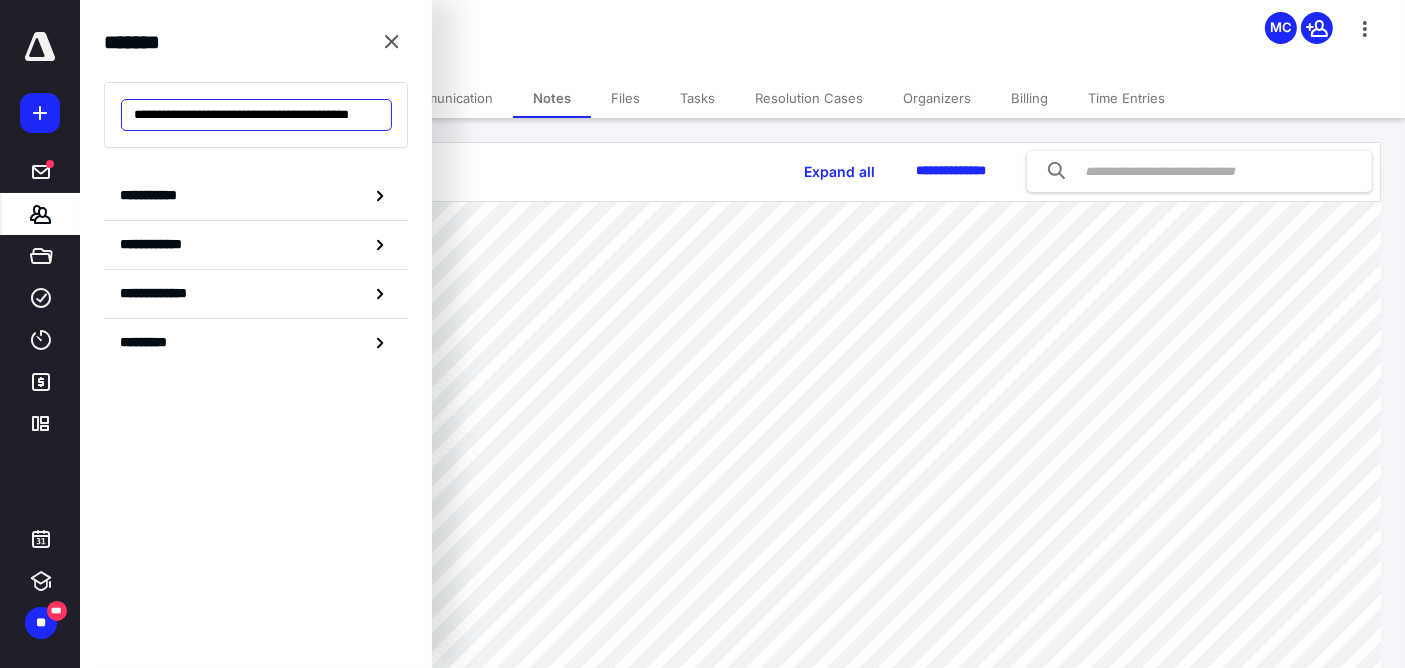 click on "**********" at bounding box center (256, 115) 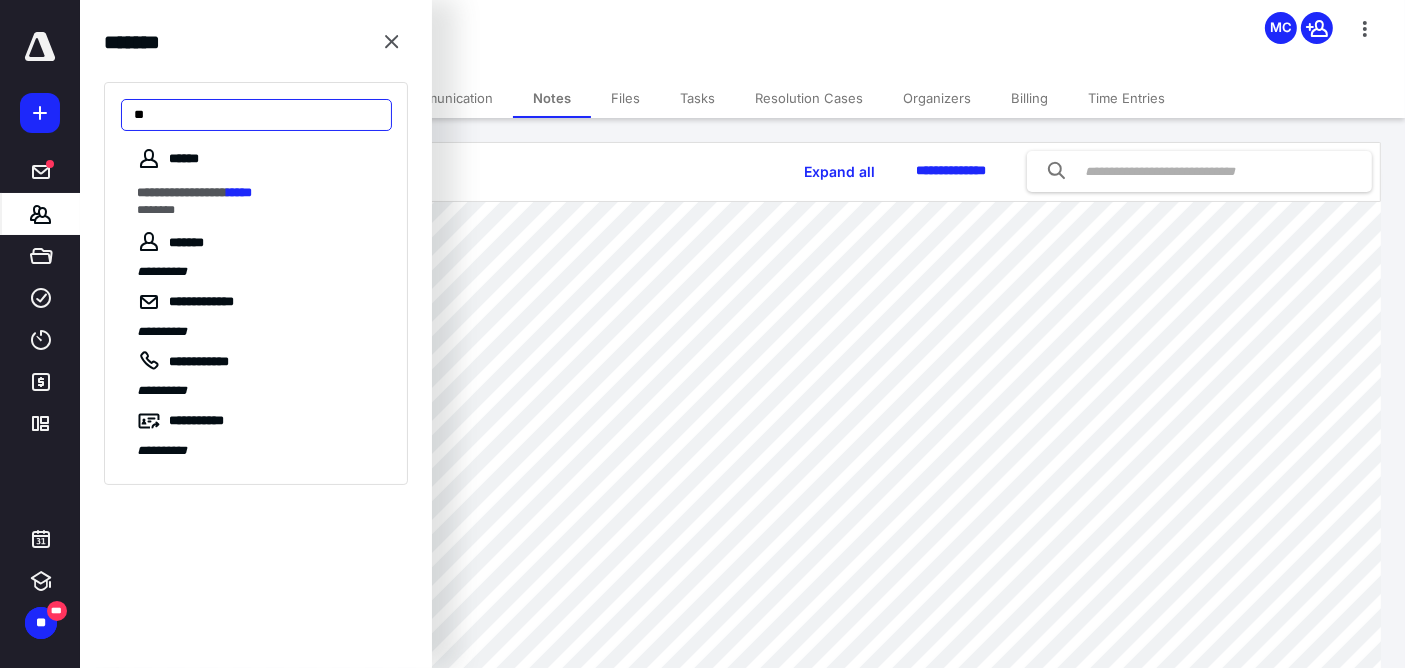 type on "*" 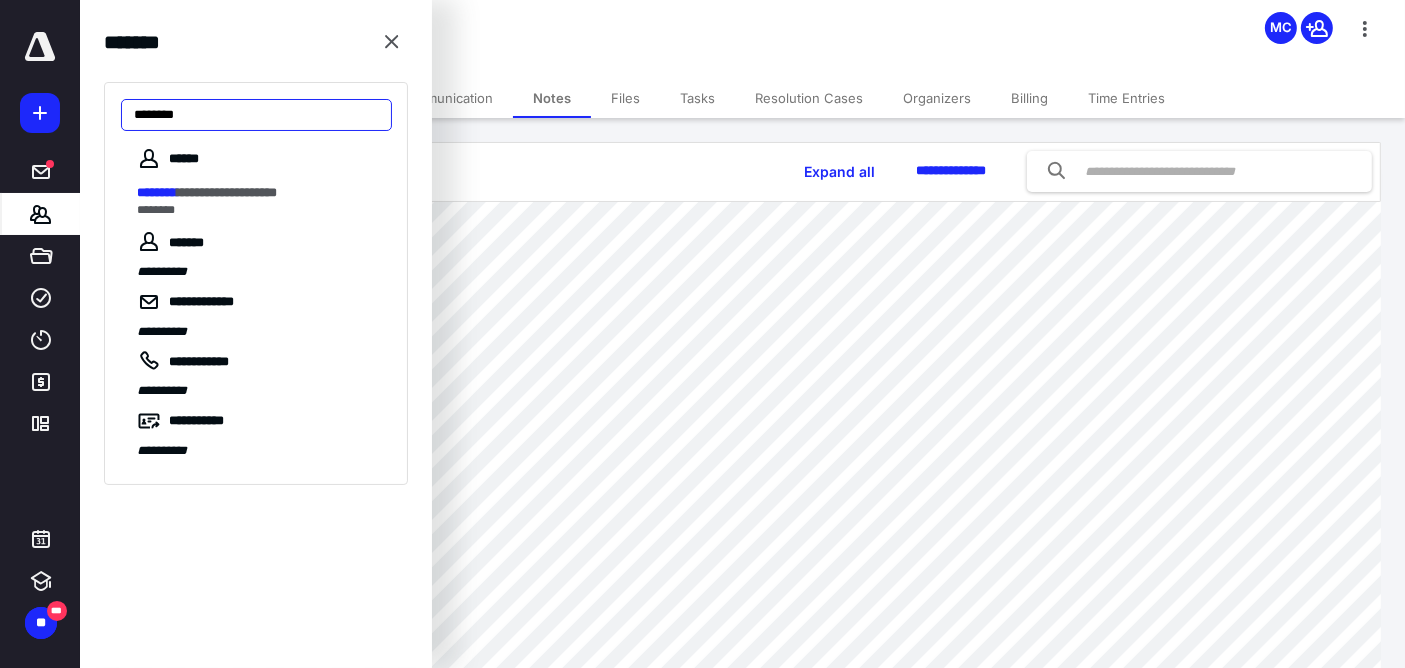 type on "********" 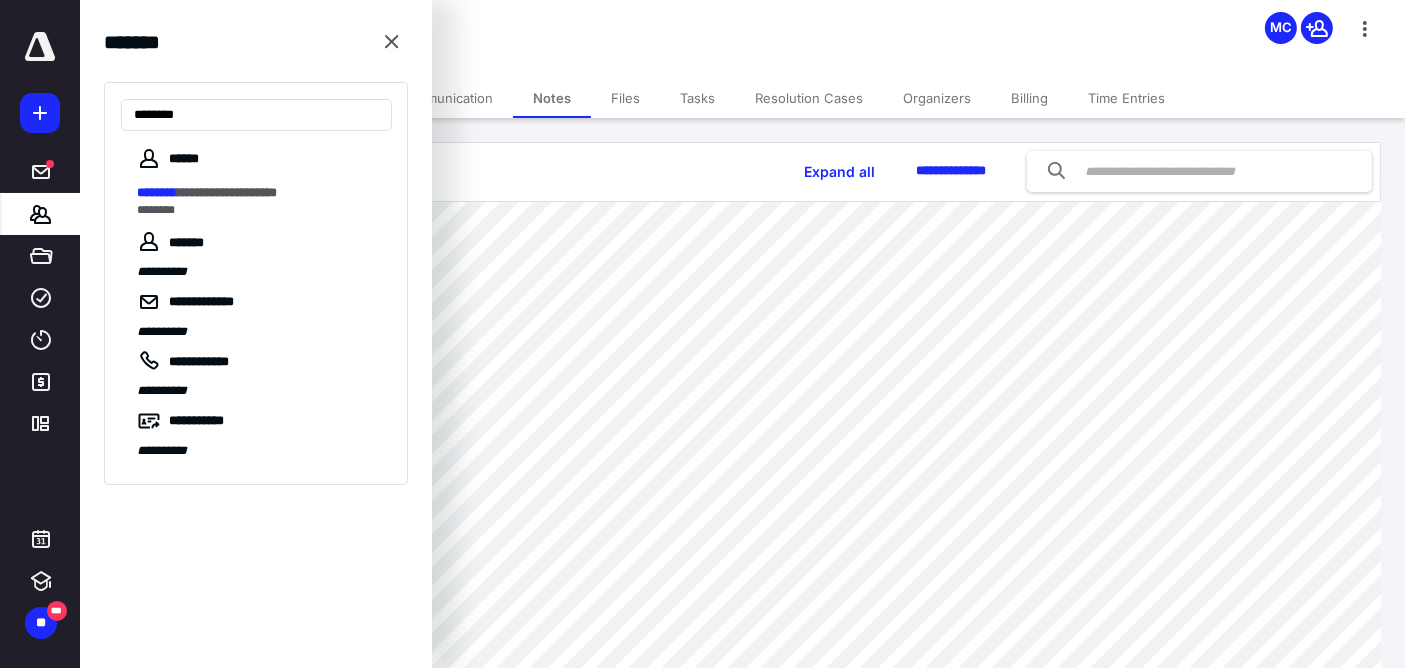 click on "**********" at bounding box center [227, 192] 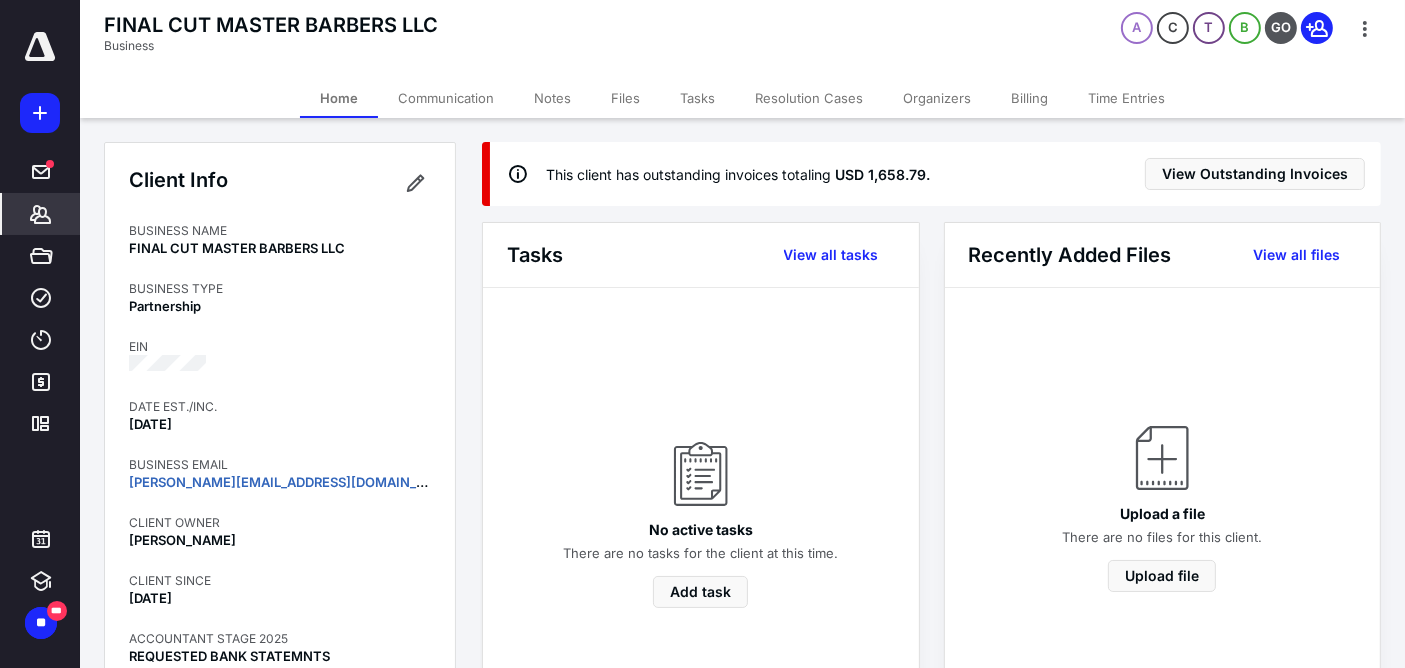 scroll, scrollTop: 584, scrollLeft: 0, axis: vertical 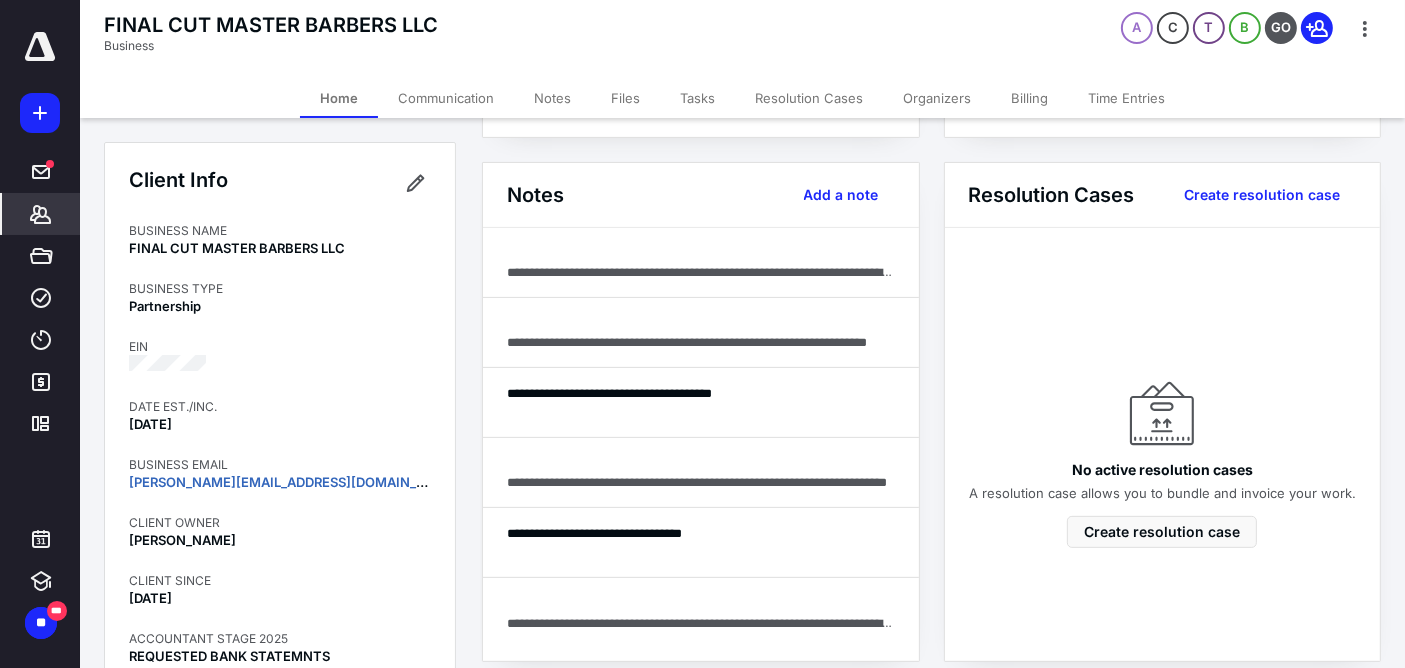 click on "Notes" at bounding box center (552, 98) 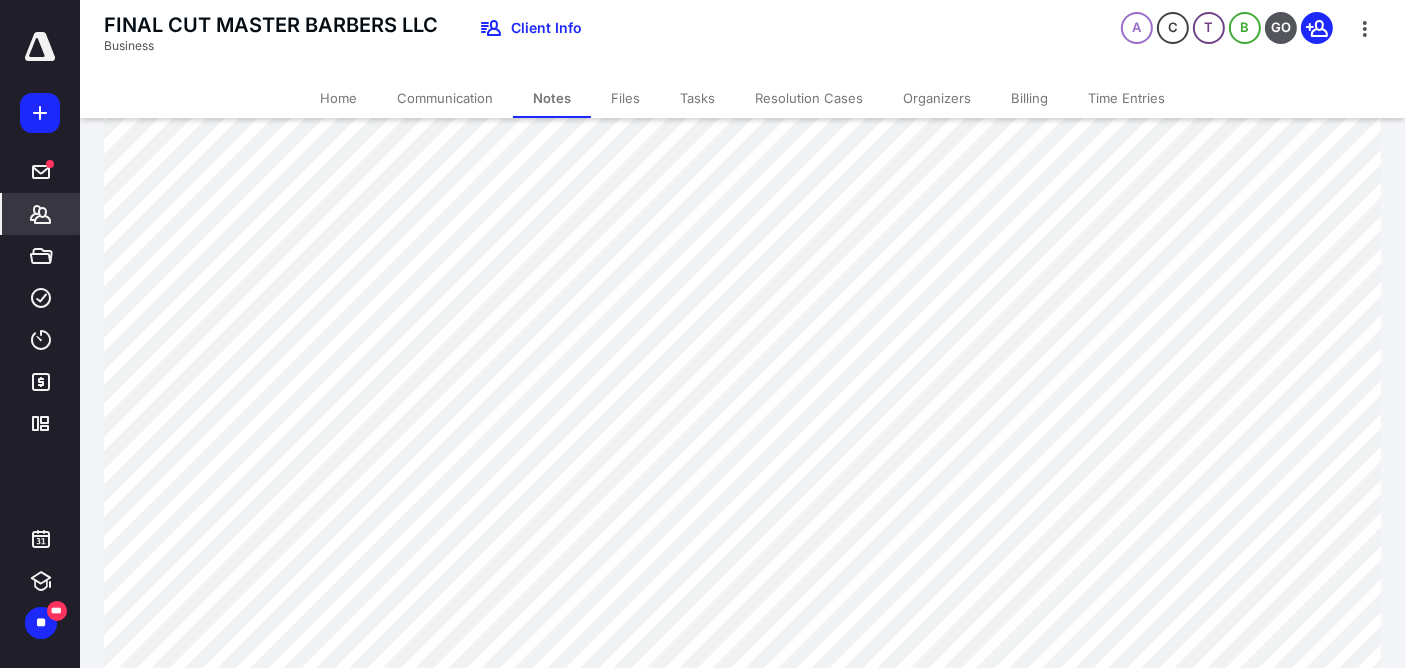 scroll, scrollTop: 0, scrollLeft: 0, axis: both 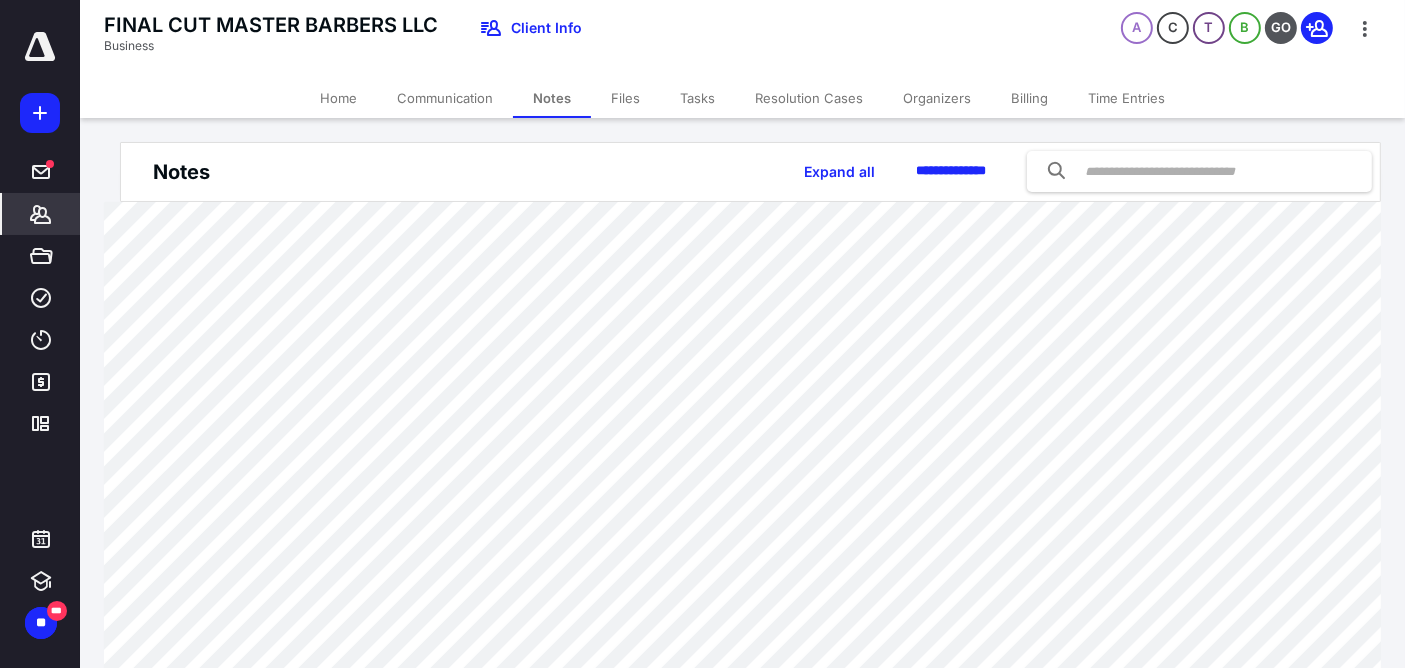 click on "Home" at bounding box center [338, 98] 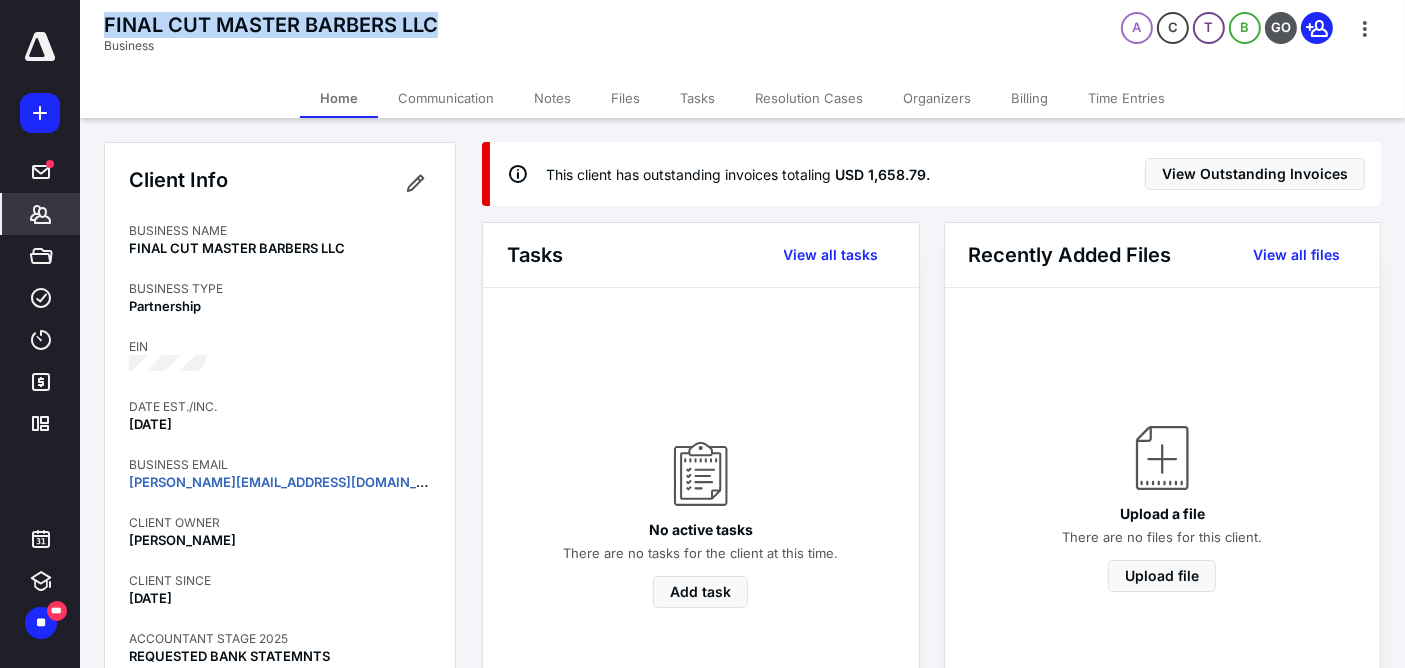drag, startPoint x: 100, startPoint y: 17, endPoint x: 436, endPoint y: 27, distance: 336.14877 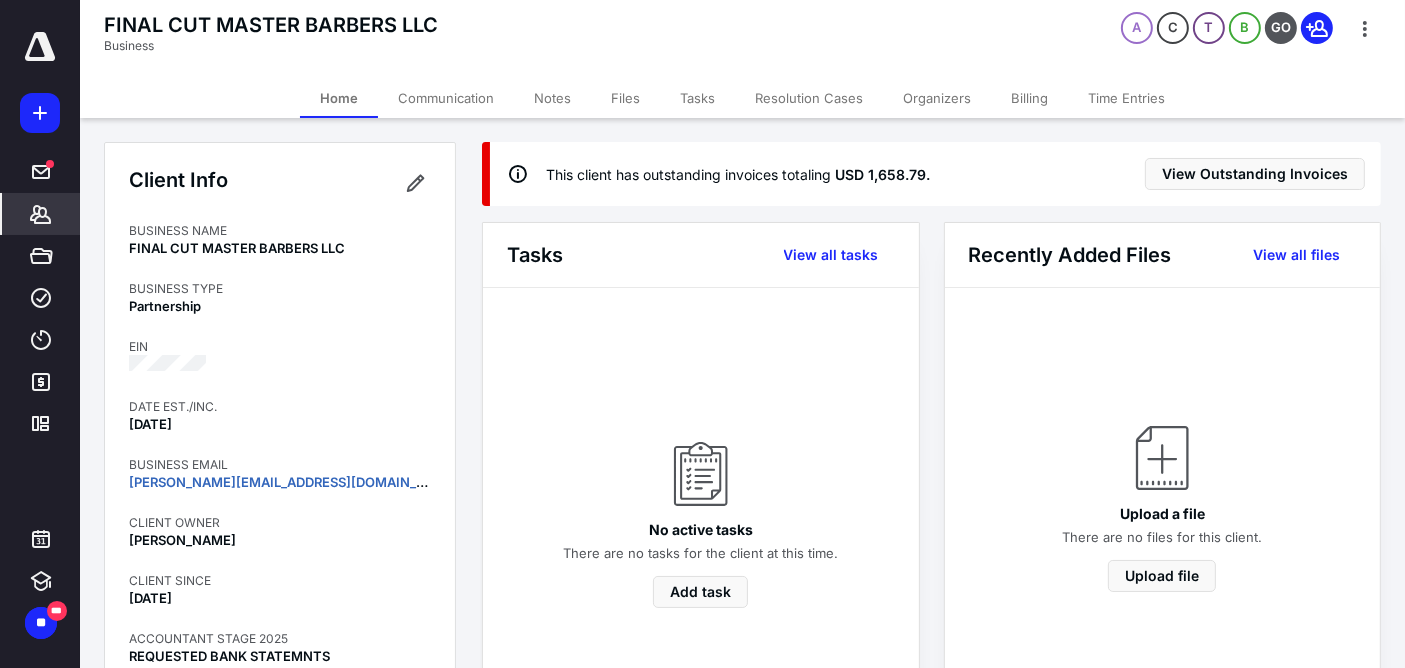 click on "Notes" at bounding box center (552, 98) 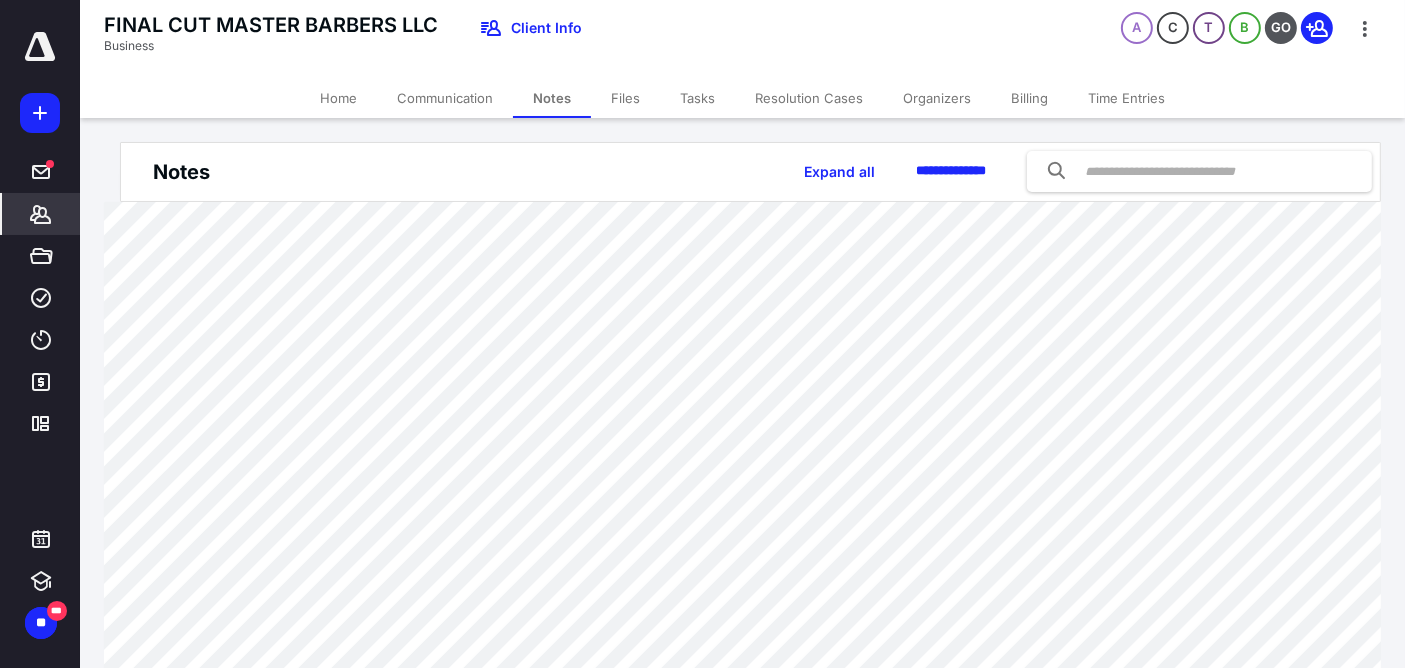 click on "Home" at bounding box center [338, 98] 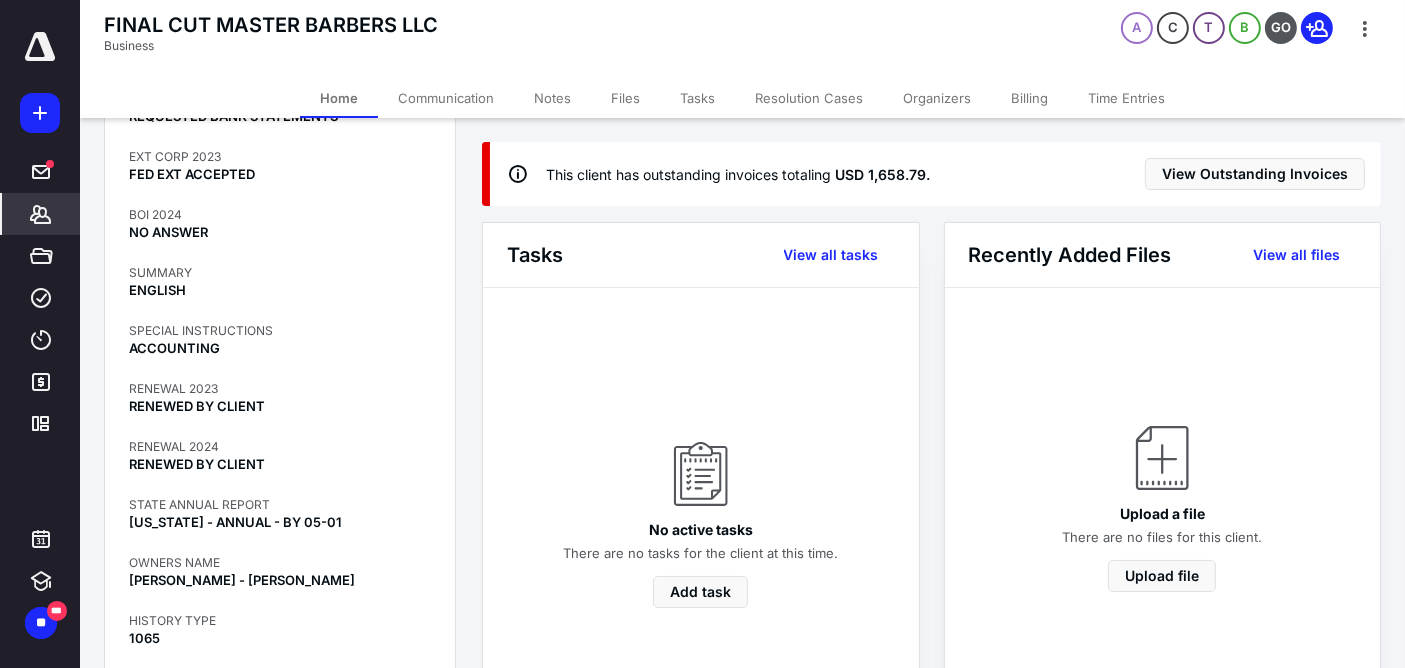 scroll, scrollTop: 1555, scrollLeft: 0, axis: vertical 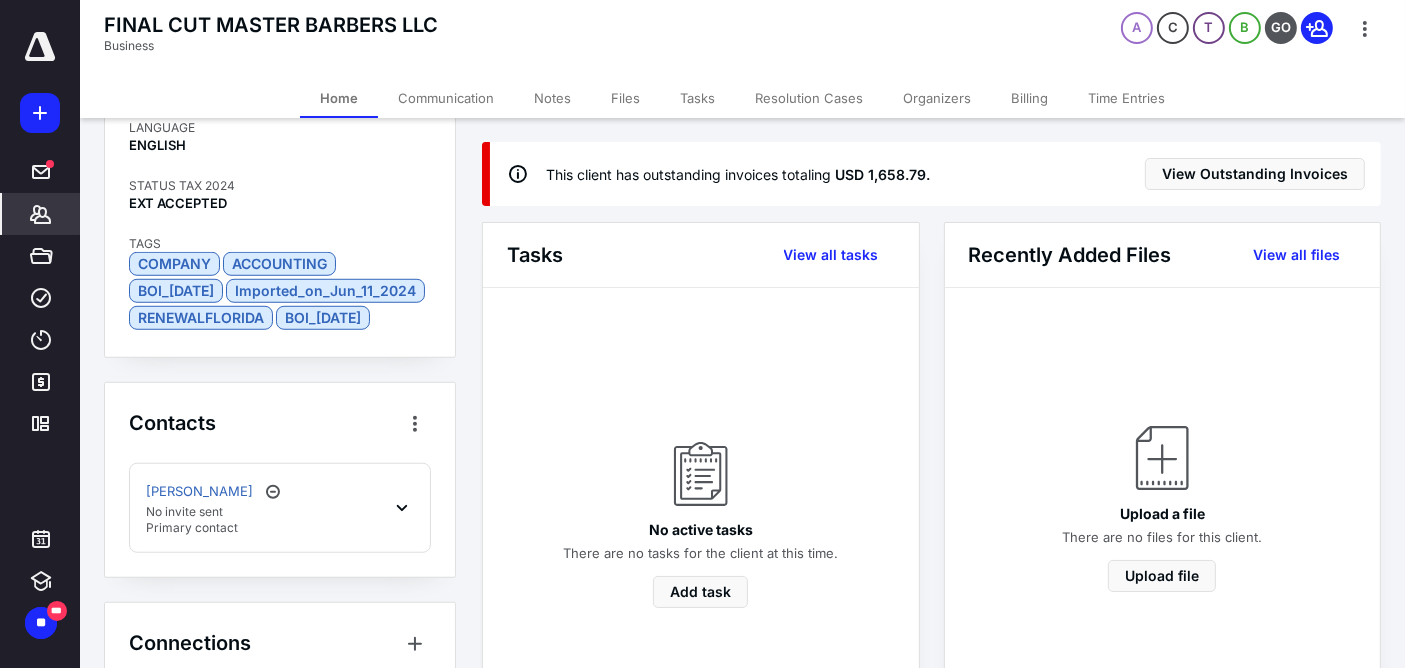 click 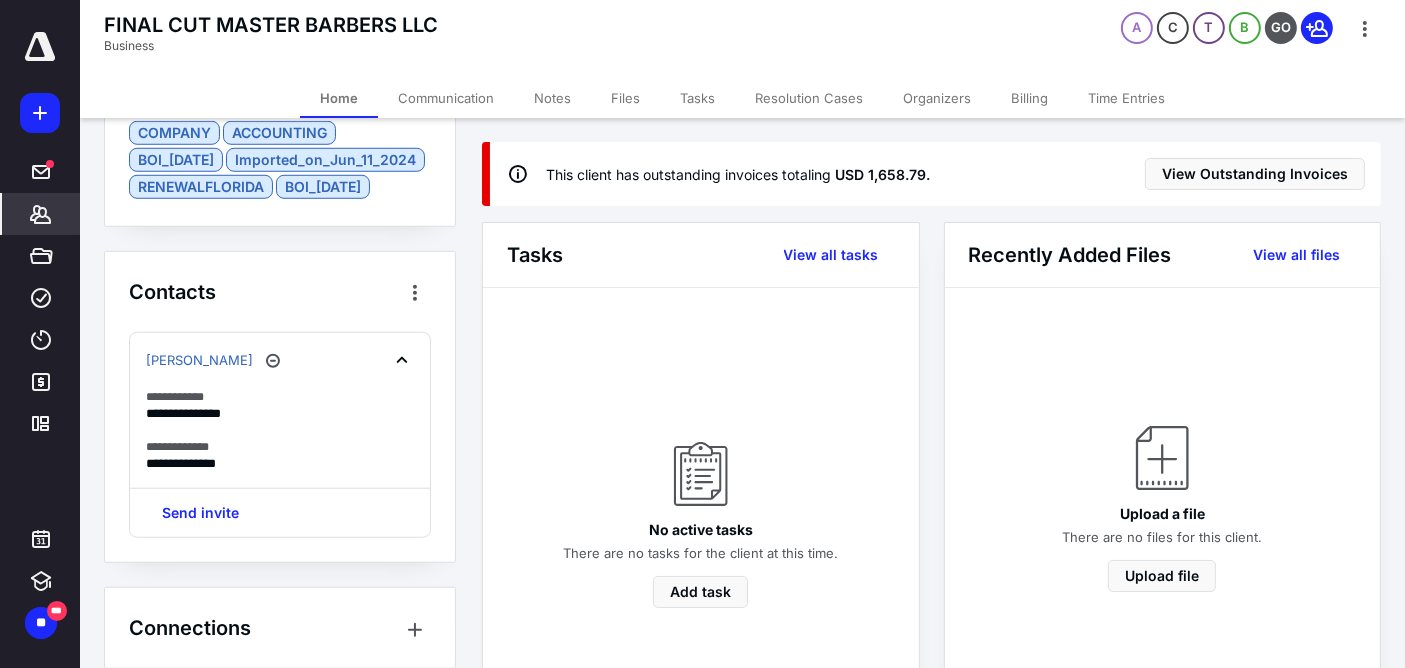 scroll, scrollTop: 1734, scrollLeft: 0, axis: vertical 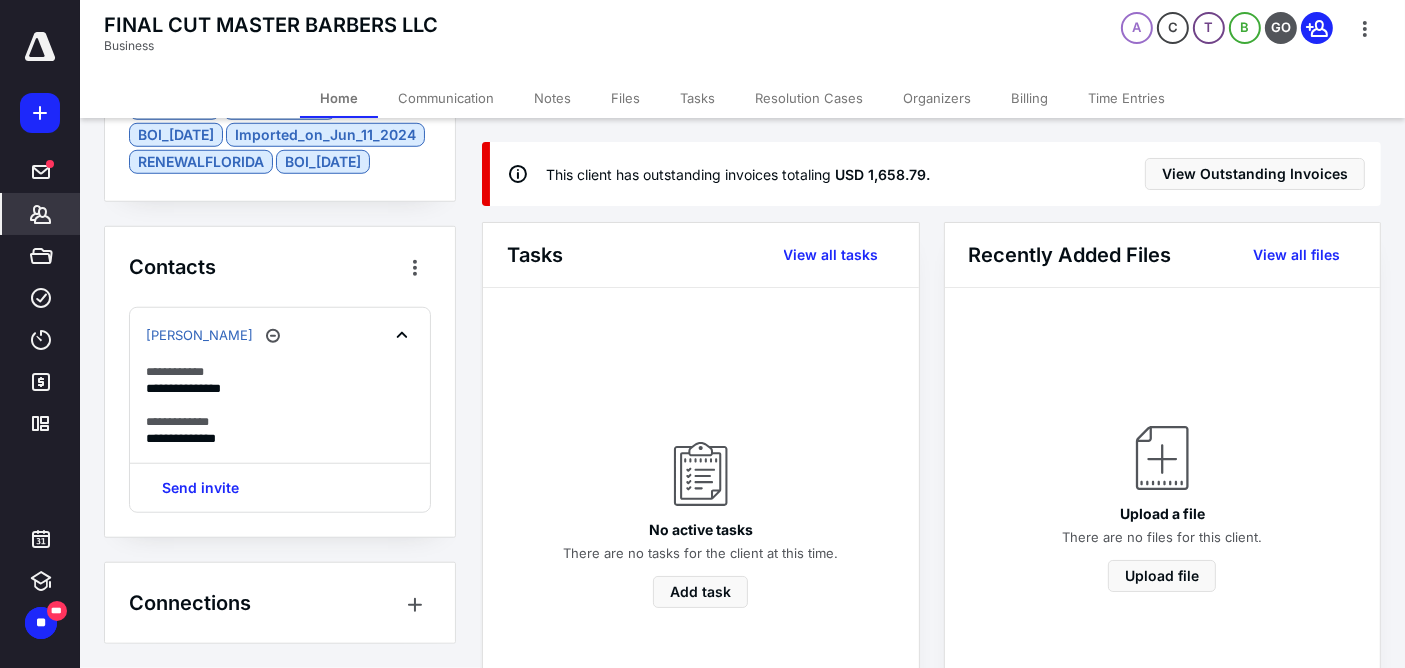 click on "Notes" at bounding box center [552, 98] 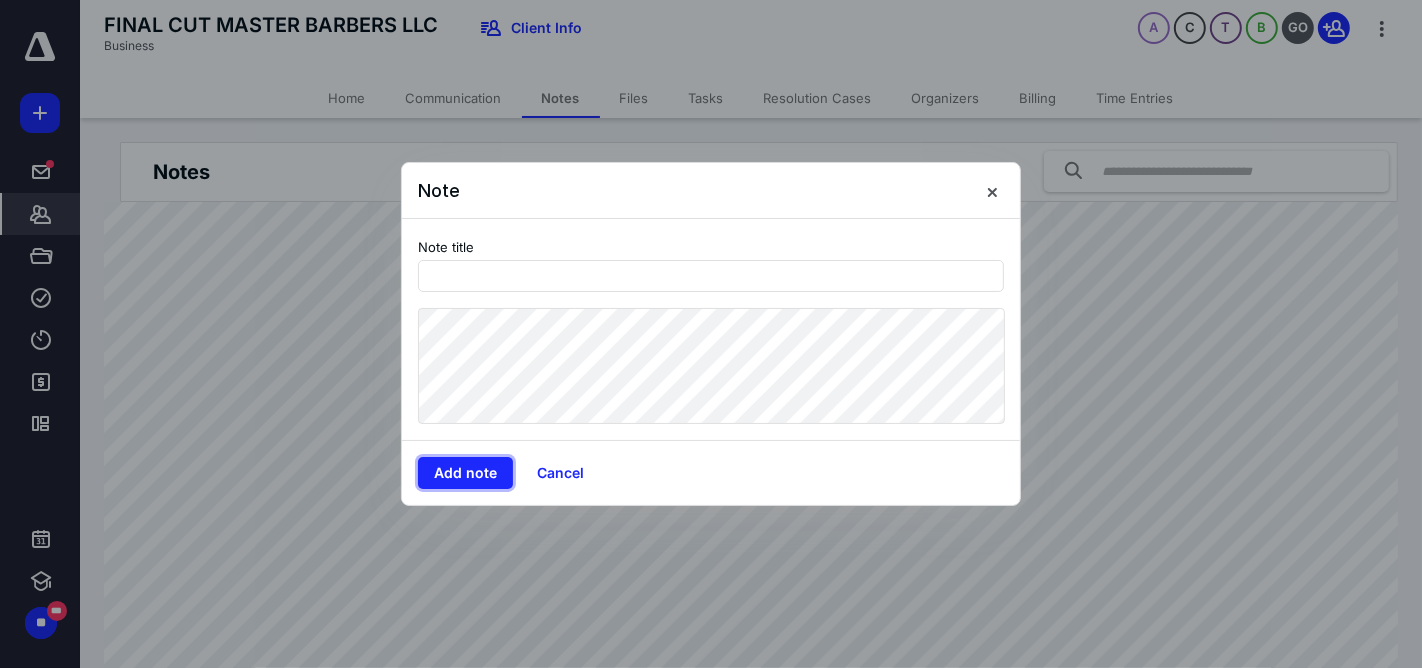 click on "Add note" at bounding box center [465, 473] 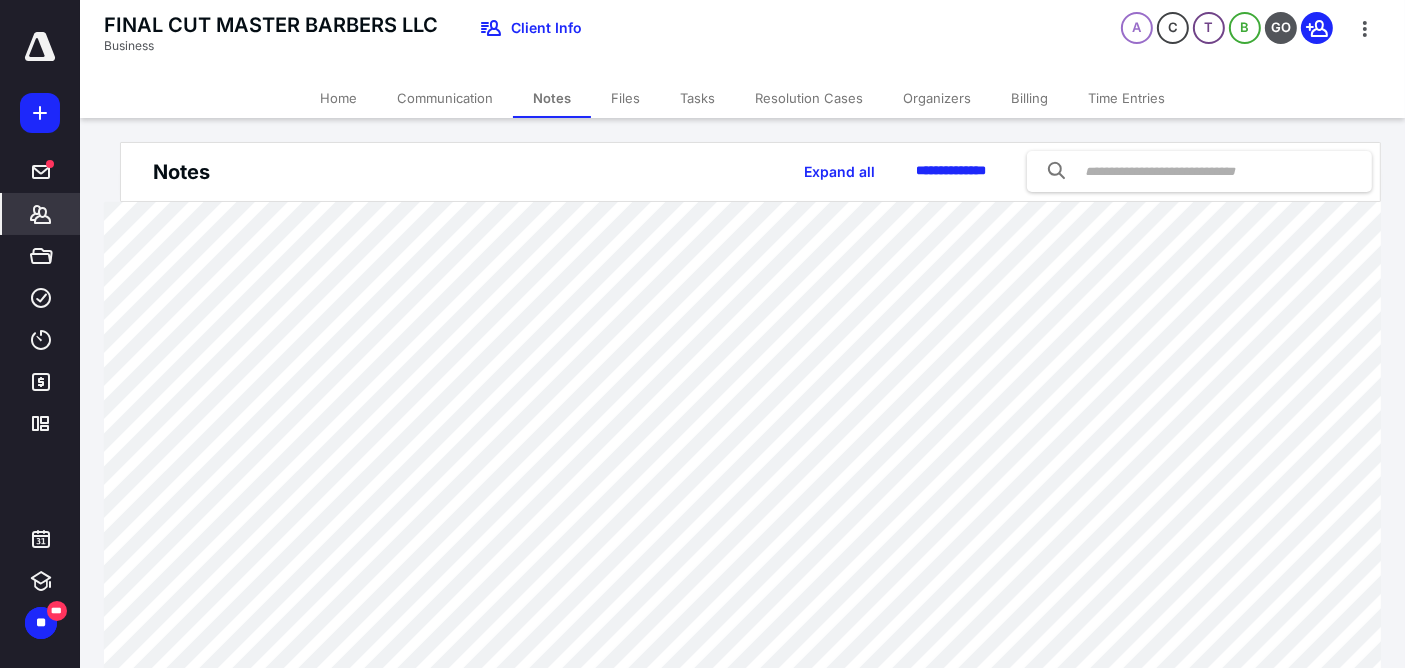 click 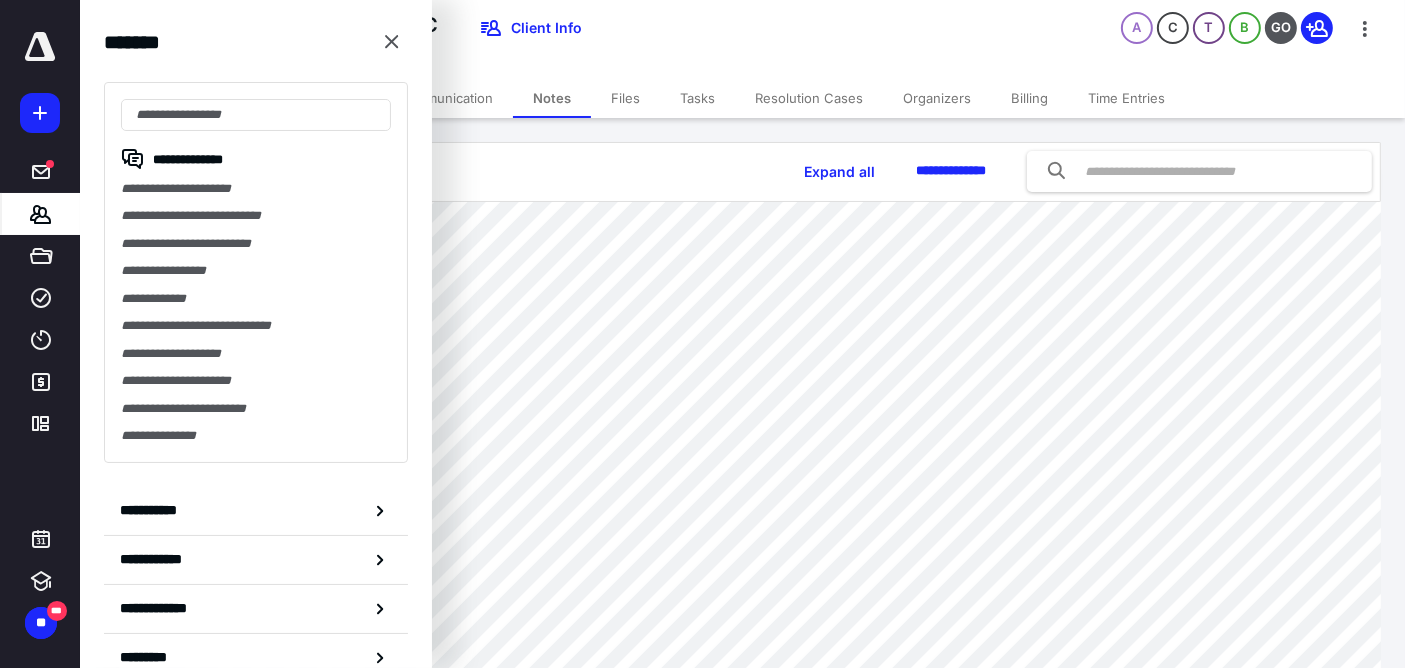 click at bounding box center [256, 115] 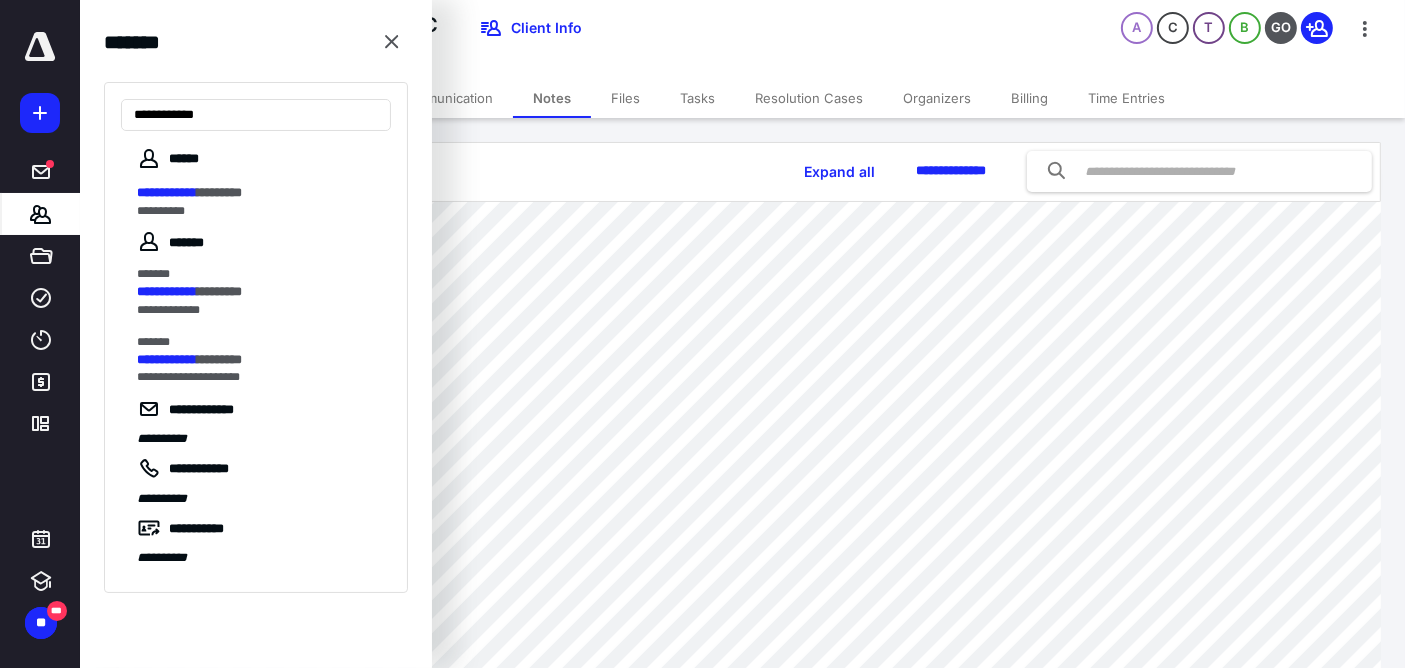 type on "**********" 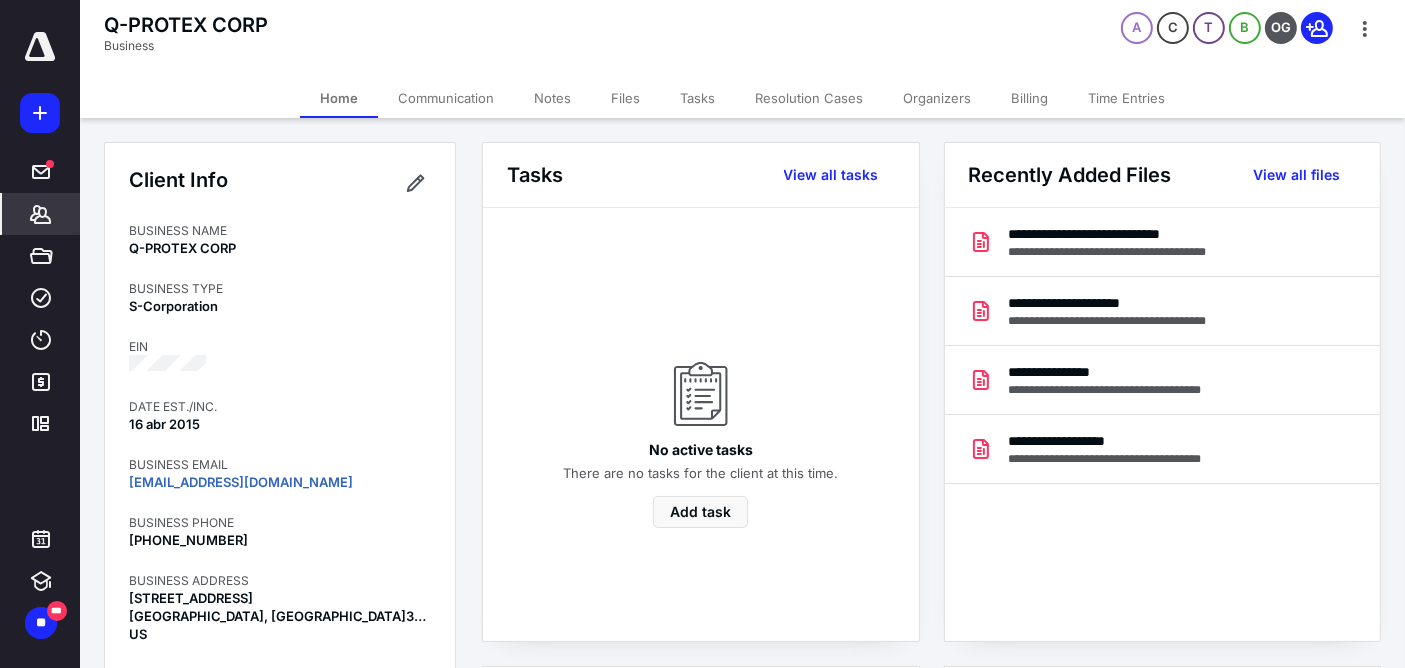 click on "Notes" at bounding box center (552, 98) 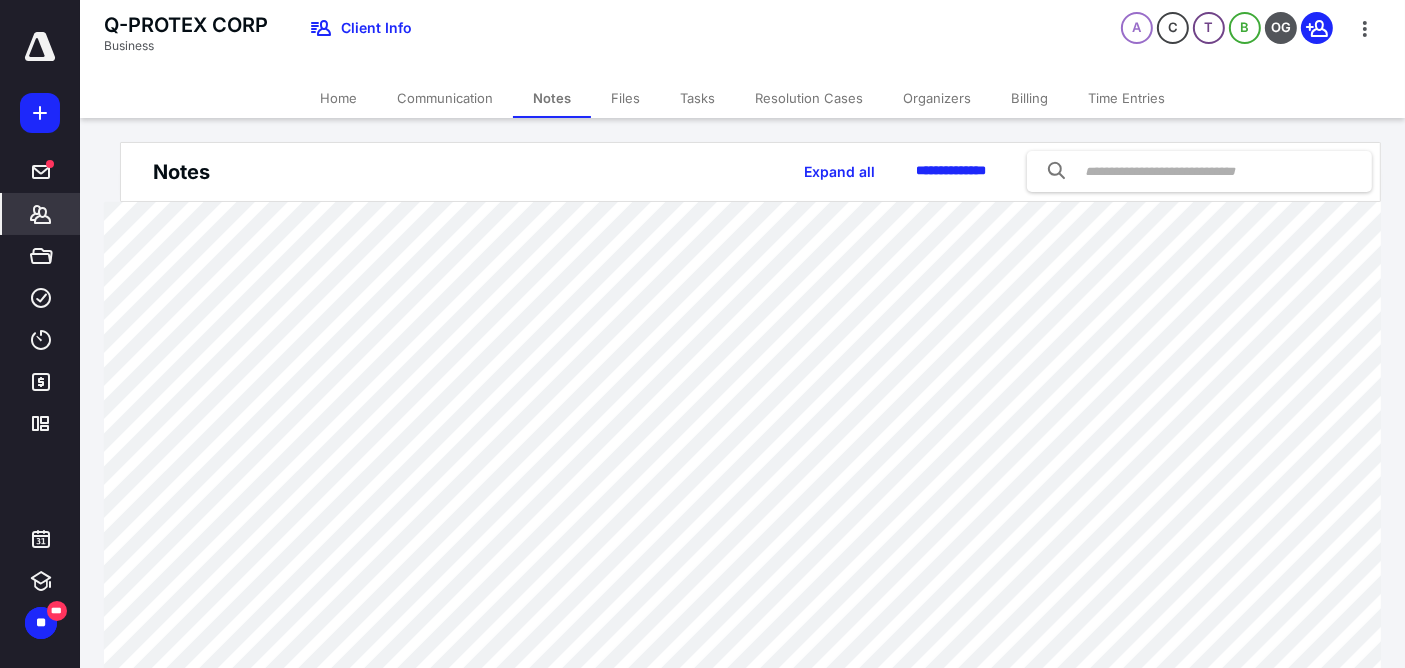 click on "Billing" at bounding box center (1029, 98) 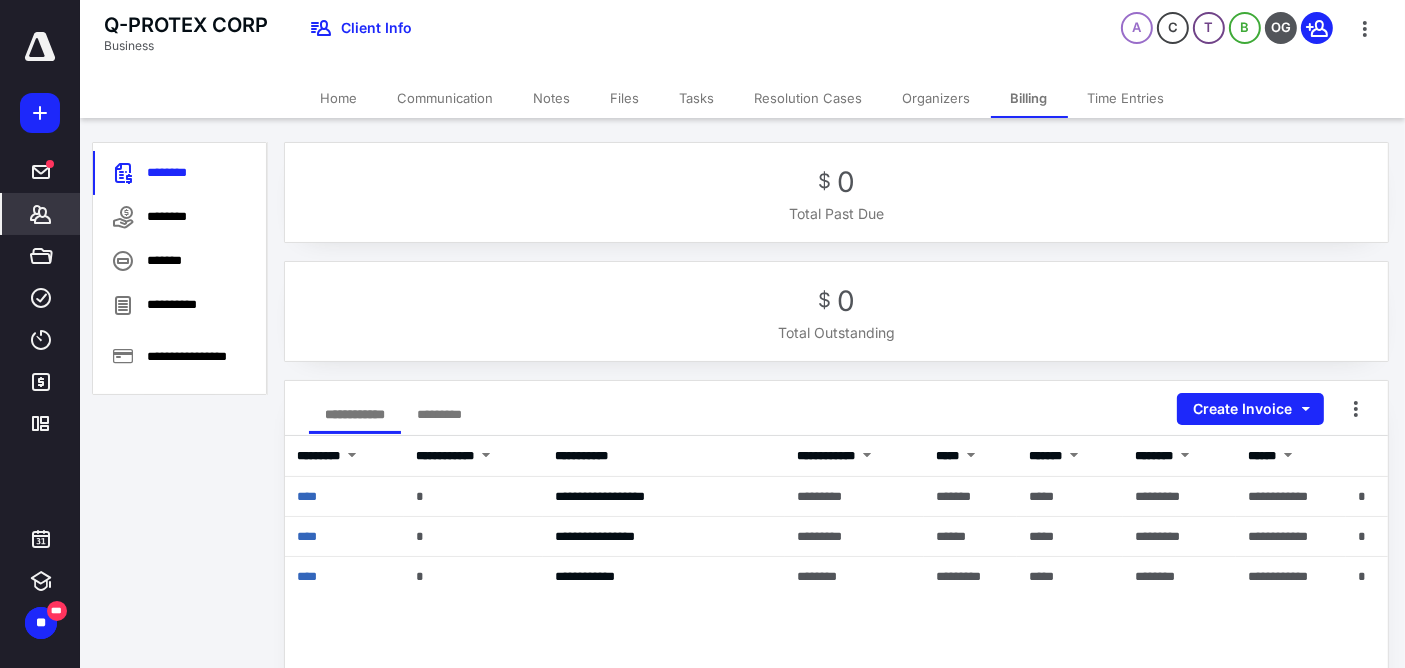 click on "Home" at bounding box center (339, 98) 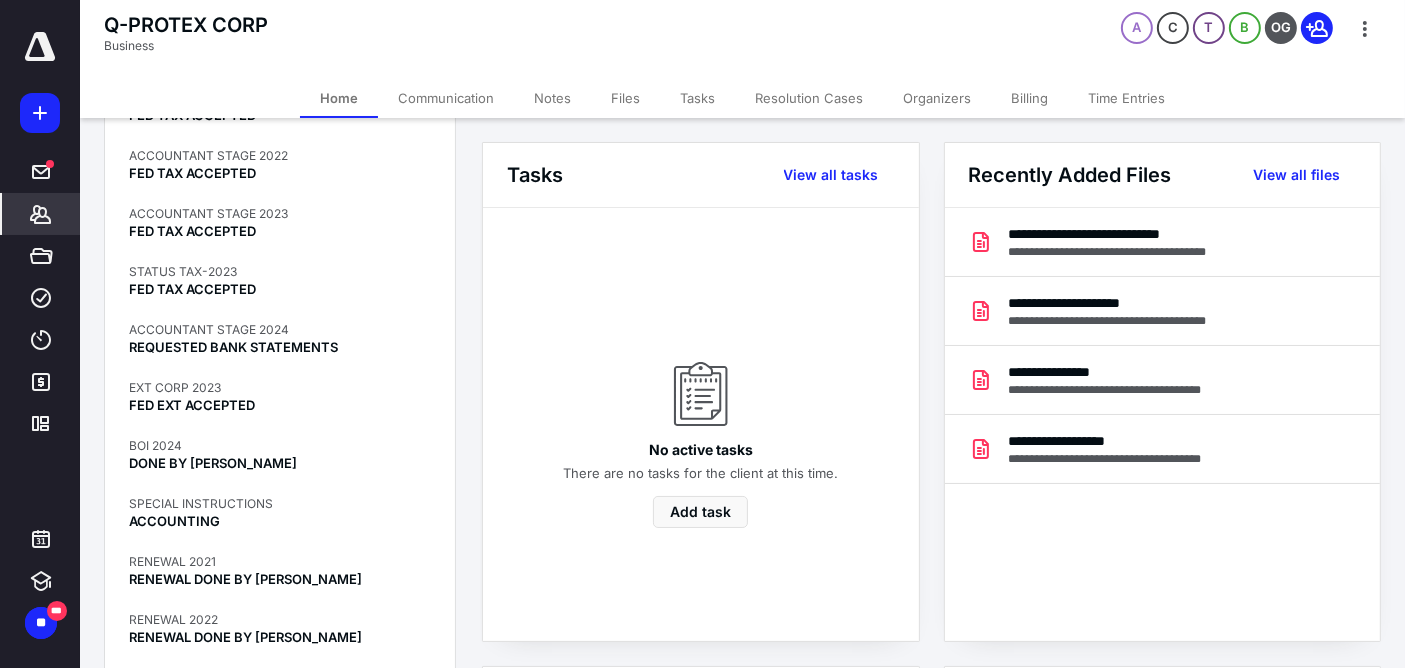scroll, scrollTop: 888, scrollLeft: 0, axis: vertical 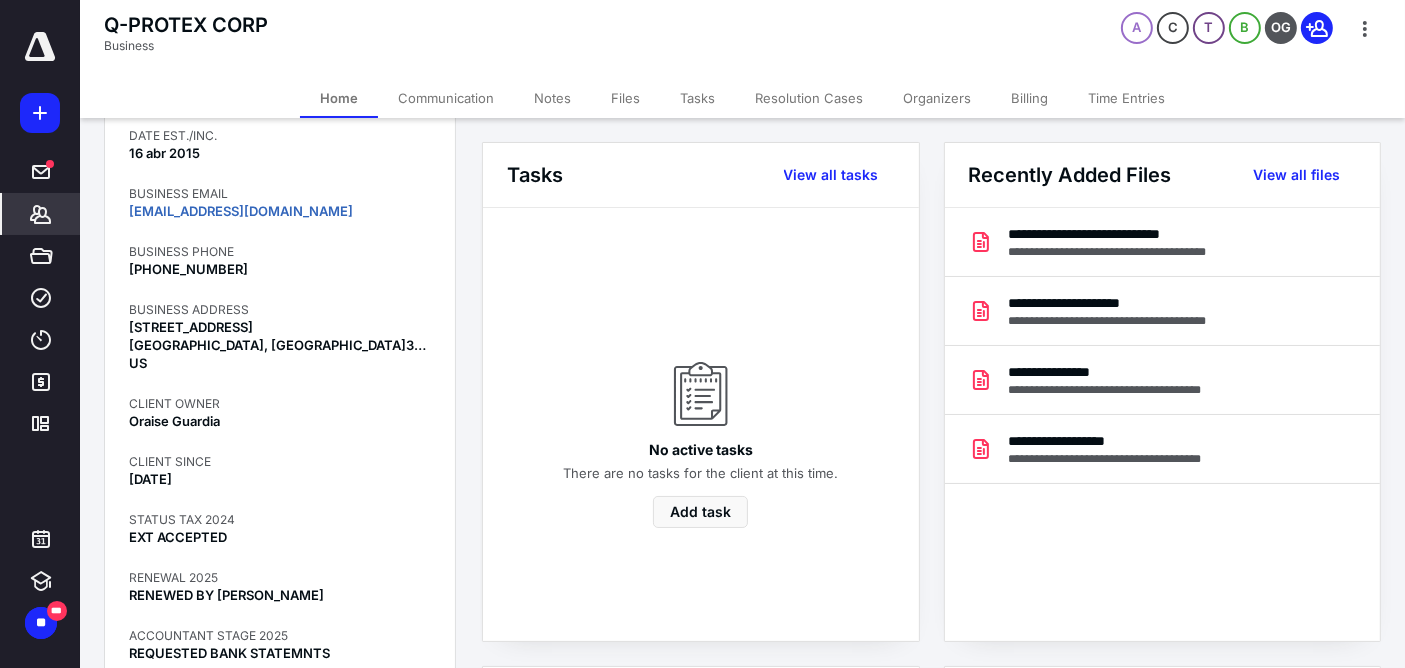 click on "Notes" at bounding box center (552, 98) 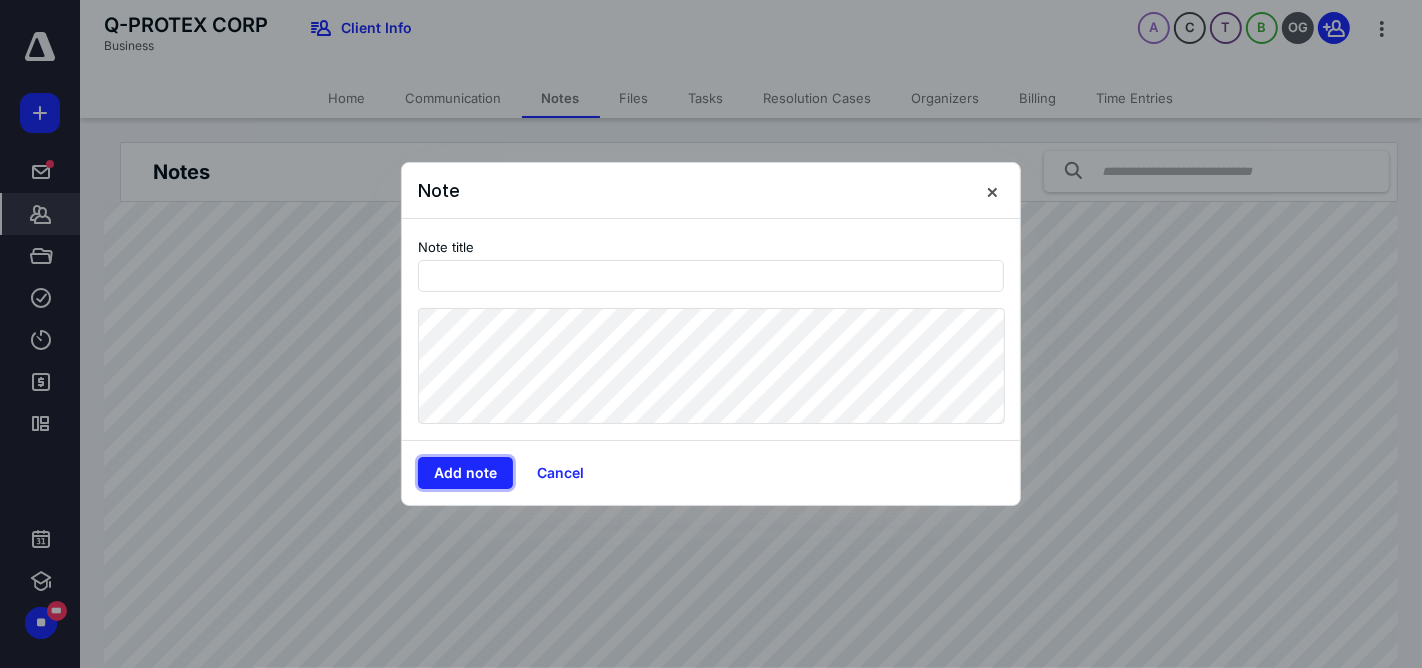 click on "Add note" at bounding box center [465, 473] 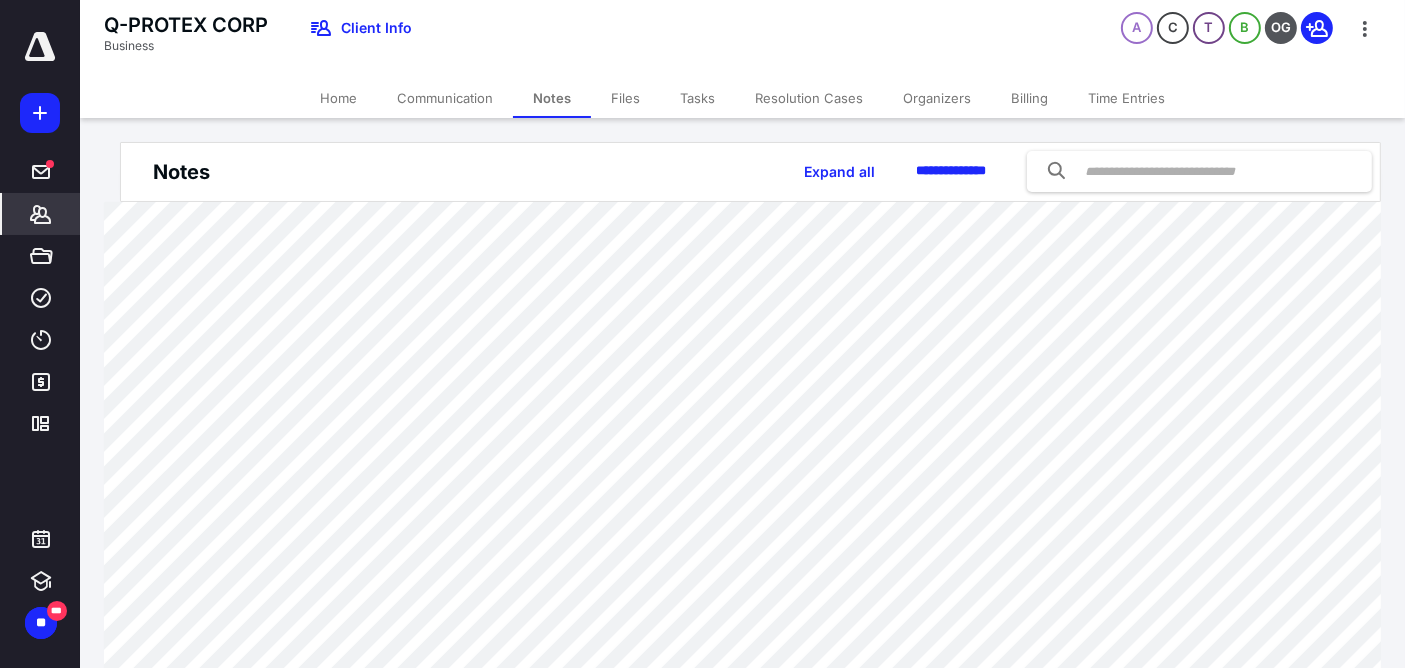 click on "Billing" at bounding box center [1029, 98] 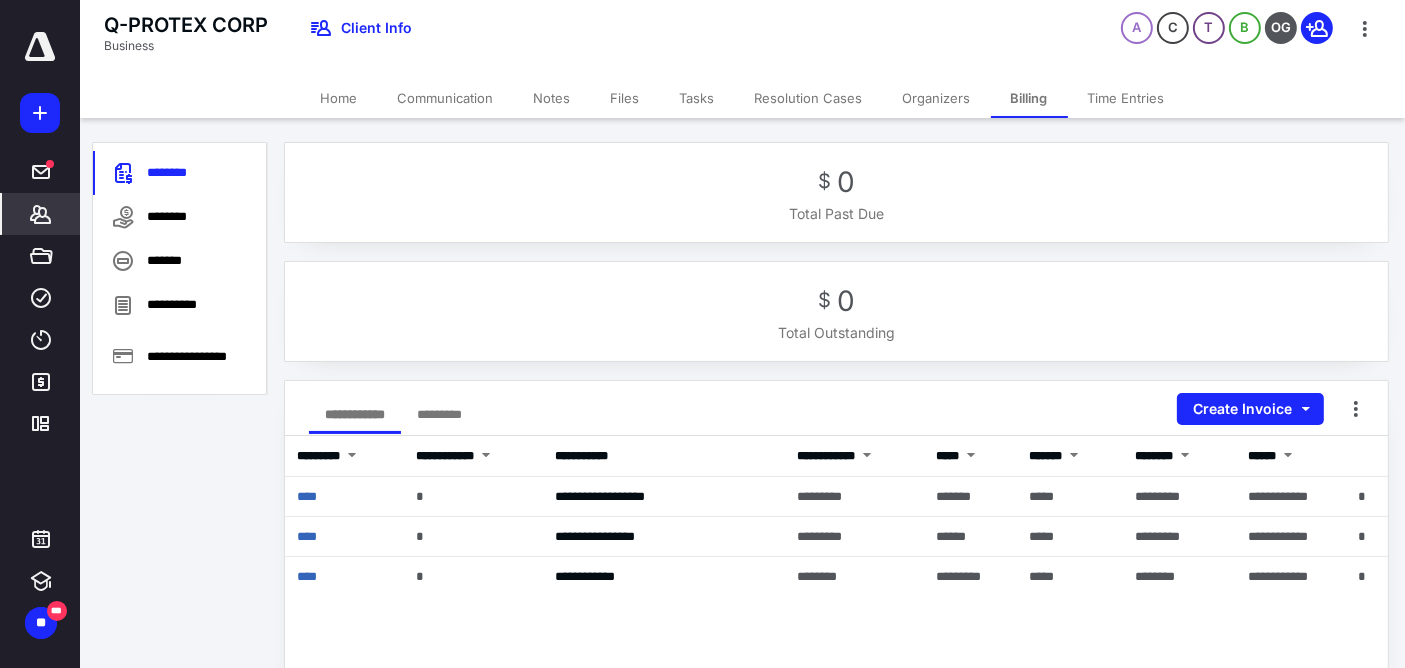 click on "Notes" at bounding box center [552, 98] 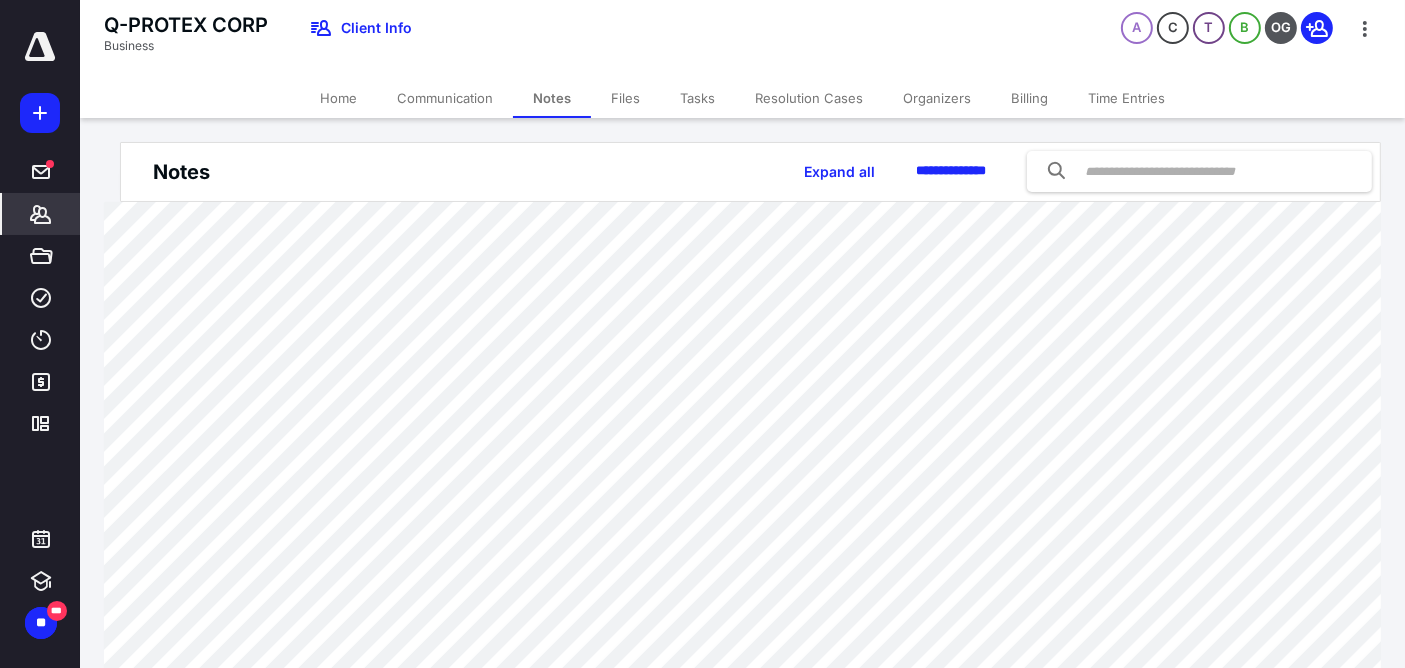 click on "Home" at bounding box center [338, 98] 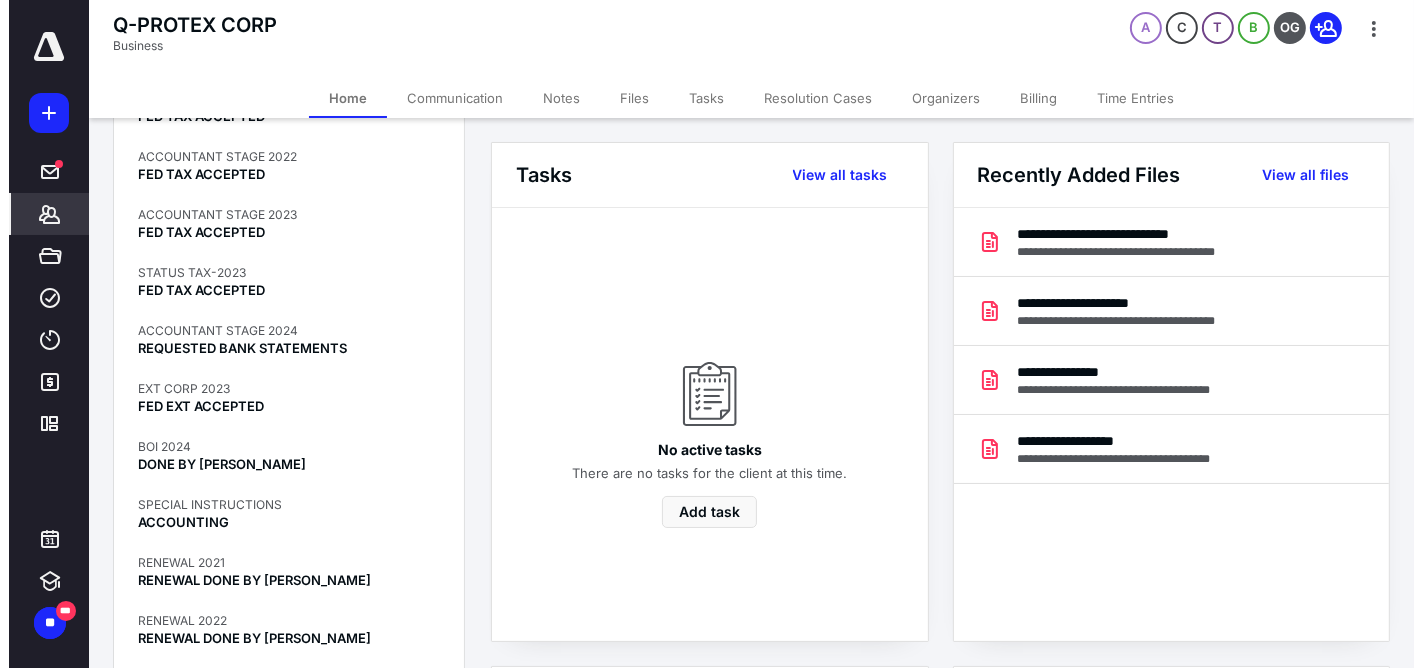 scroll, scrollTop: 888, scrollLeft: 0, axis: vertical 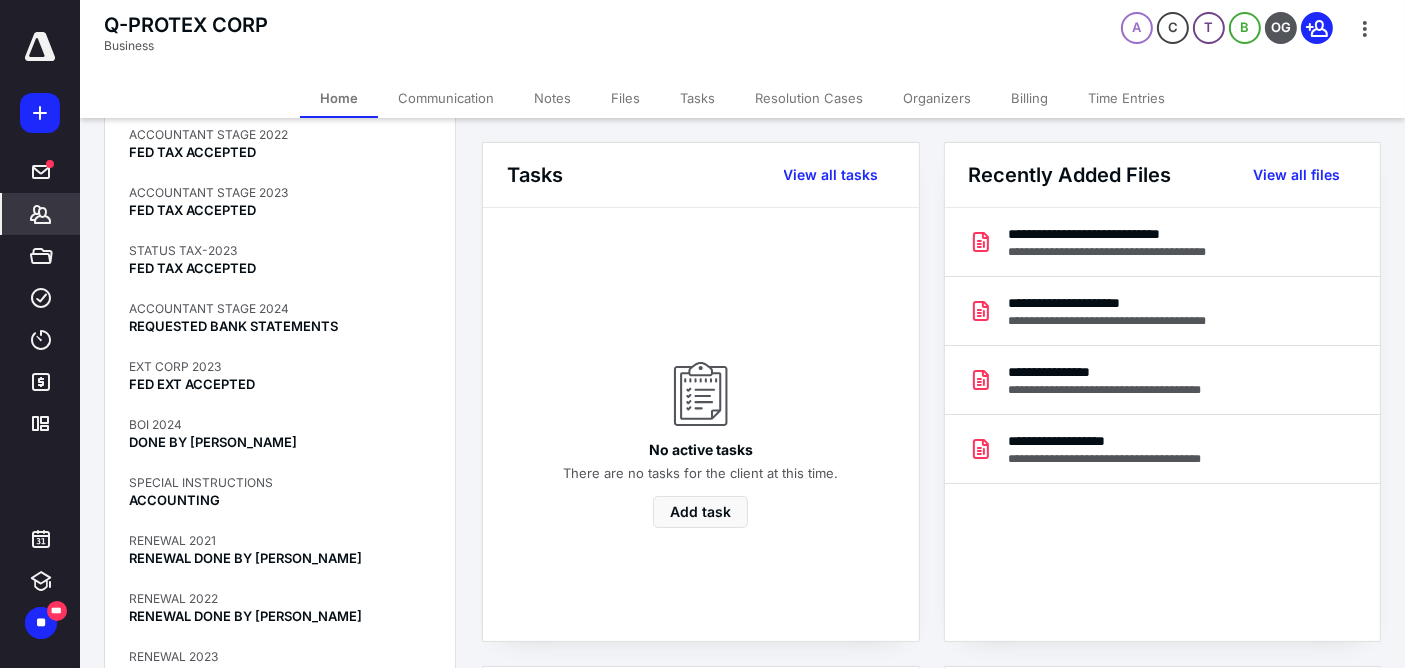click on "Notes" at bounding box center [552, 98] 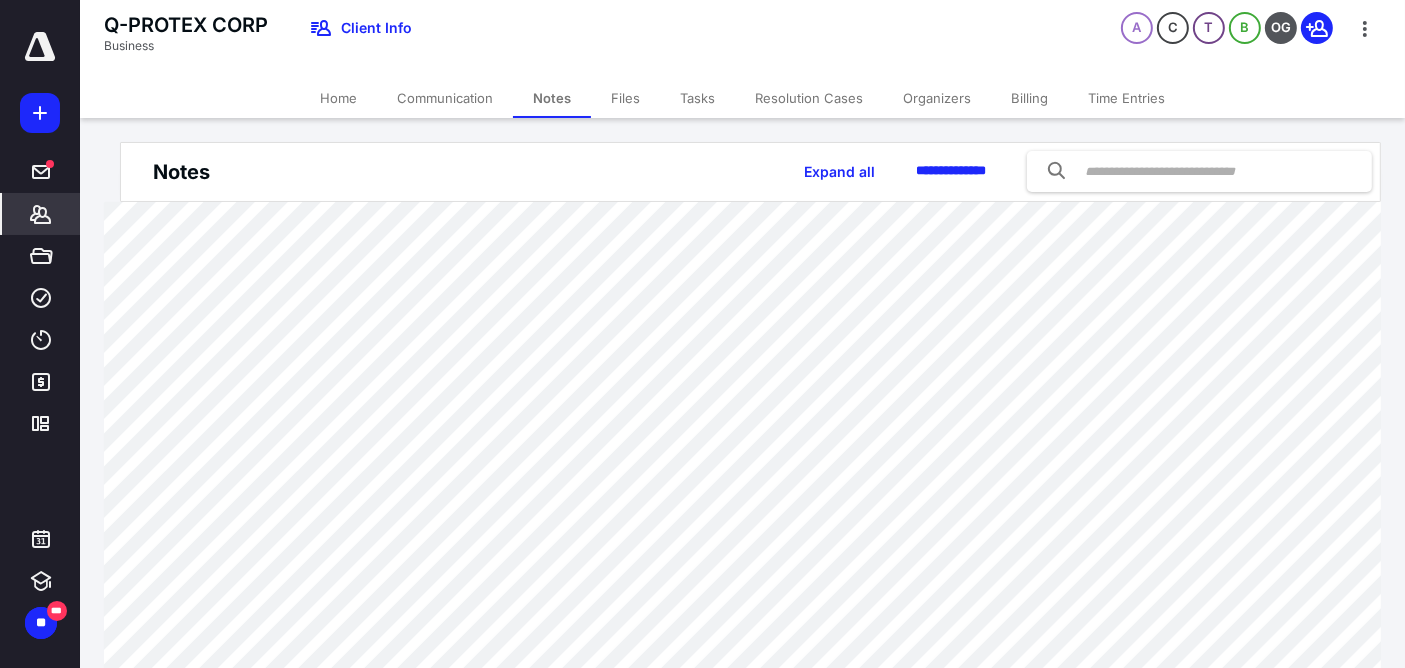 click on "Home" at bounding box center (338, 98) 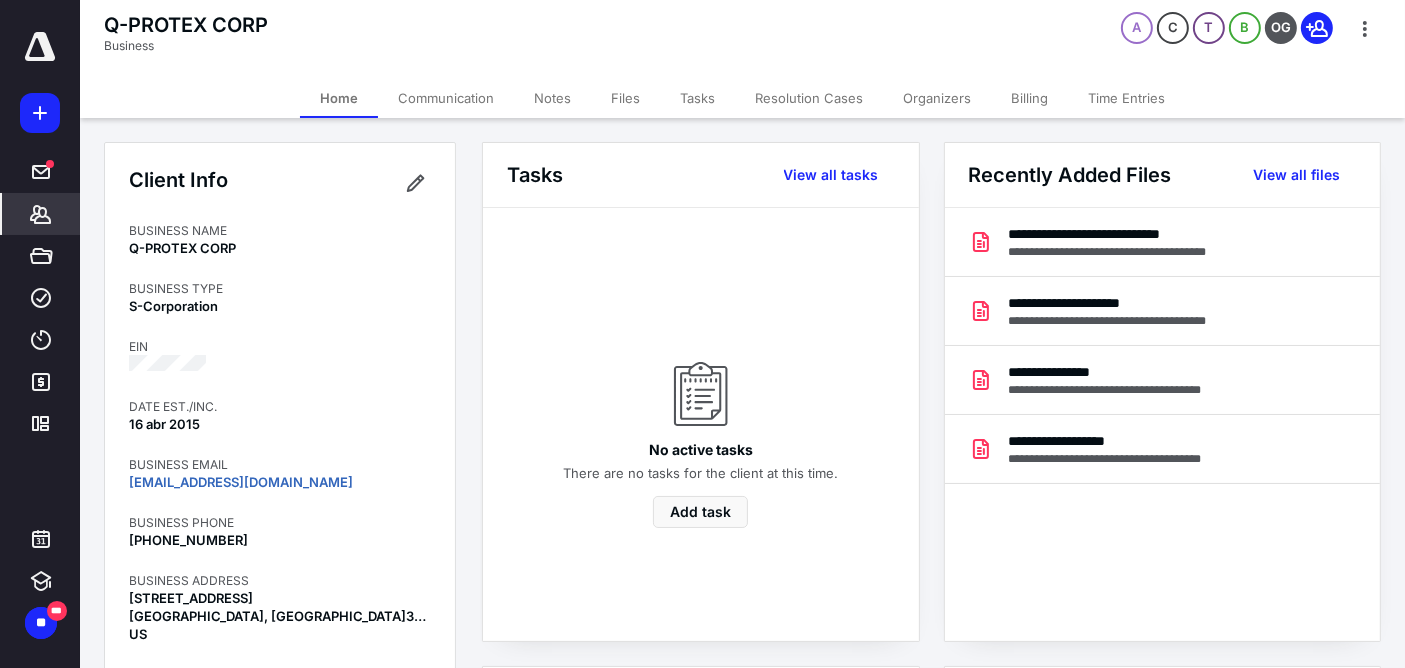click on "Notes" at bounding box center [552, 98] 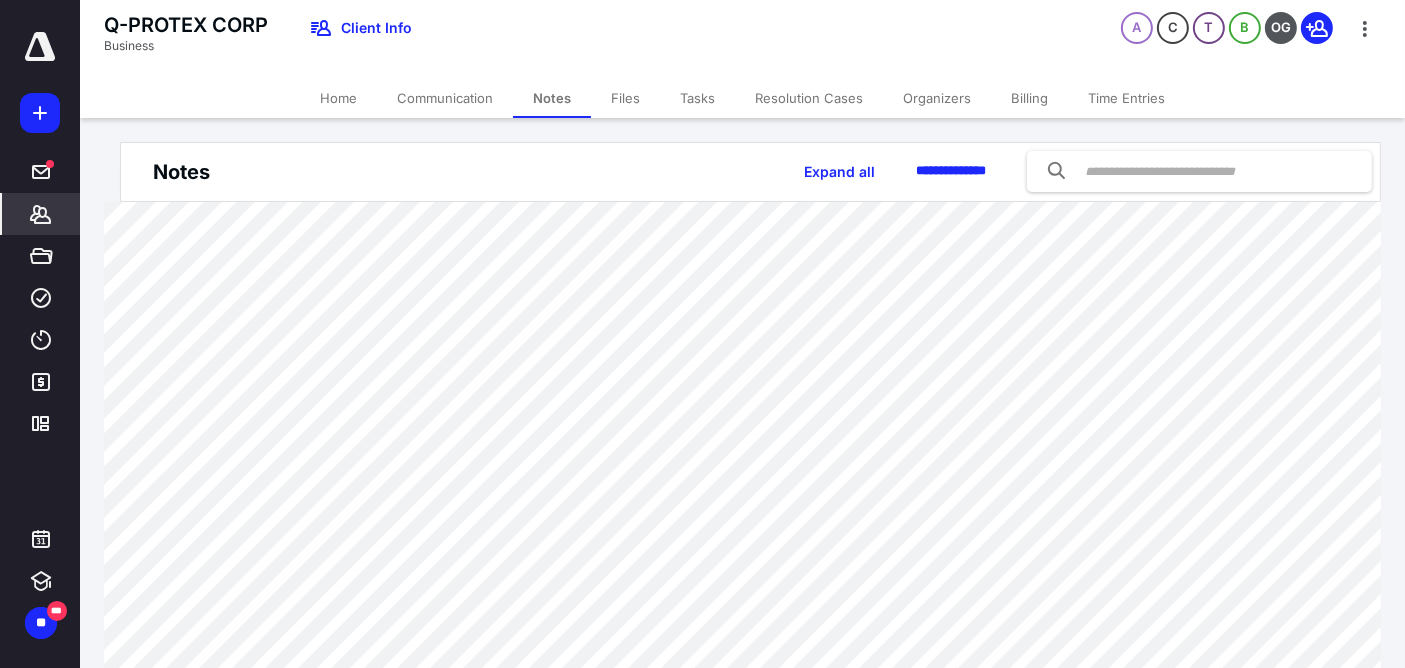click on "Home" at bounding box center (338, 98) 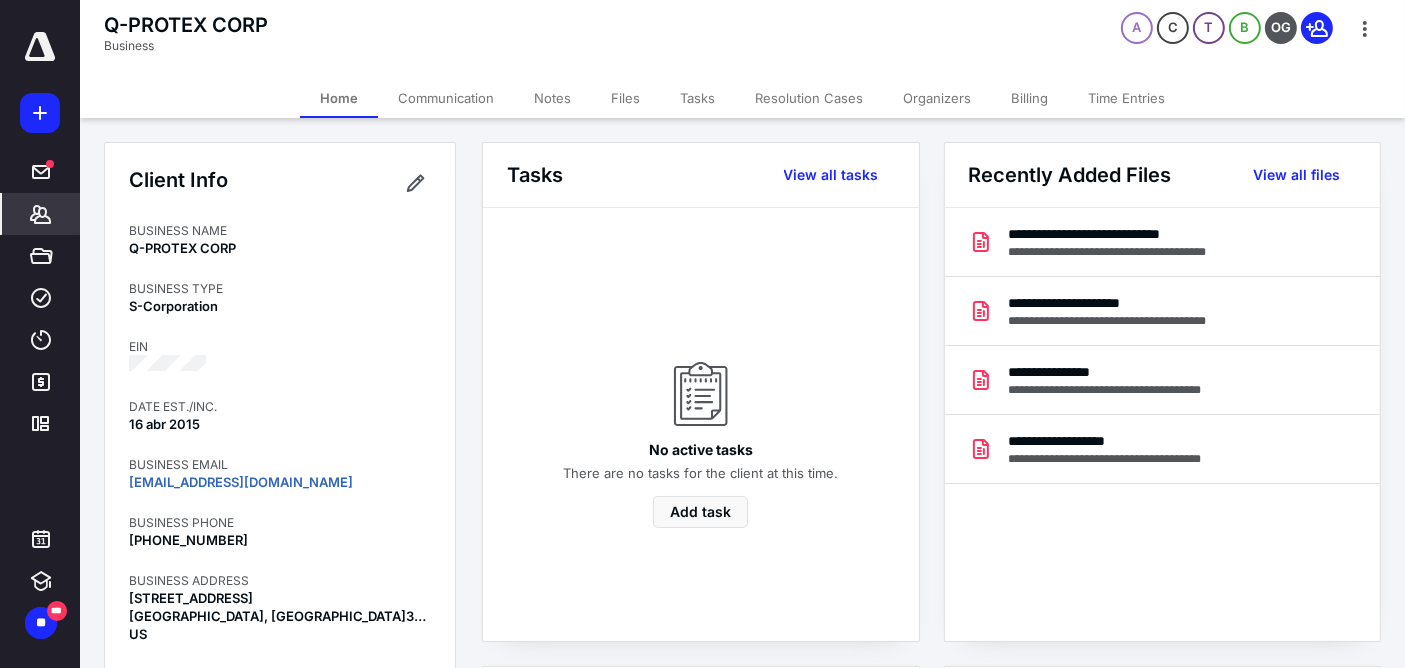 click on "Notes" at bounding box center [552, 98] 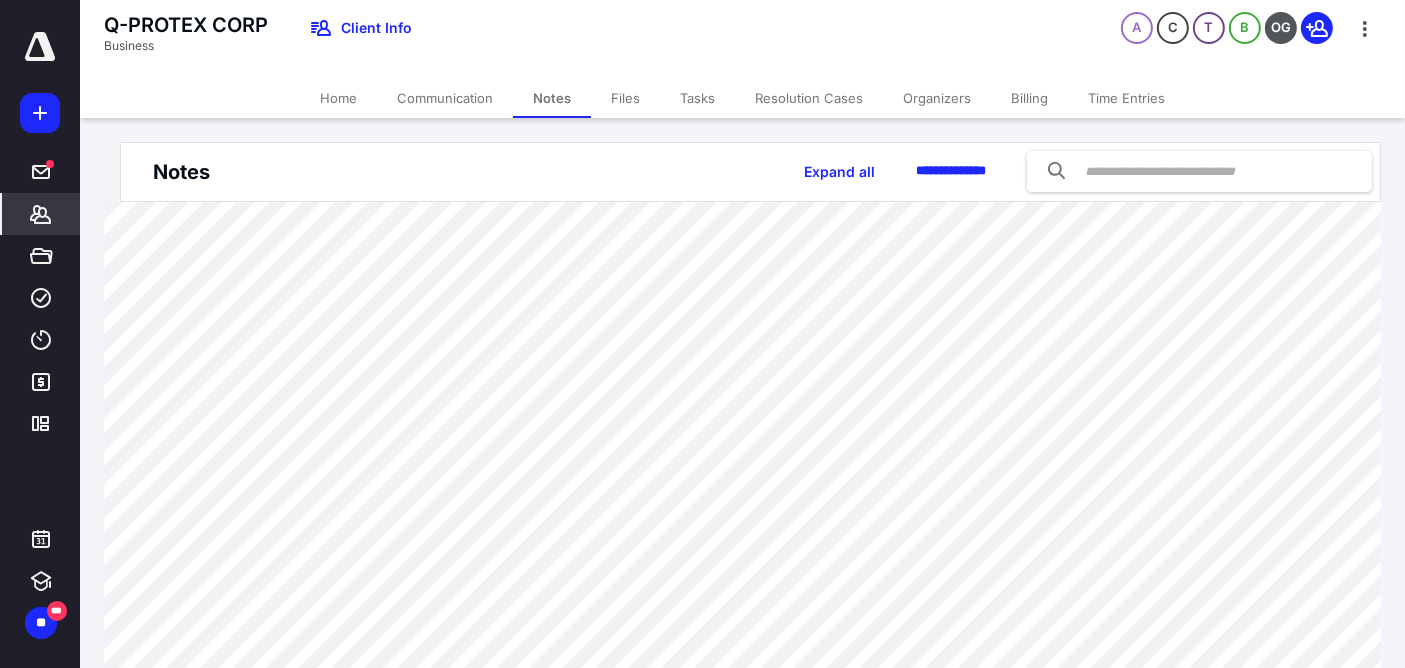 click on "Home" at bounding box center (338, 98) 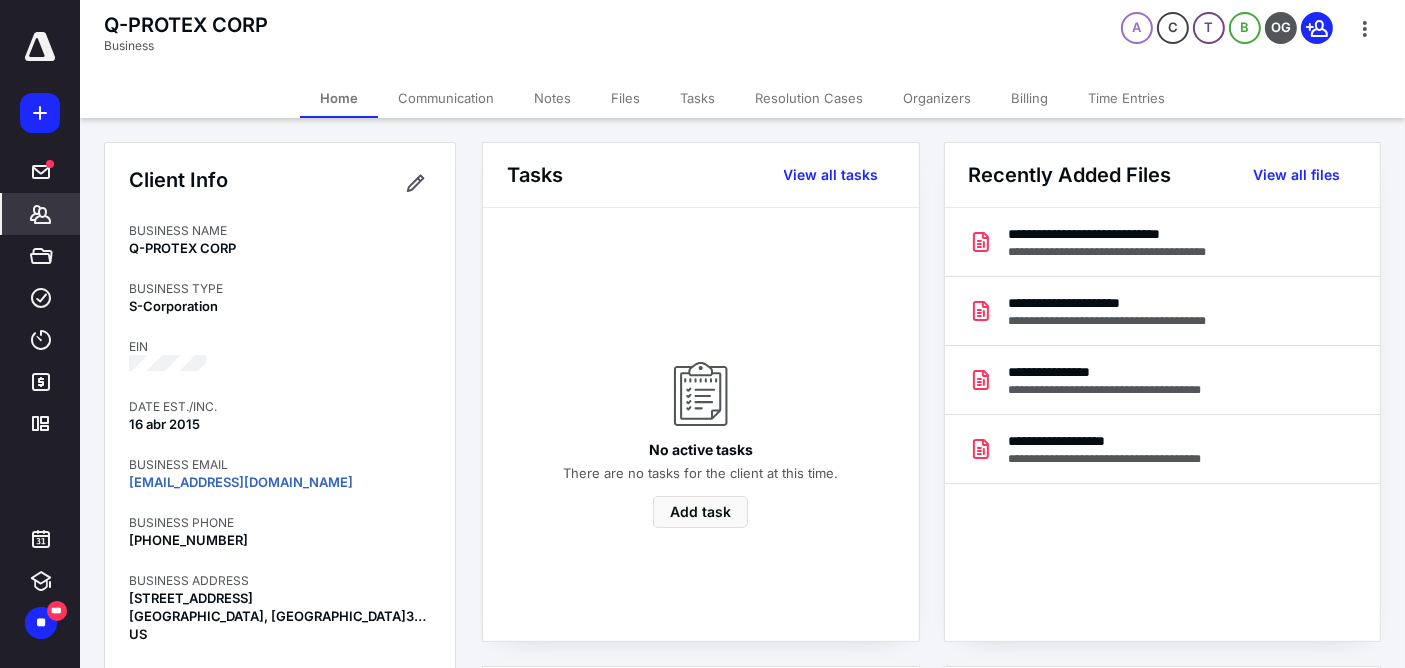 click at bounding box center (415, 183) 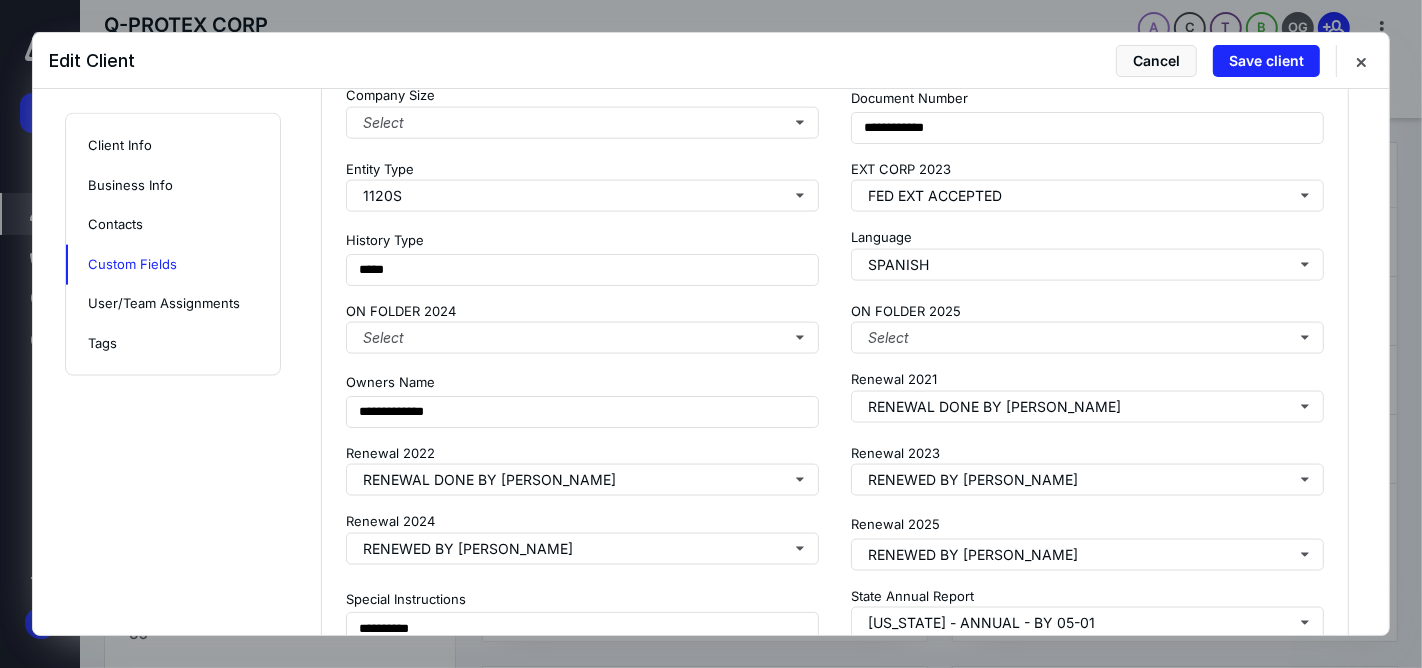 scroll, scrollTop: 2444, scrollLeft: 0, axis: vertical 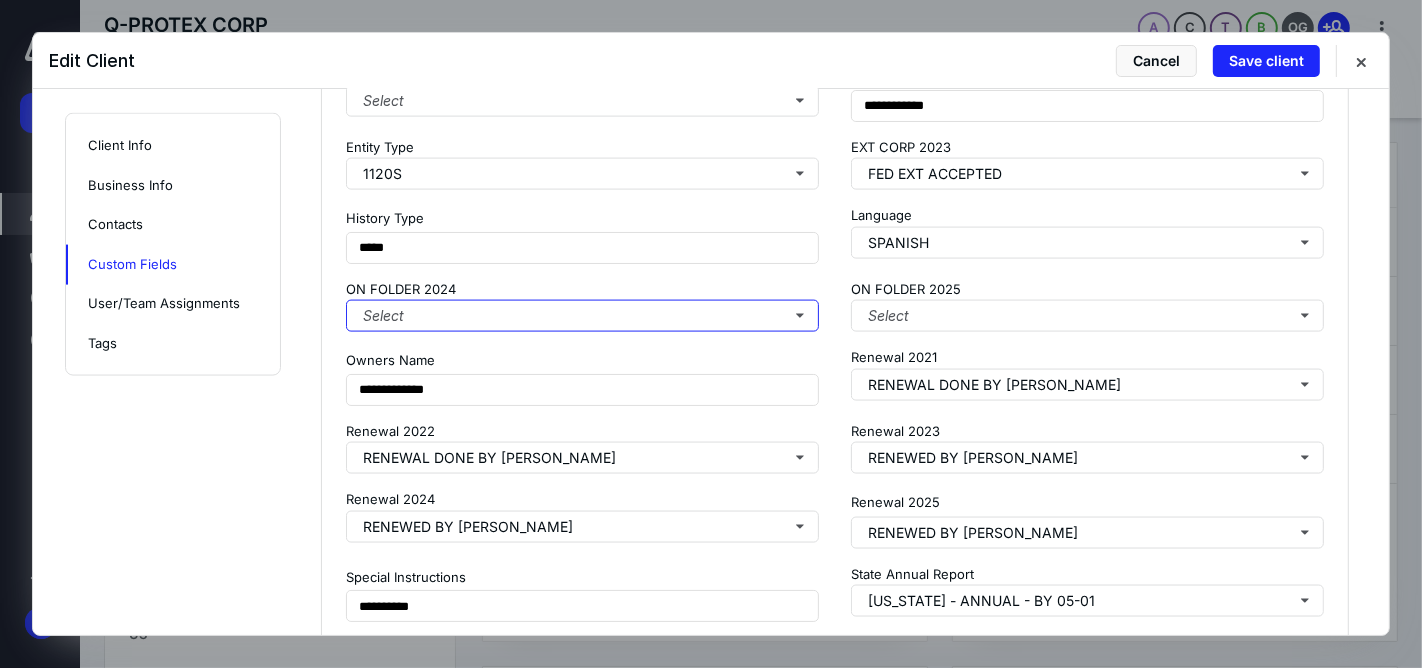 click on "Select" at bounding box center (582, 316) 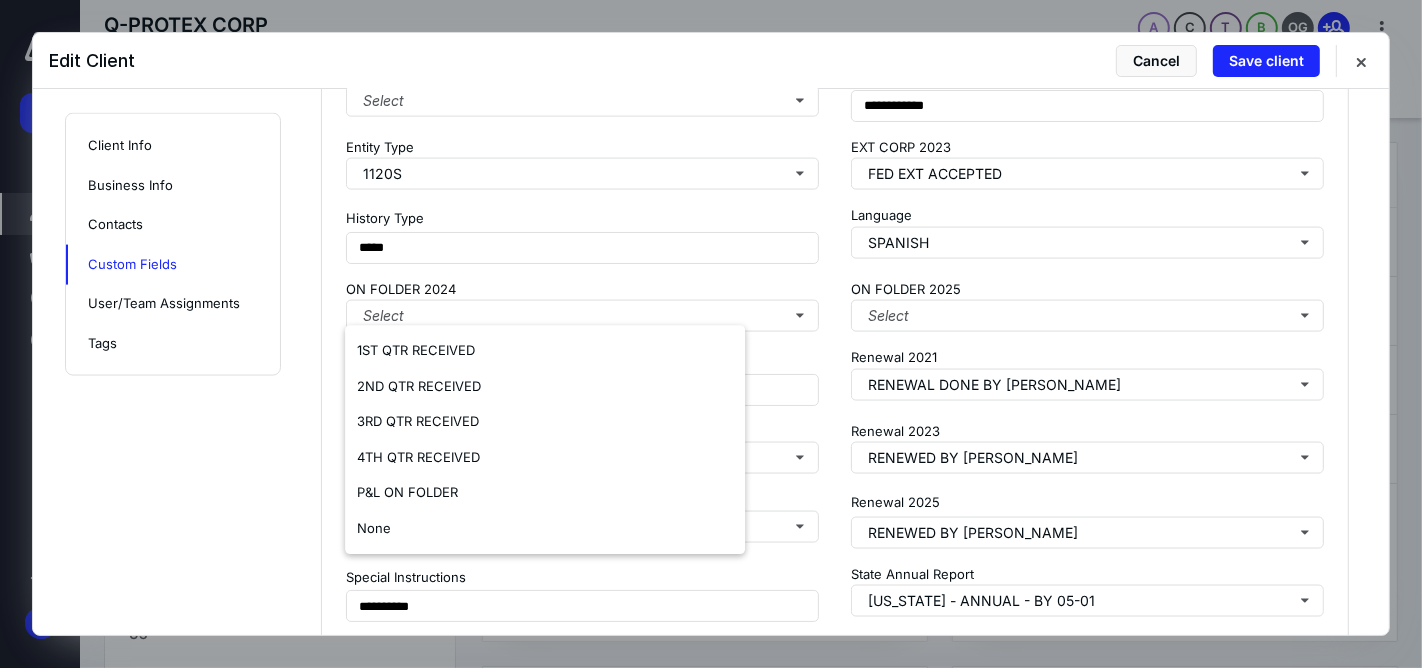 click on "**********" at bounding box center (711, -539) 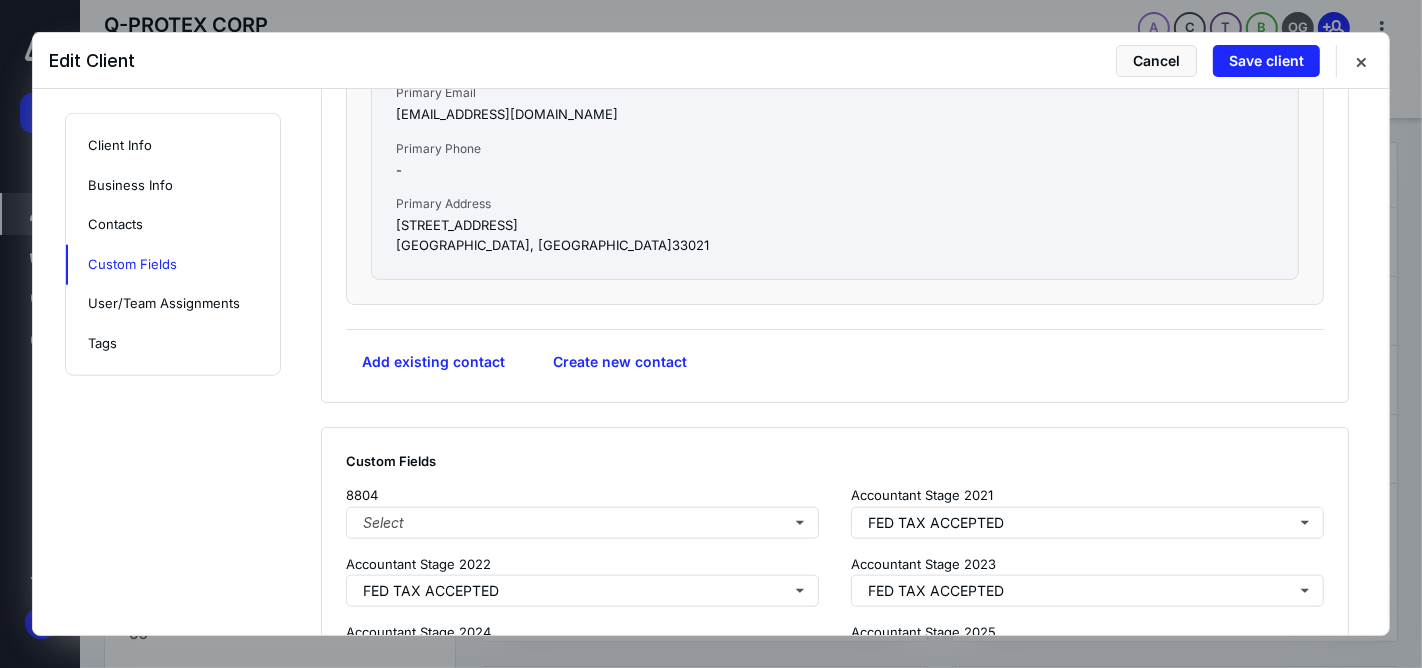 scroll, scrollTop: 1965, scrollLeft: 0, axis: vertical 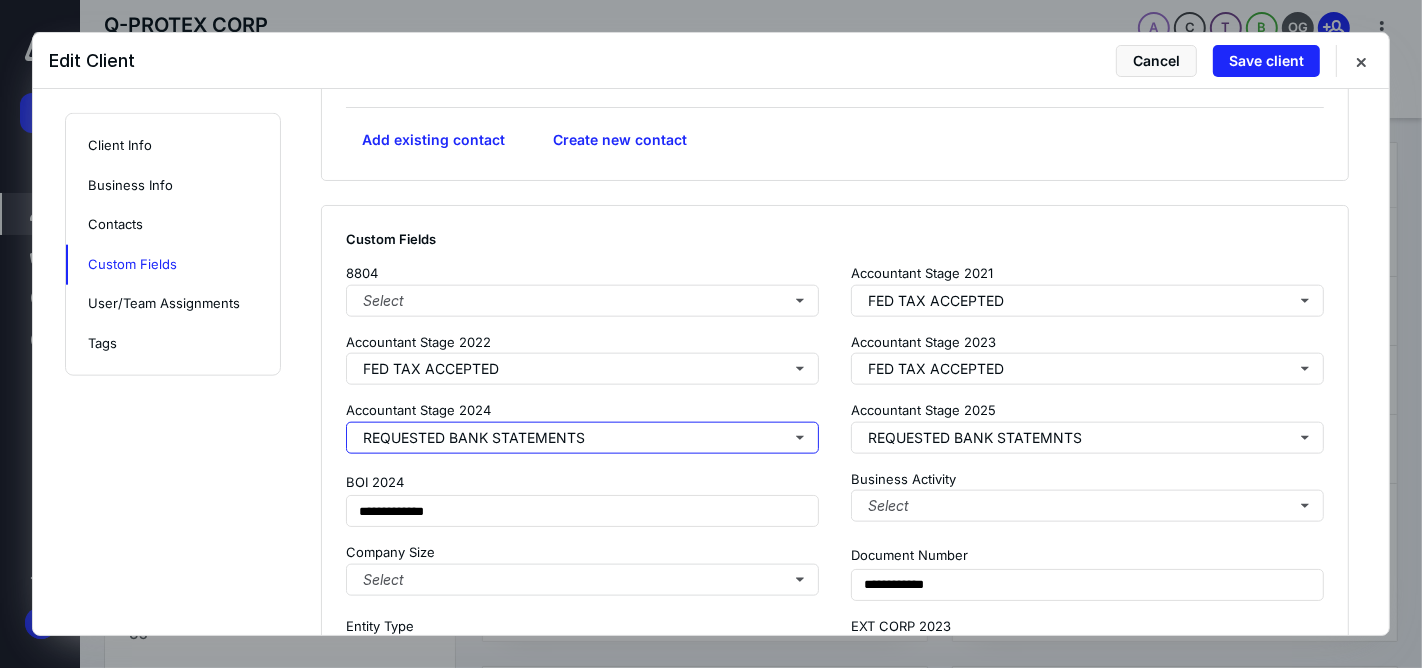 click on "REQUESTED BANK STATEMENTS" at bounding box center (582, 438) 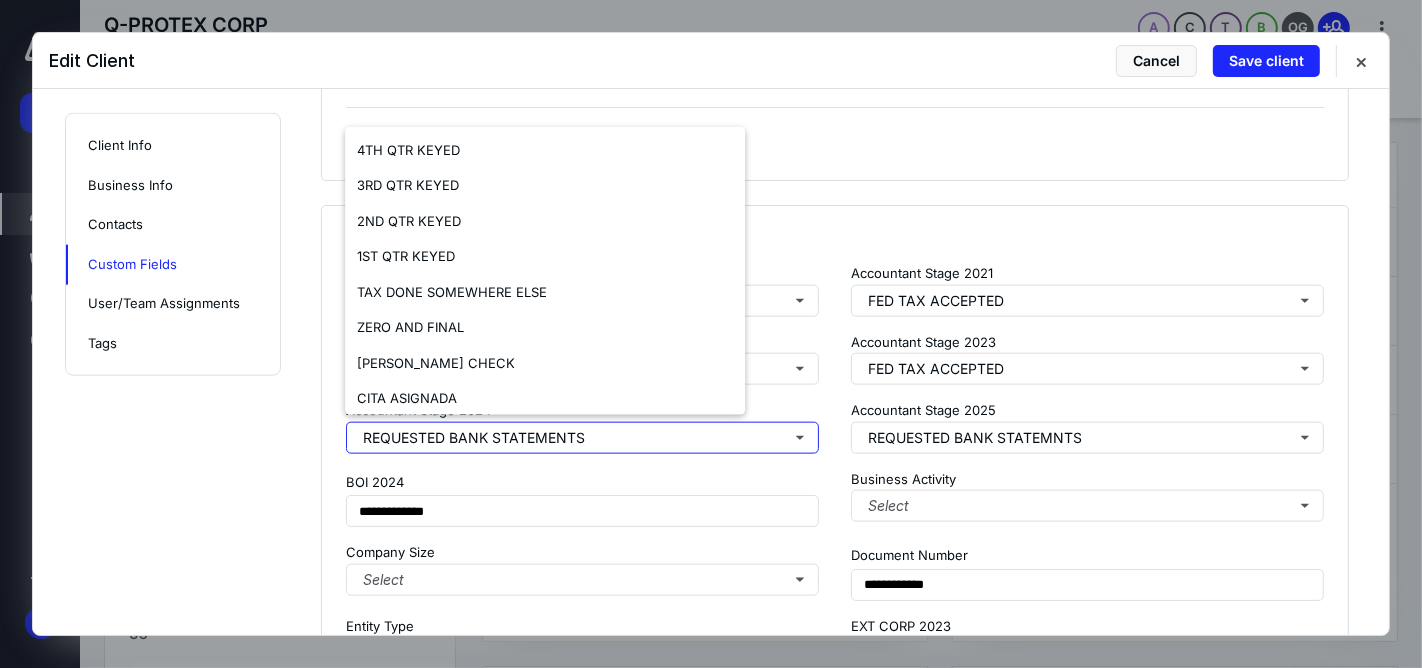 scroll, scrollTop: 442, scrollLeft: 0, axis: vertical 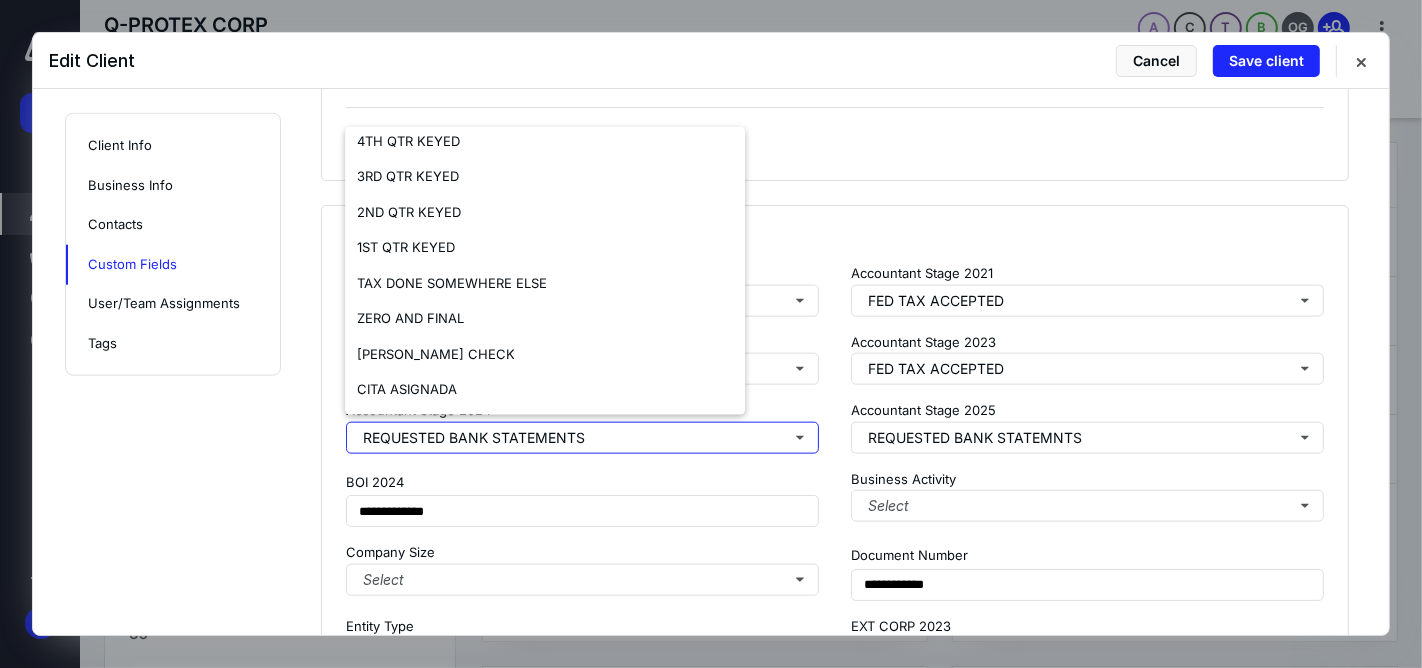 click on "CITA ASIGNADA" at bounding box center (545, 390) 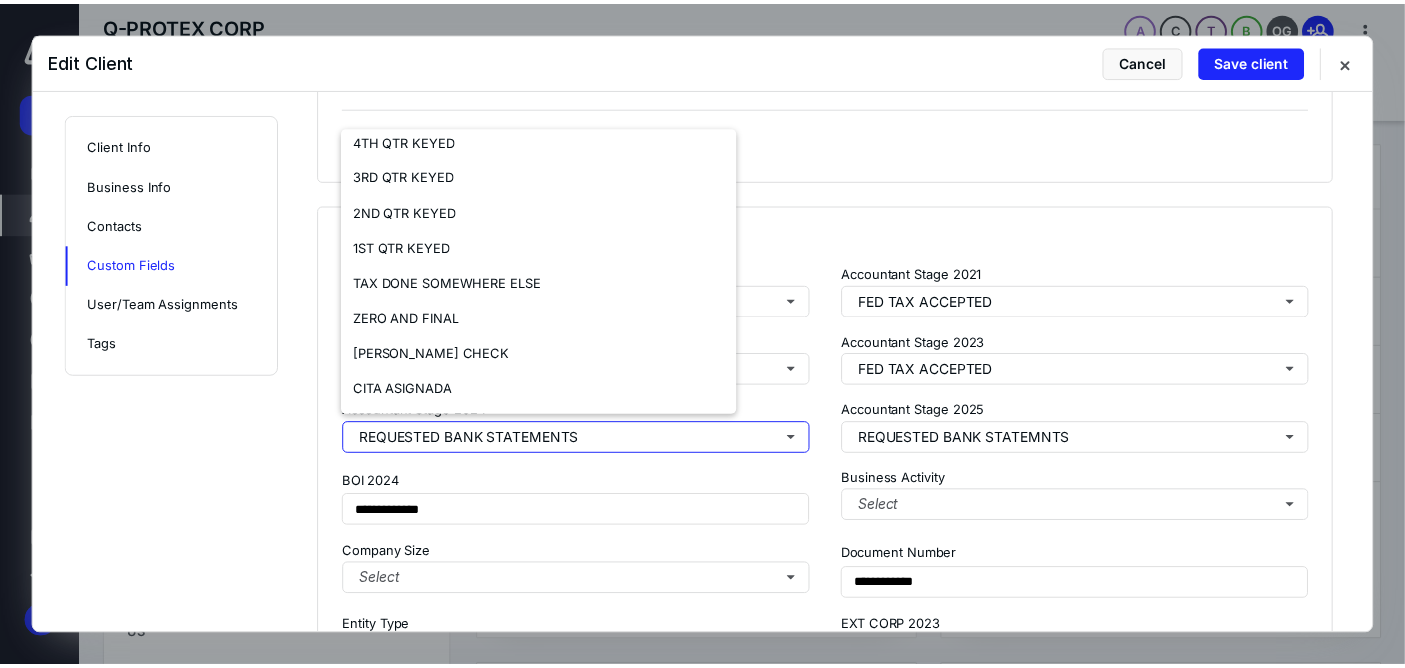 scroll, scrollTop: 0, scrollLeft: 0, axis: both 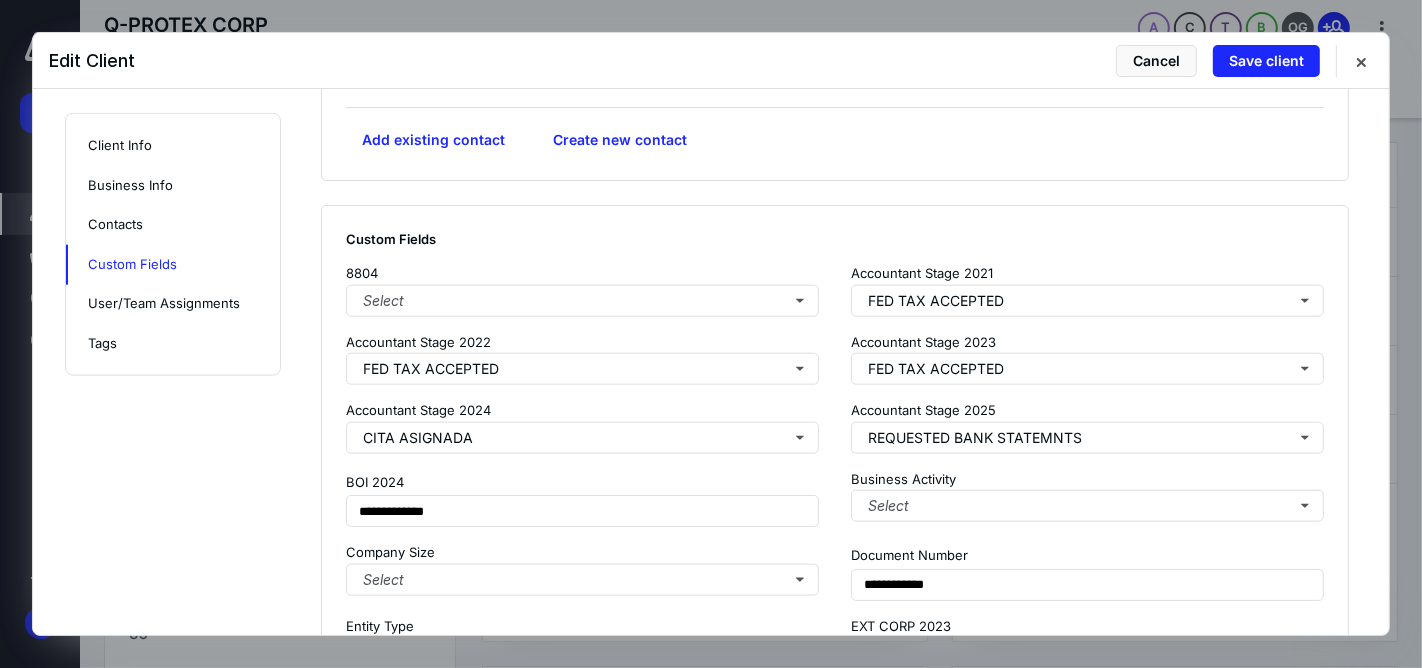 click on "Save client" at bounding box center [1266, 61] 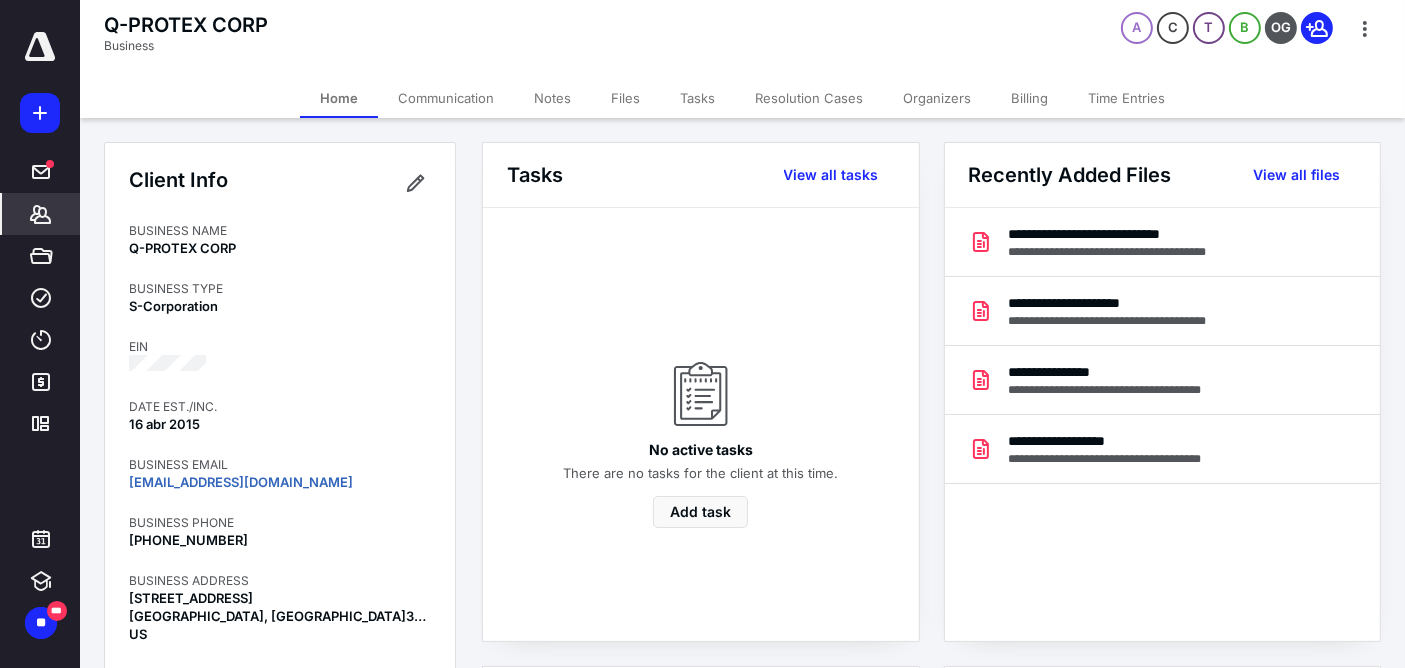 click on "Billing" at bounding box center (1029, 98) 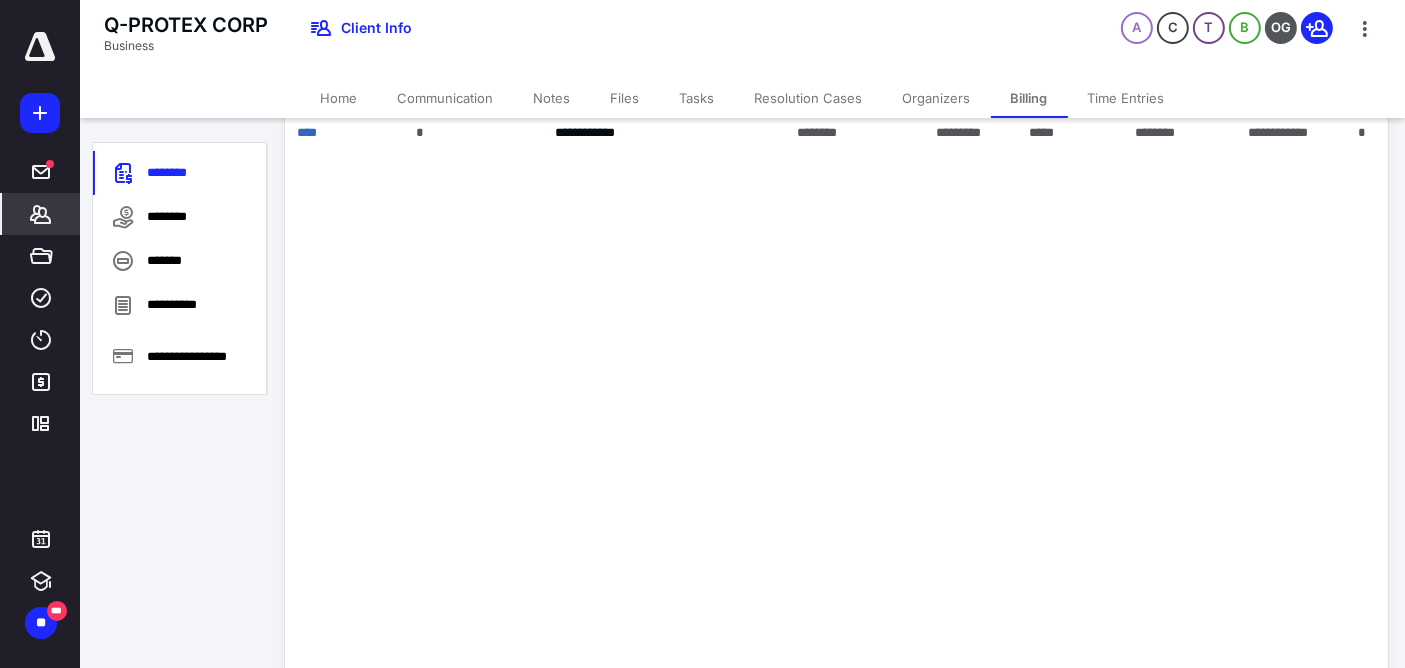 scroll, scrollTop: 0, scrollLeft: 0, axis: both 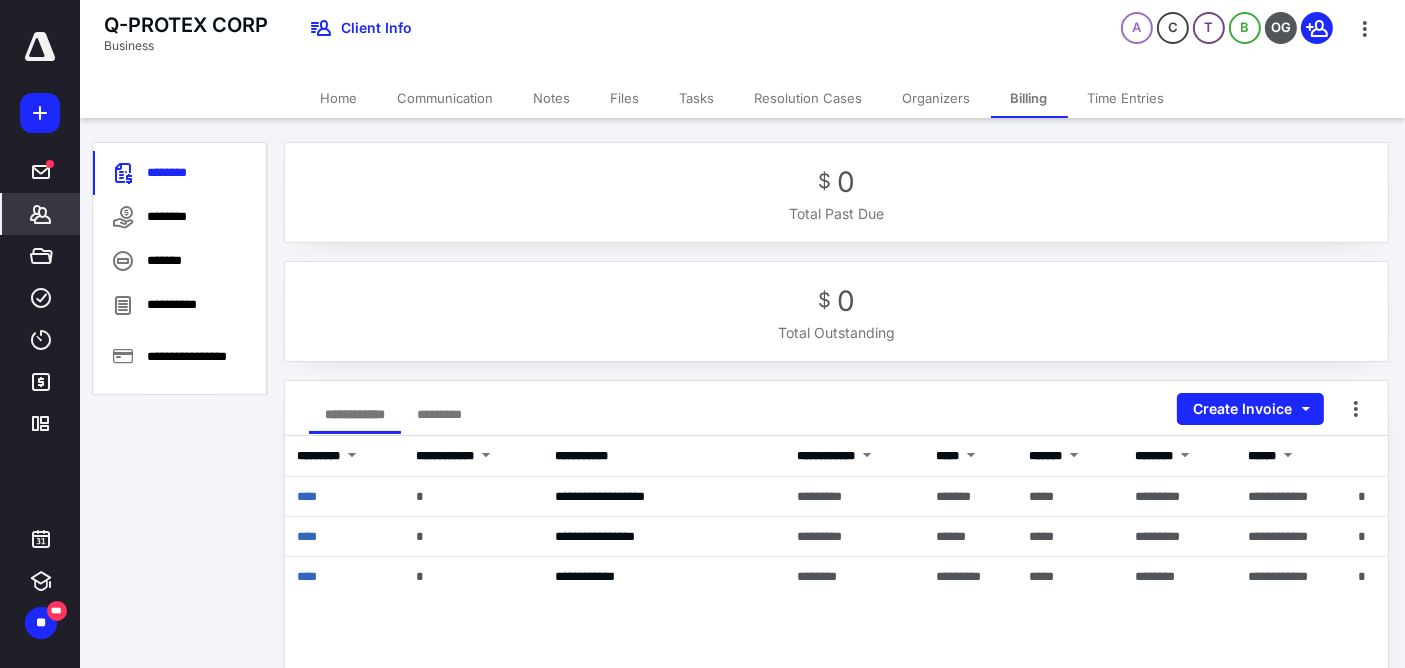 click on "Notes" at bounding box center [552, 98] 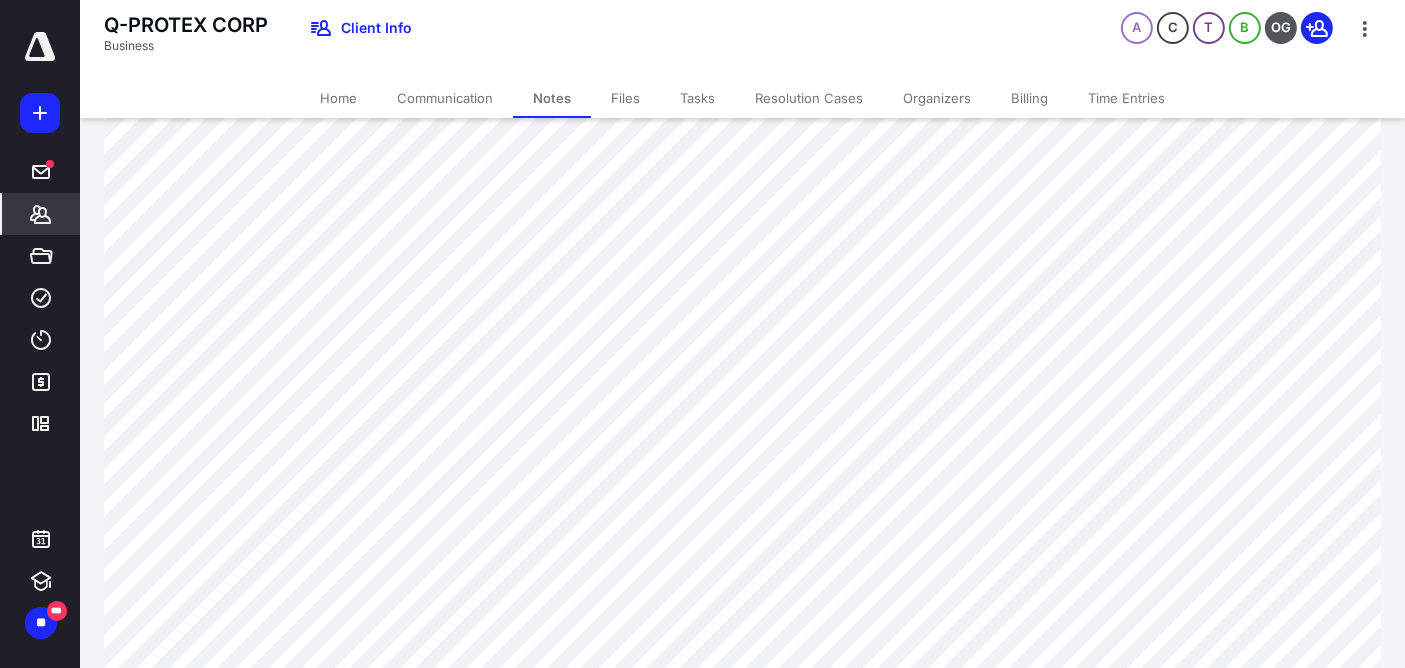 scroll, scrollTop: 666, scrollLeft: 0, axis: vertical 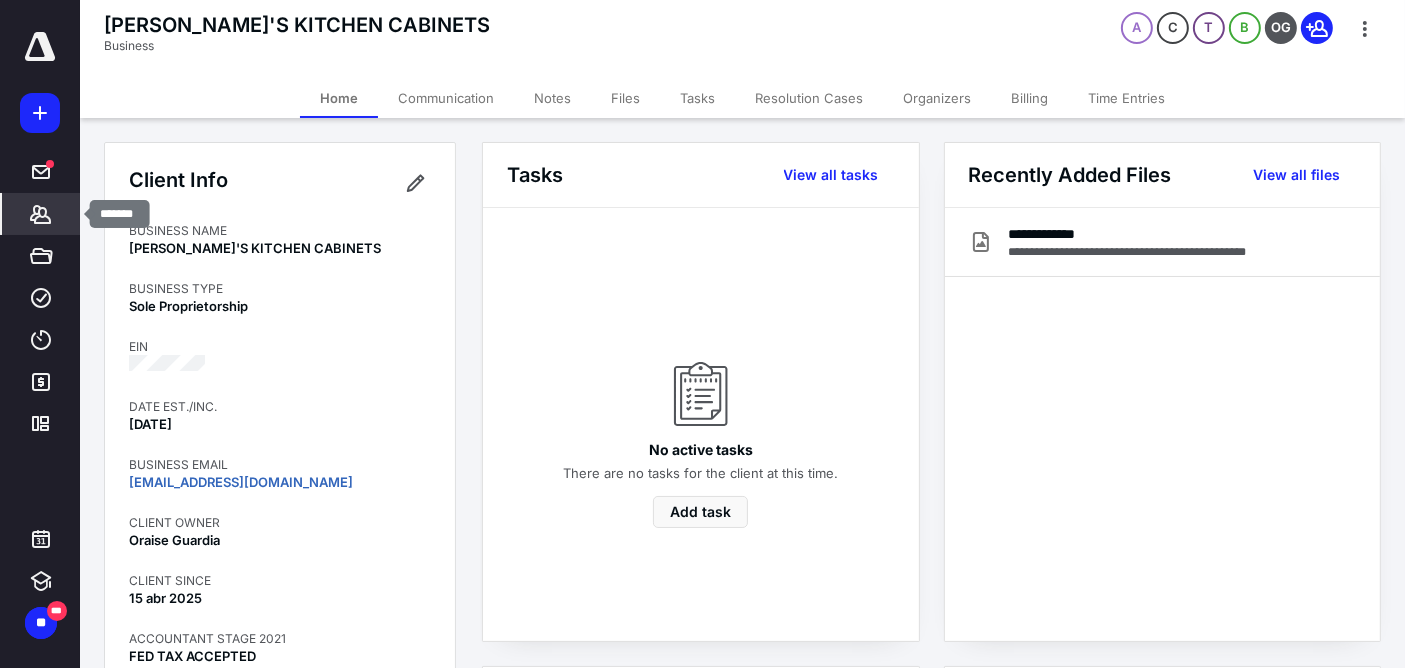 click on "*******" at bounding box center (41, 214) 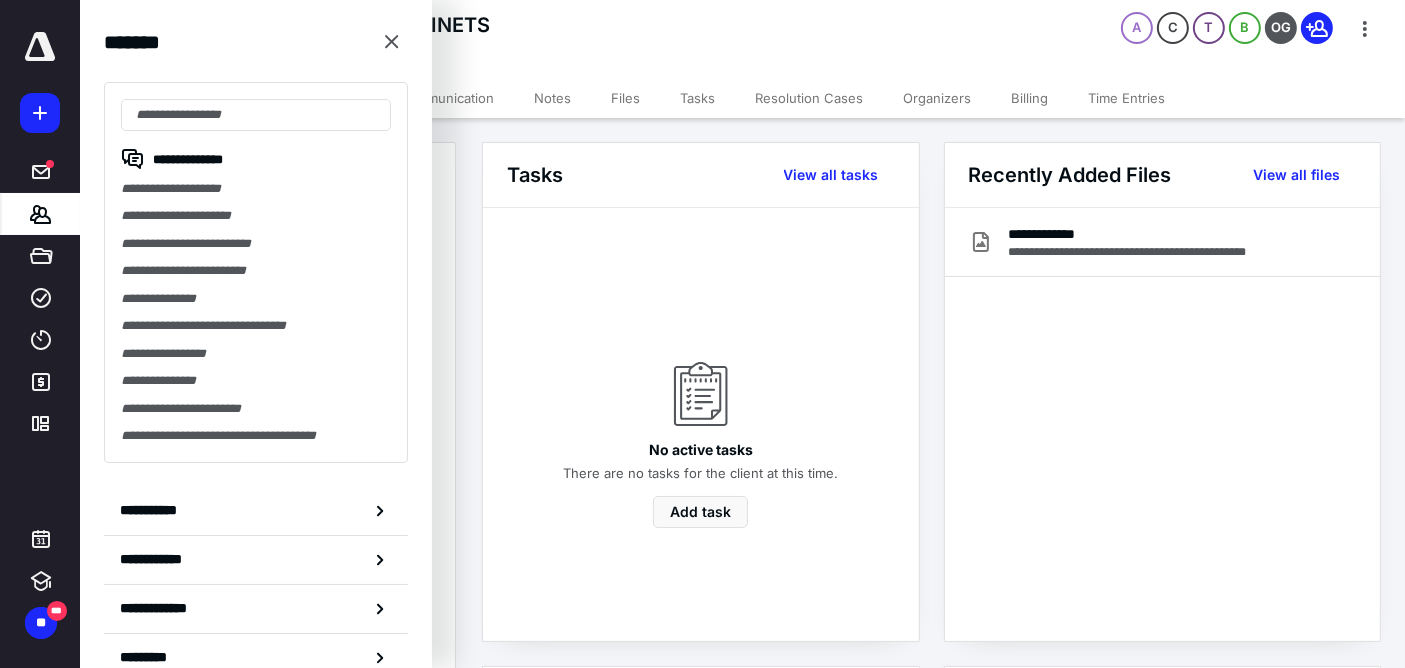 click at bounding box center (256, 115) 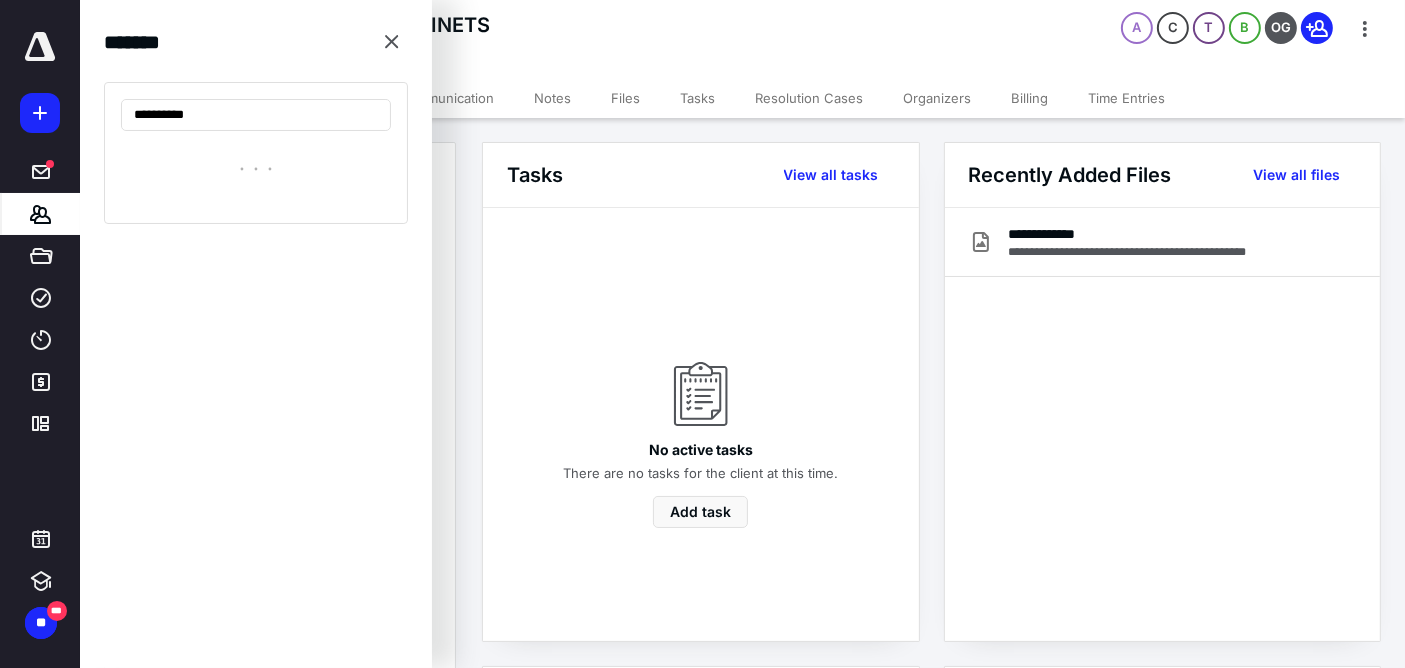 type on "**********" 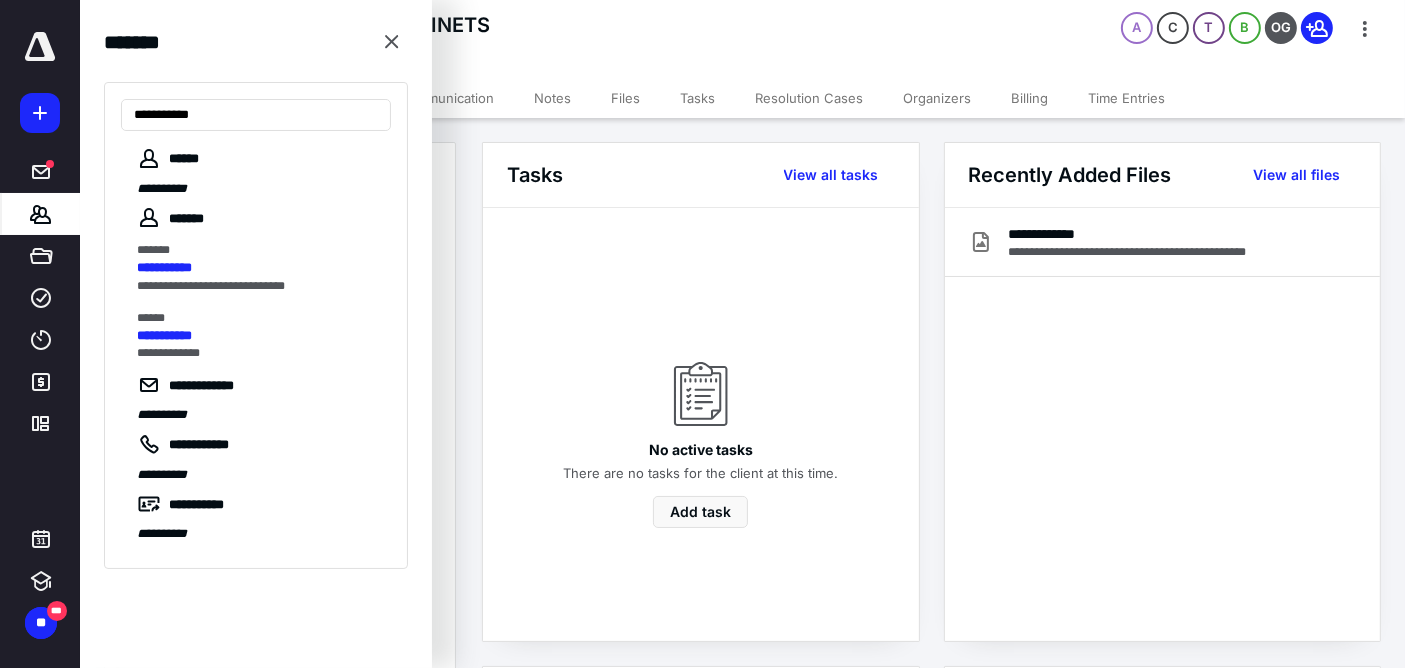 click on "**********" at bounding box center (258, 268) 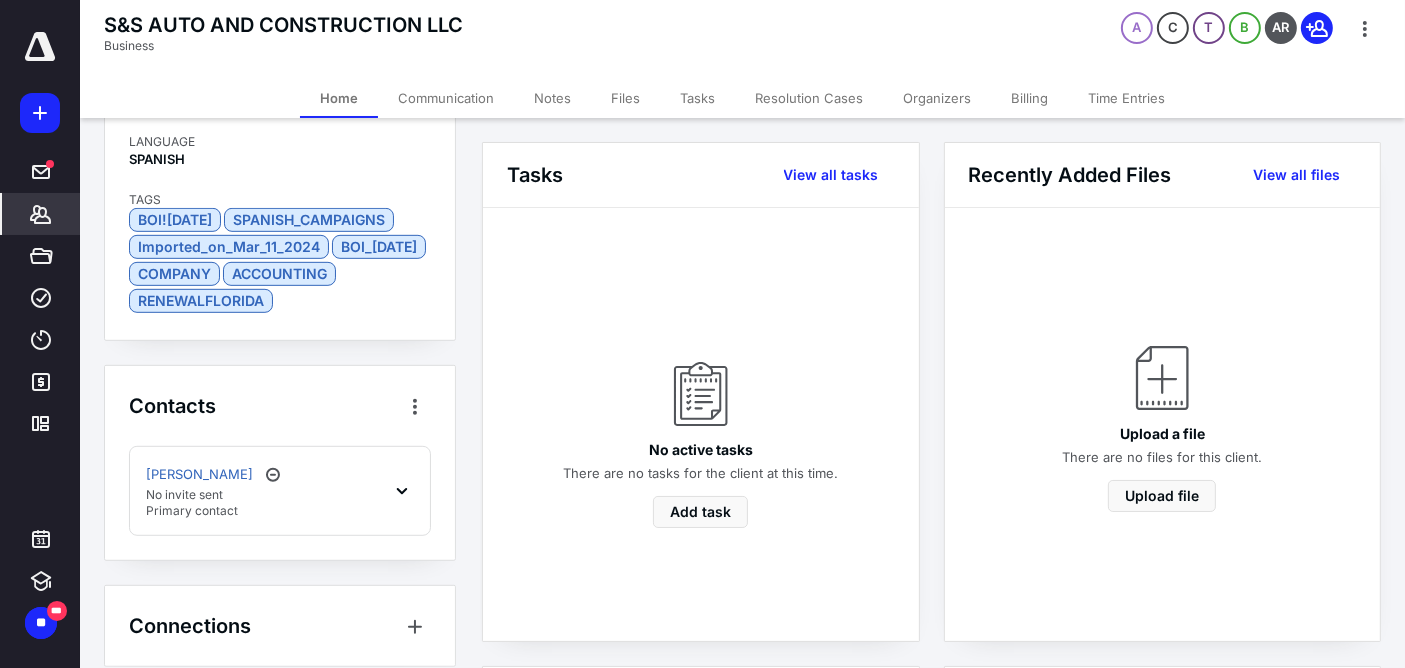 scroll, scrollTop: 1180, scrollLeft: 0, axis: vertical 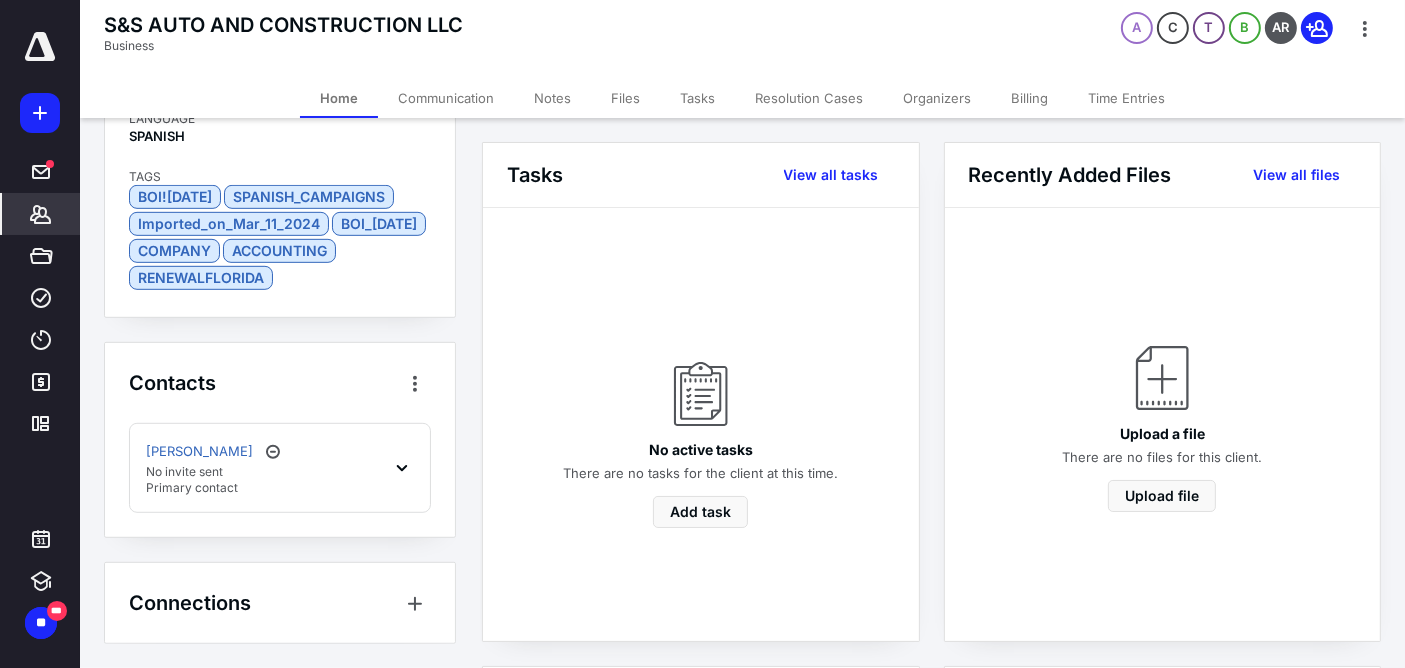 click 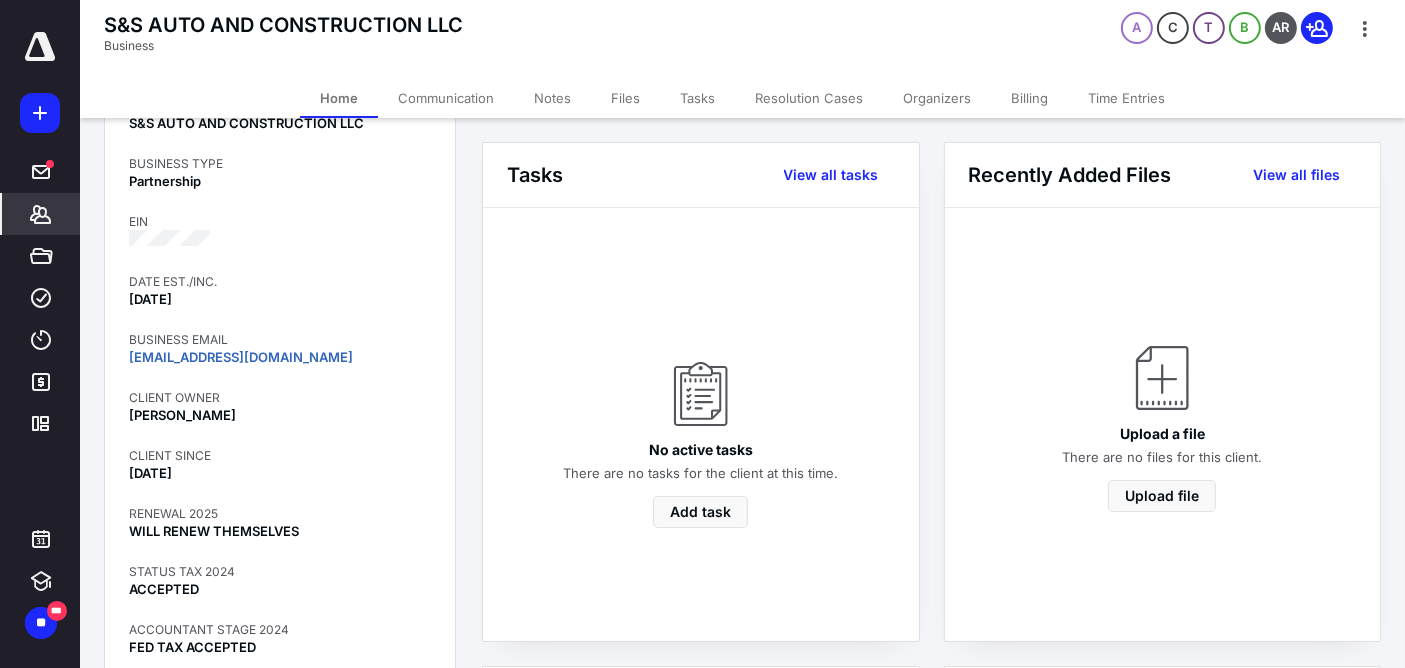 scroll, scrollTop: 0, scrollLeft: 0, axis: both 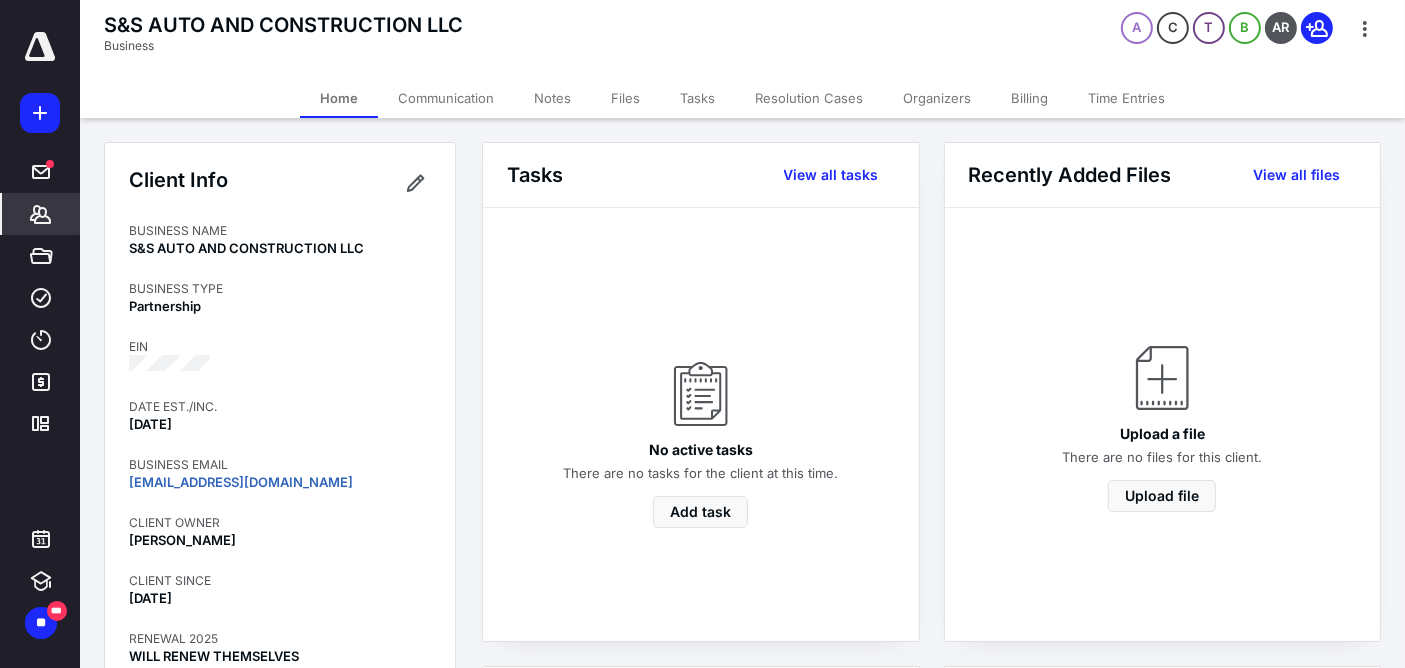 click on "Notes" at bounding box center [552, 98] 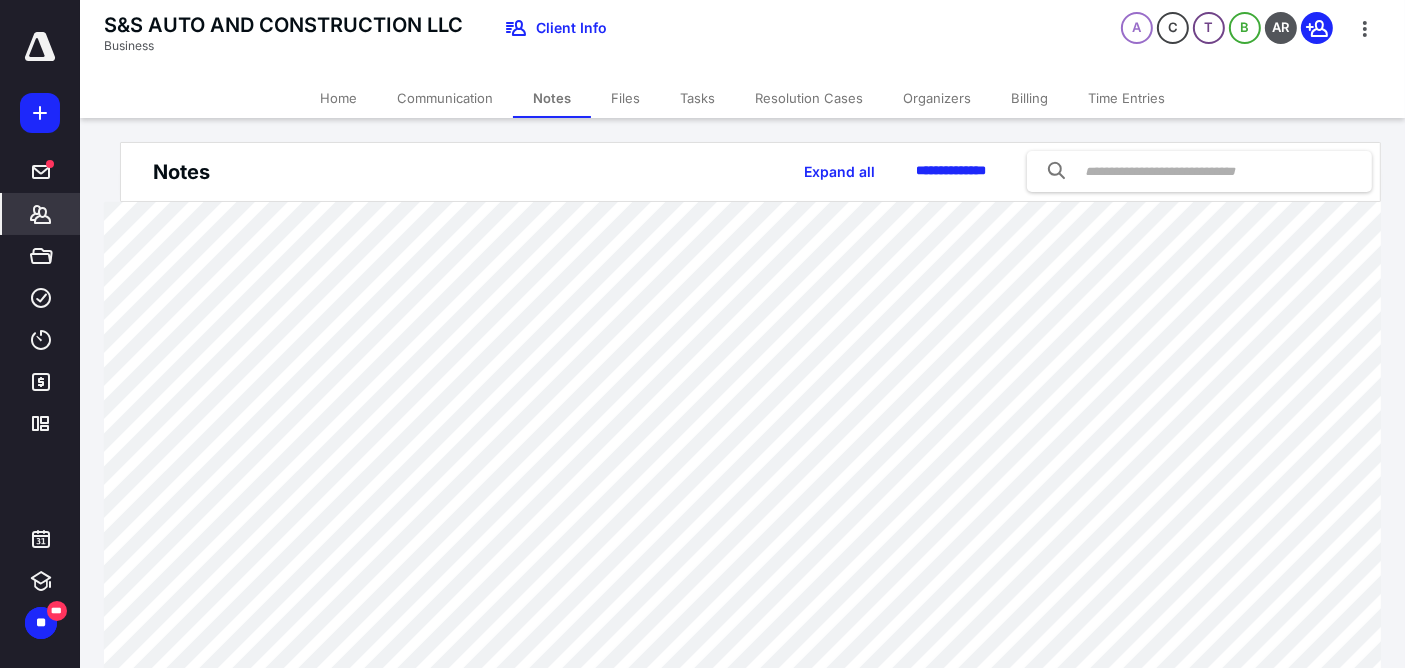scroll, scrollTop: 0, scrollLeft: 0, axis: both 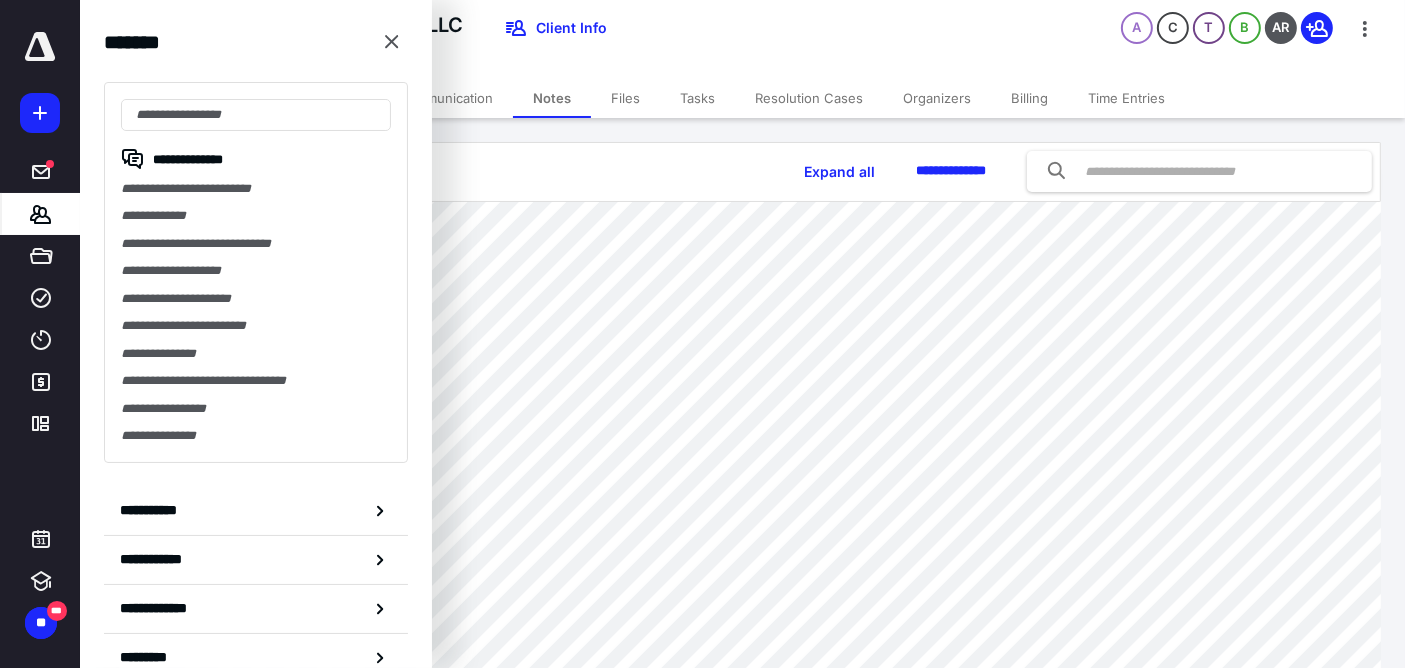 click at bounding box center [256, 115] 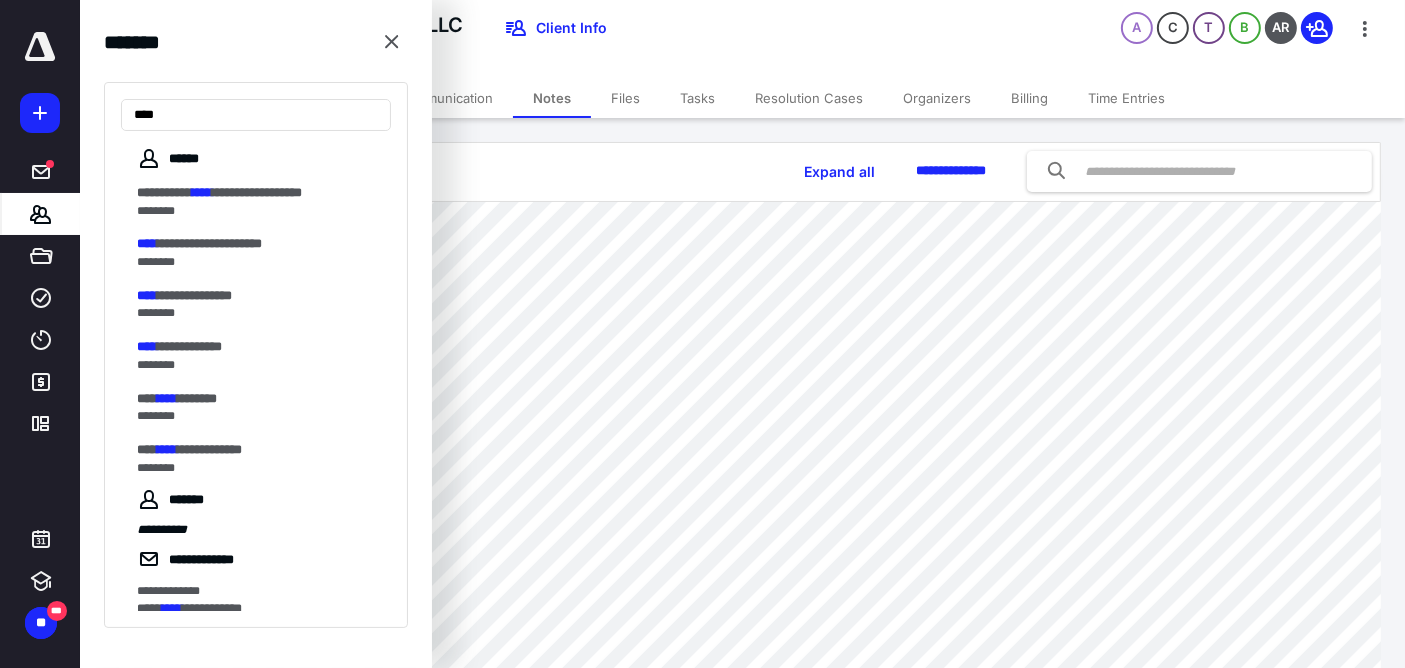 type on "****" 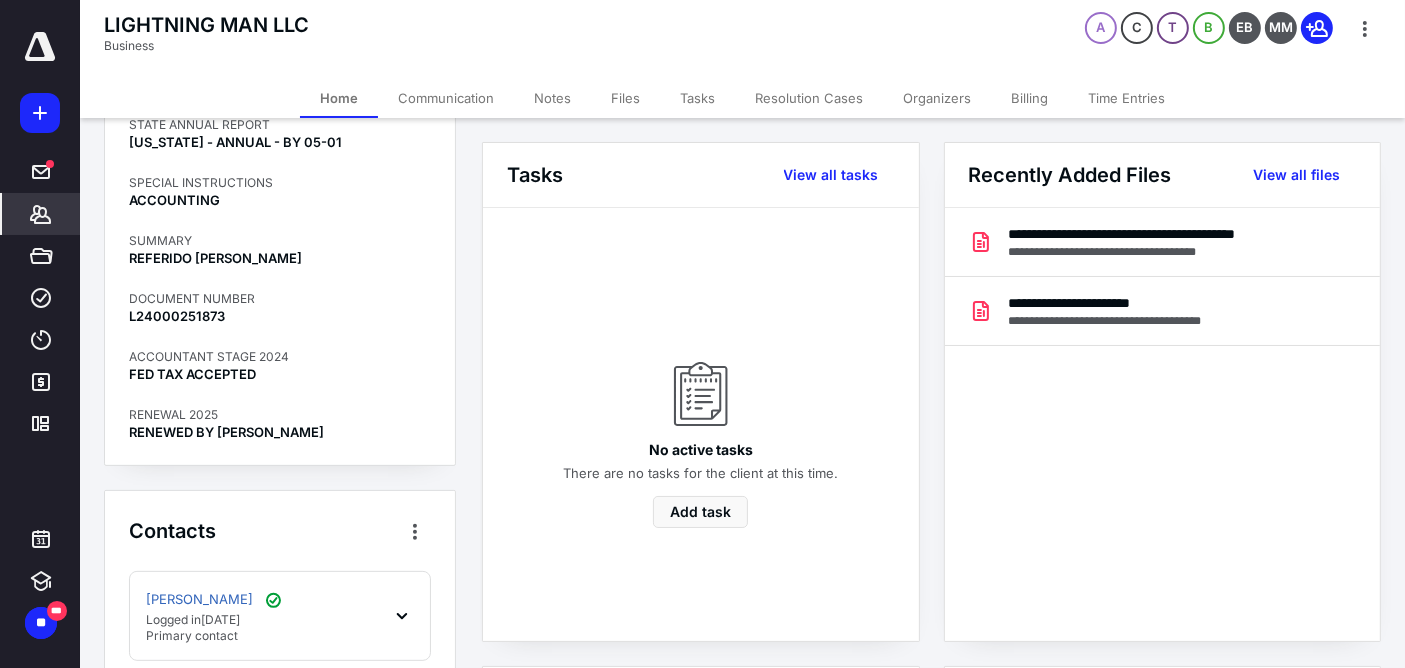 scroll, scrollTop: 0, scrollLeft: 0, axis: both 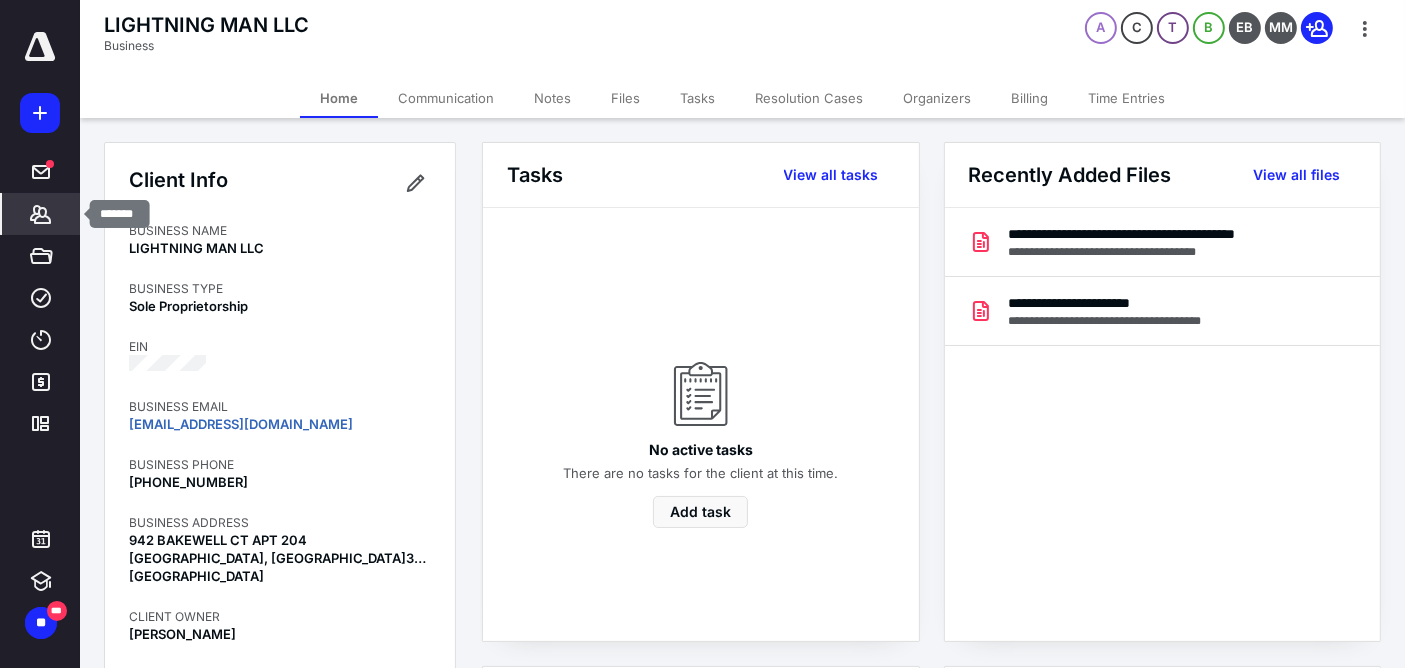 click on "*******" at bounding box center [41, 214] 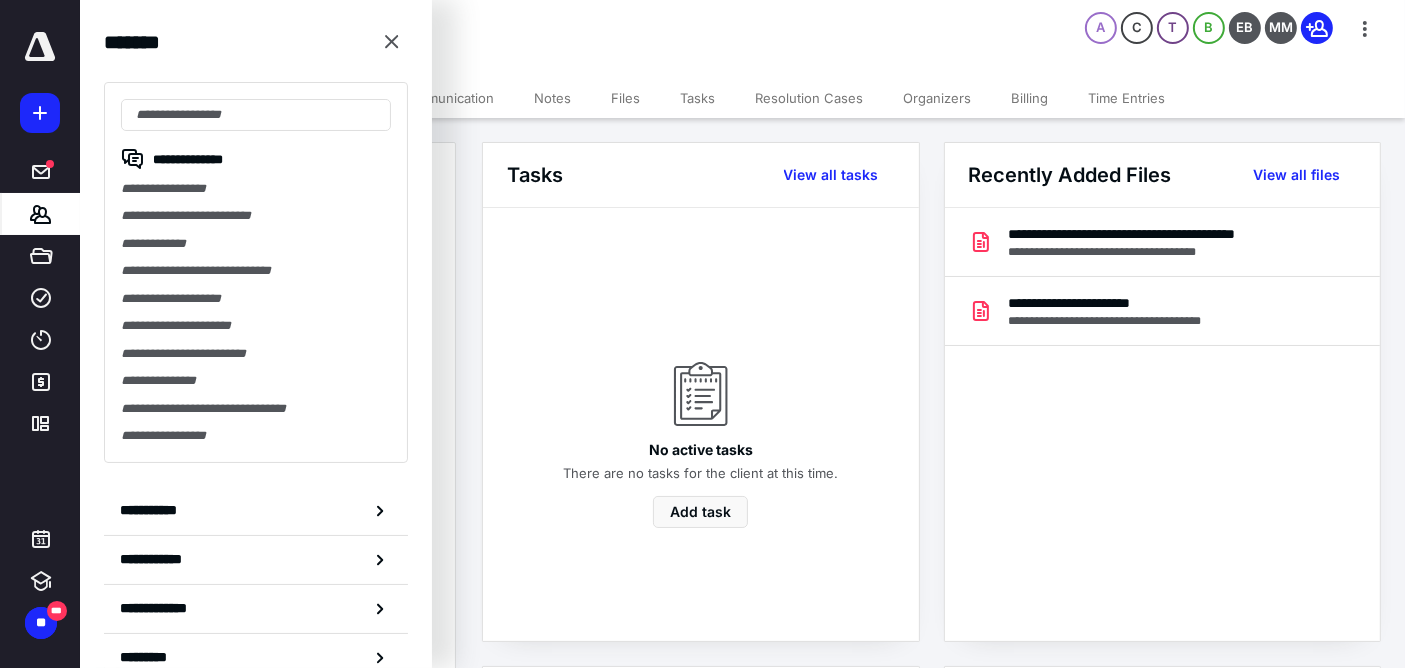 click at bounding box center [256, 115] 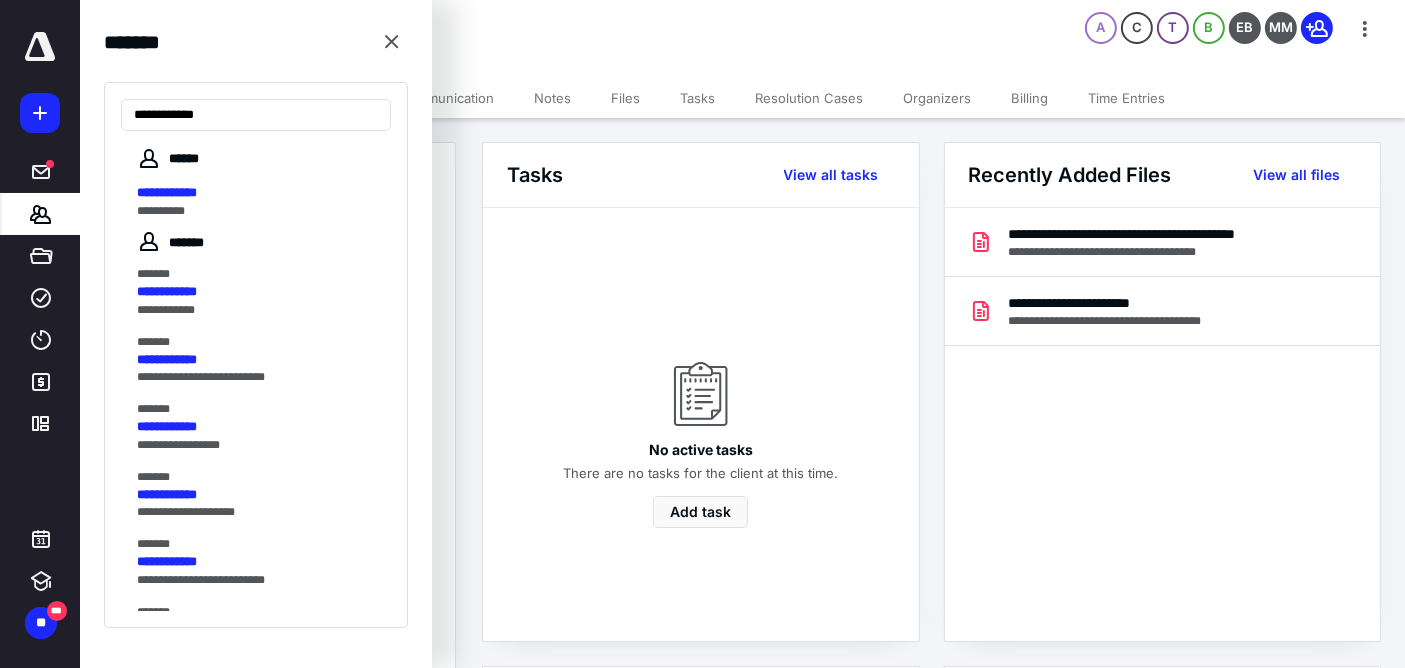 type on "**********" 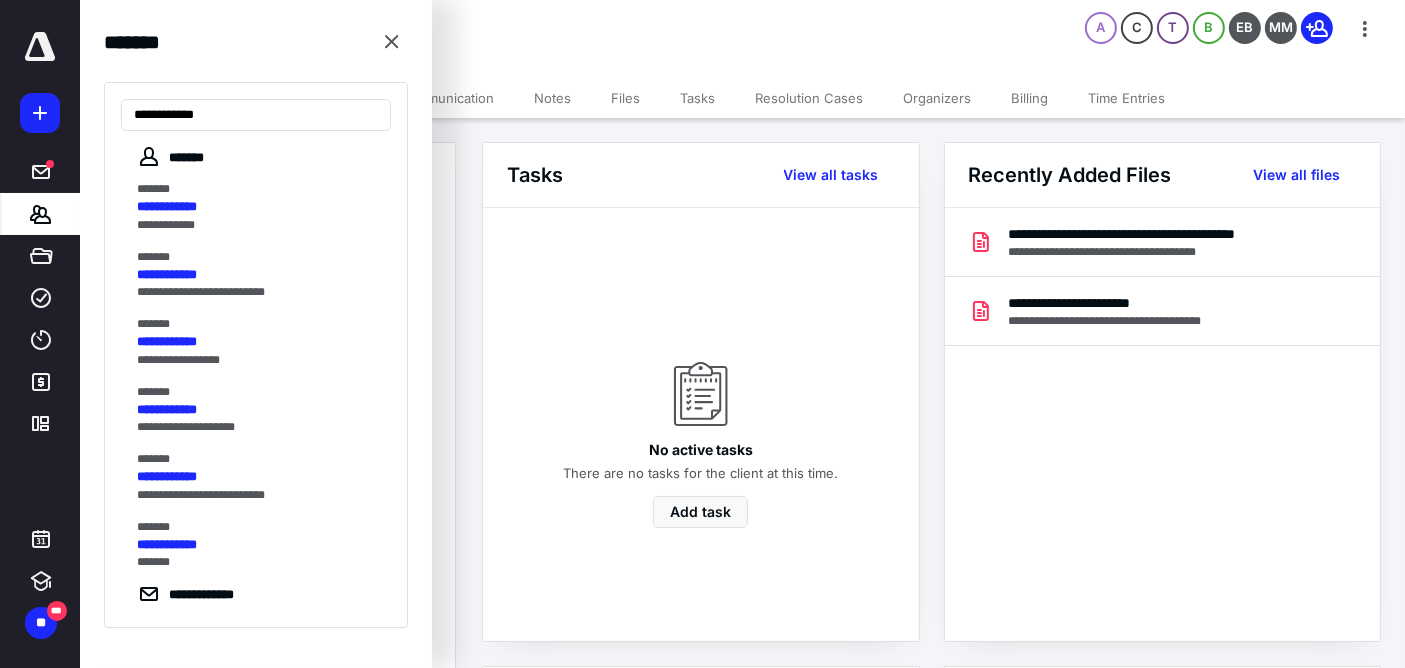 scroll, scrollTop: 88, scrollLeft: 0, axis: vertical 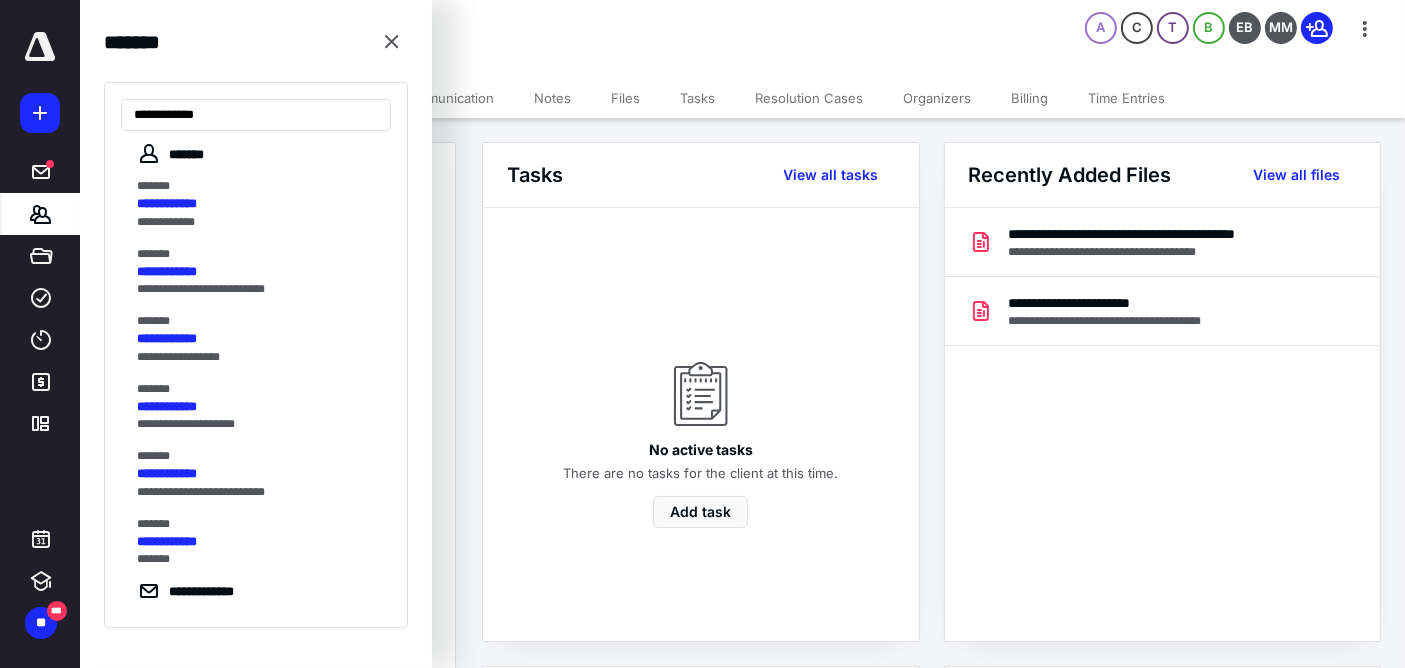 click on "LIGHTNING MAN LLC Business A C T B EB MM" at bounding box center (742, 39) 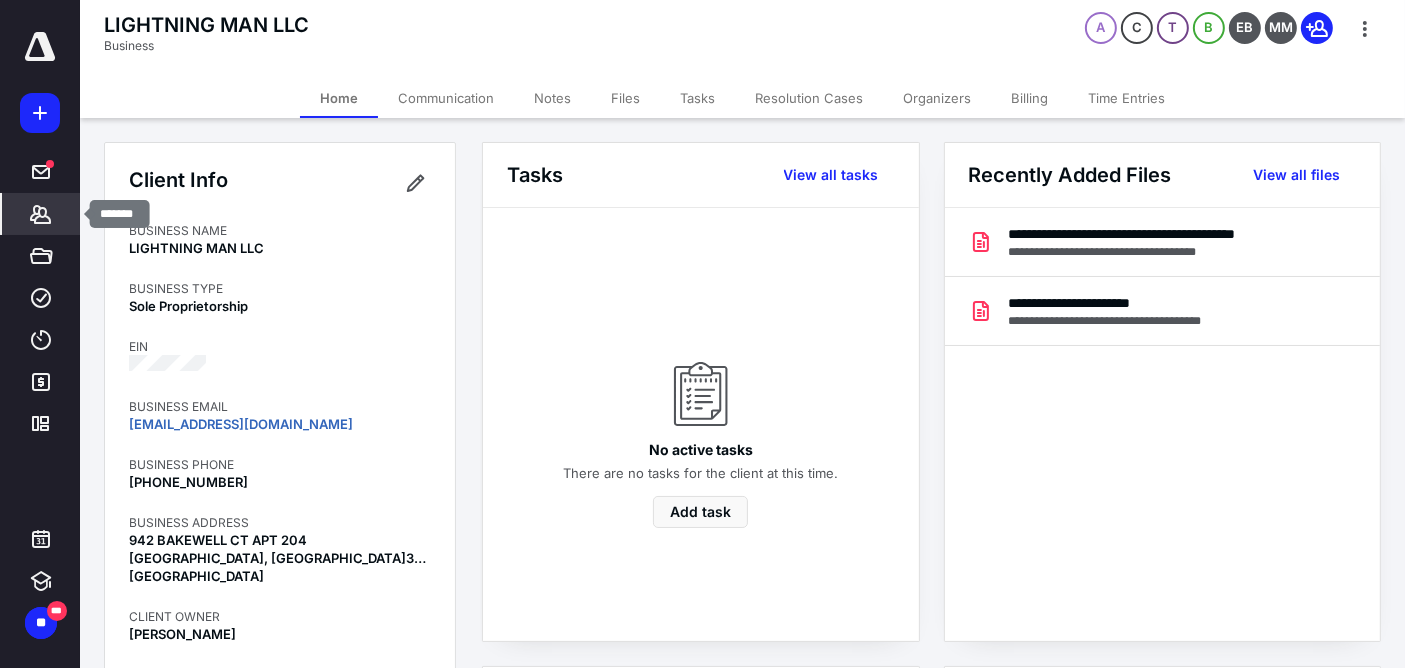 click 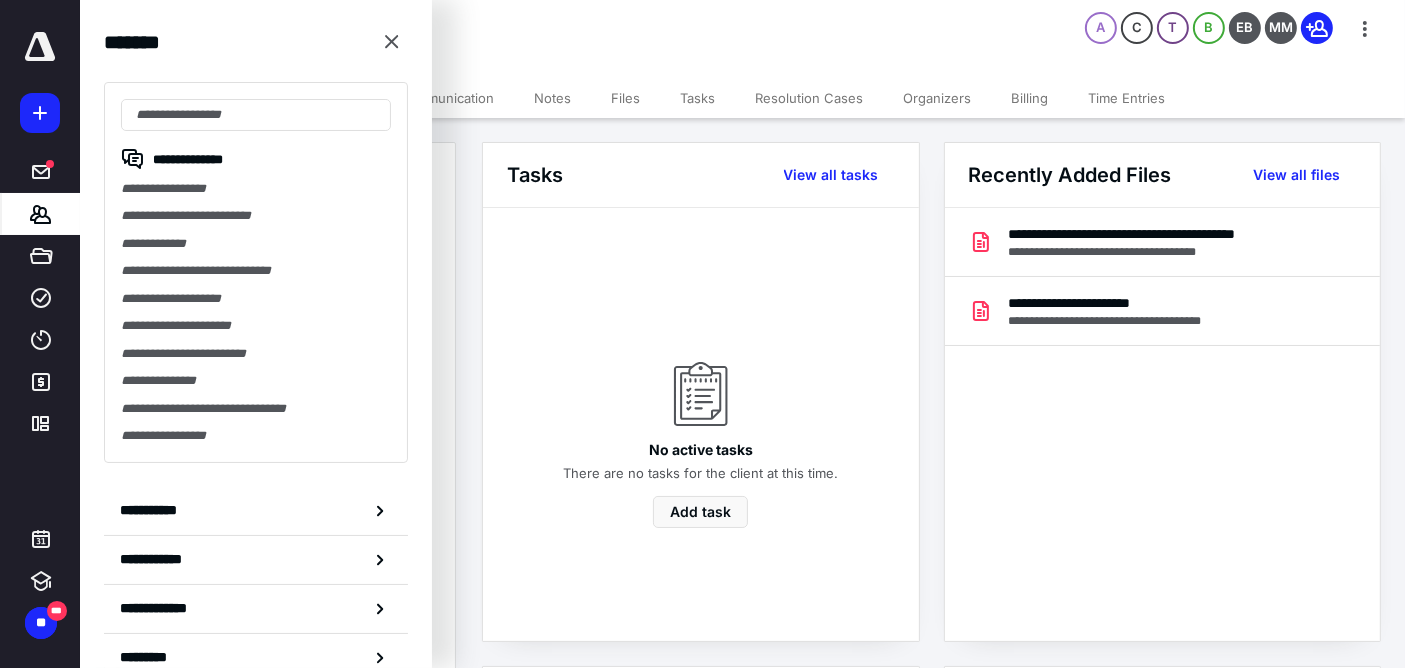 click at bounding box center [256, 115] 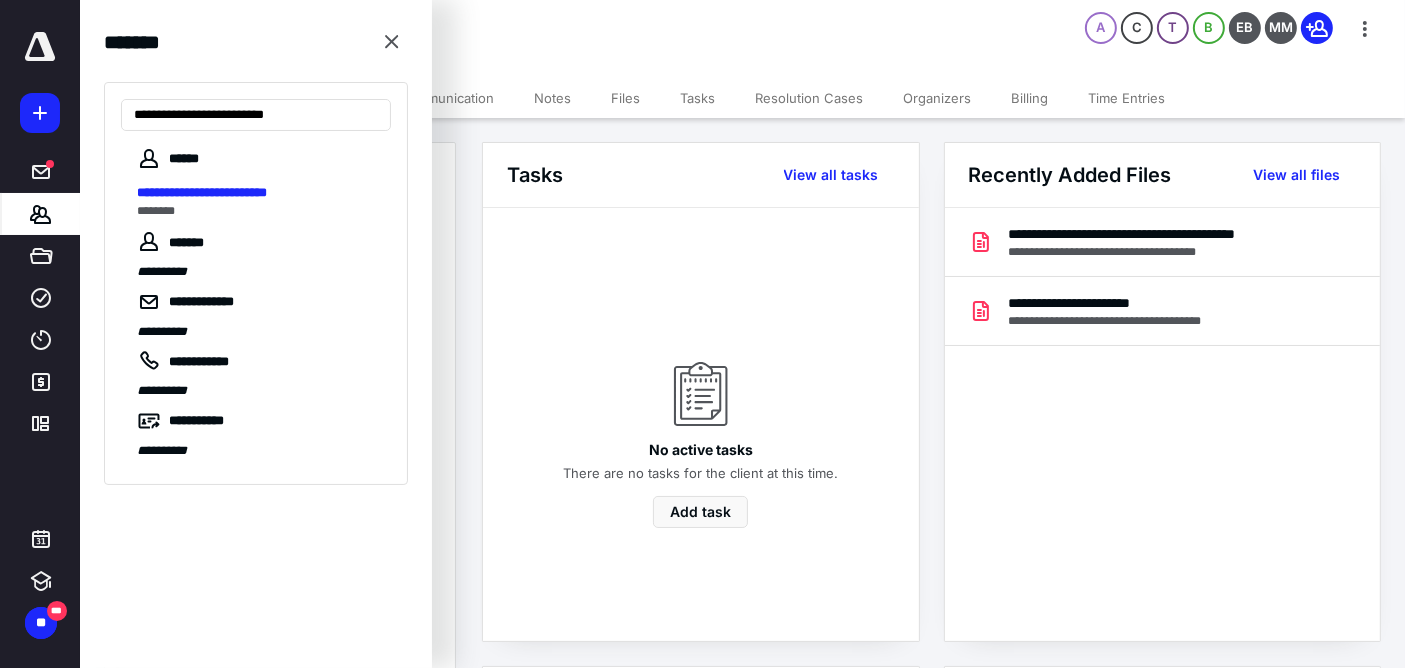 type on "**********" 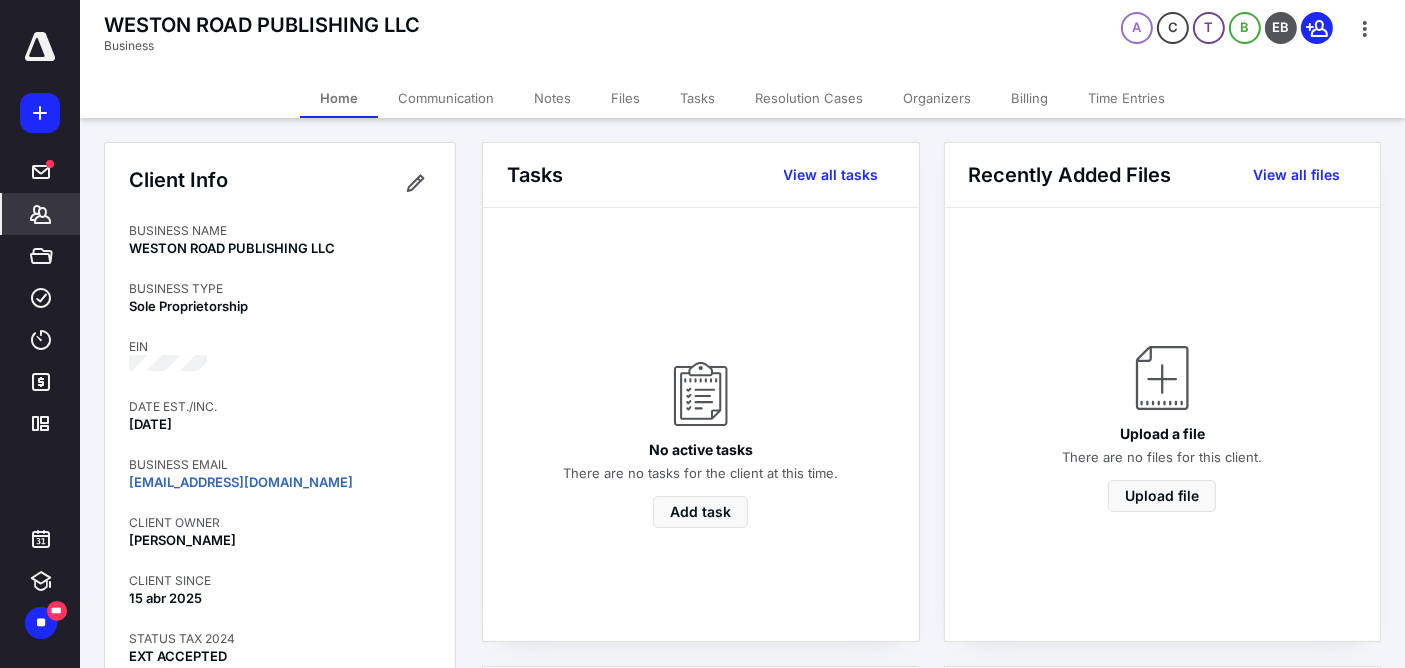 click on "Notes" at bounding box center (552, 98) 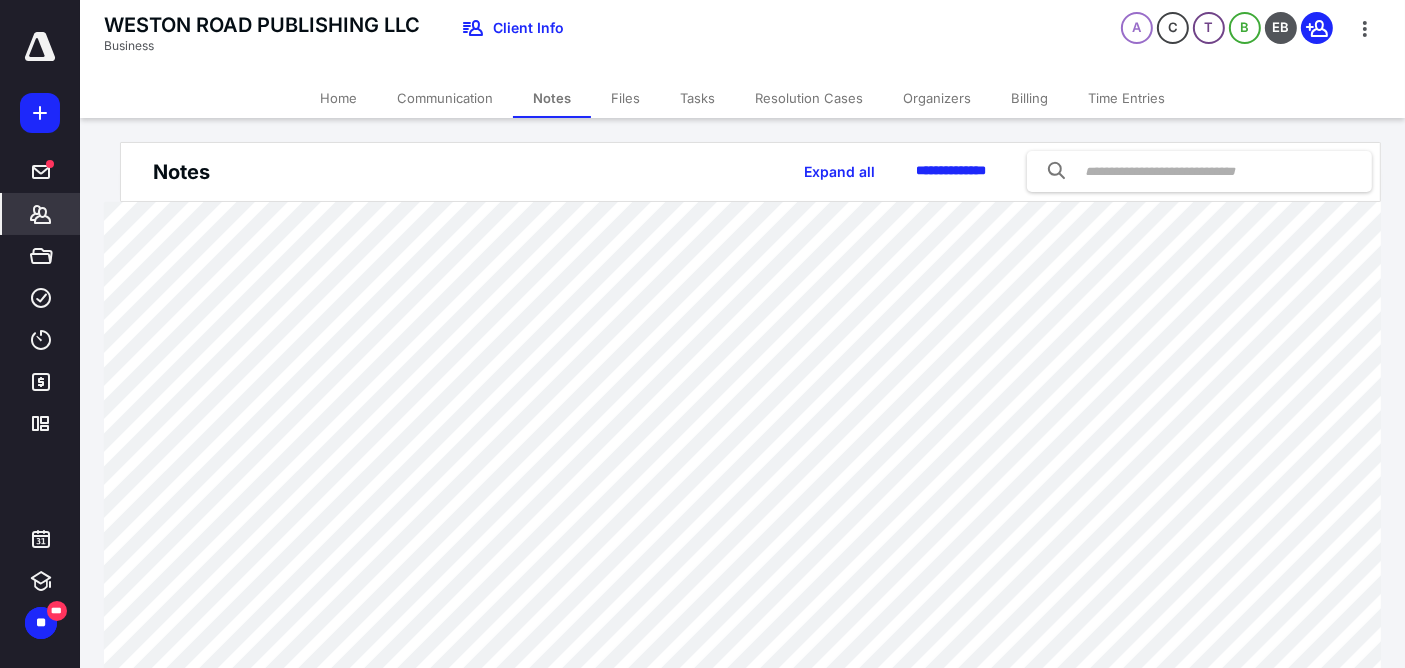 click on "Home" at bounding box center [338, 98] 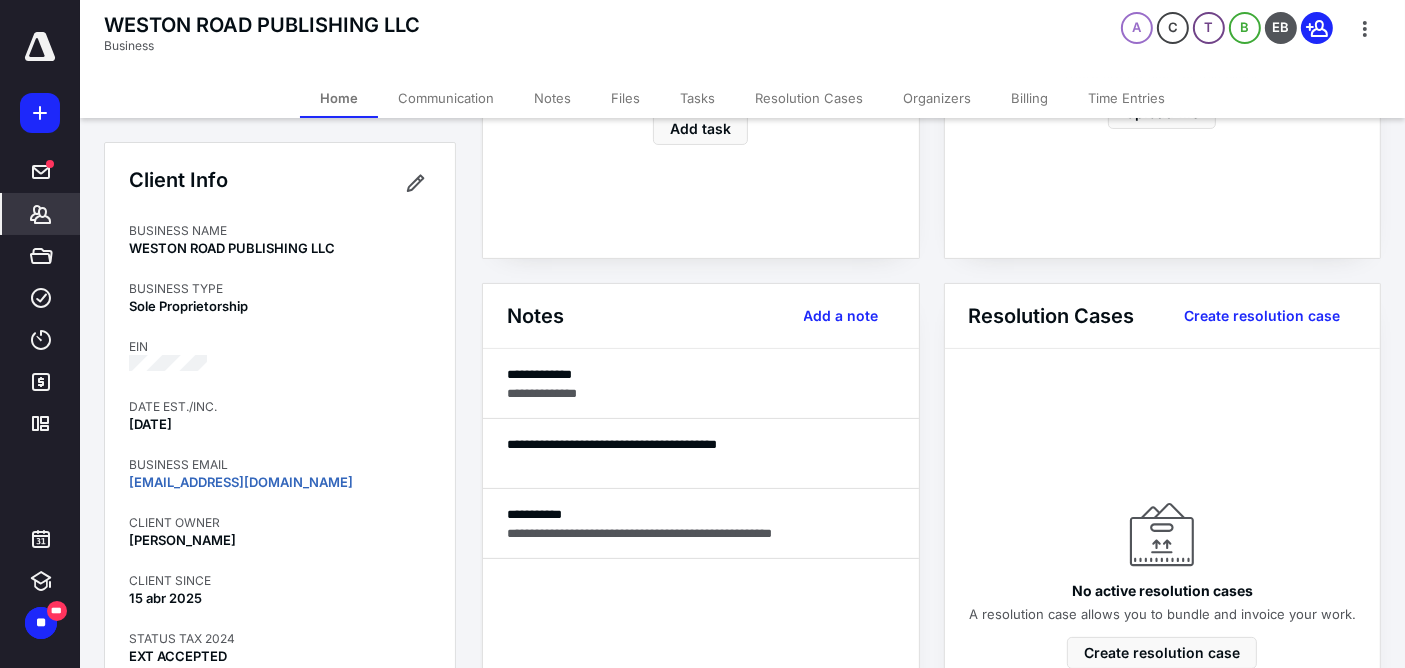 scroll, scrollTop: 666, scrollLeft: 0, axis: vertical 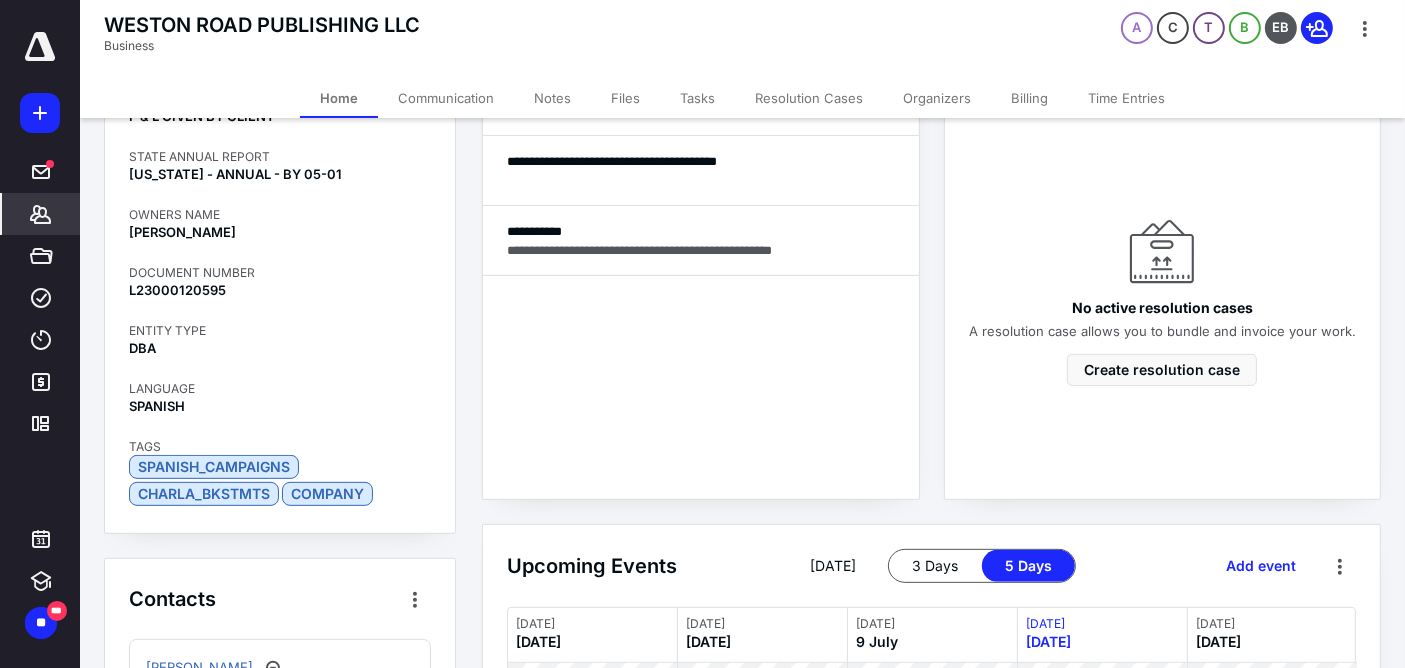 click on "Notes" at bounding box center [552, 98] 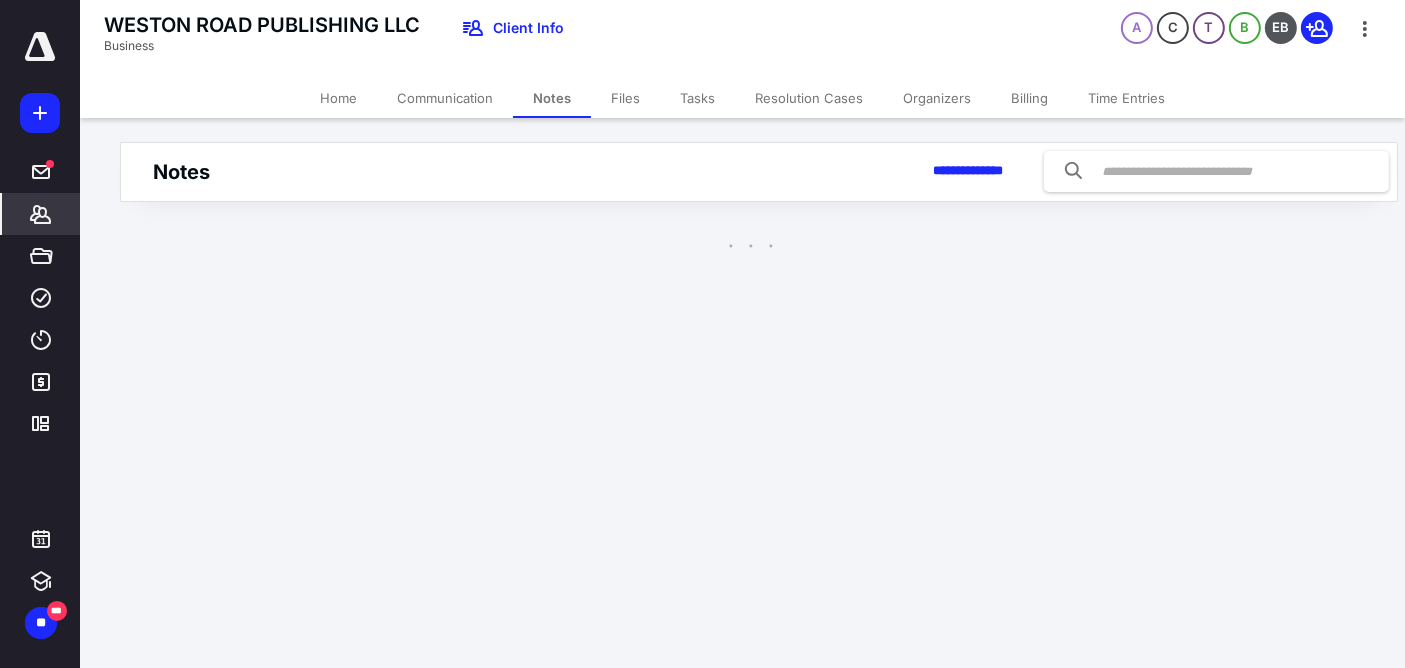 scroll, scrollTop: 0, scrollLeft: 0, axis: both 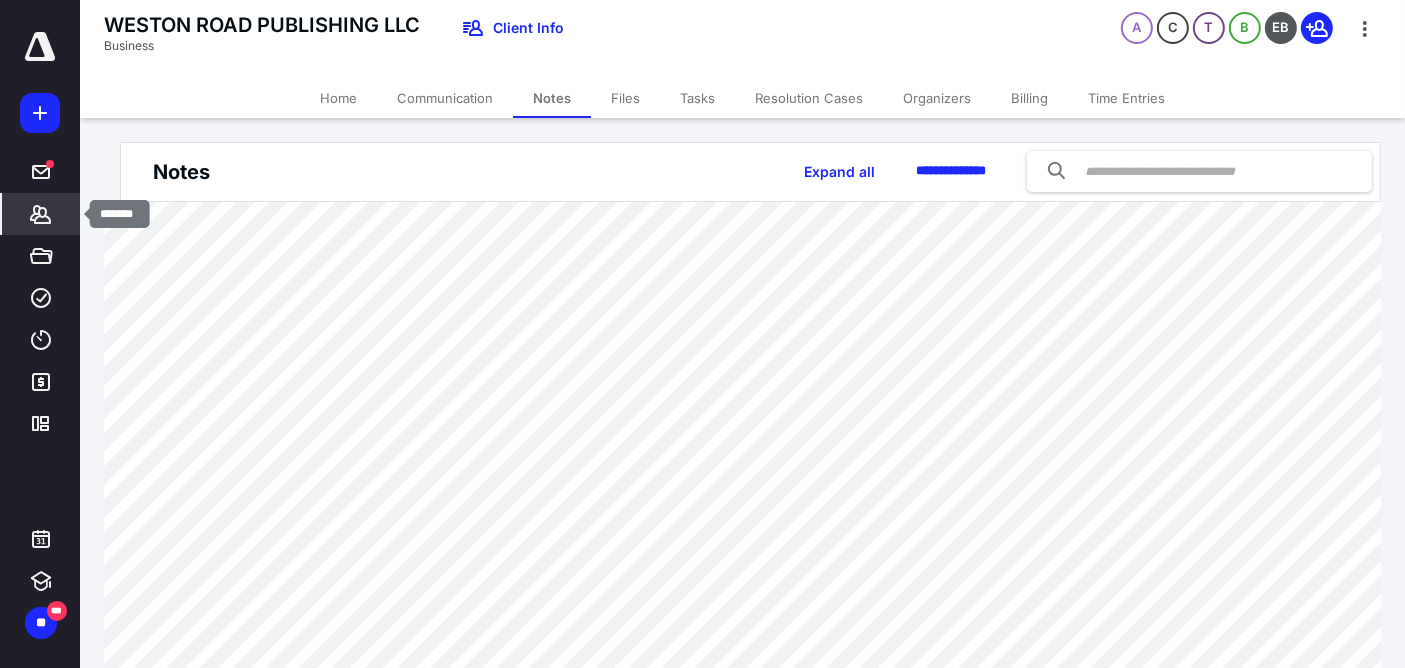 click 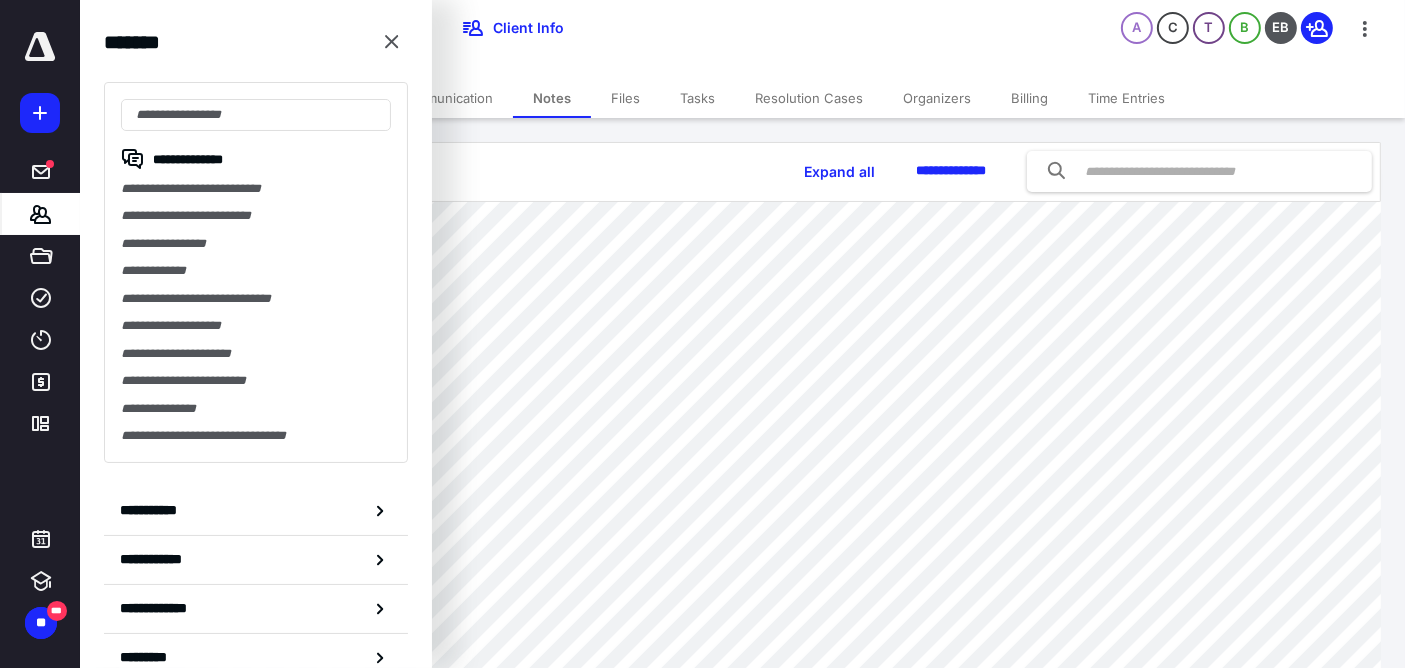 click at bounding box center [256, 115] 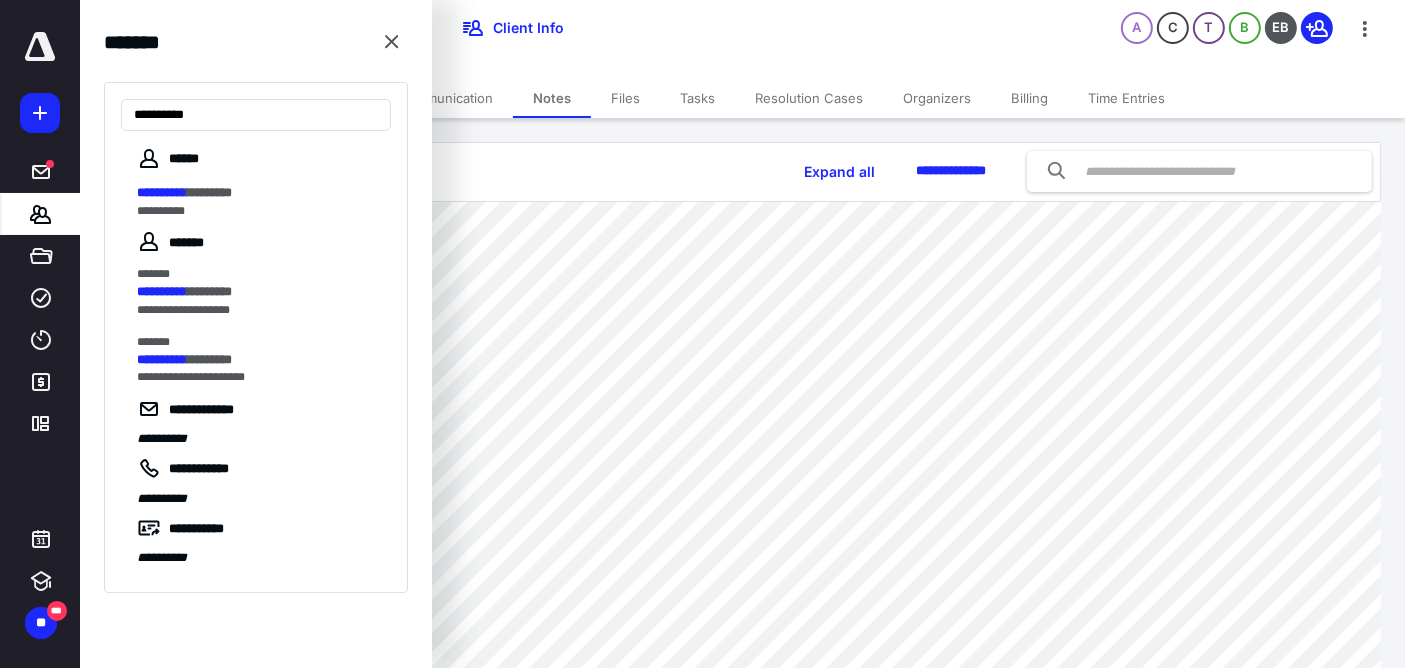 type on "**********" 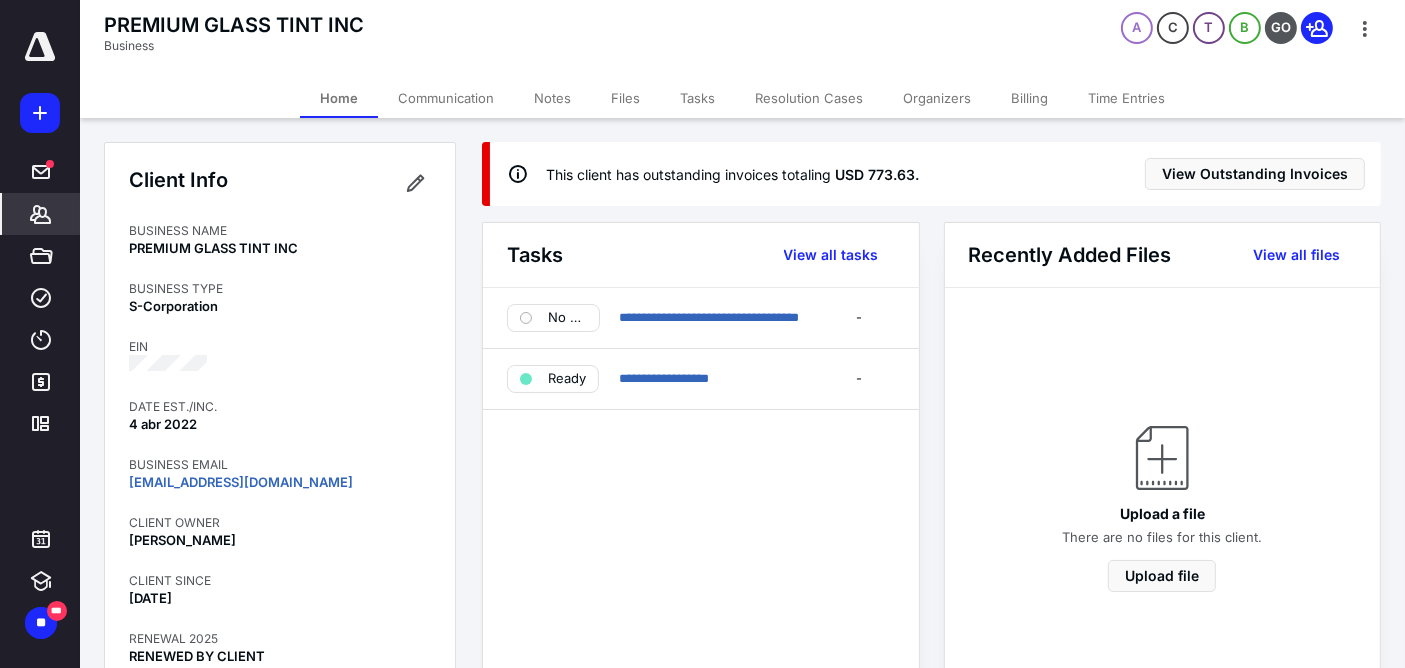 click on "Notes" at bounding box center (552, 98) 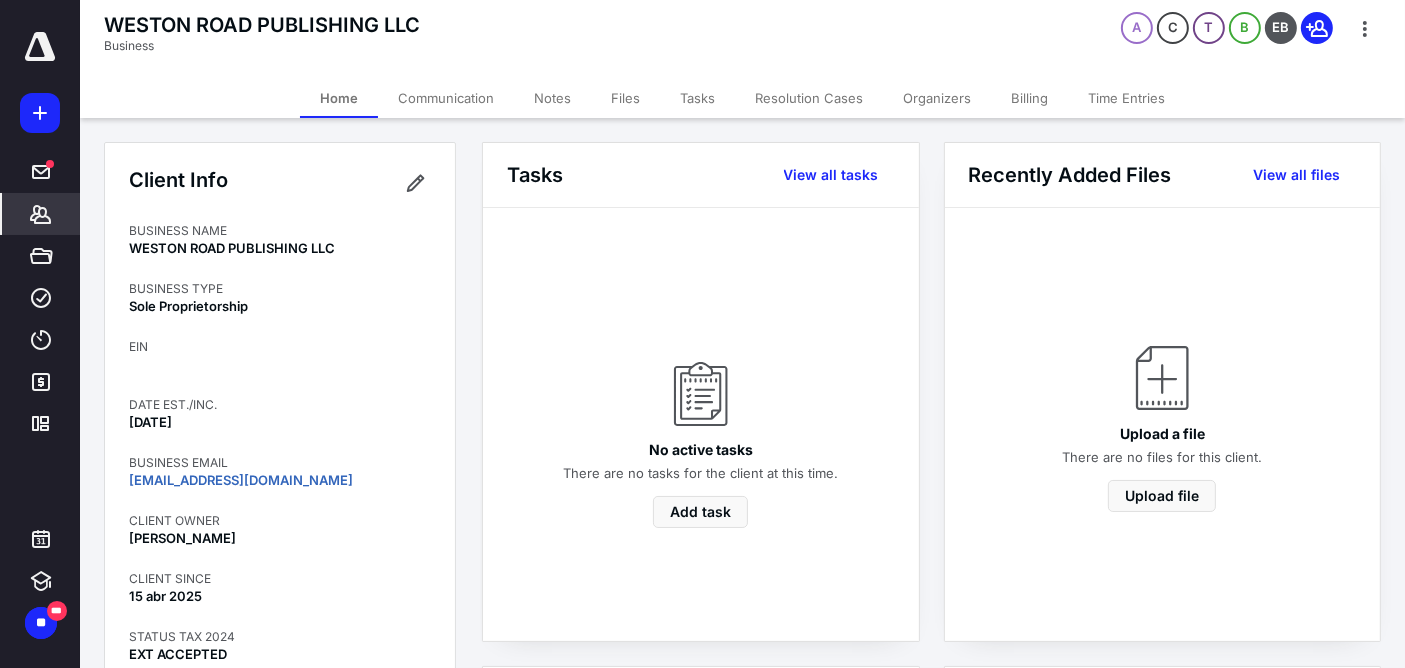 scroll, scrollTop: 0, scrollLeft: 0, axis: both 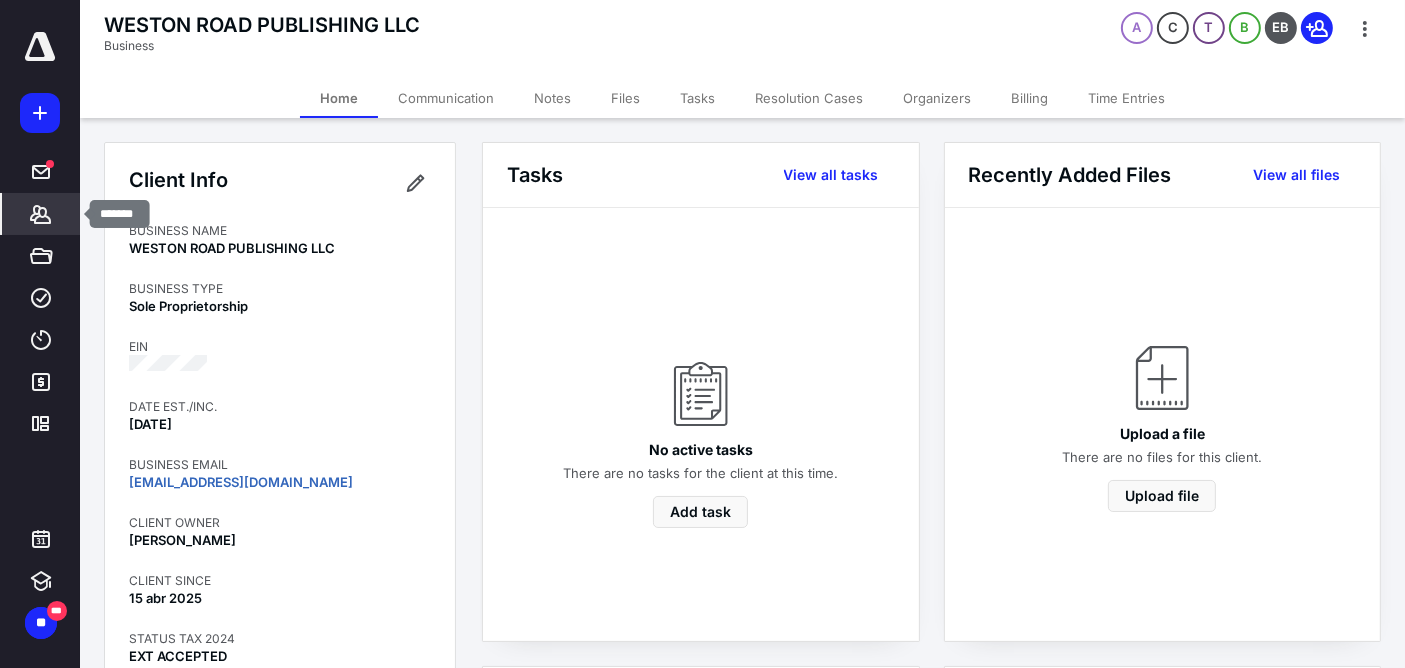 click 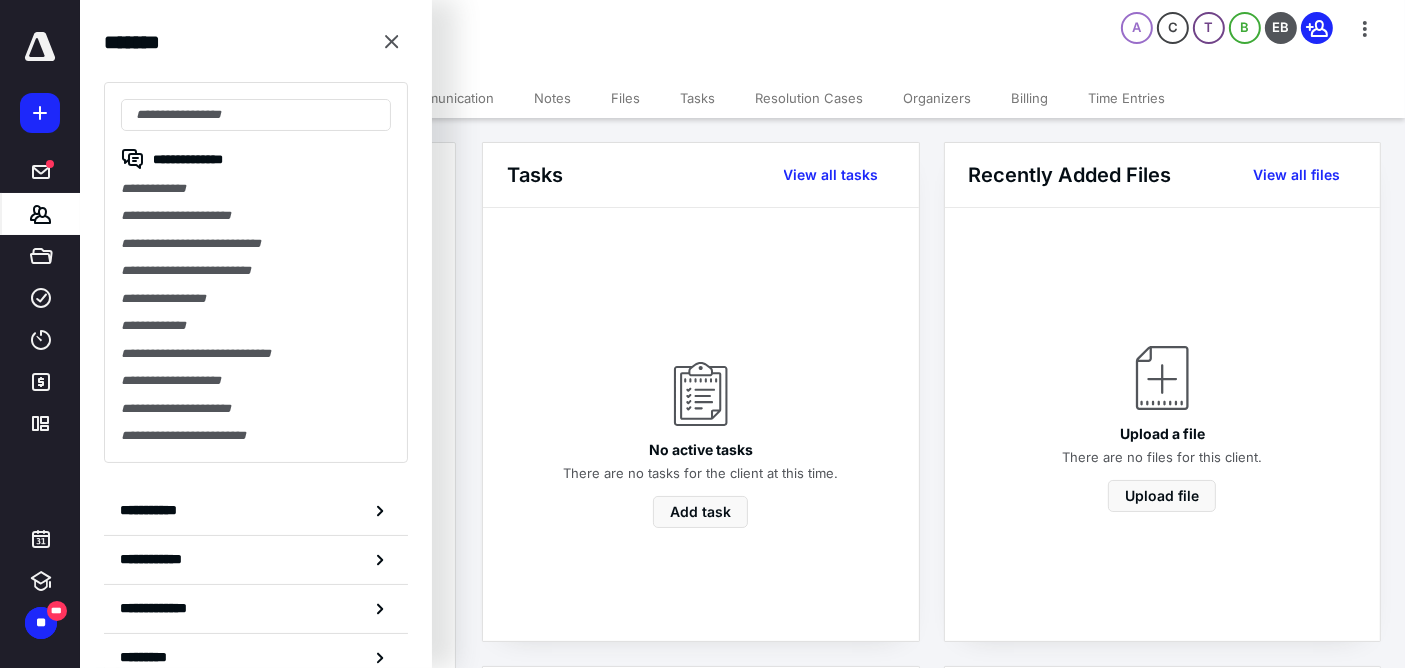click at bounding box center (256, 115) 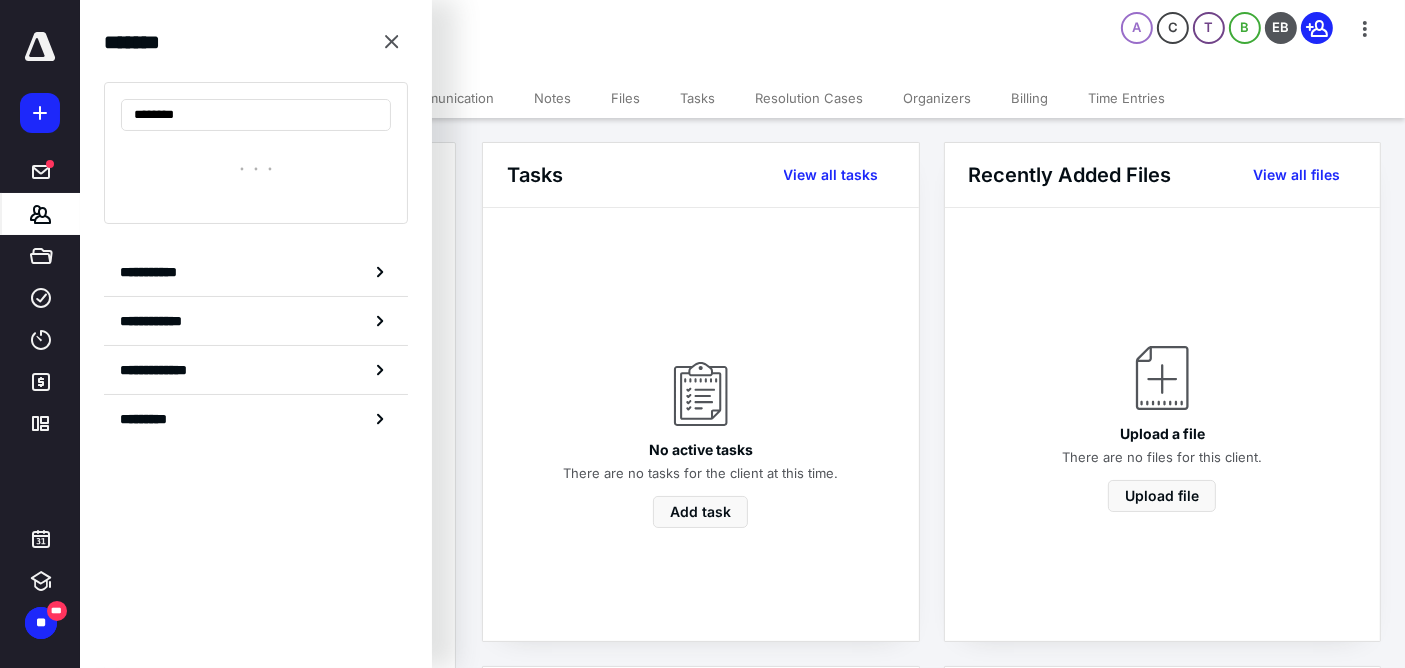 type on "*********" 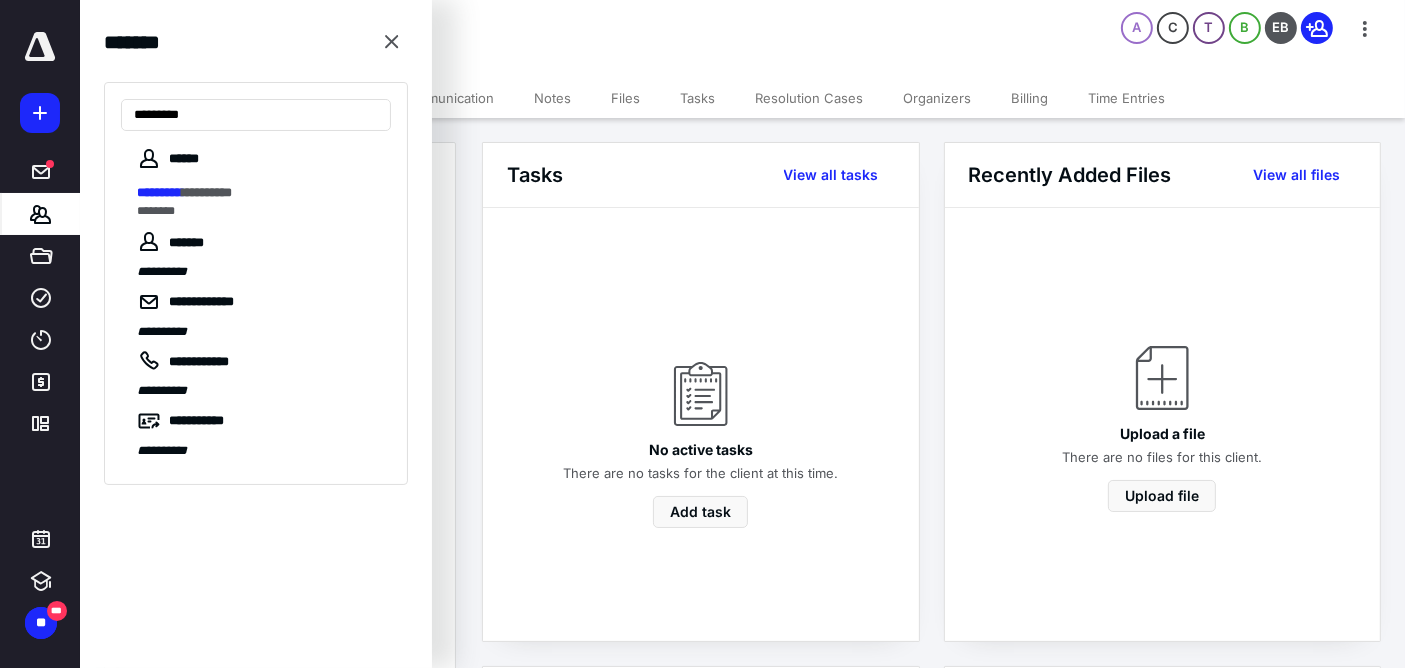 click on "*********" at bounding box center (207, 192) 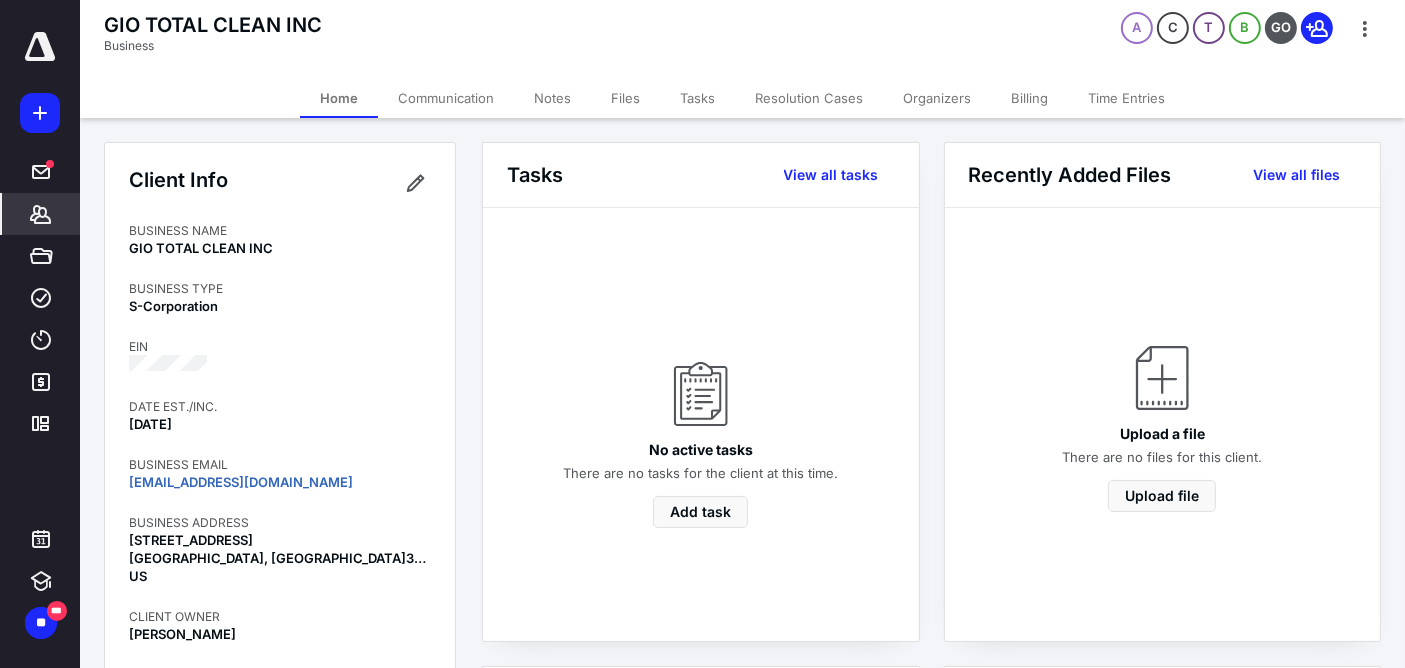 click on "Notes" at bounding box center [552, 98] 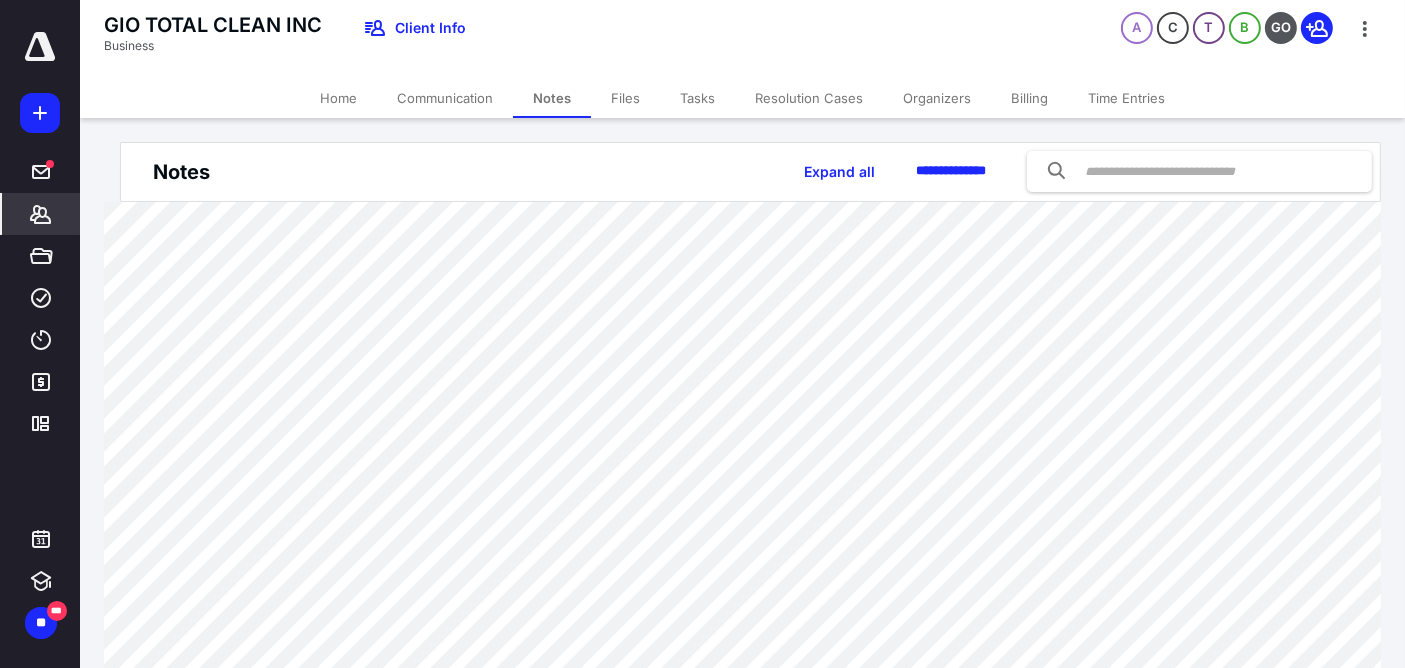 click on "Home" at bounding box center (338, 98) 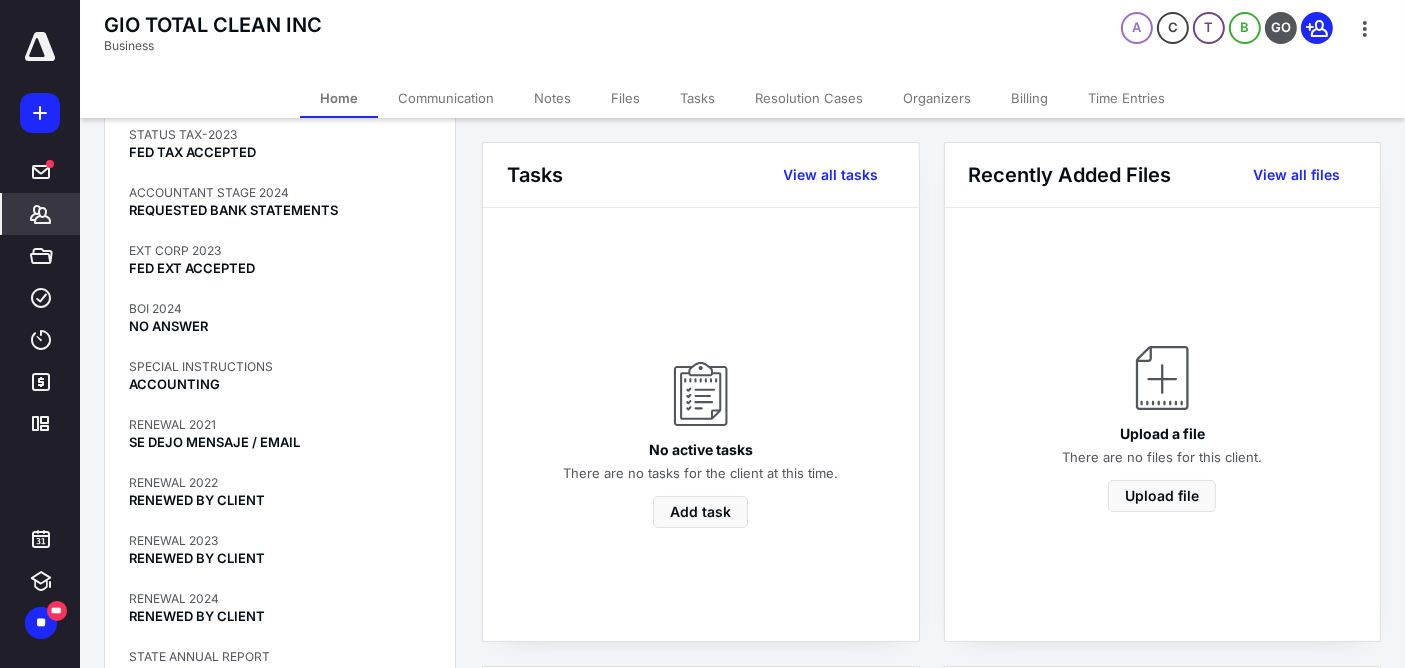 scroll, scrollTop: 1768, scrollLeft: 0, axis: vertical 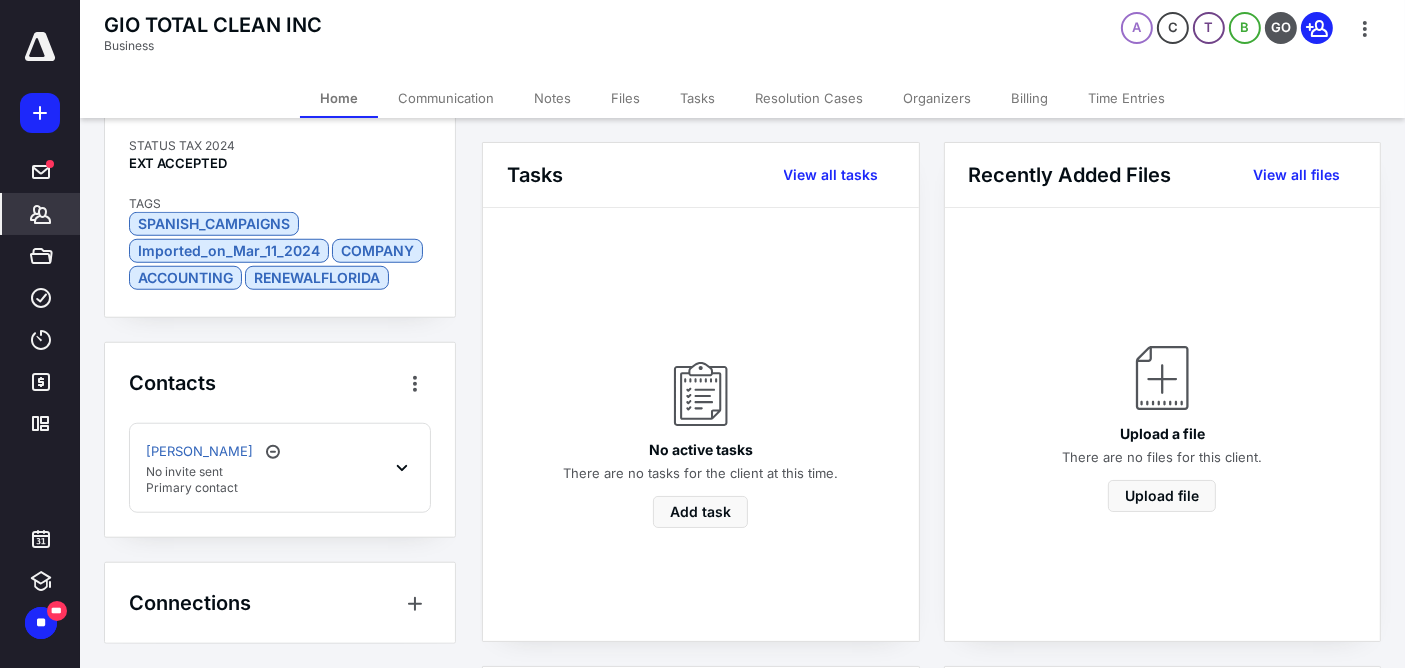 click 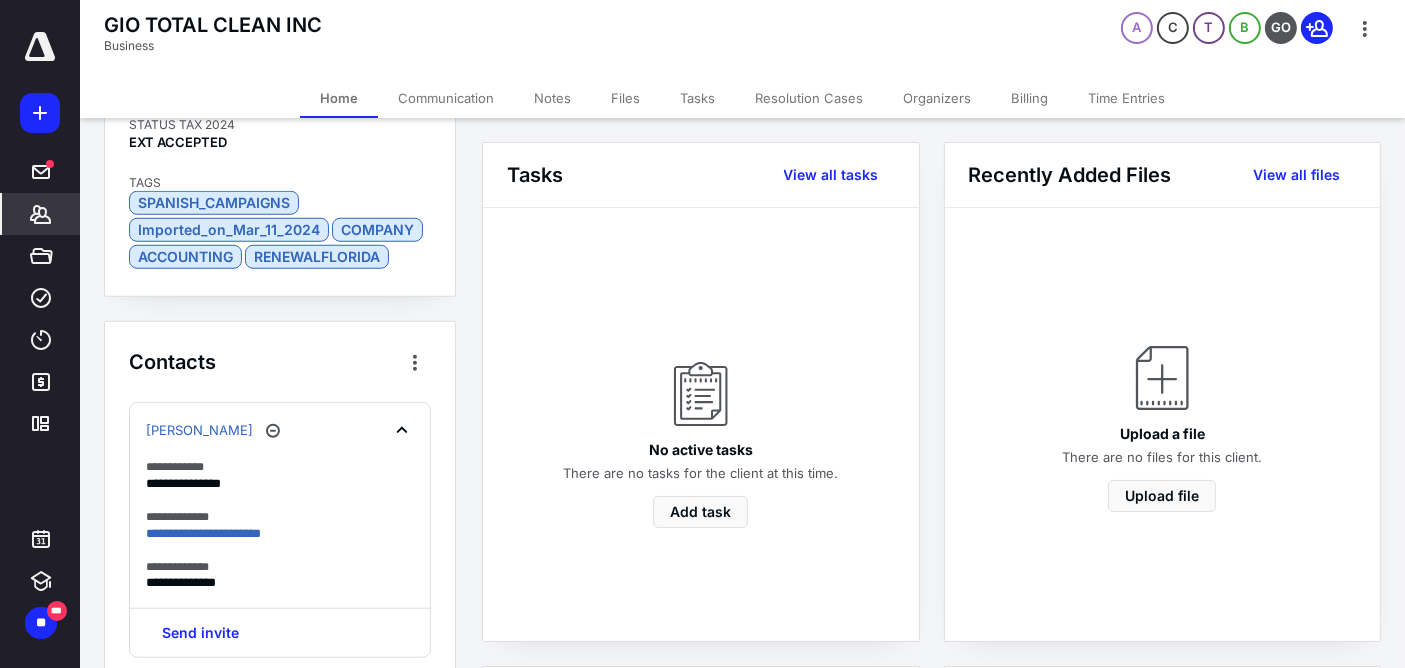 click on "Notes" at bounding box center (552, 98) 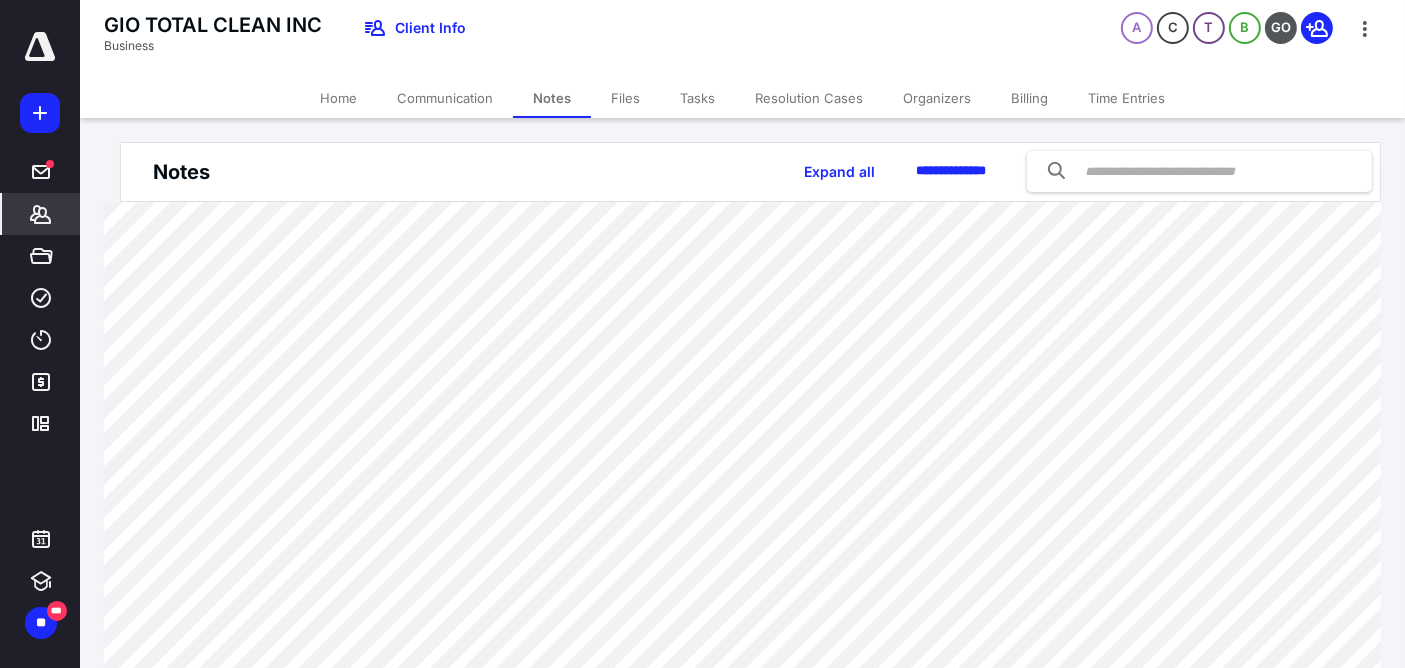 click on "Home" at bounding box center [338, 98] 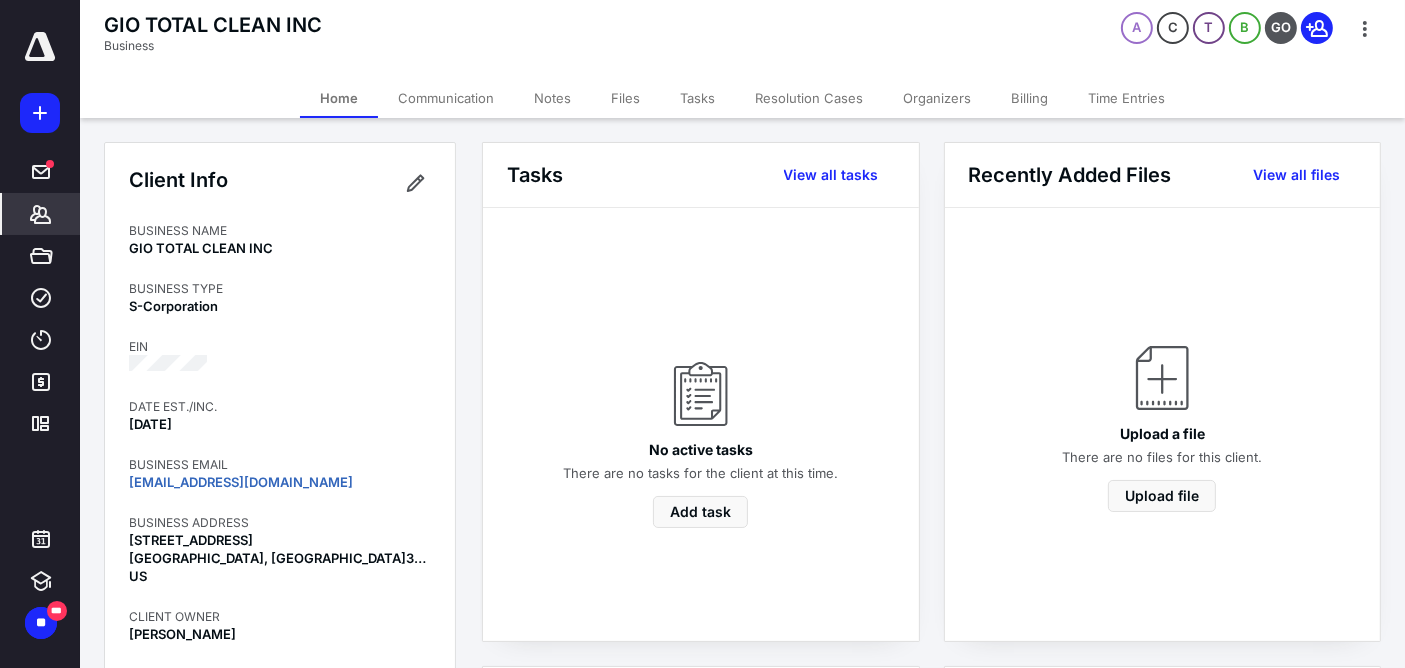 click on "Notes" at bounding box center [552, 98] 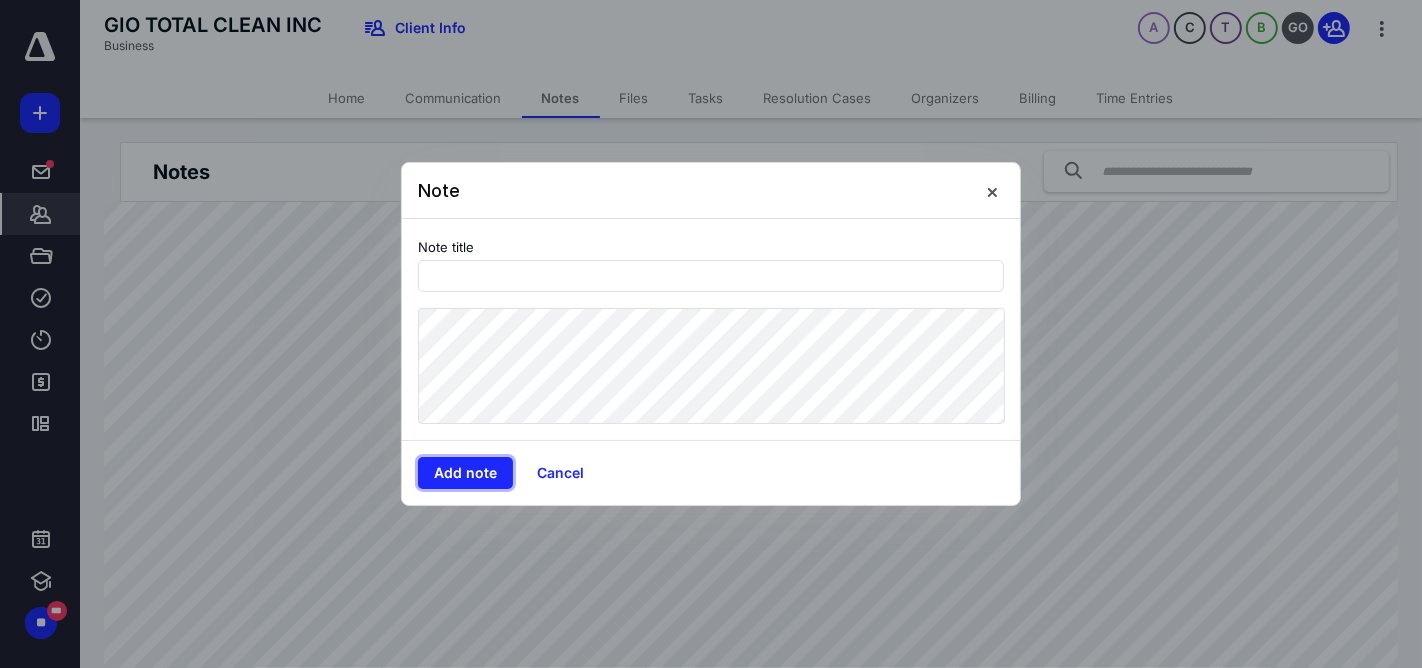 click on "Add note" at bounding box center (465, 473) 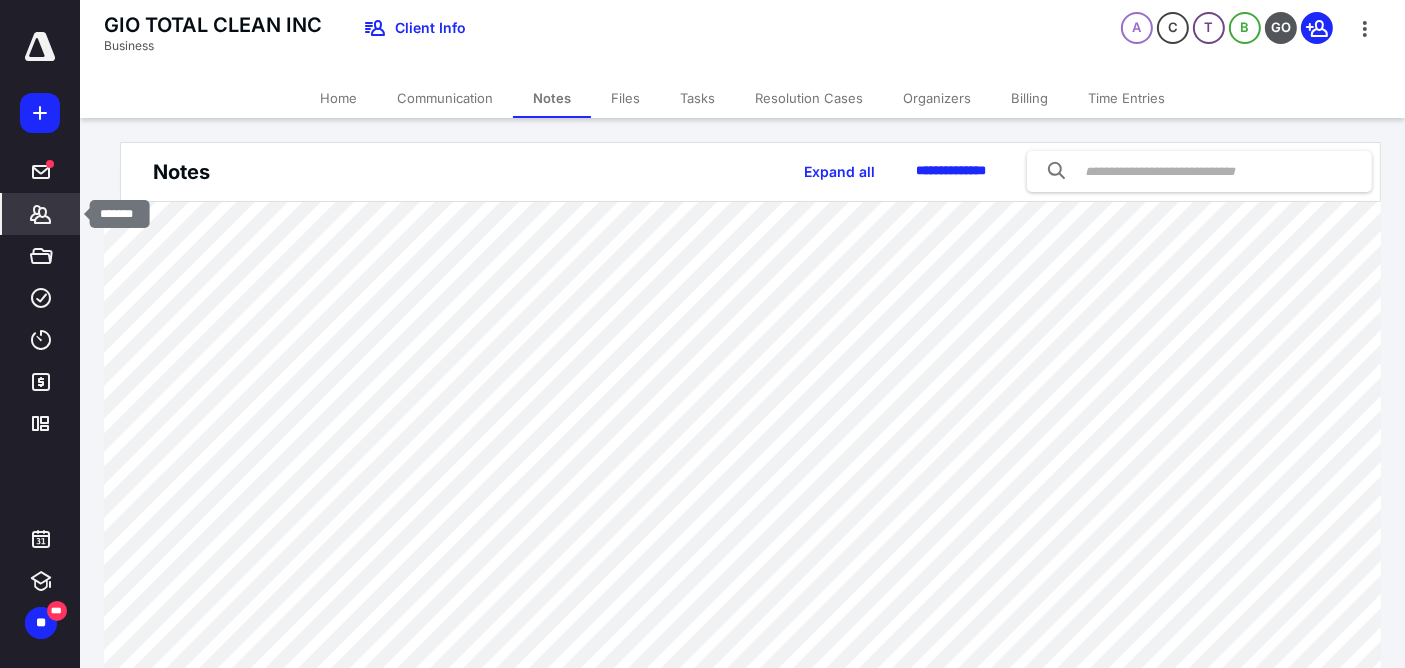 click 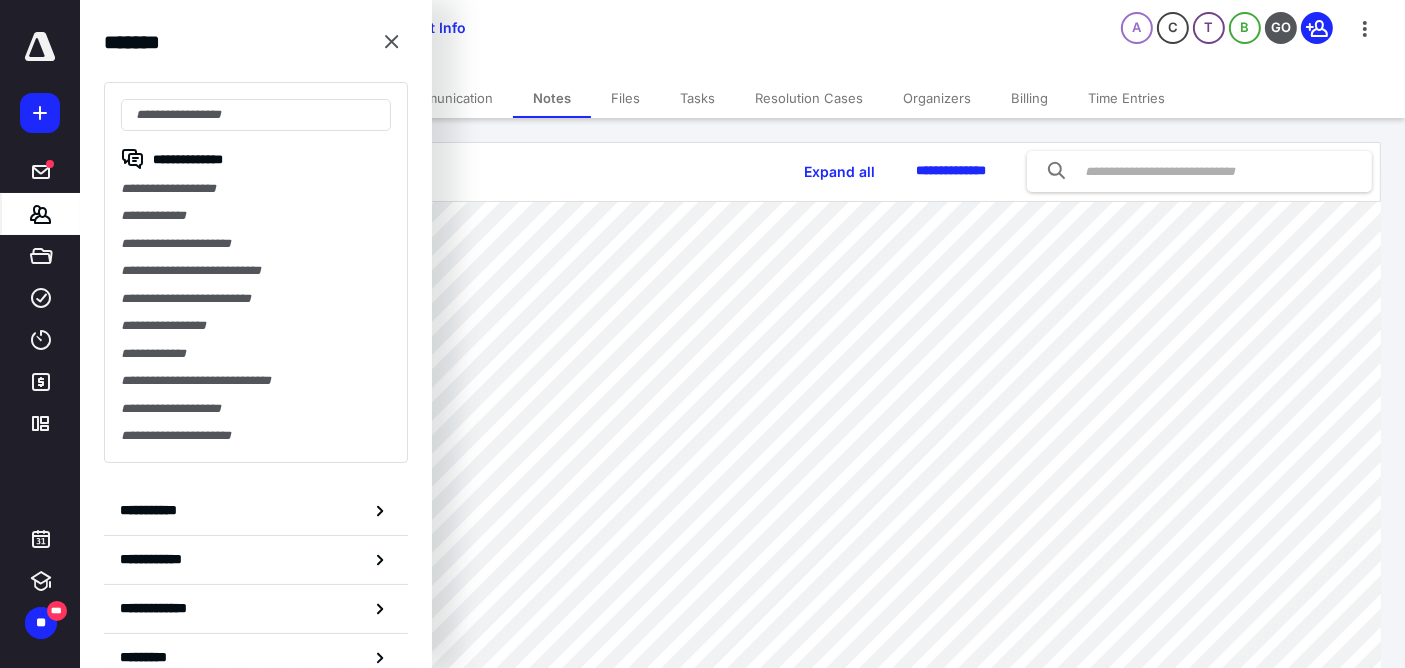 click at bounding box center [256, 115] 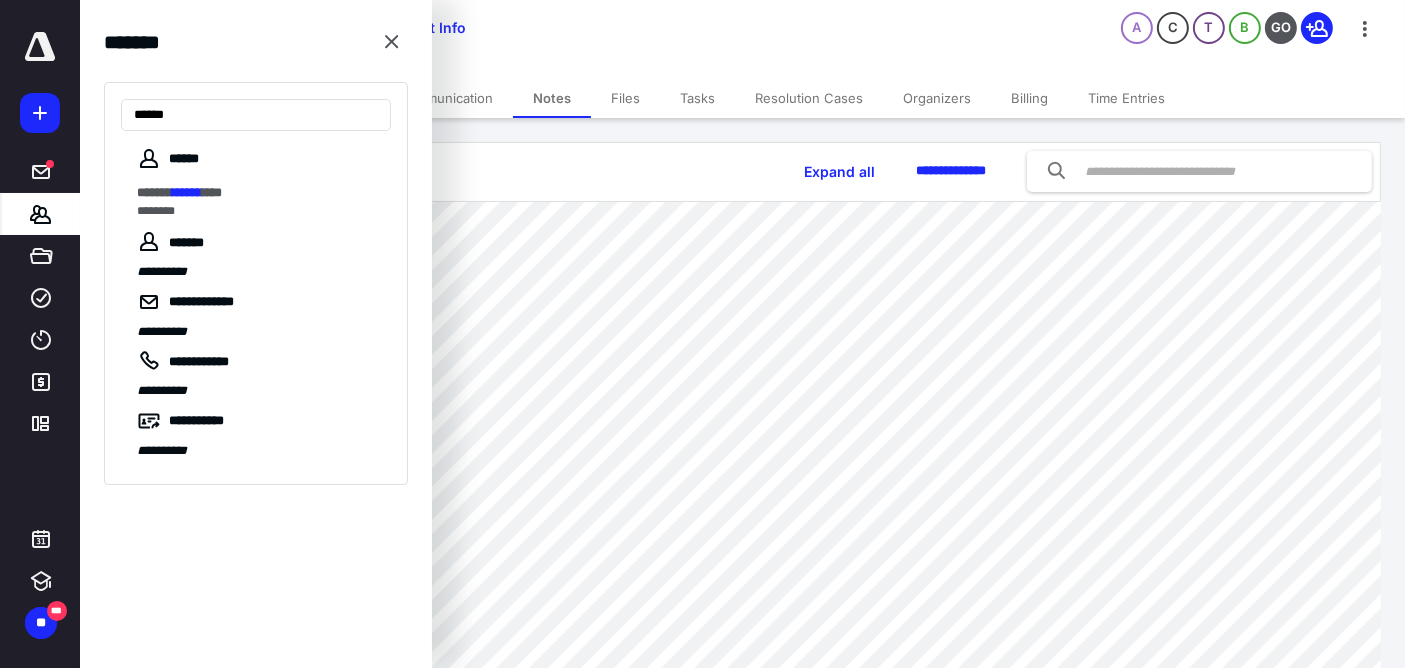 type on "******" 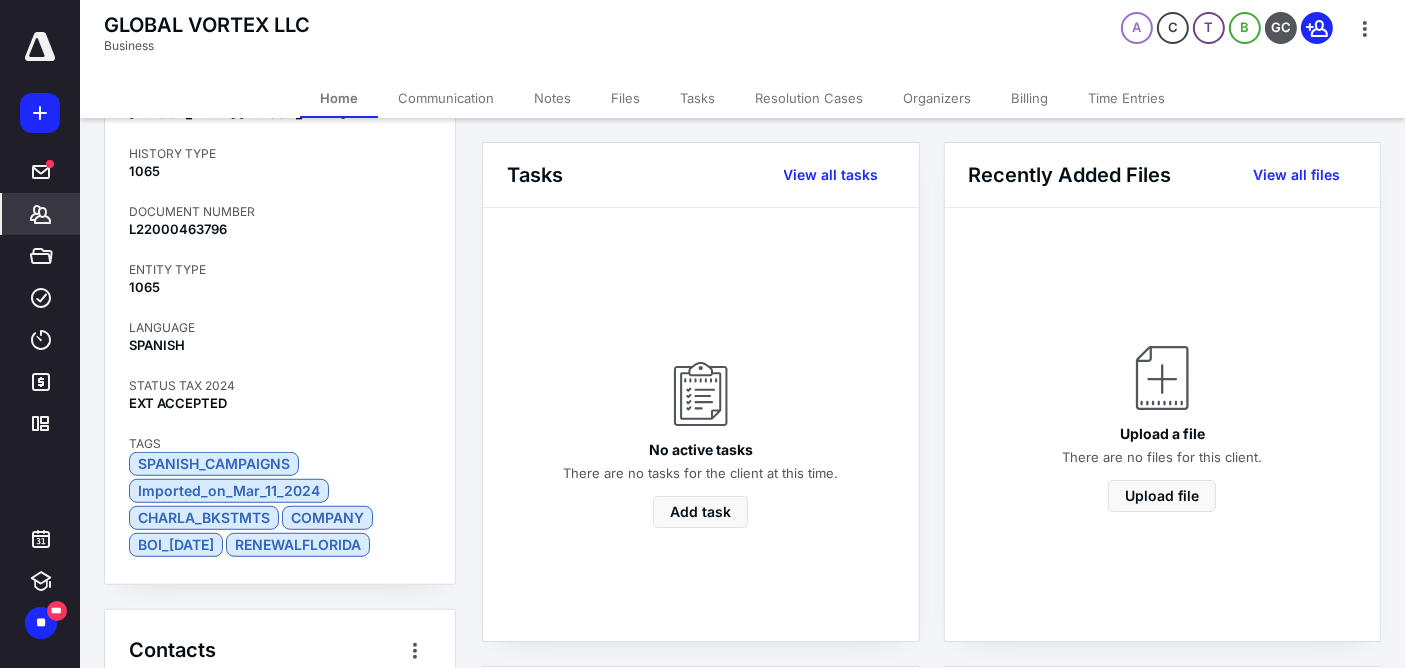scroll, scrollTop: 1594, scrollLeft: 0, axis: vertical 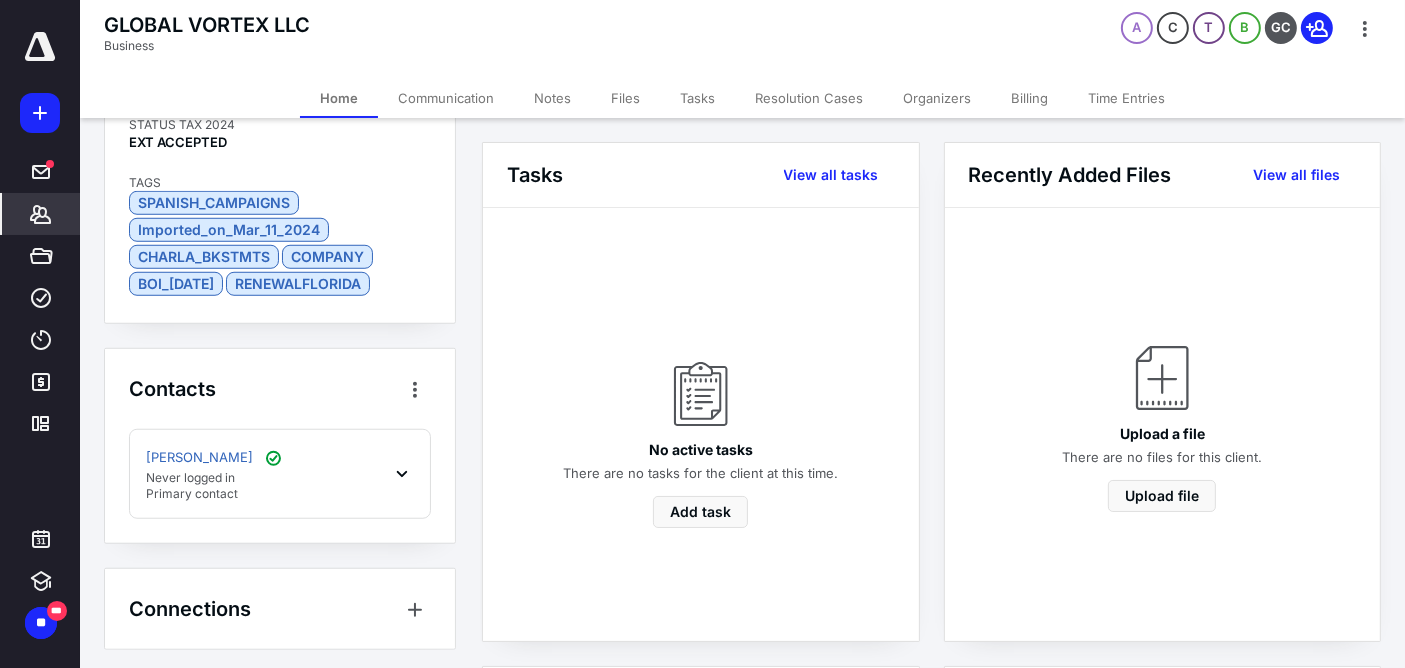 click on "Communication" at bounding box center (446, 98) 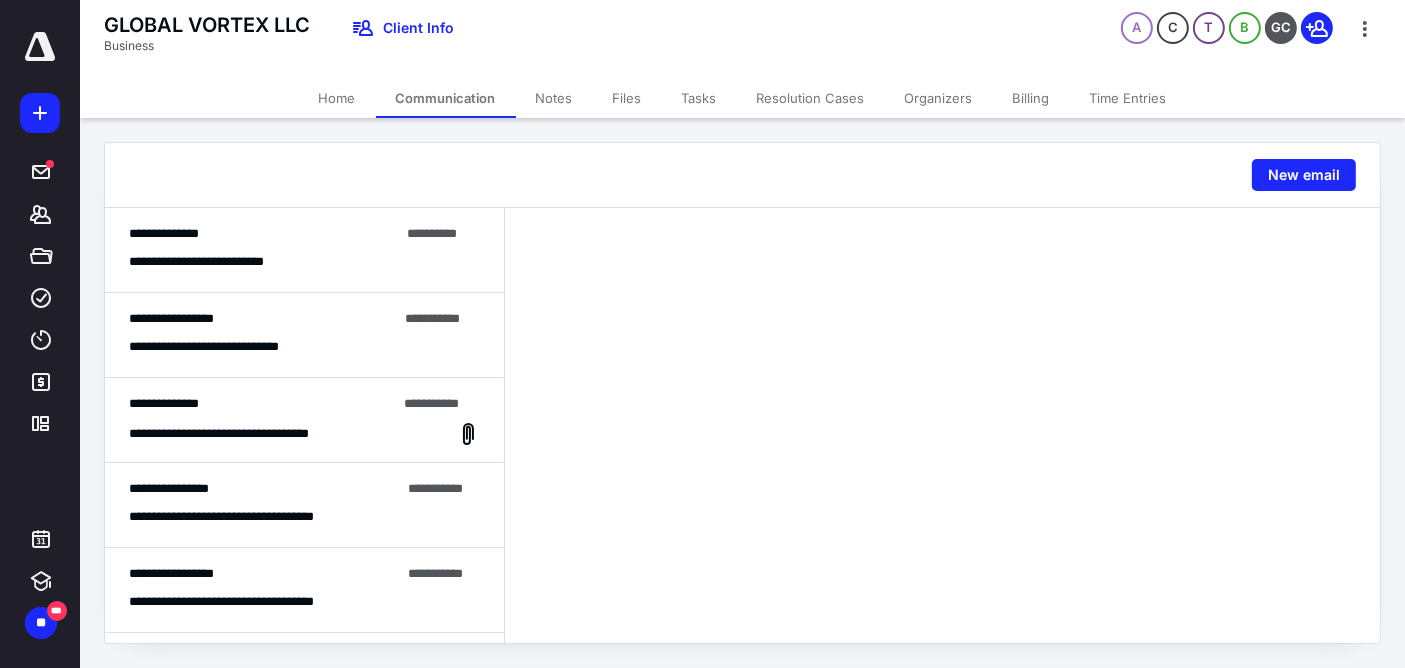 click on "**********" at bounding box center (164, 233) 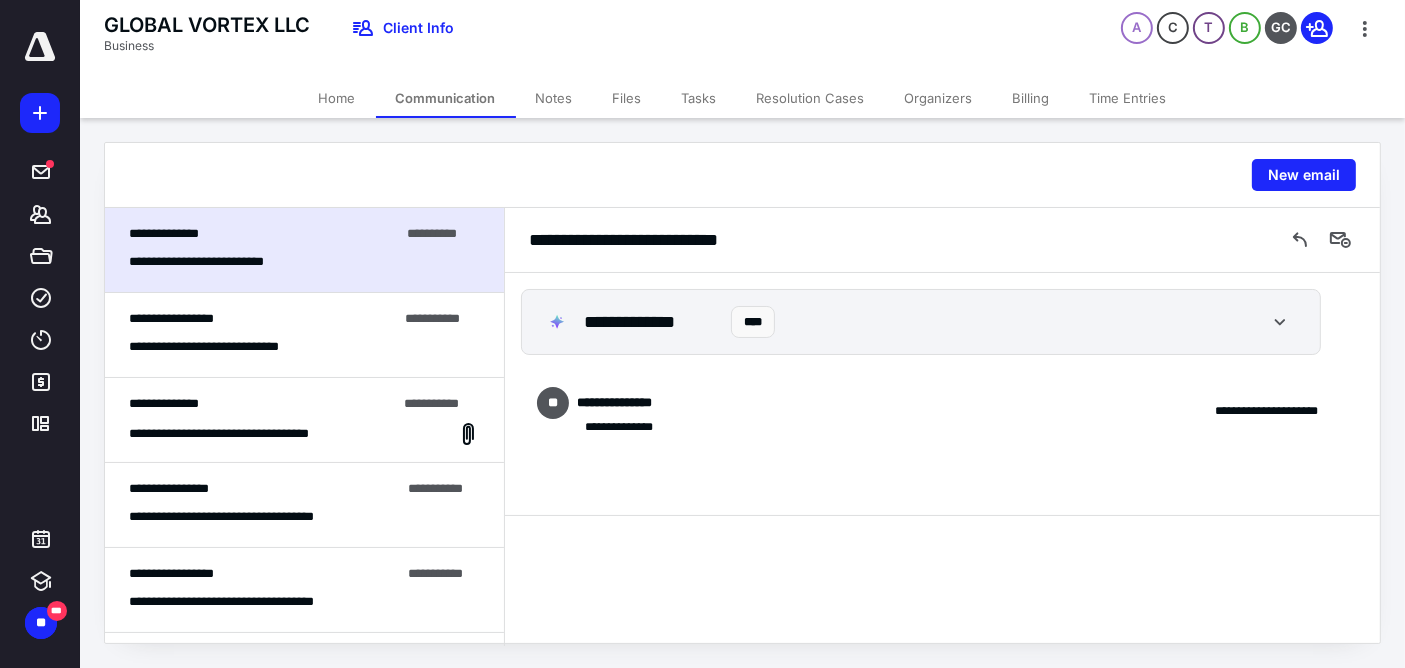 click on "New email" at bounding box center (1304, 175) 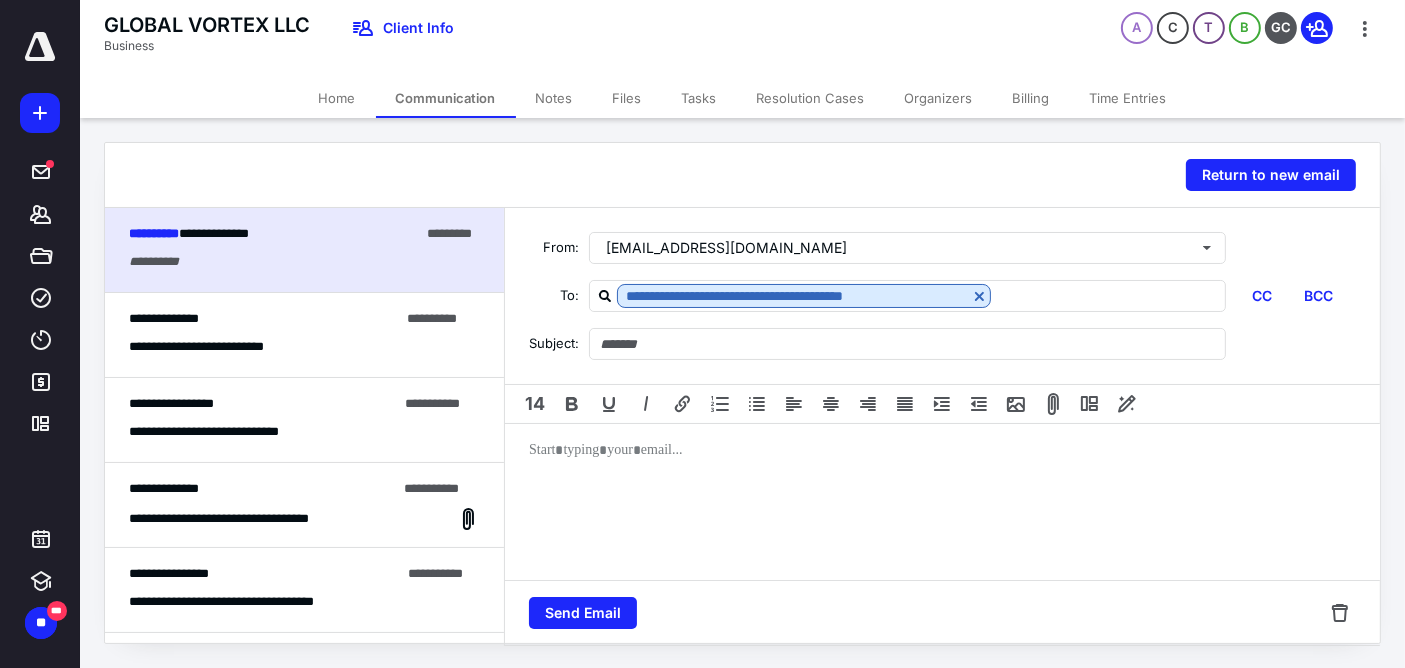 click on "**********" at bounding box center (214, 346) 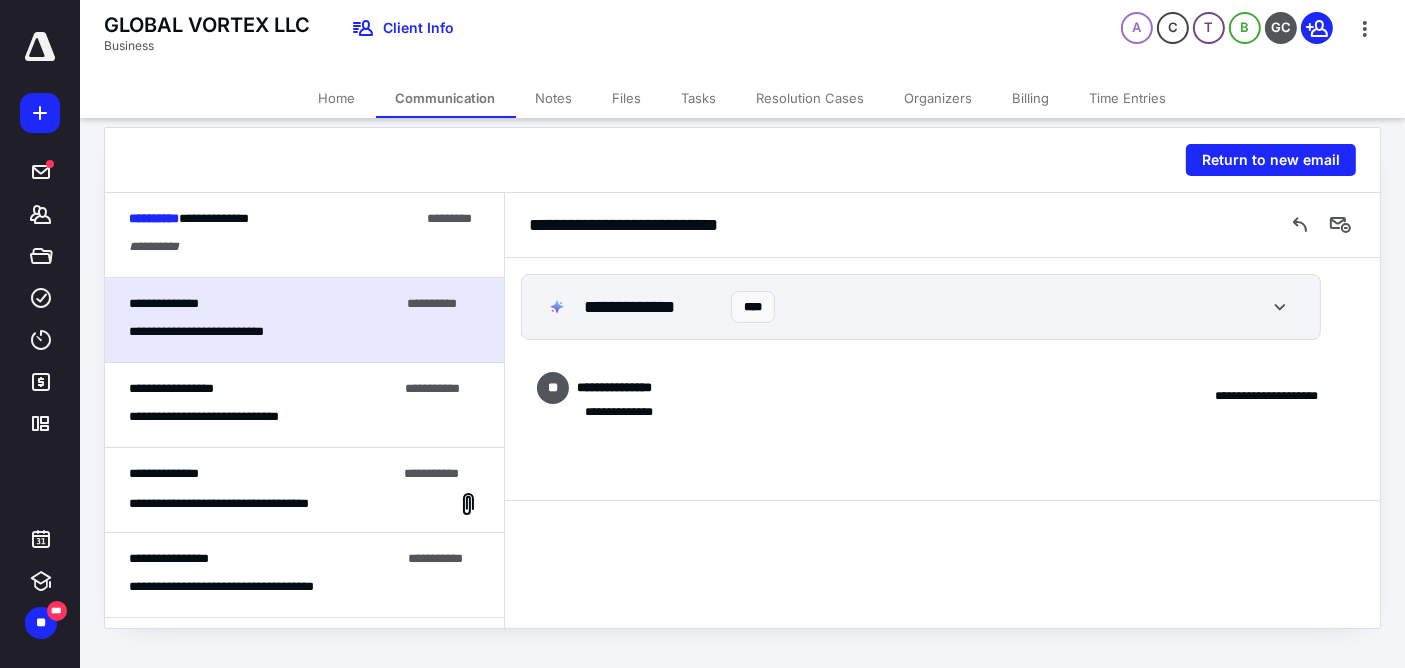 scroll, scrollTop: 19, scrollLeft: 0, axis: vertical 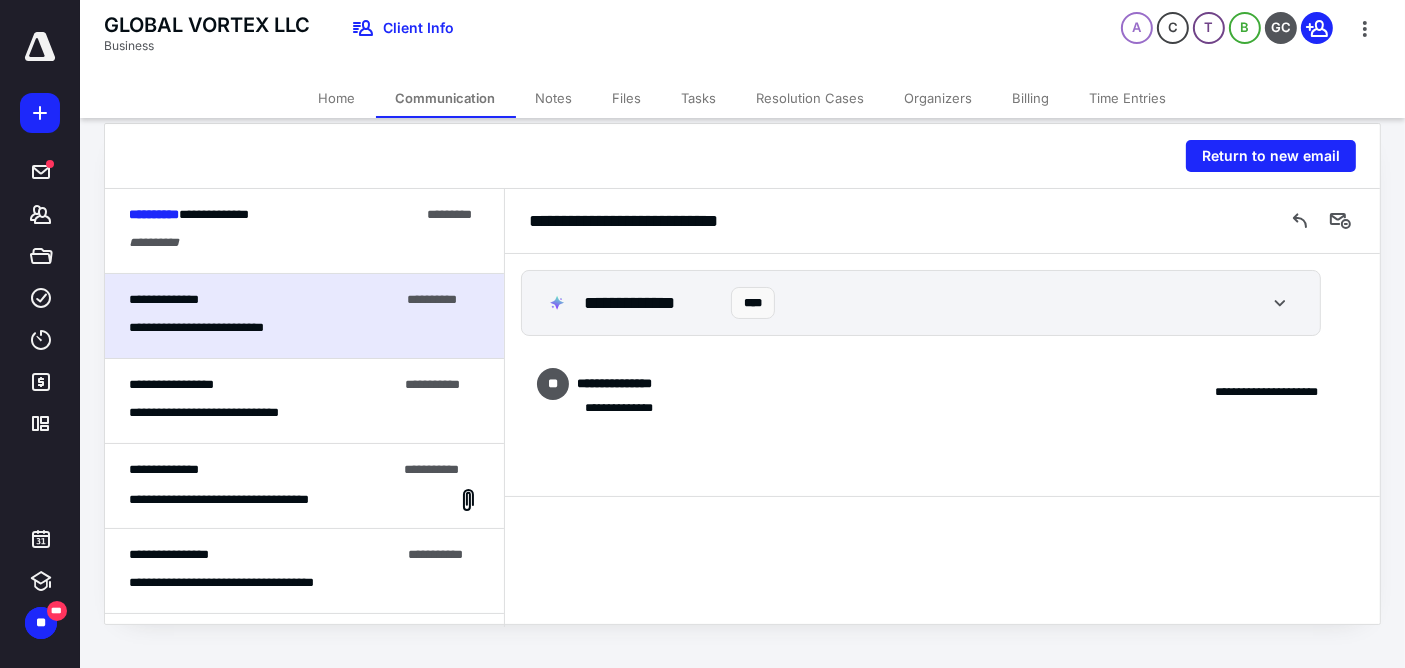 click on "Notes" at bounding box center [554, 98] 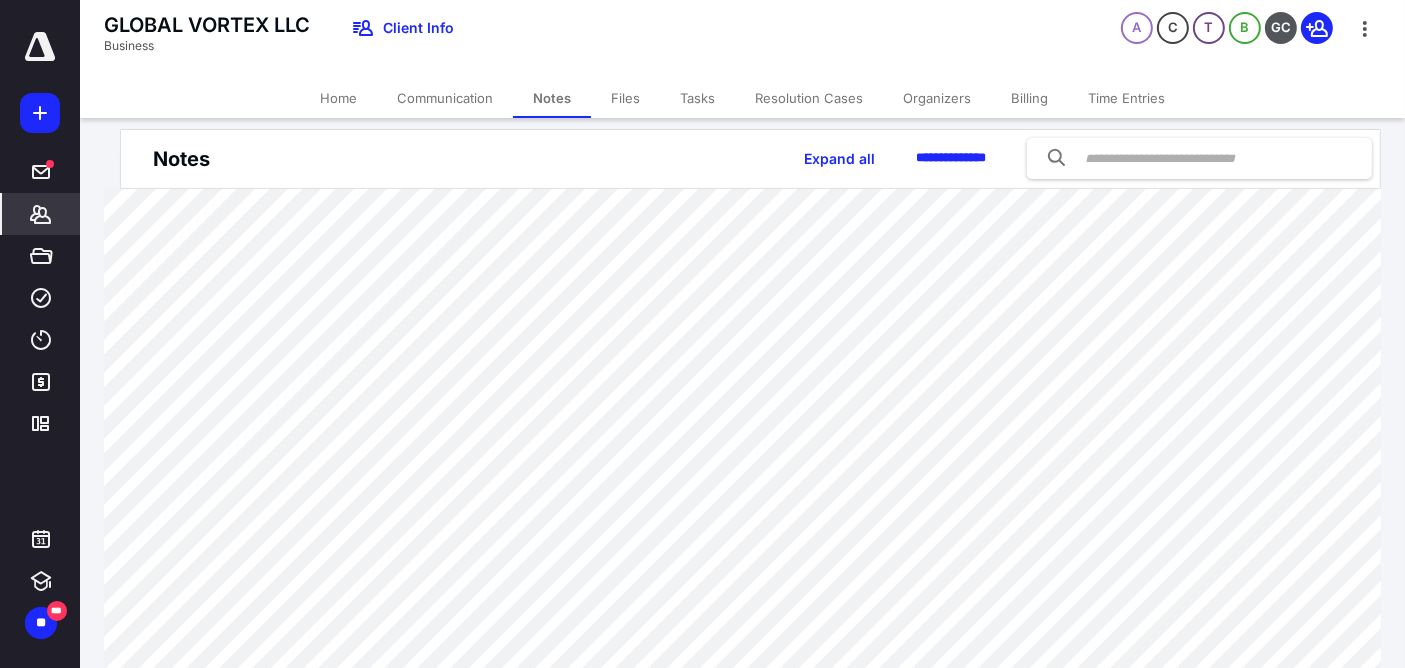 scroll, scrollTop: 0, scrollLeft: 0, axis: both 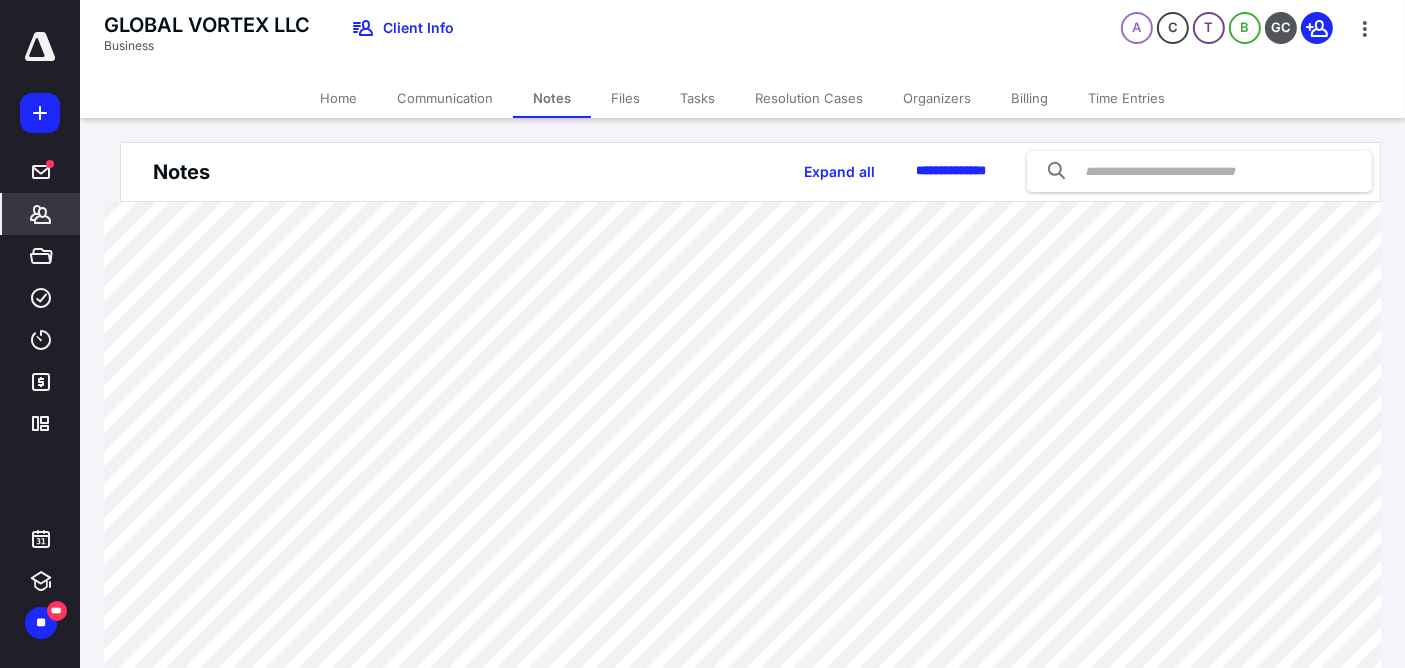 click on "Communication" at bounding box center [445, 98] 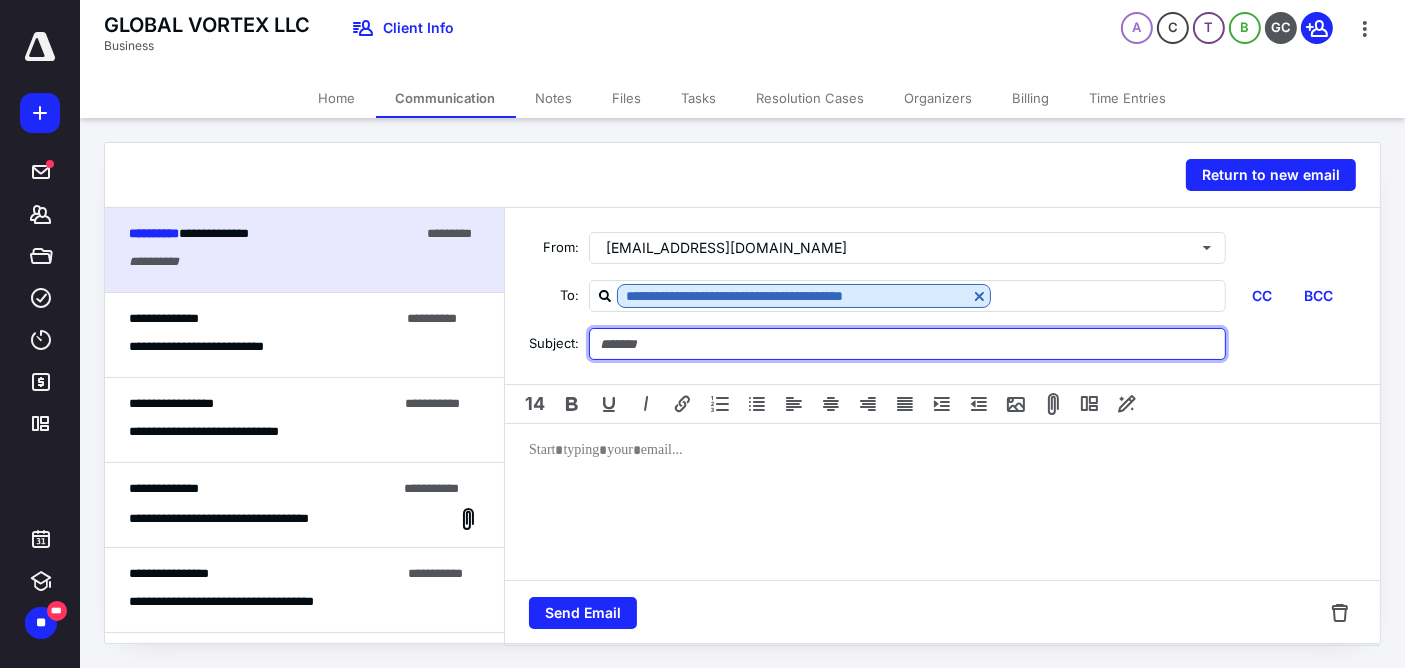 click at bounding box center (907, 344) 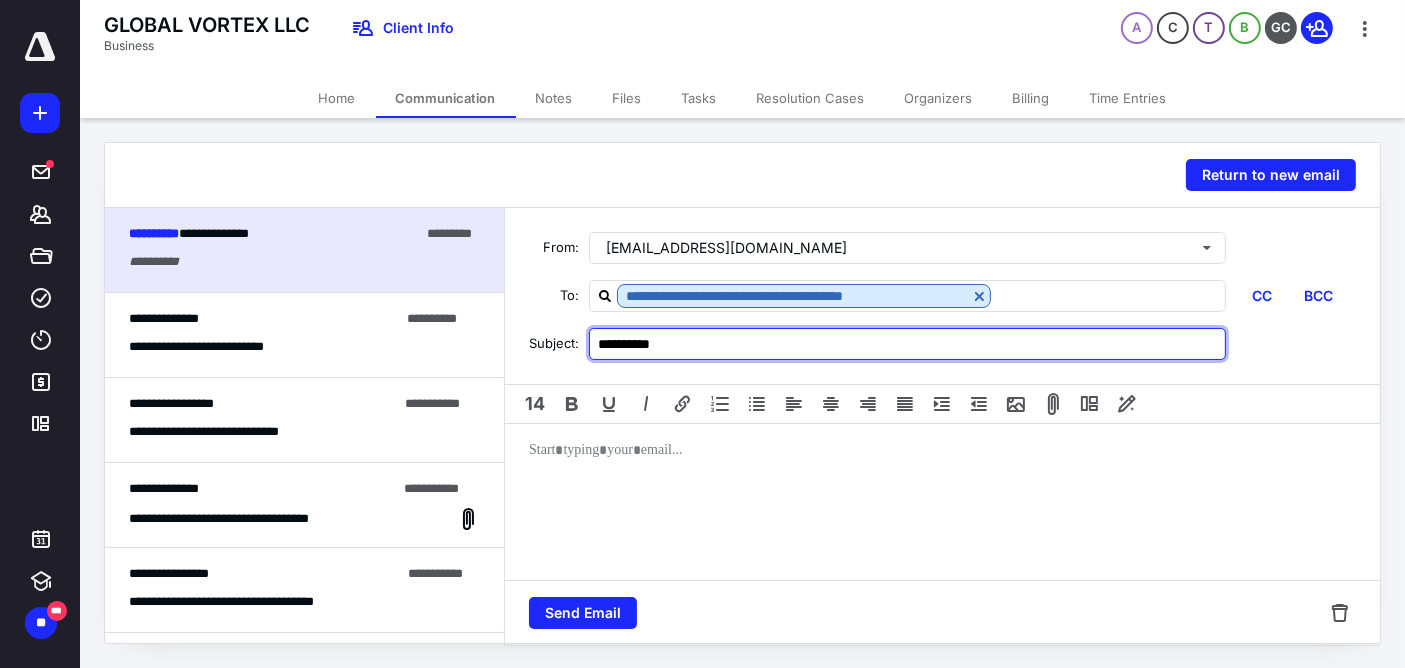 type on "**********" 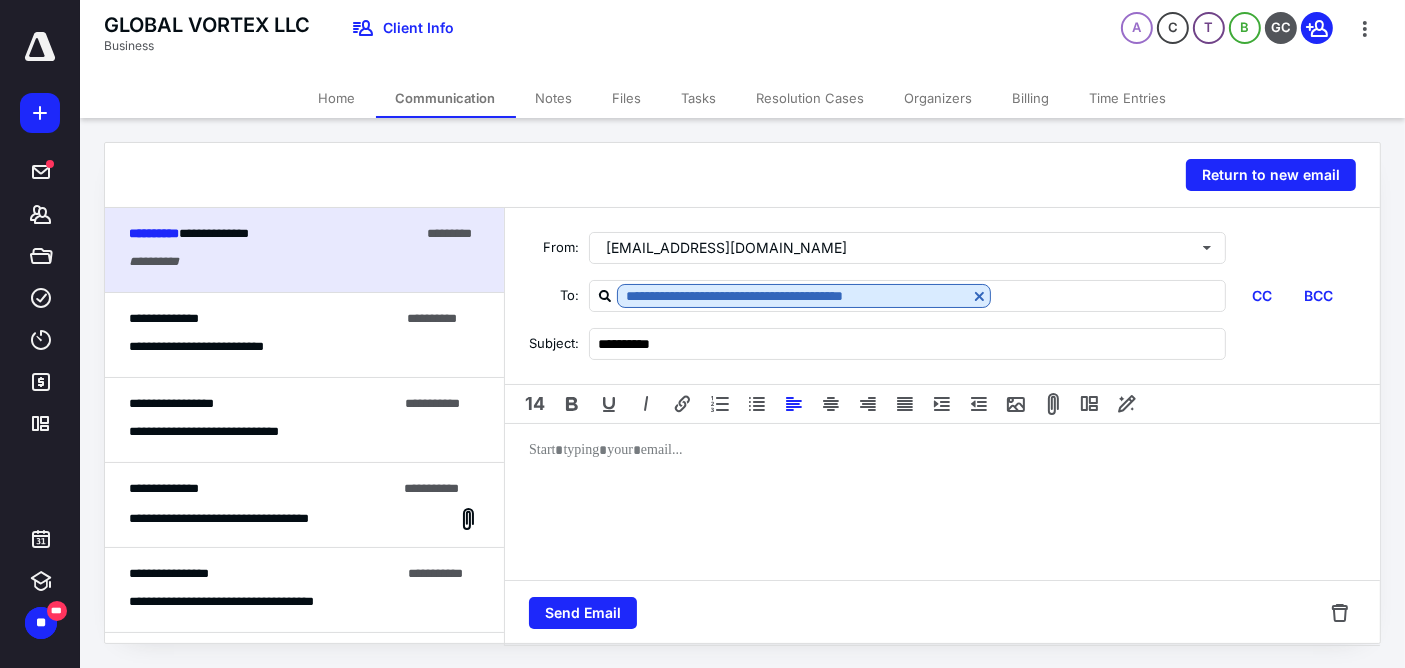 click at bounding box center (942, 504) 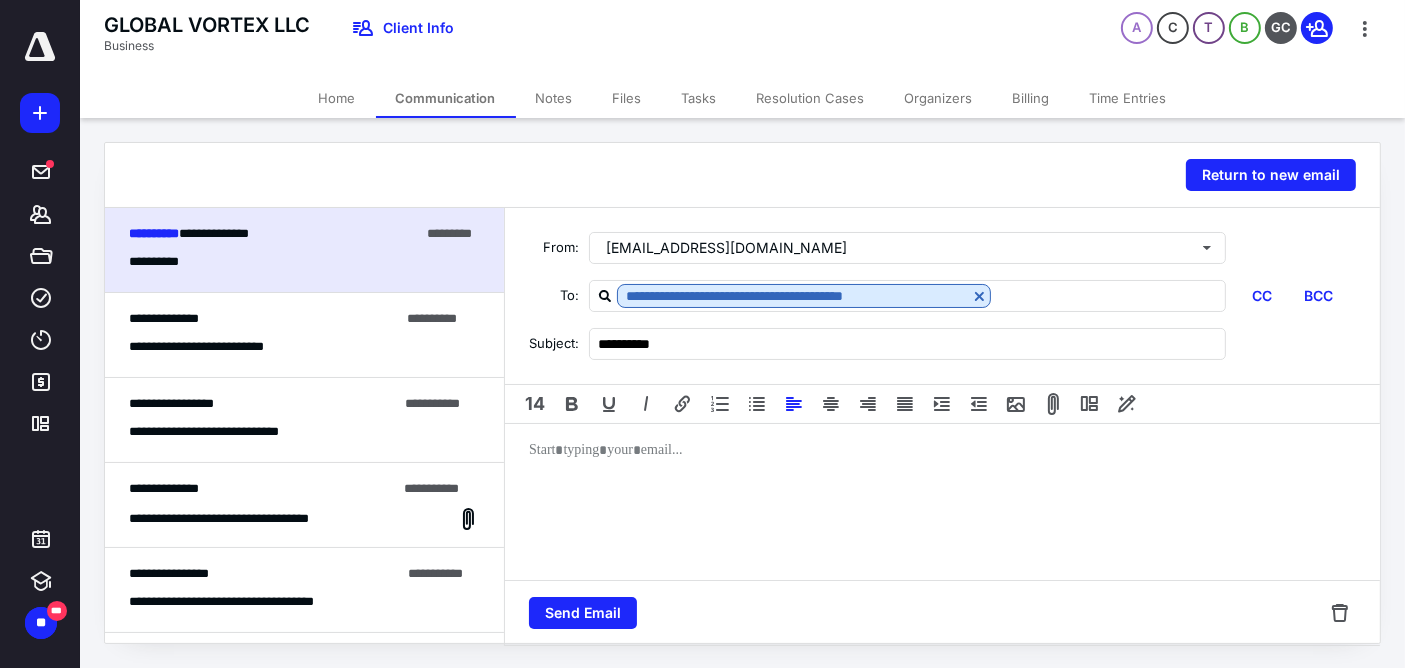 type 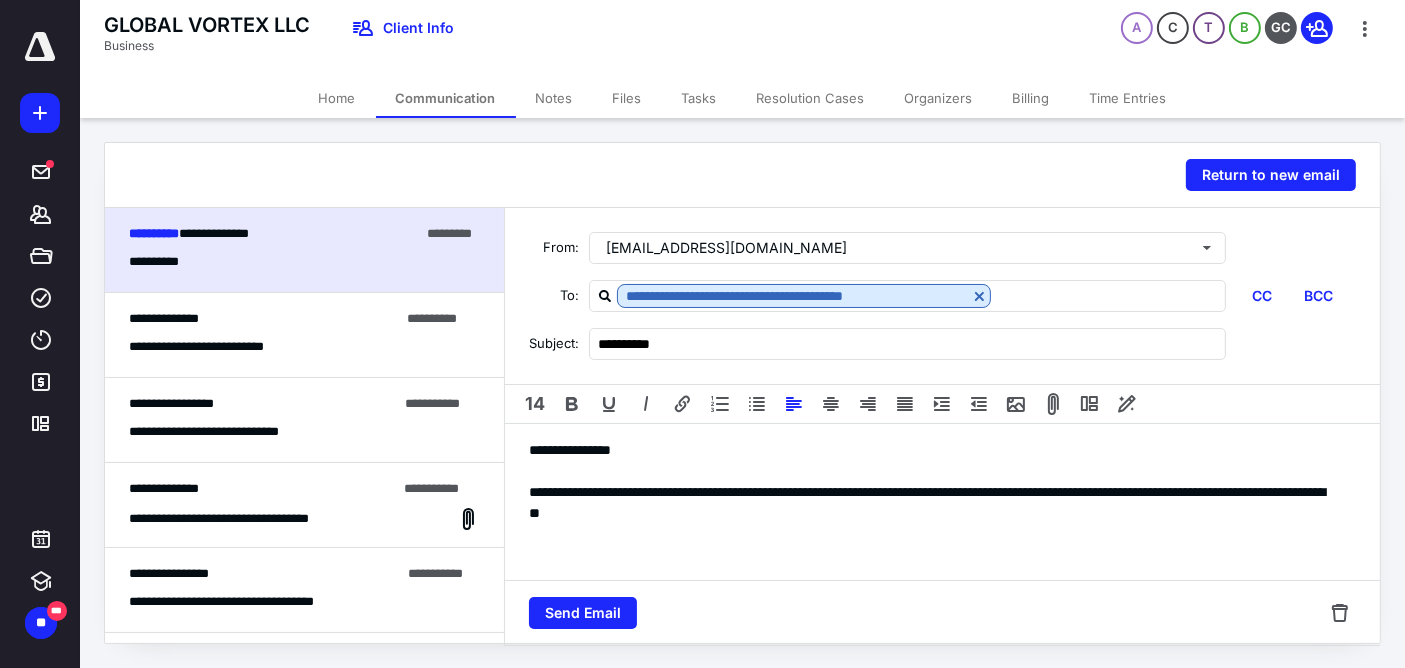 click on "**********" at bounding box center (934, 503) 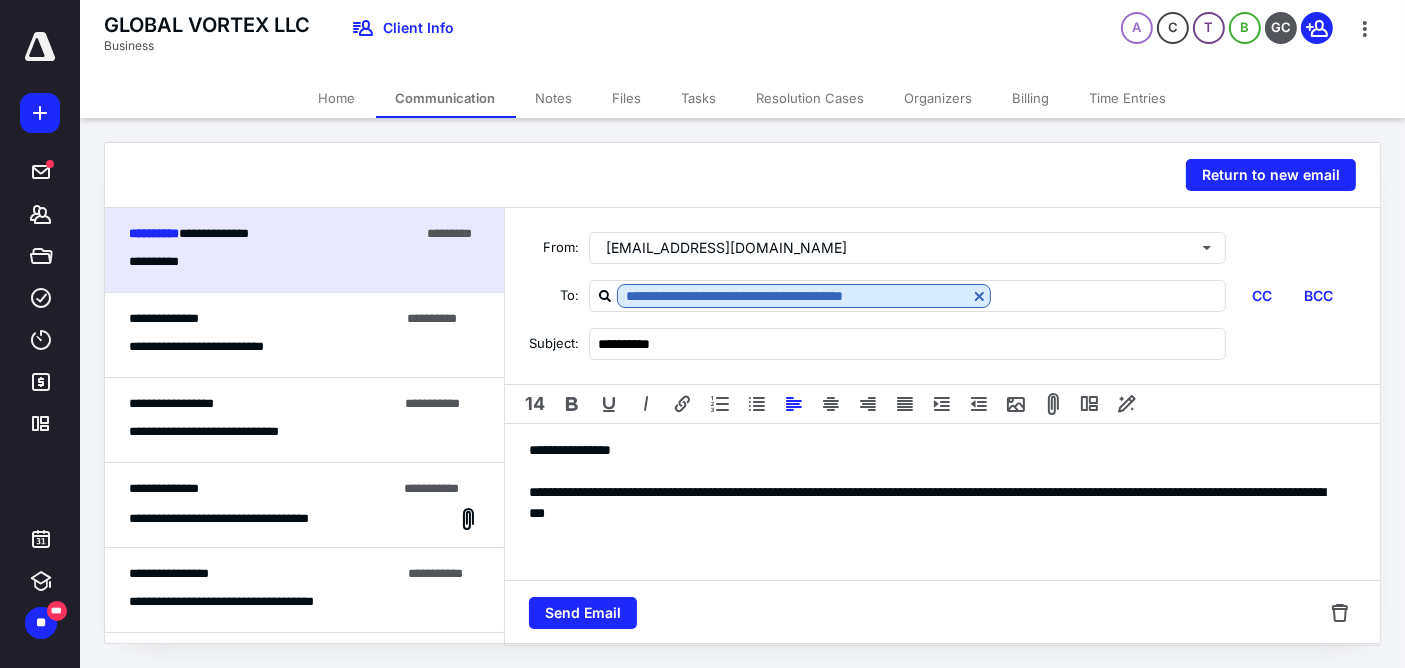 click on "**********" at bounding box center [934, 503] 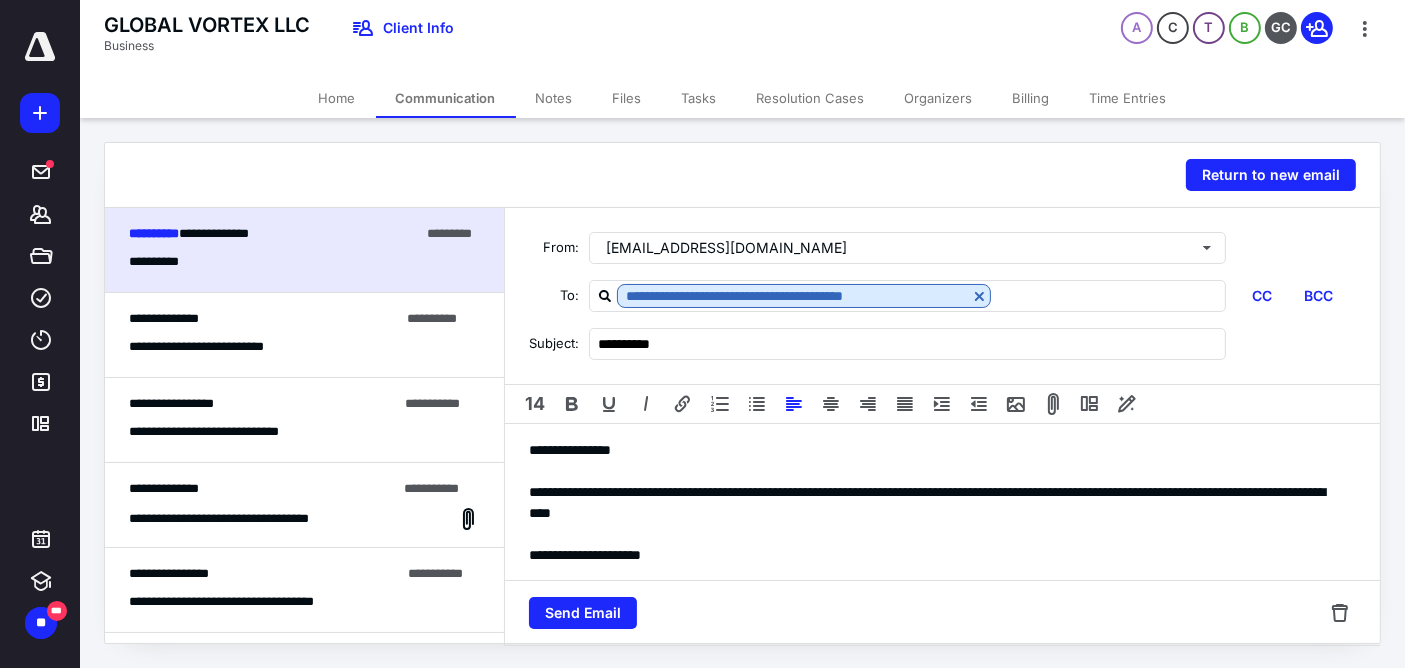 click at bounding box center (934, 534) 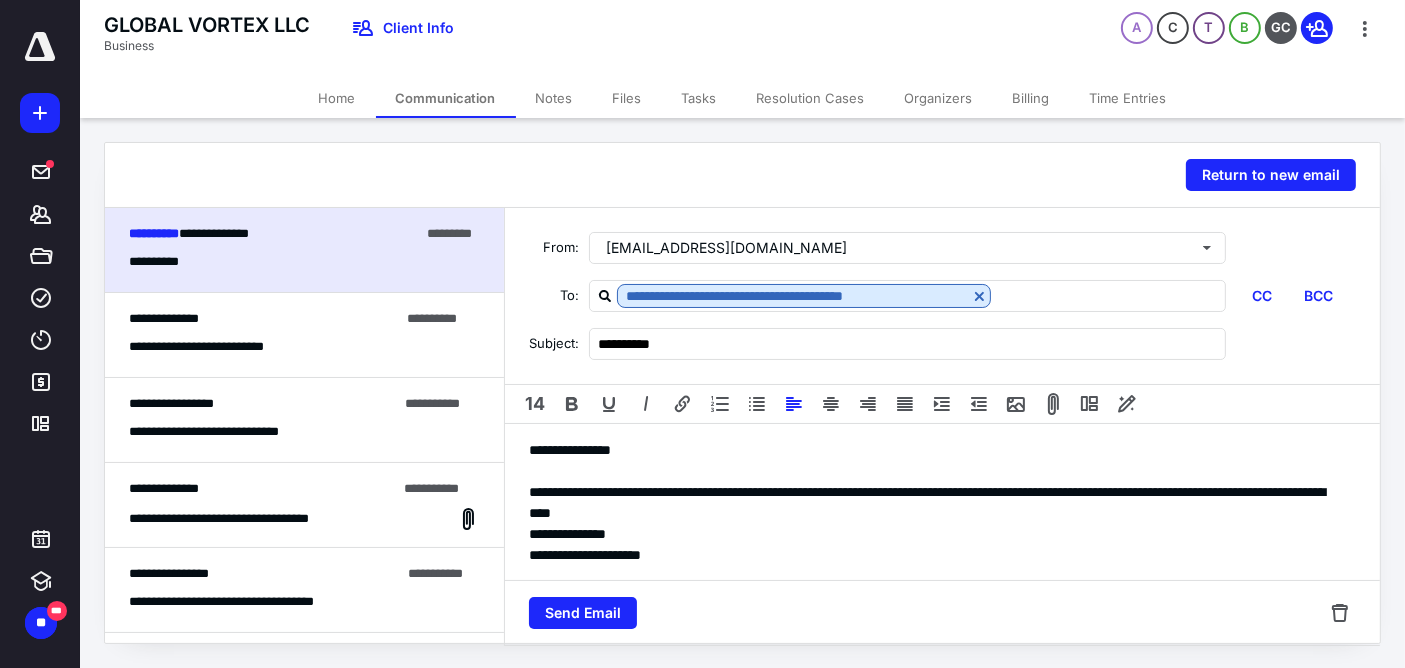 click on "**********" at bounding box center [934, 504] 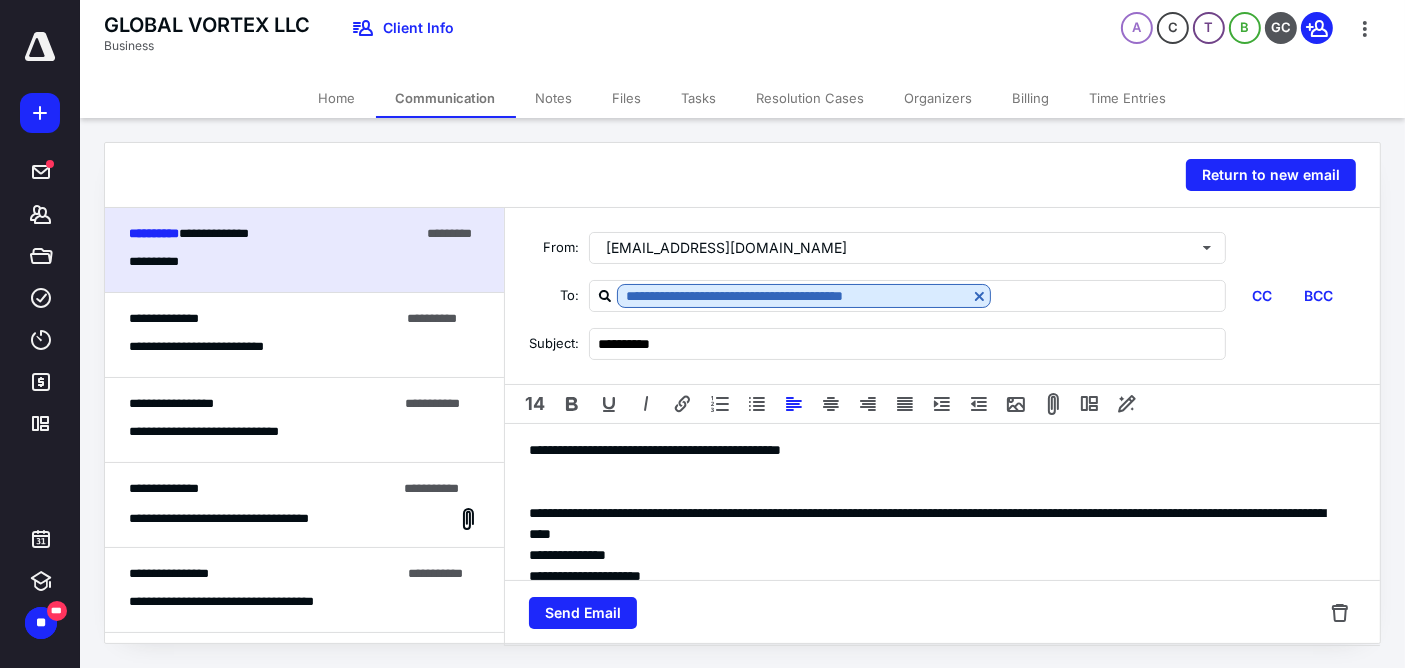 click on "**********" at bounding box center [934, 524] 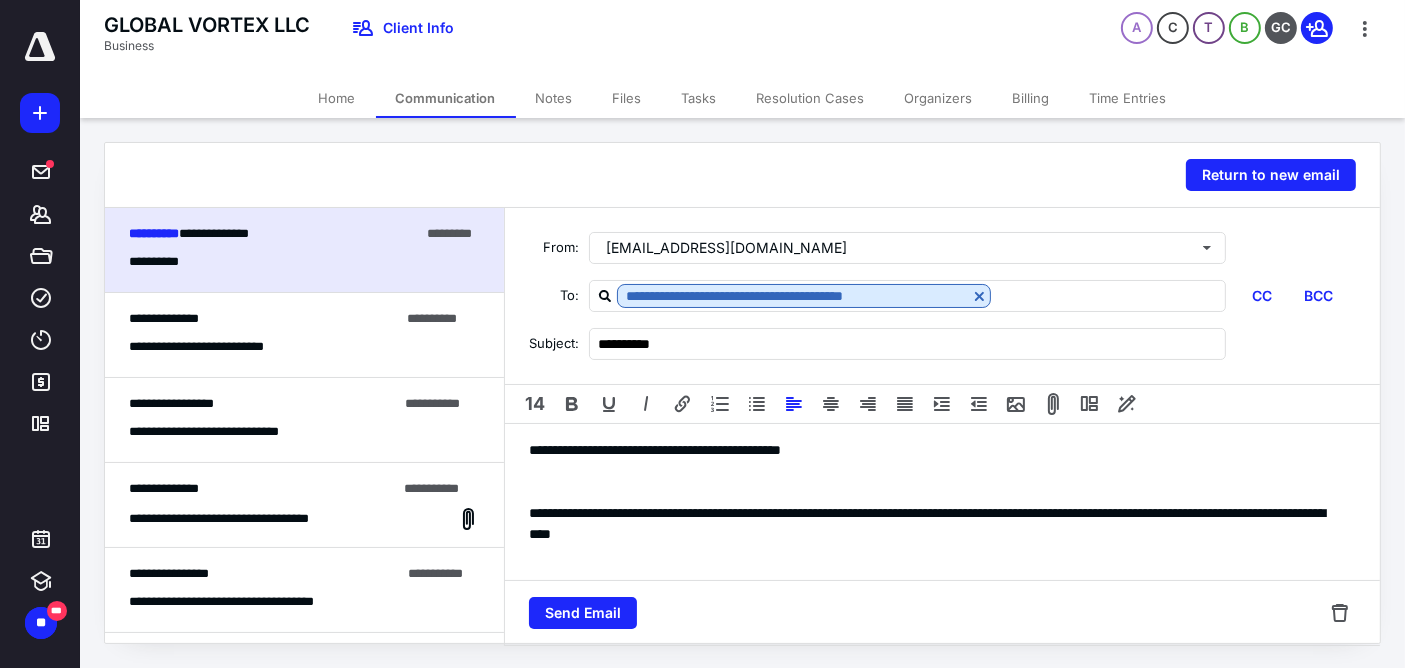 scroll, scrollTop: 3, scrollLeft: 0, axis: vertical 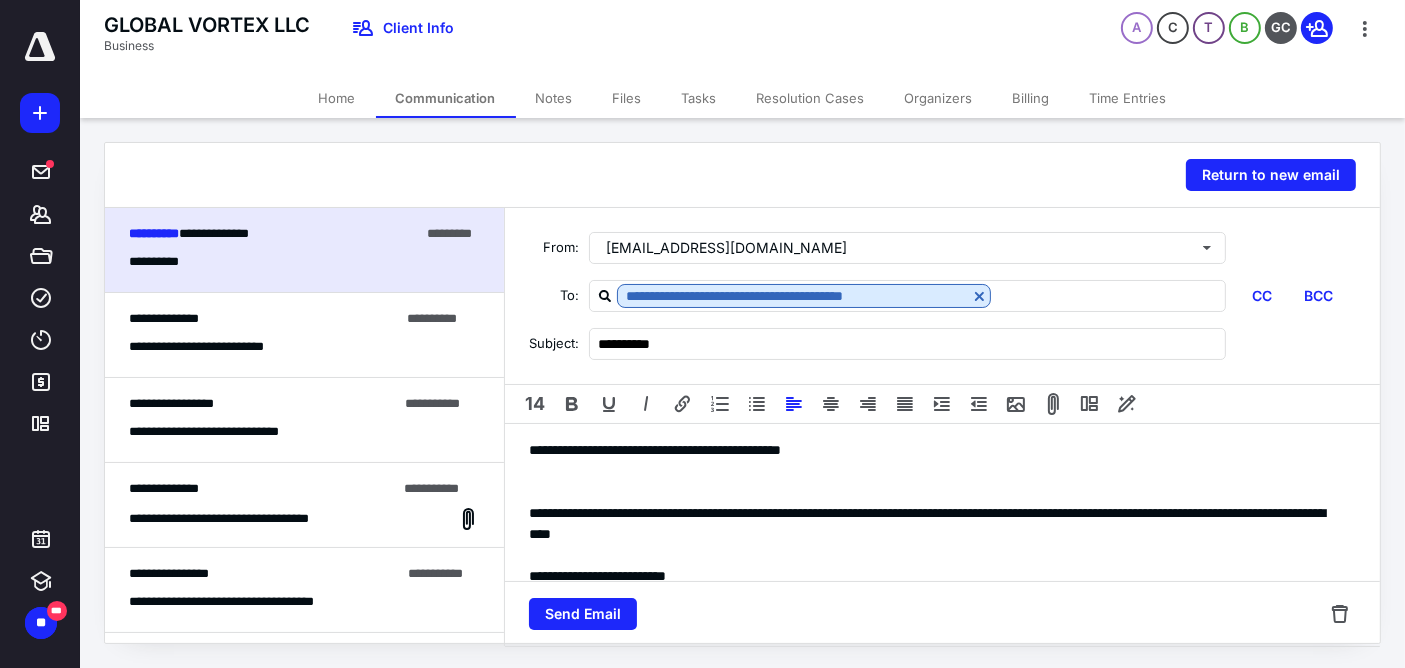 click on "Home" at bounding box center (337, 98) 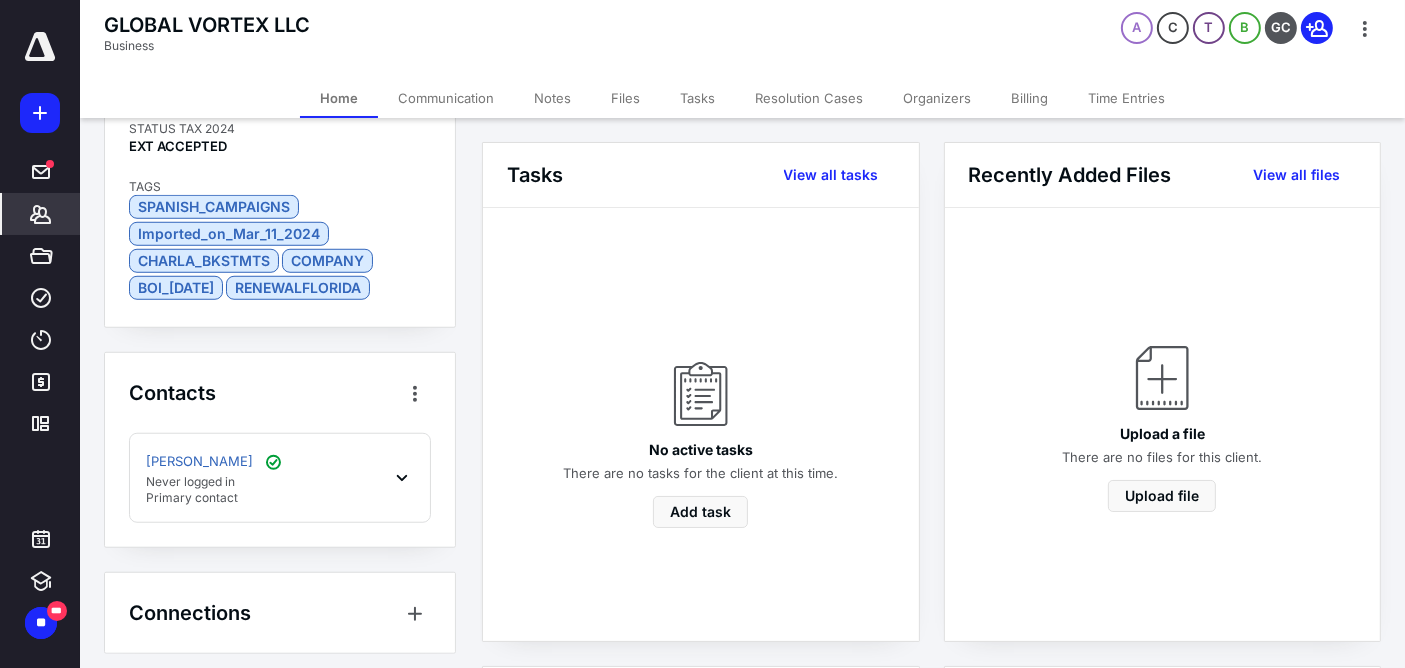 scroll, scrollTop: 1594, scrollLeft: 0, axis: vertical 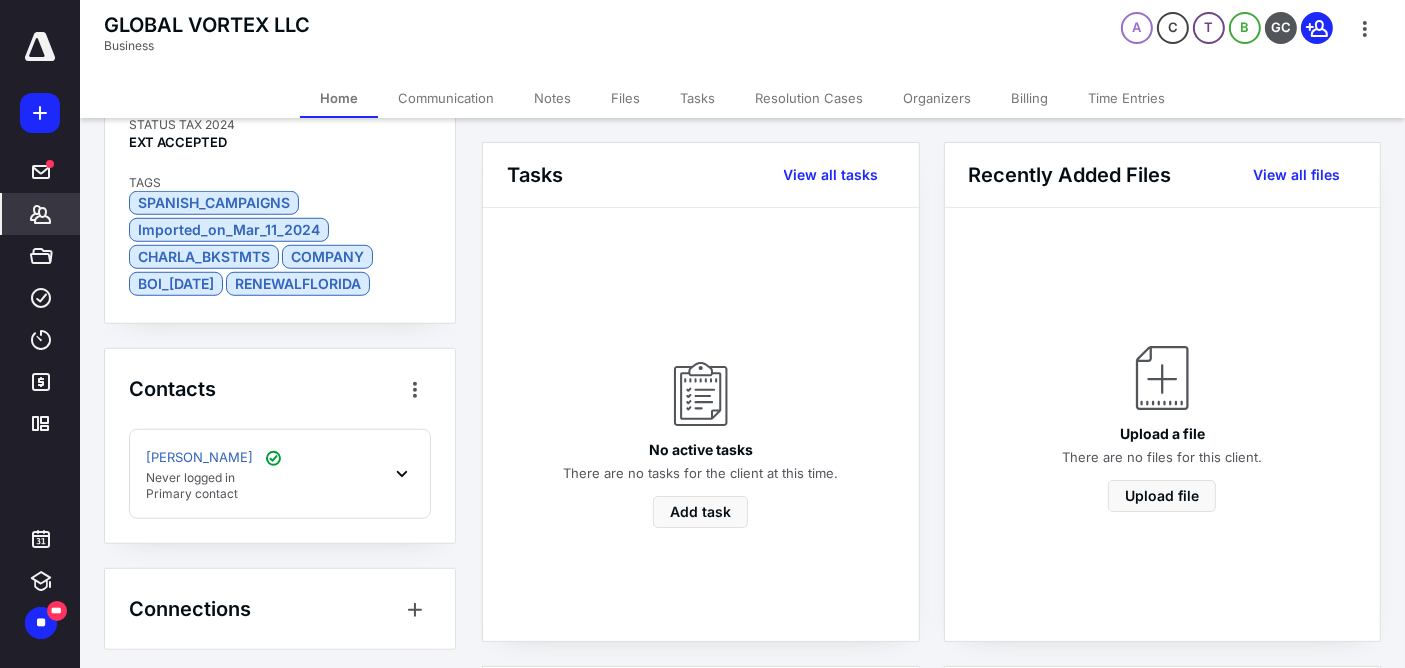 click 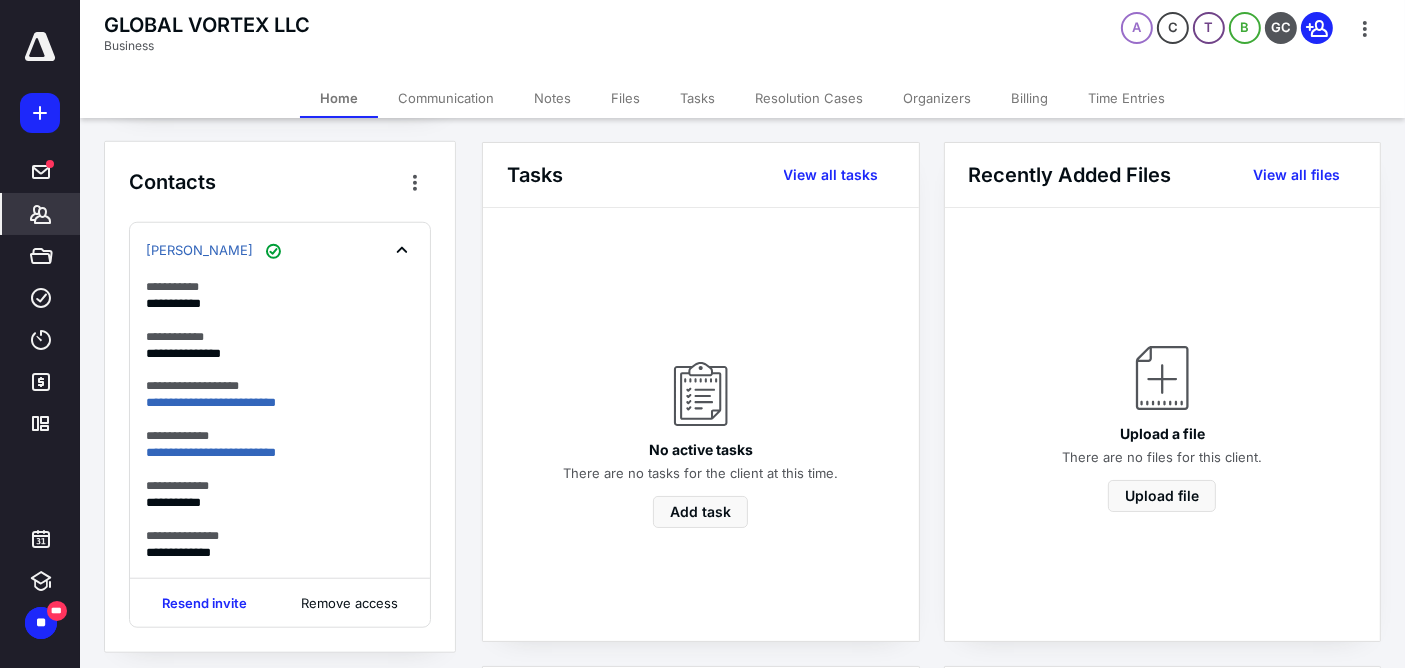 scroll, scrollTop: 1817, scrollLeft: 0, axis: vertical 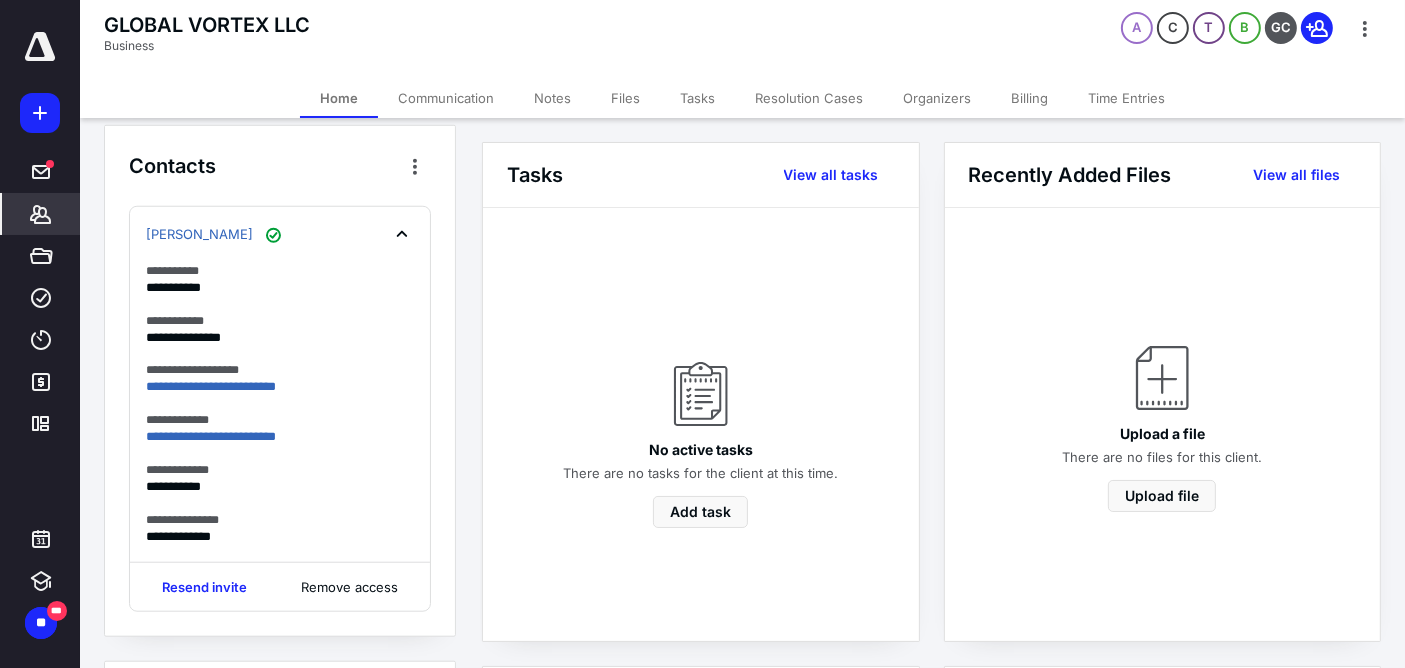 click on "Communication" at bounding box center [446, 98] 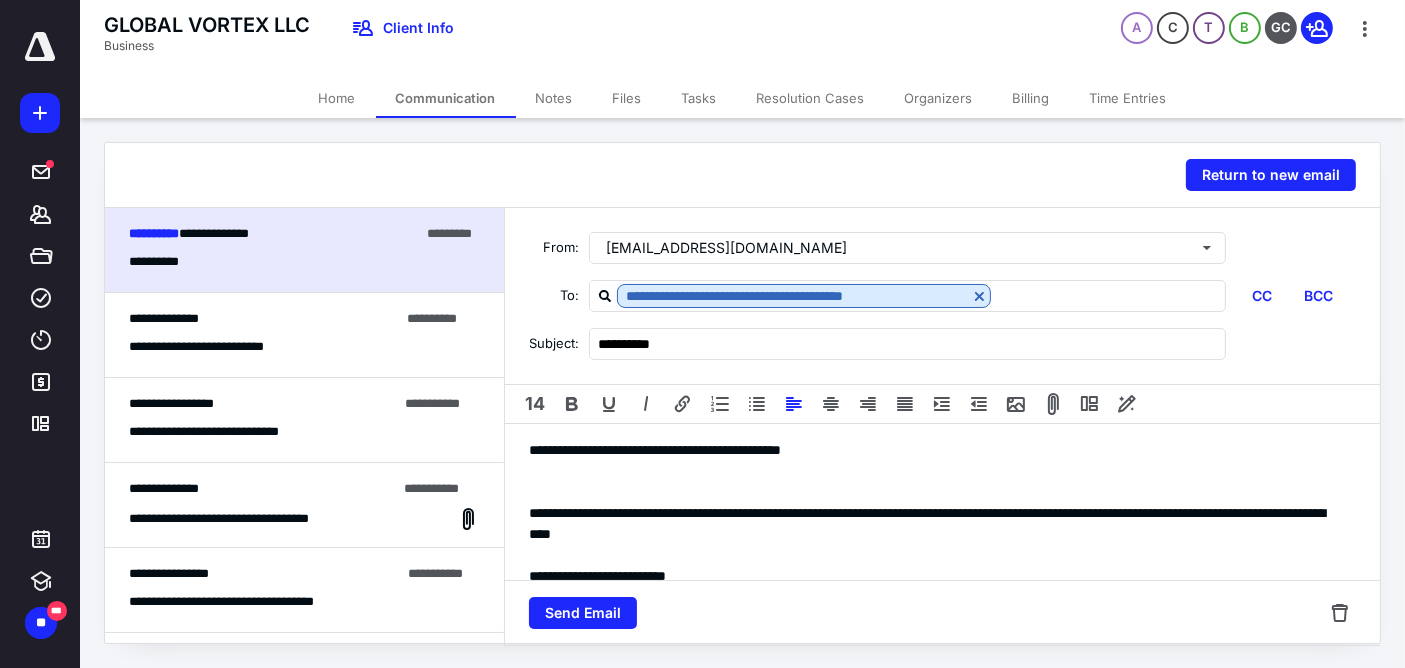 click on "**********" at bounding box center (934, 524) 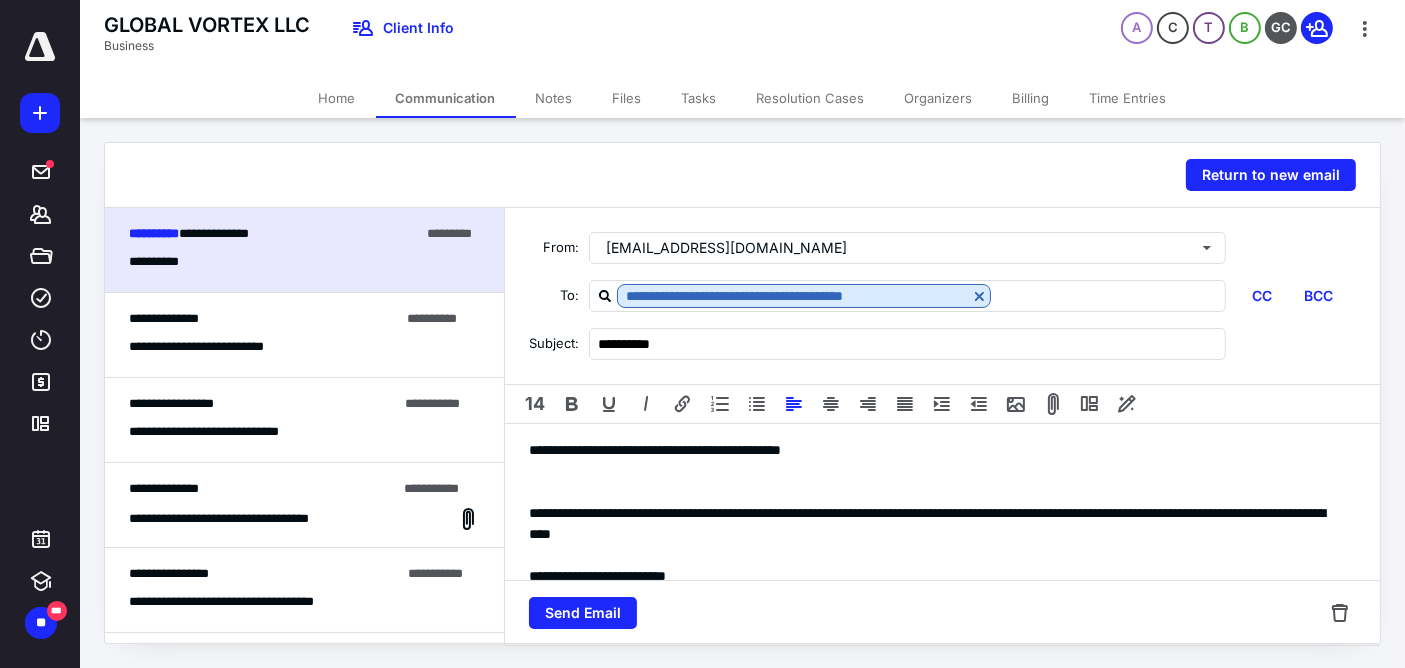 type 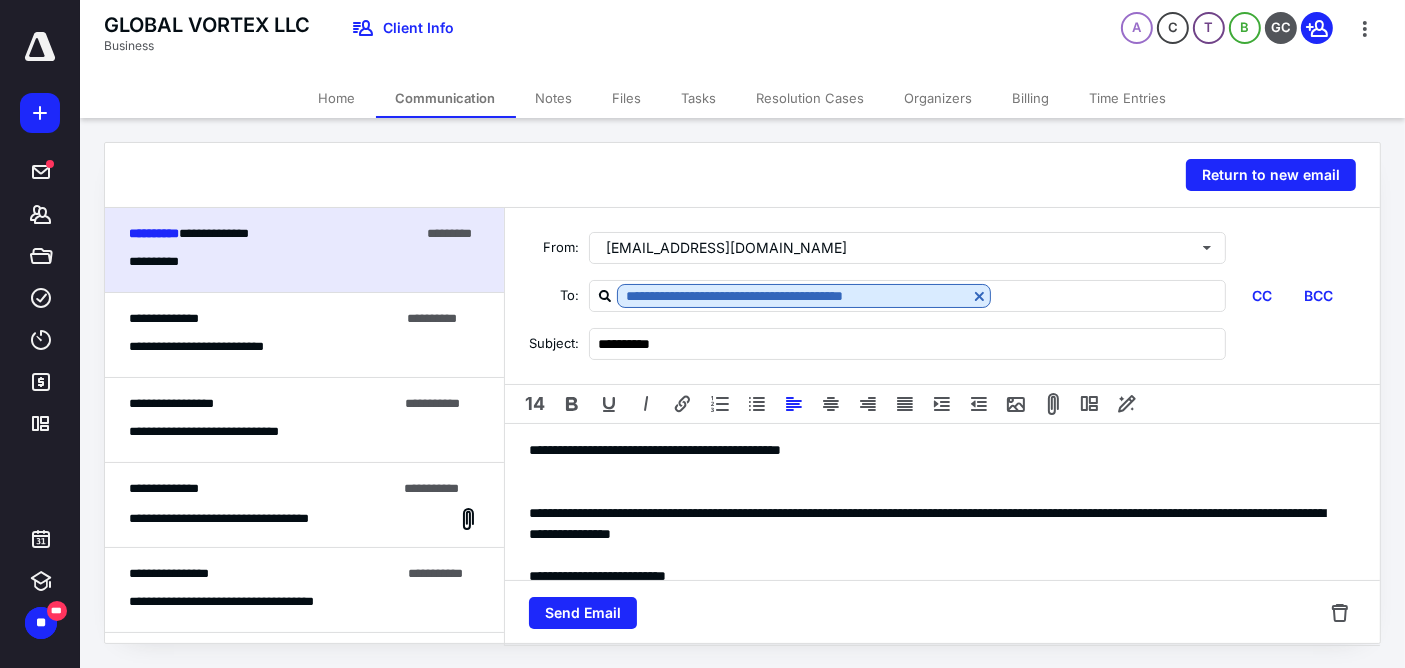 click on "**********" at bounding box center (934, 524) 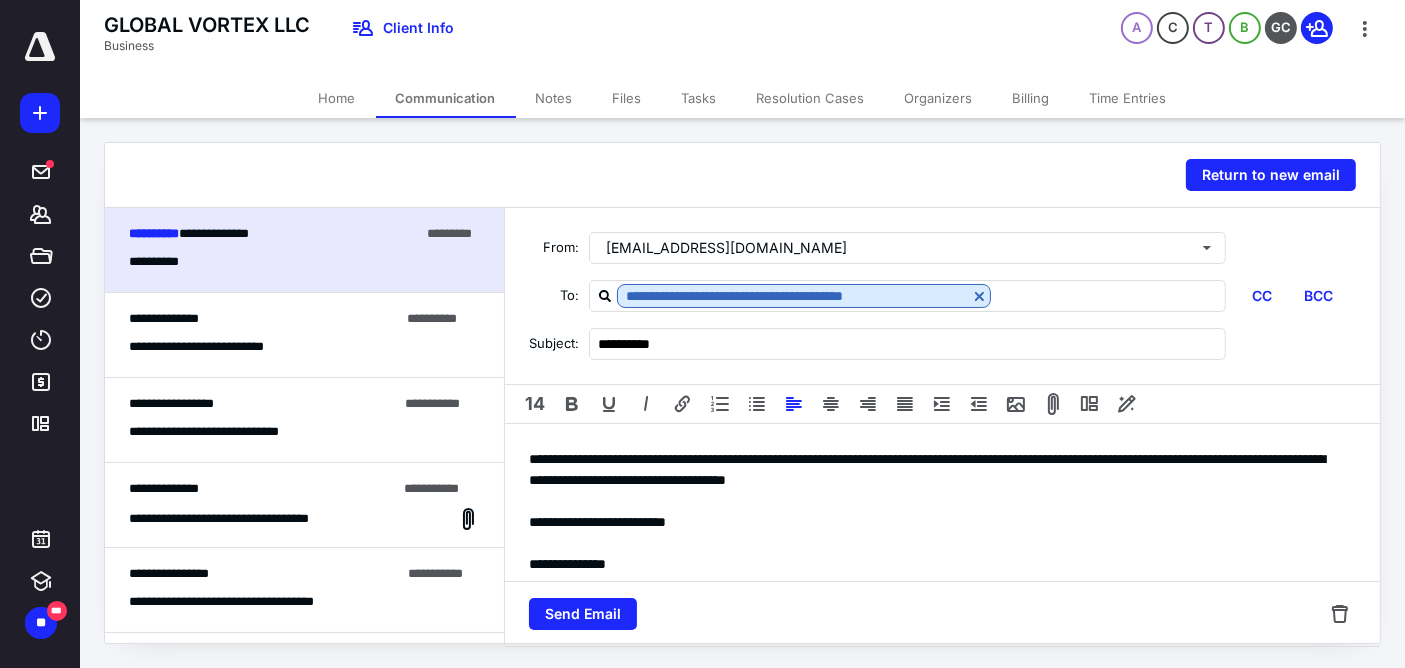 scroll, scrollTop: 85, scrollLeft: 0, axis: vertical 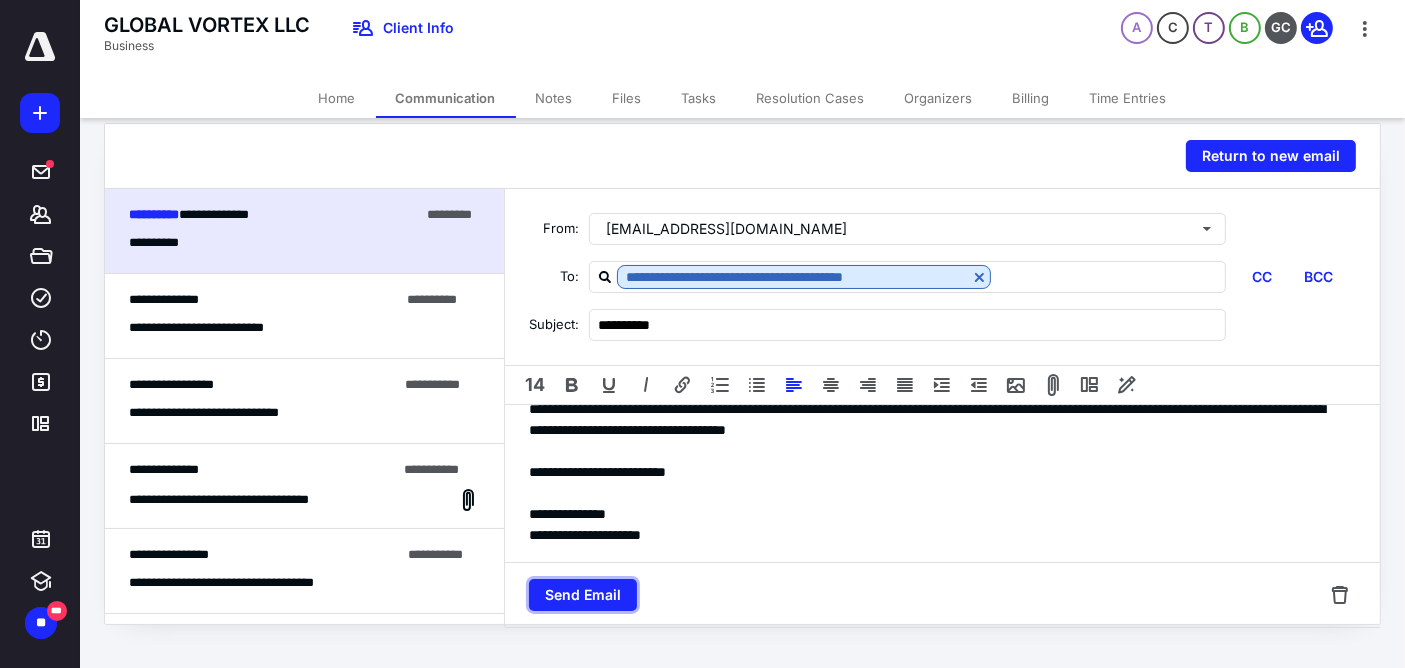click on "Send Email" at bounding box center (583, 595) 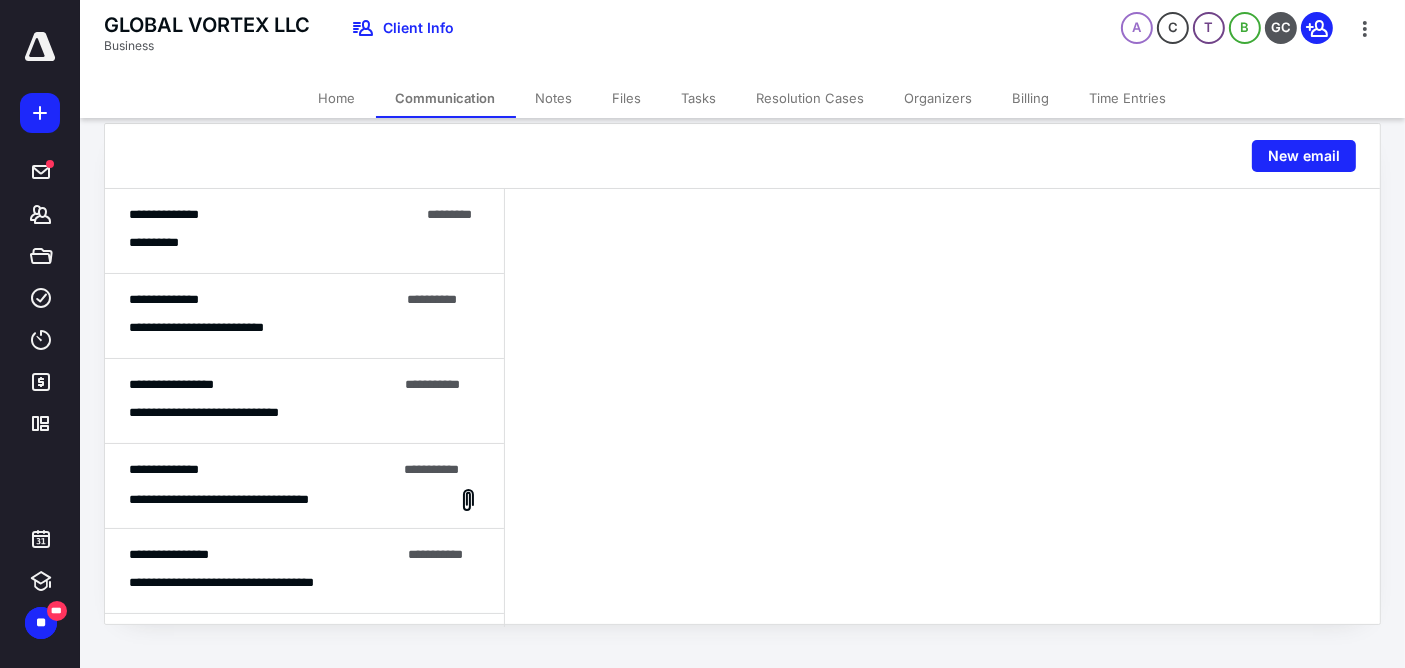 click on "Notes" at bounding box center [554, 98] 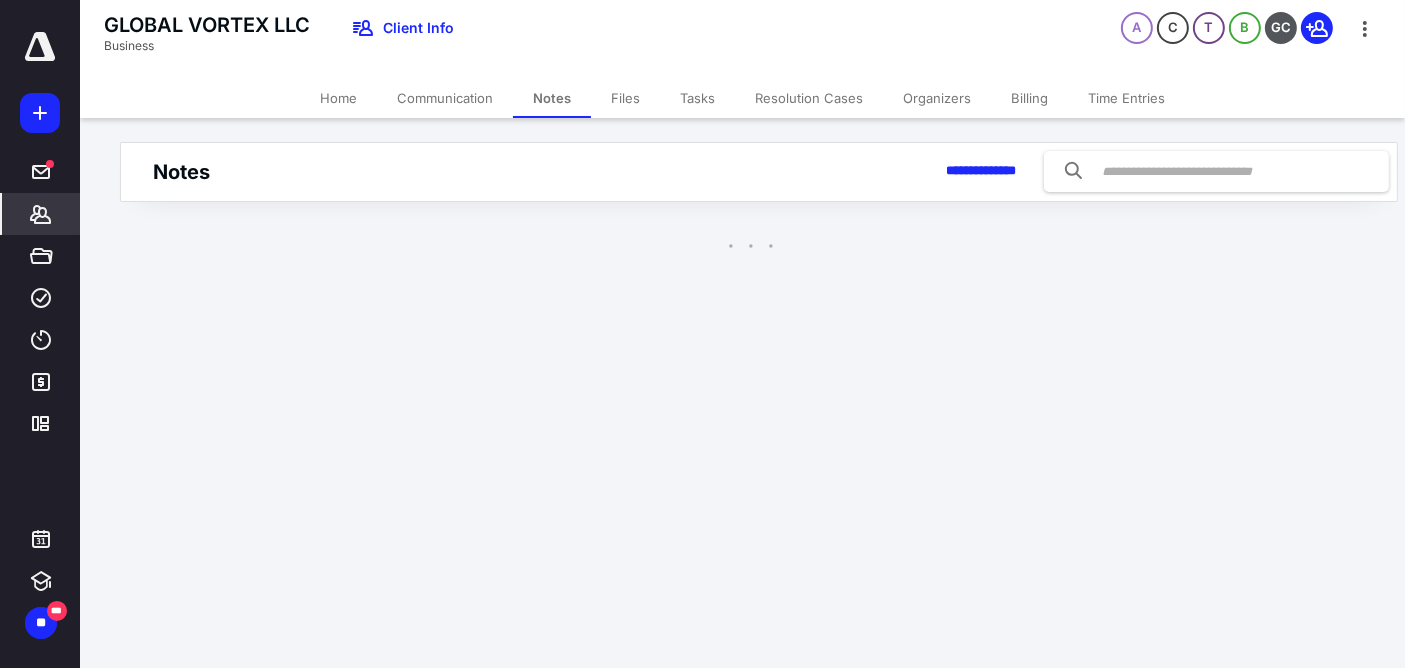 scroll, scrollTop: 0, scrollLeft: 0, axis: both 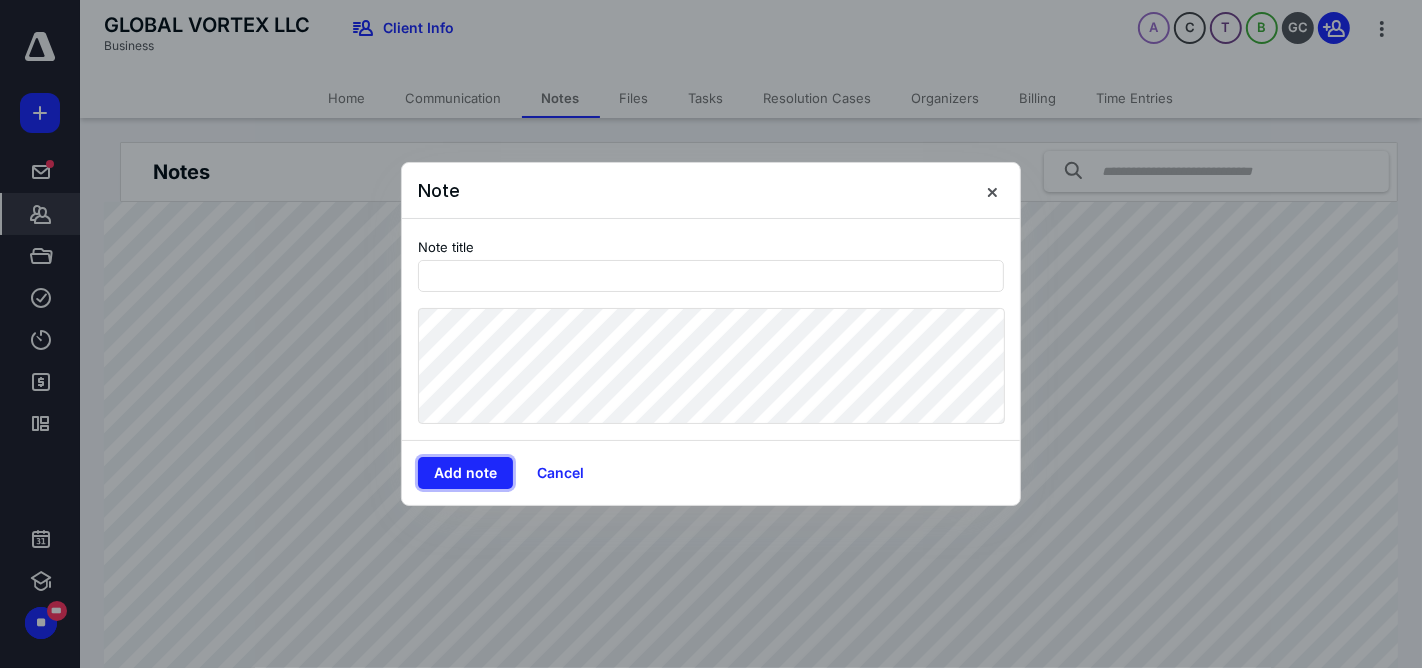 click on "Add note" at bounding box center [465, 473] 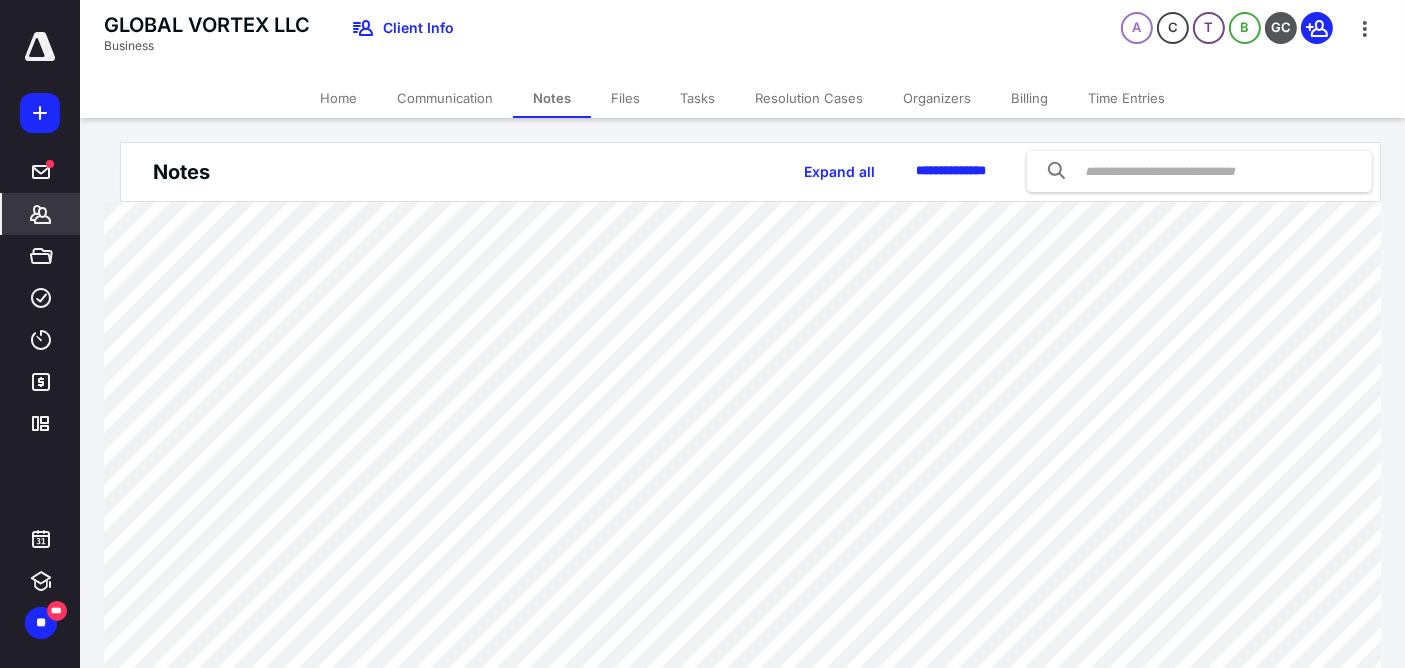 click on "Home" at bounding box center [338, 98] 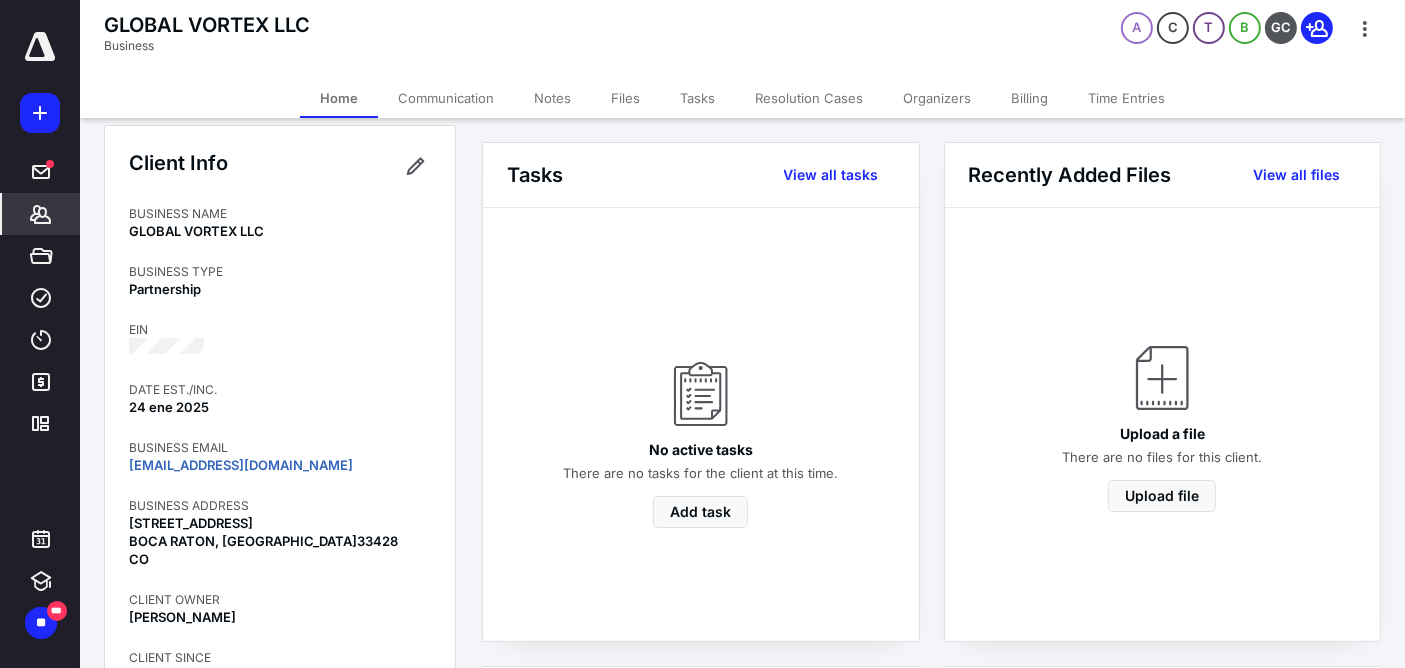 scroll, scrollTop: 0, scrollLeft: 0, axis: both 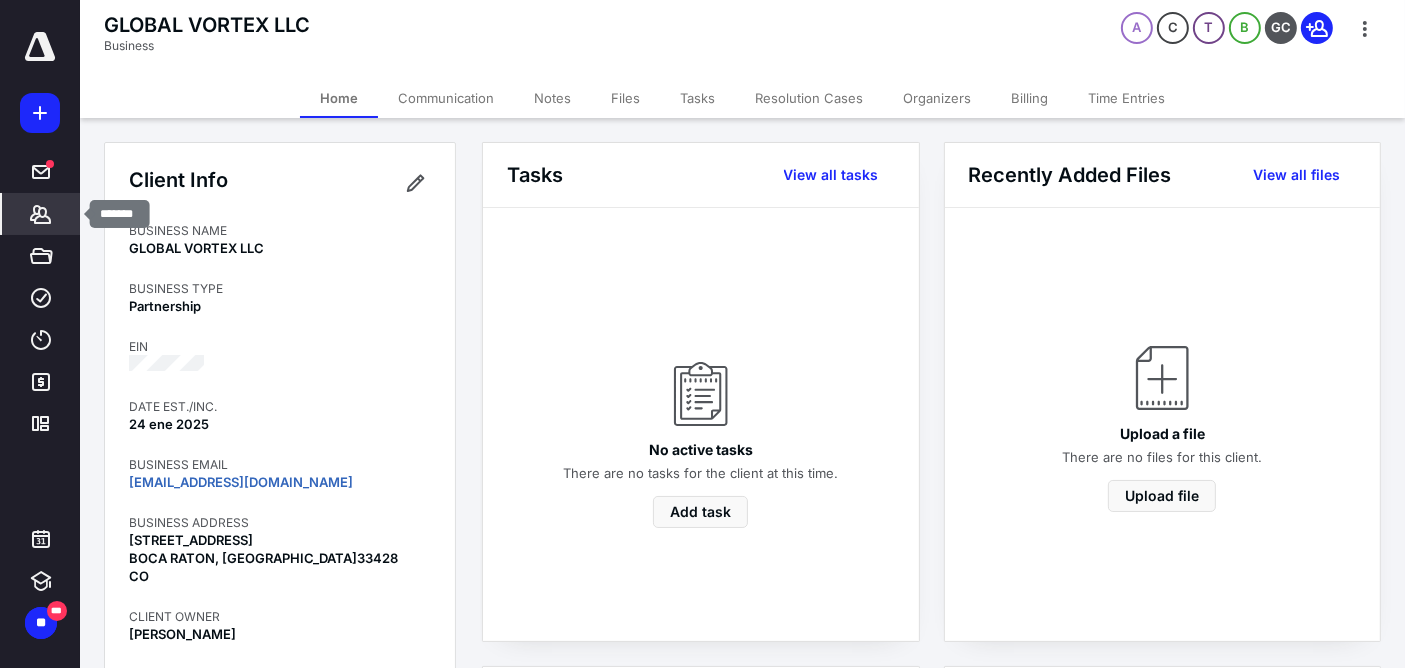click 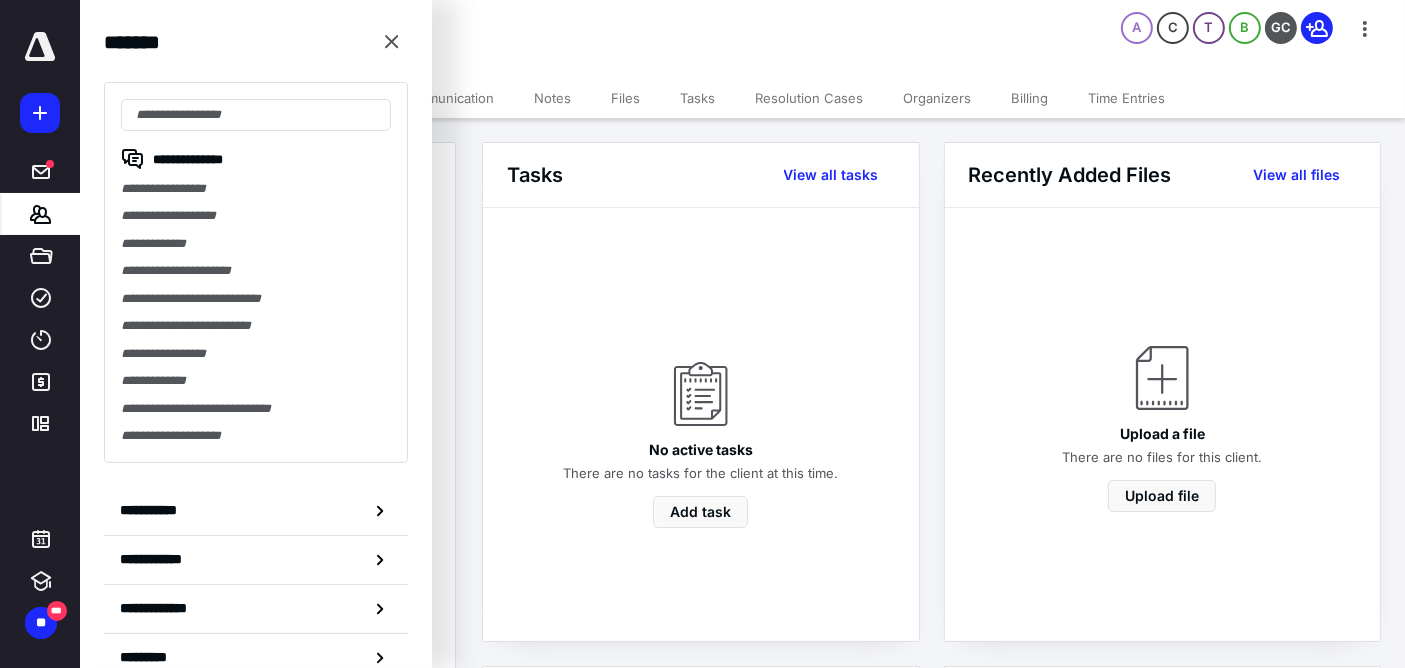 click at bounding box center (256, 115) 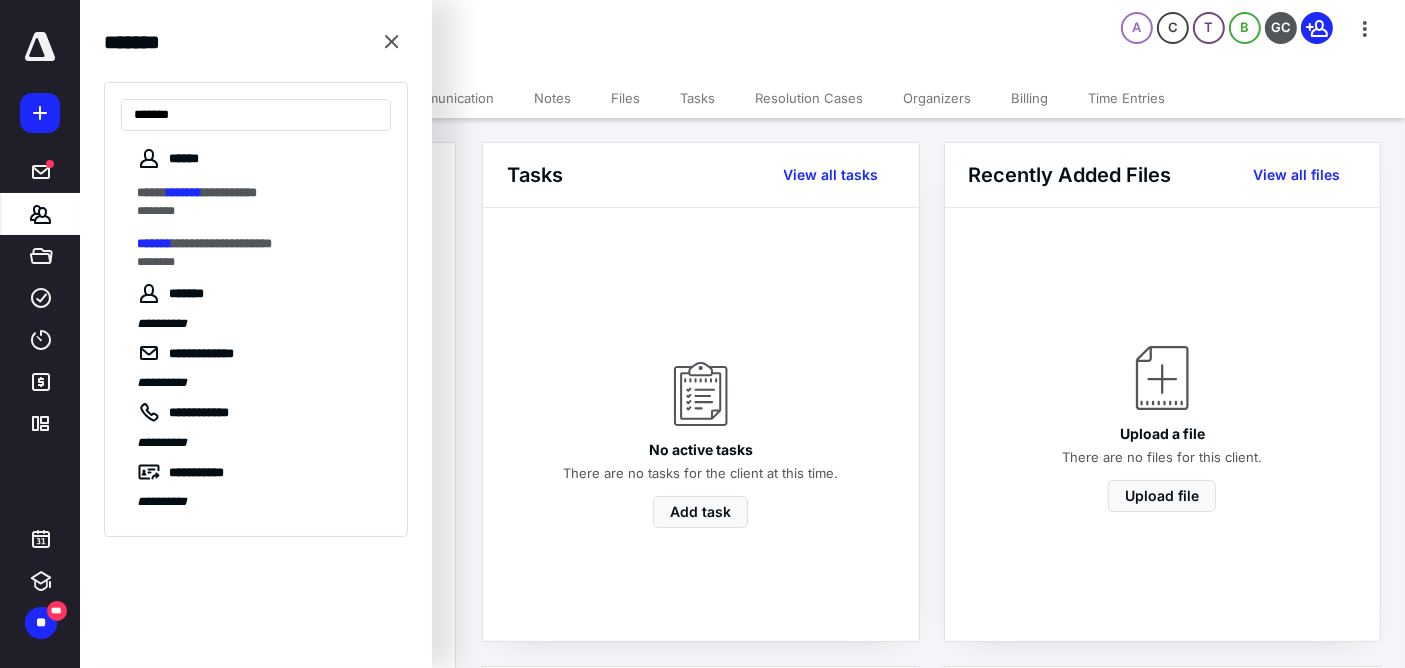type on "*******" 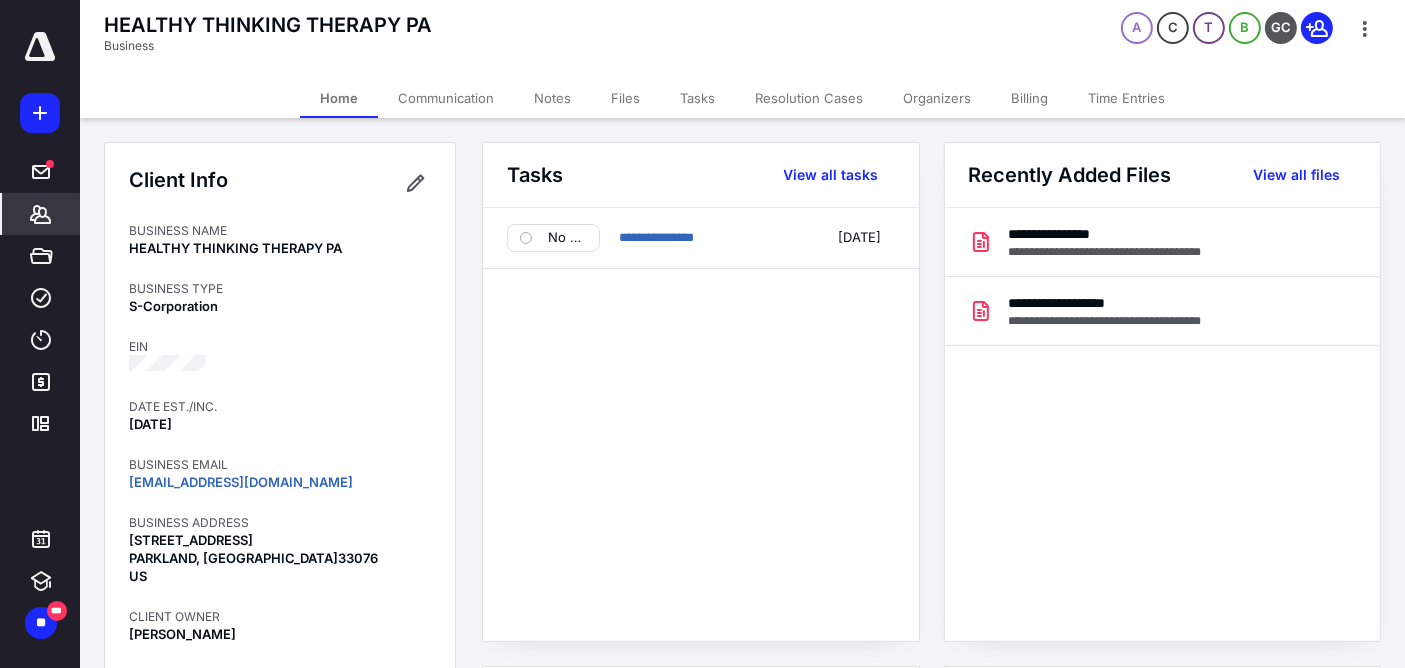 click on "Notes" at bounding box center (552, 98) 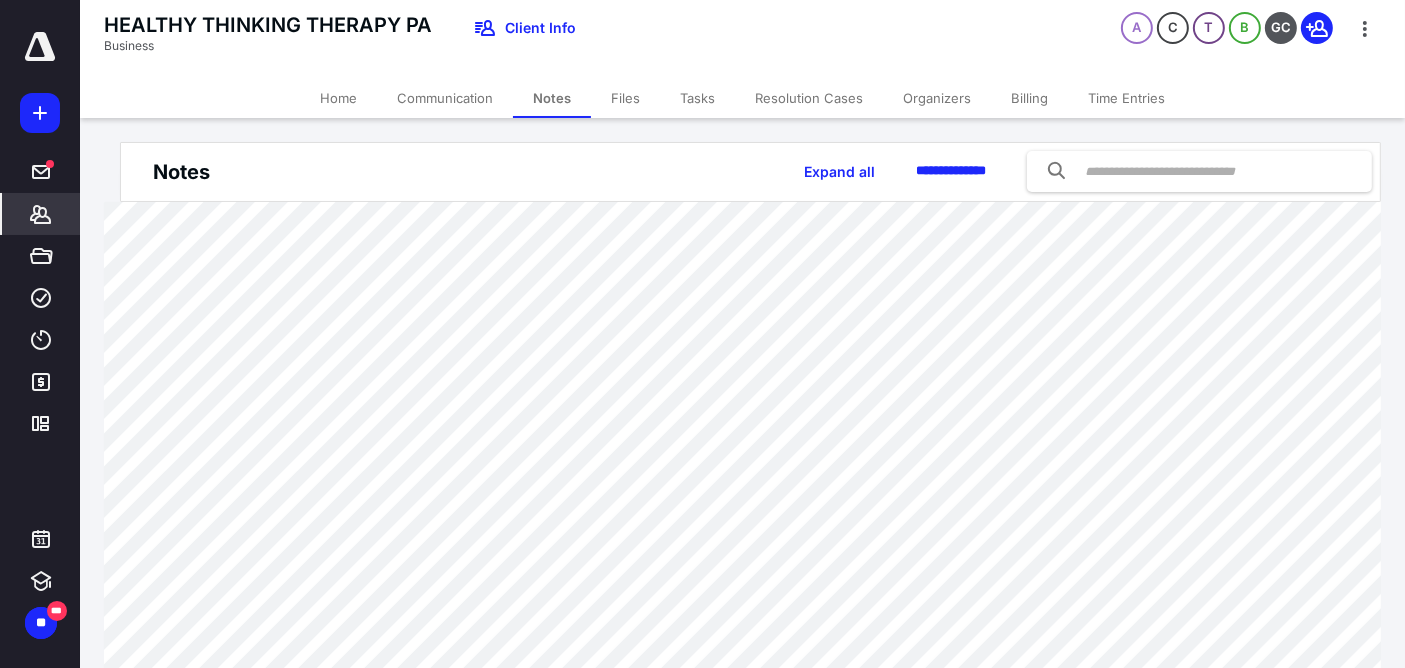 click on "Home" at bounding box center [338, 98] 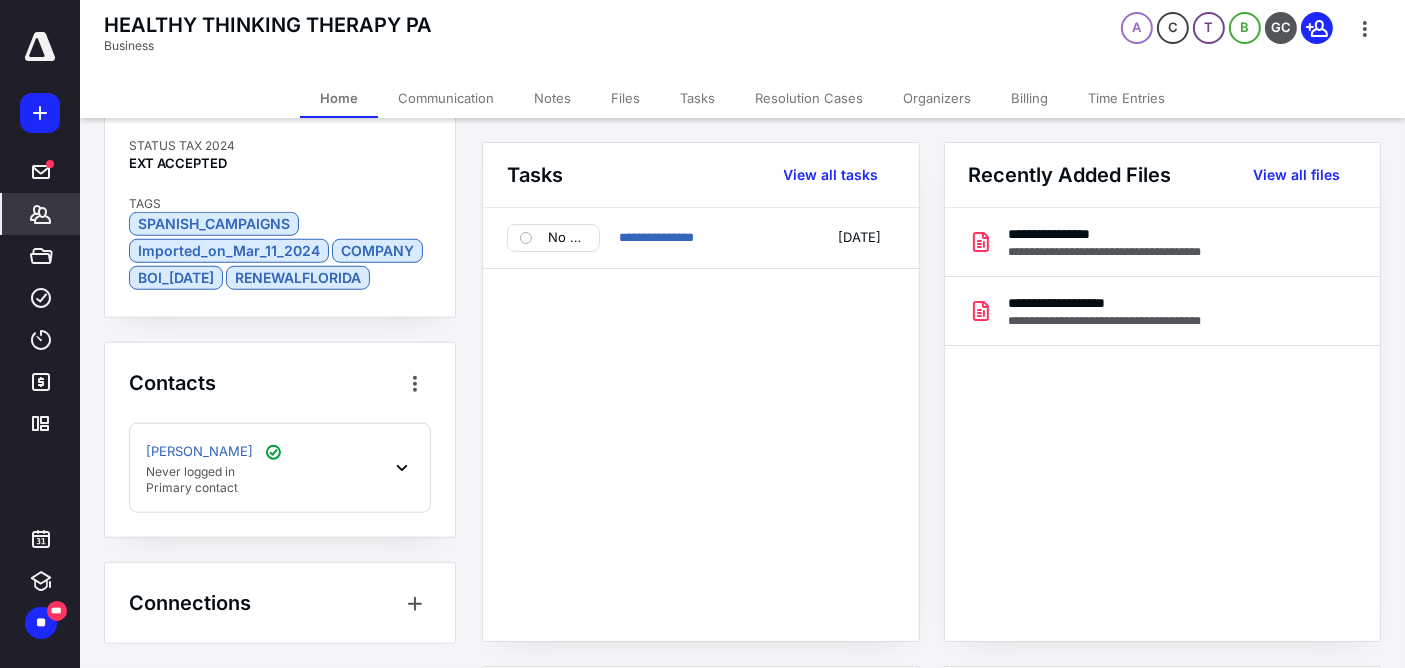 scroll, scrollTop: 1826, scrollLeft: 0, axis: vertical 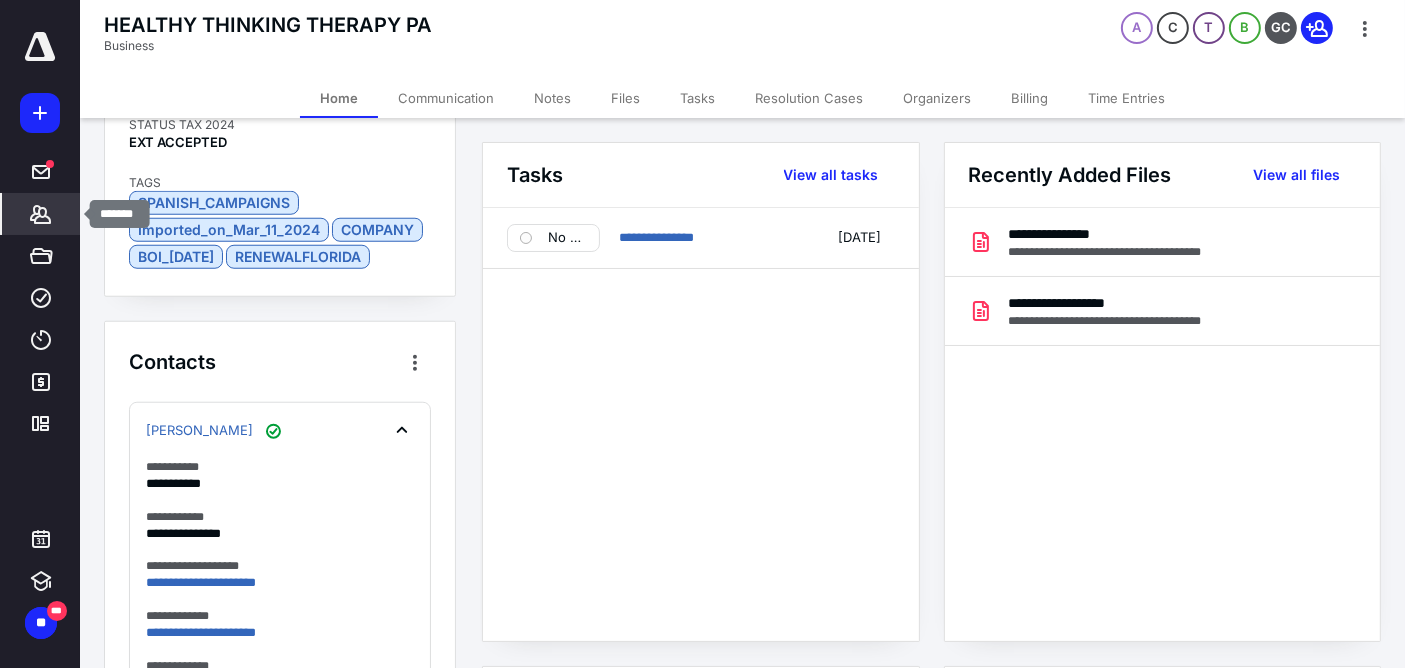 click 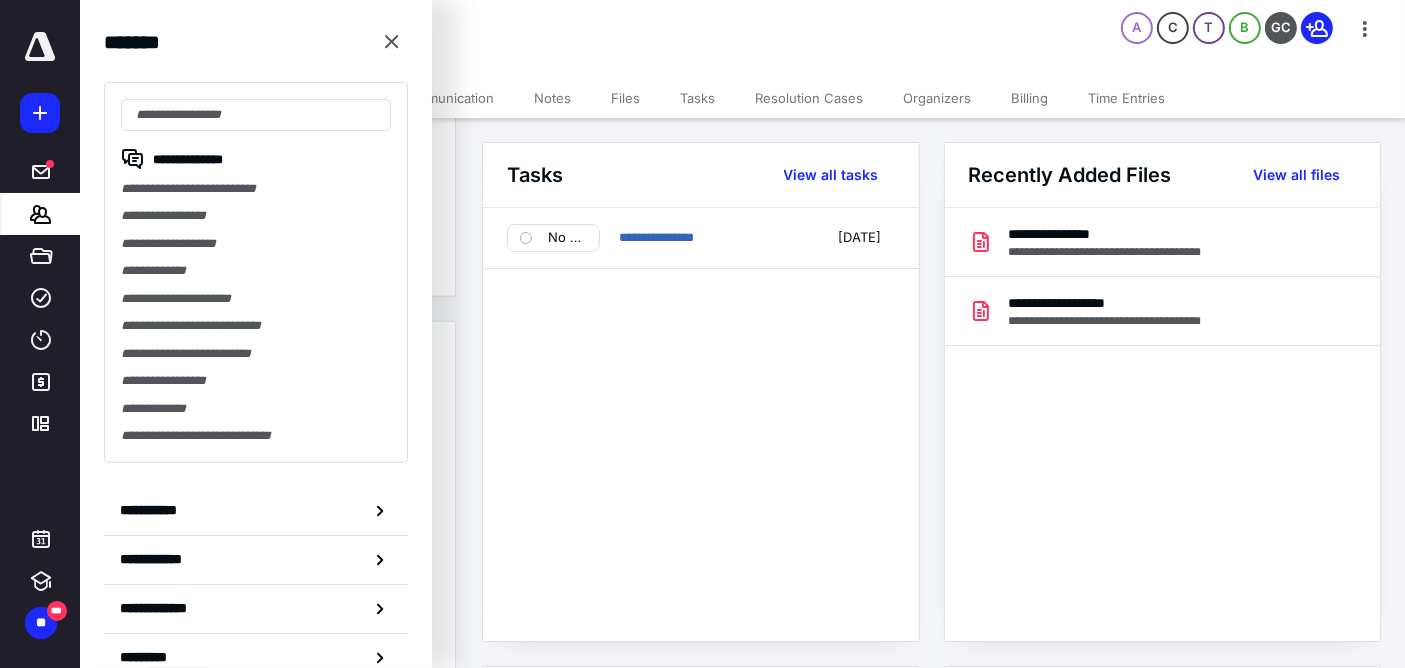 click at bounding box center [256, 115] 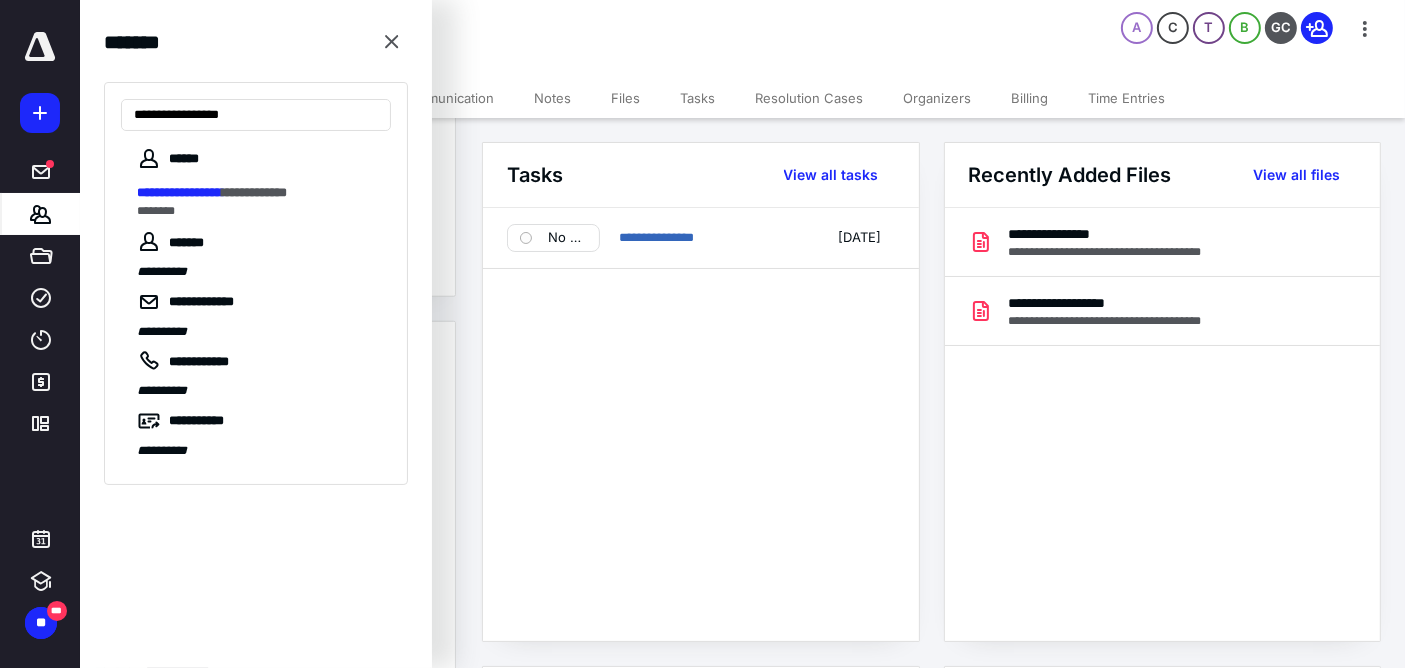 type on "**********" 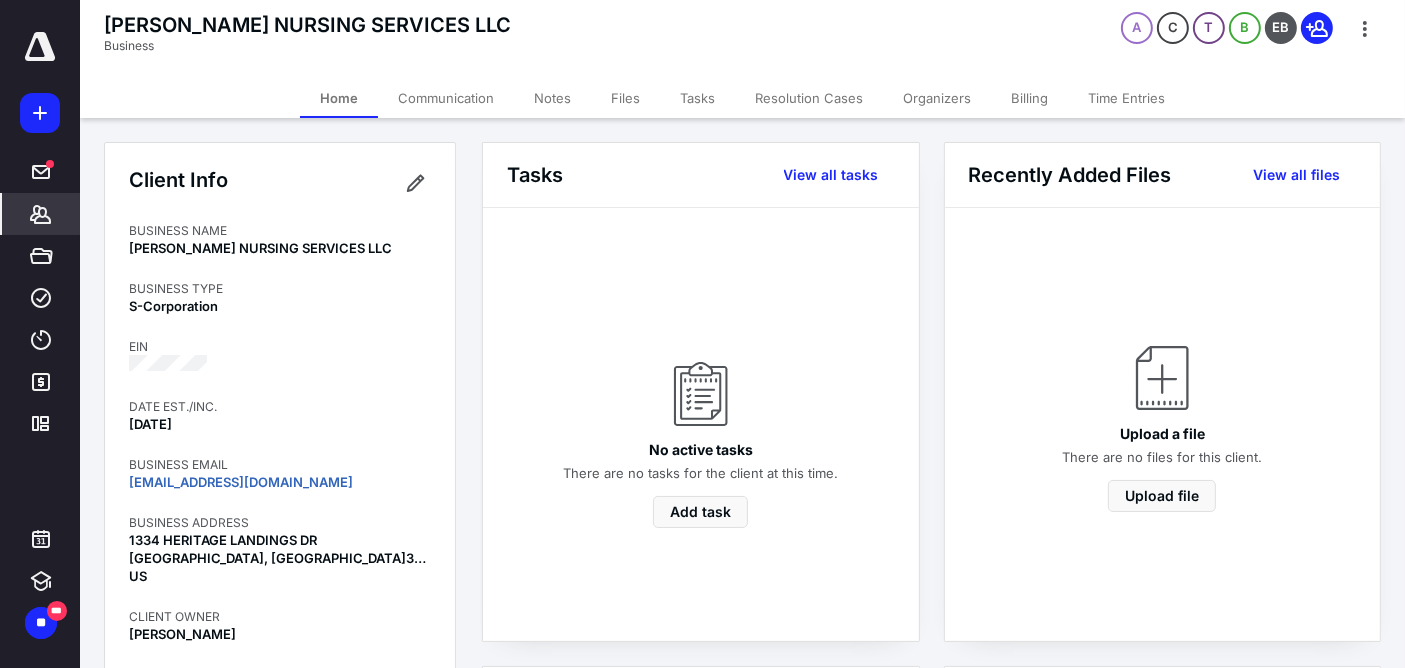 click on "Notes" at bounding box center [552, 98] 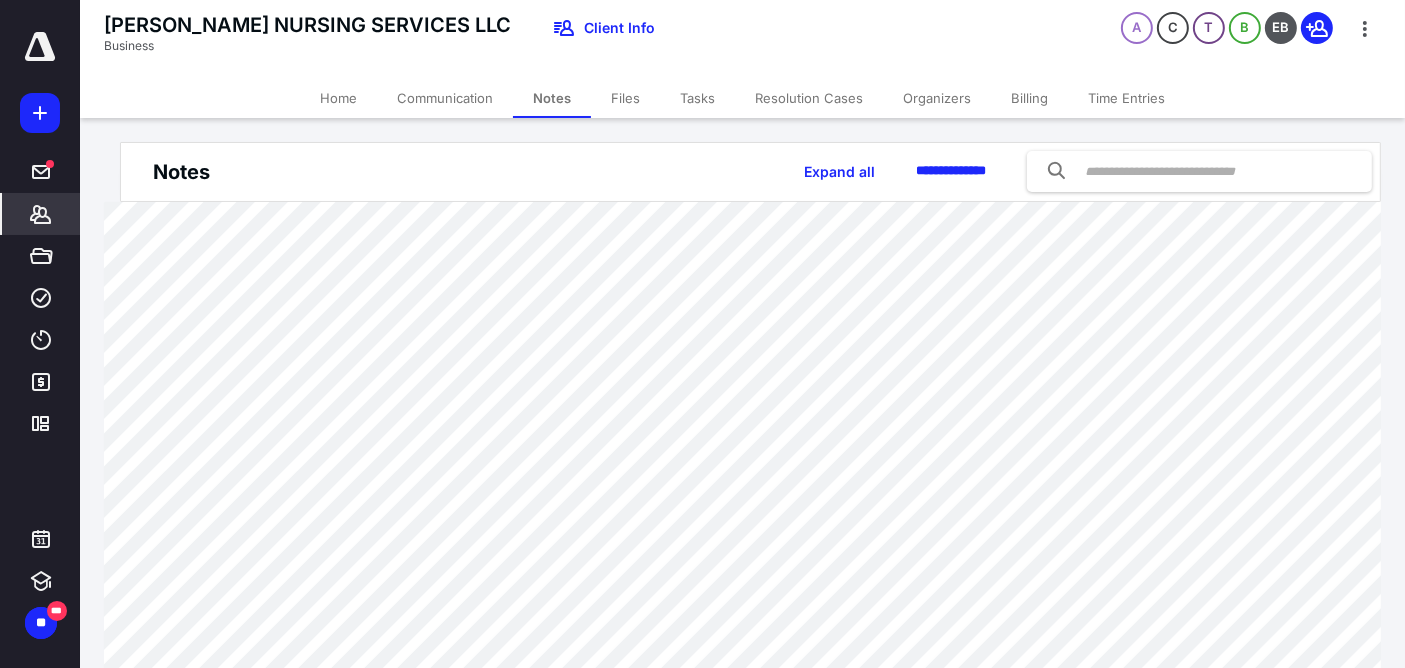 click on "Communication" at bounding box center (445, 98) 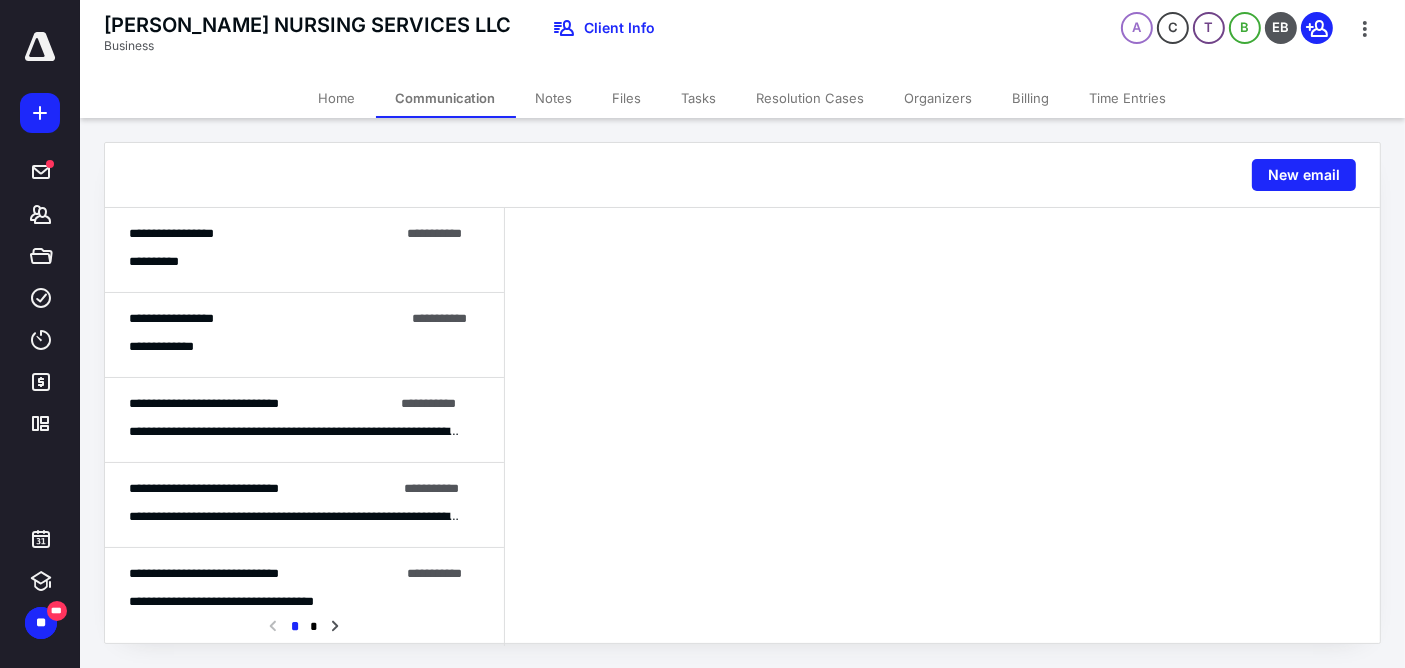 click on "Home" at bounding box center (337, 98) 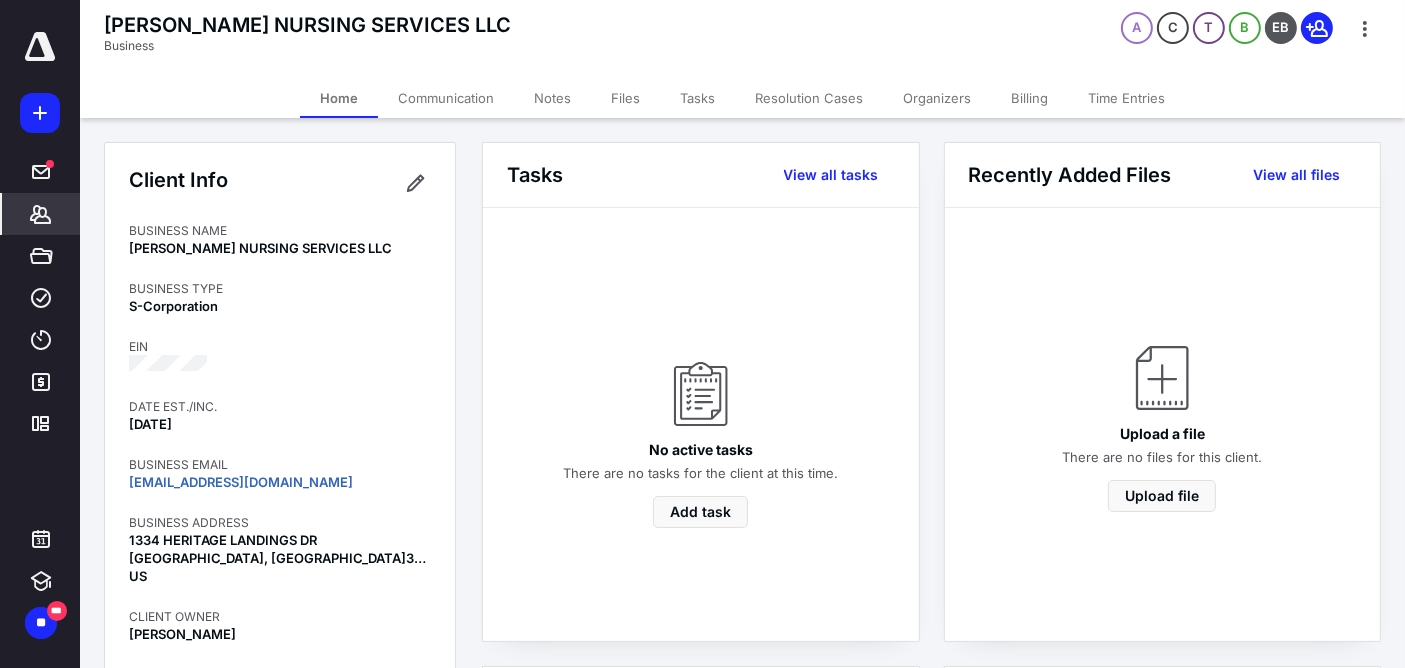 click on "Communication" at bounding box center (446, 98) 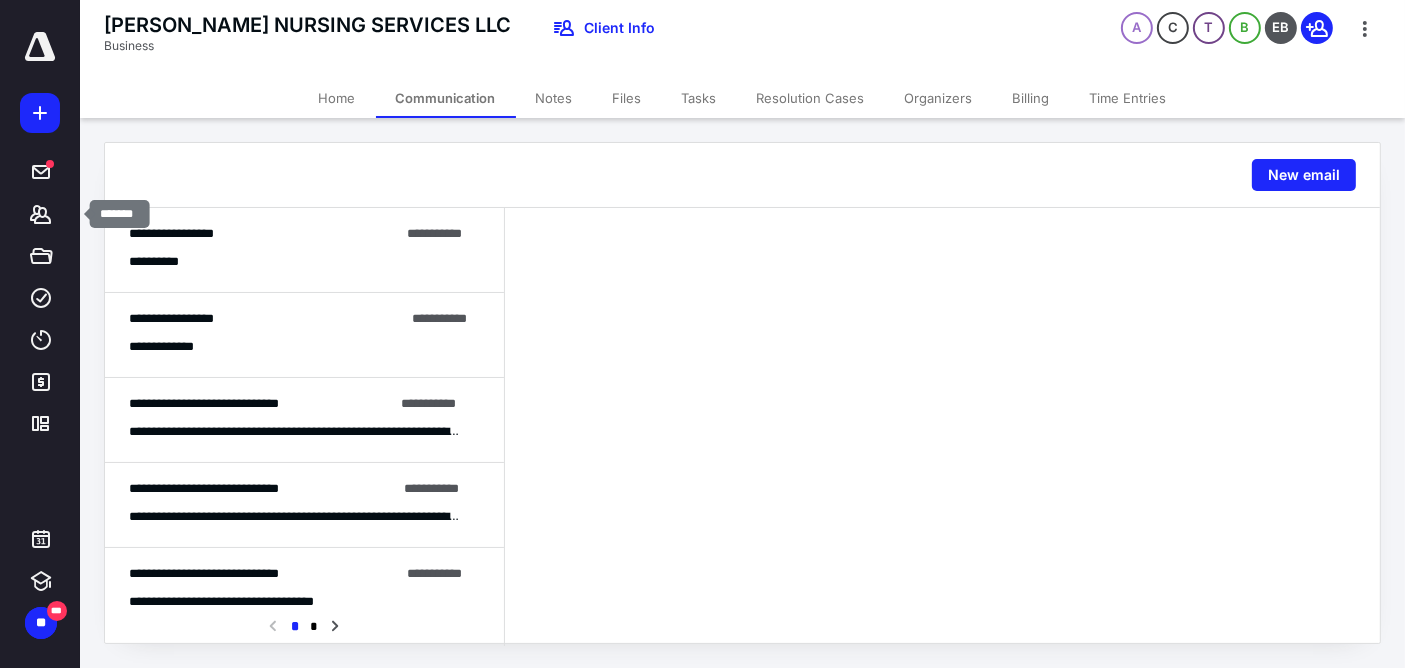 click 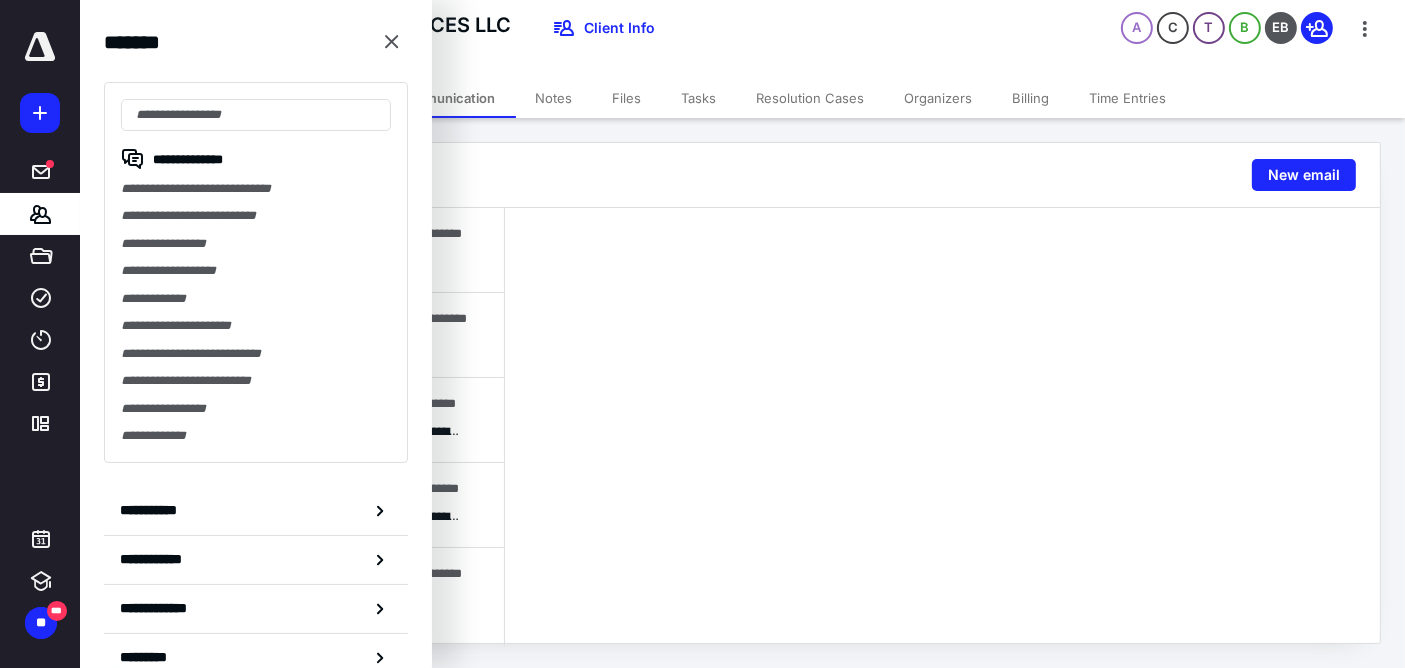 click at bounding box center [256, 115] 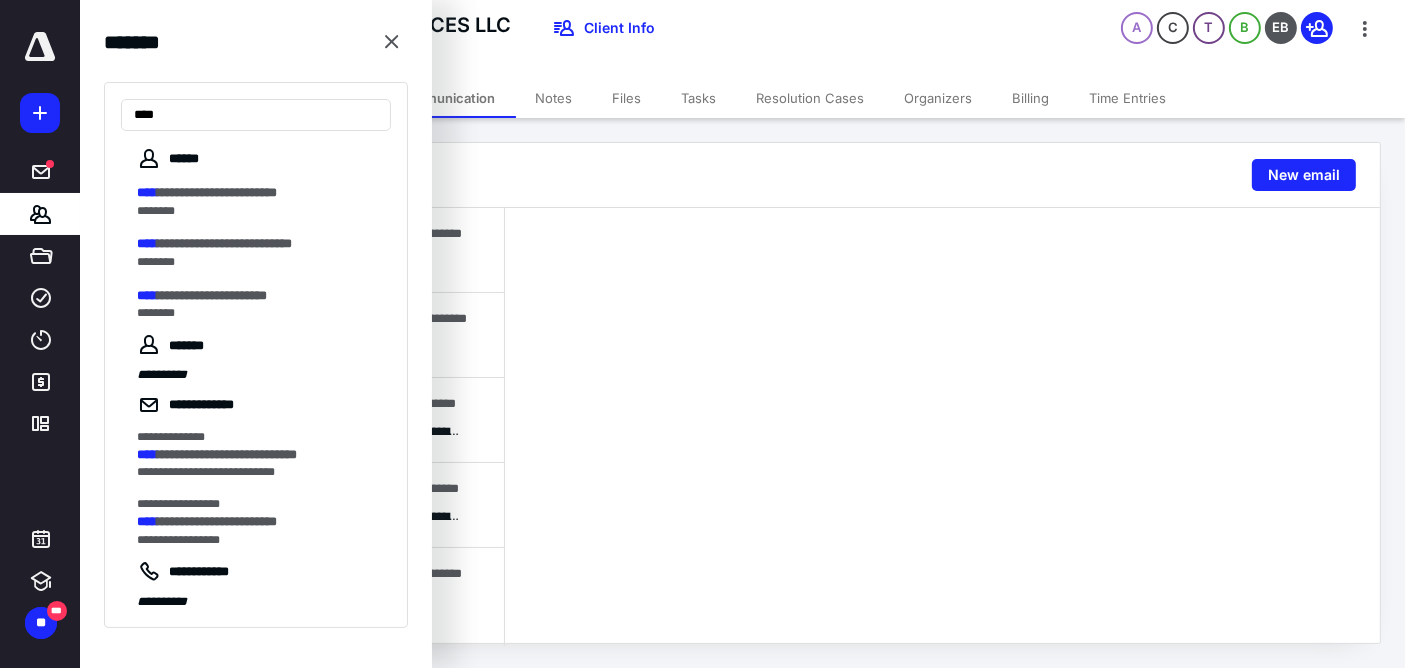 type on "****" 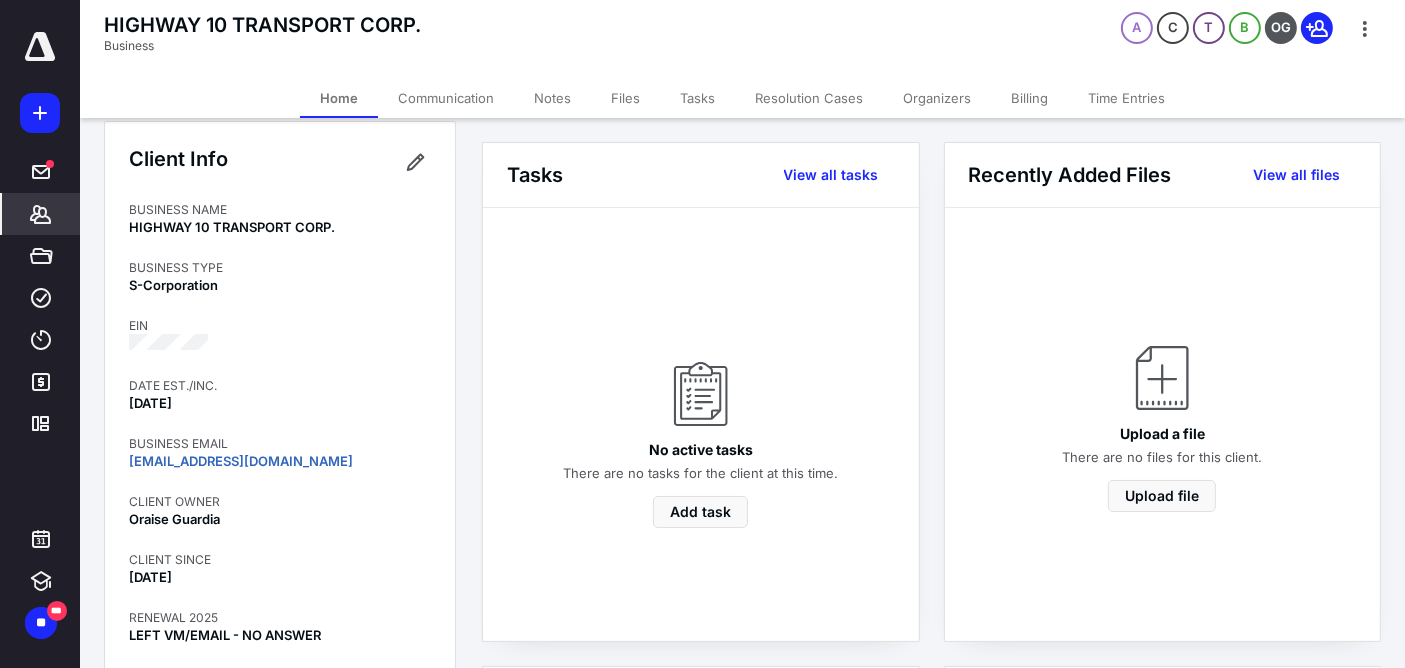 scroll, scrollTop: 0, scrollLeft: 0, axis: both 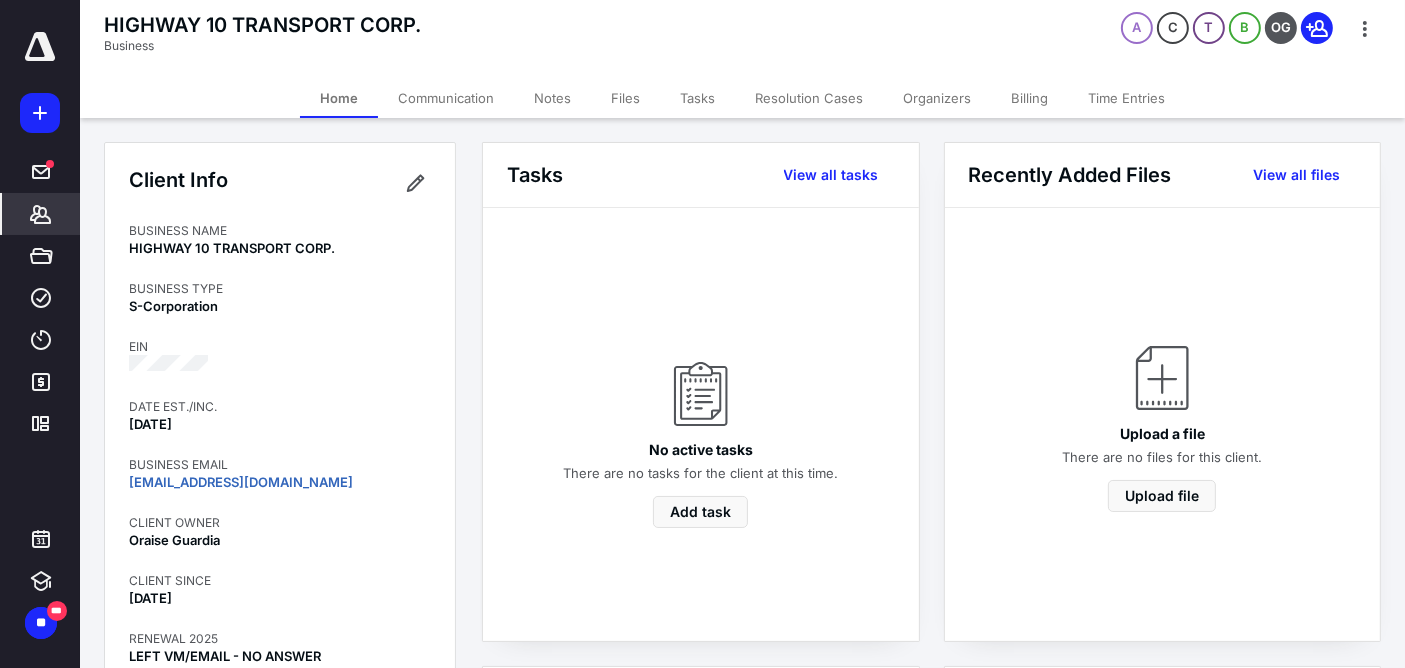 click on "Notes" at bounding box center (552, 98) 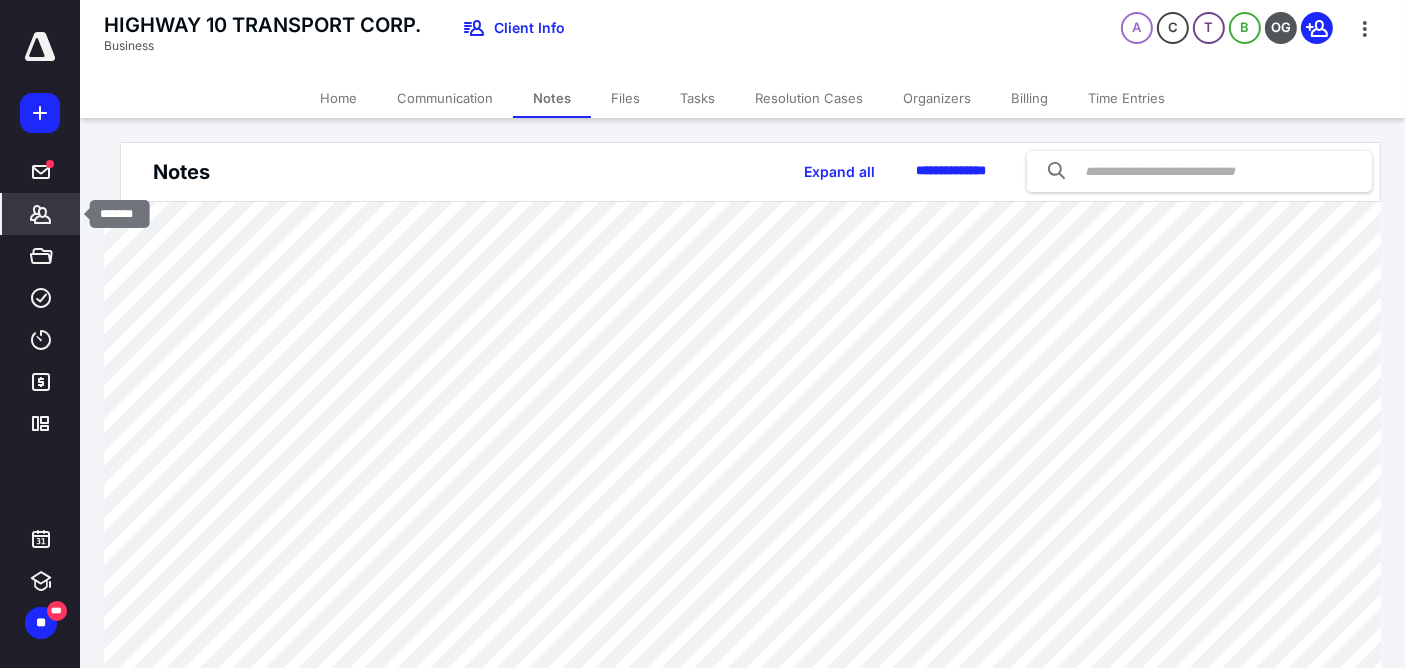 click on "*******" at bounding box center [41, 214] 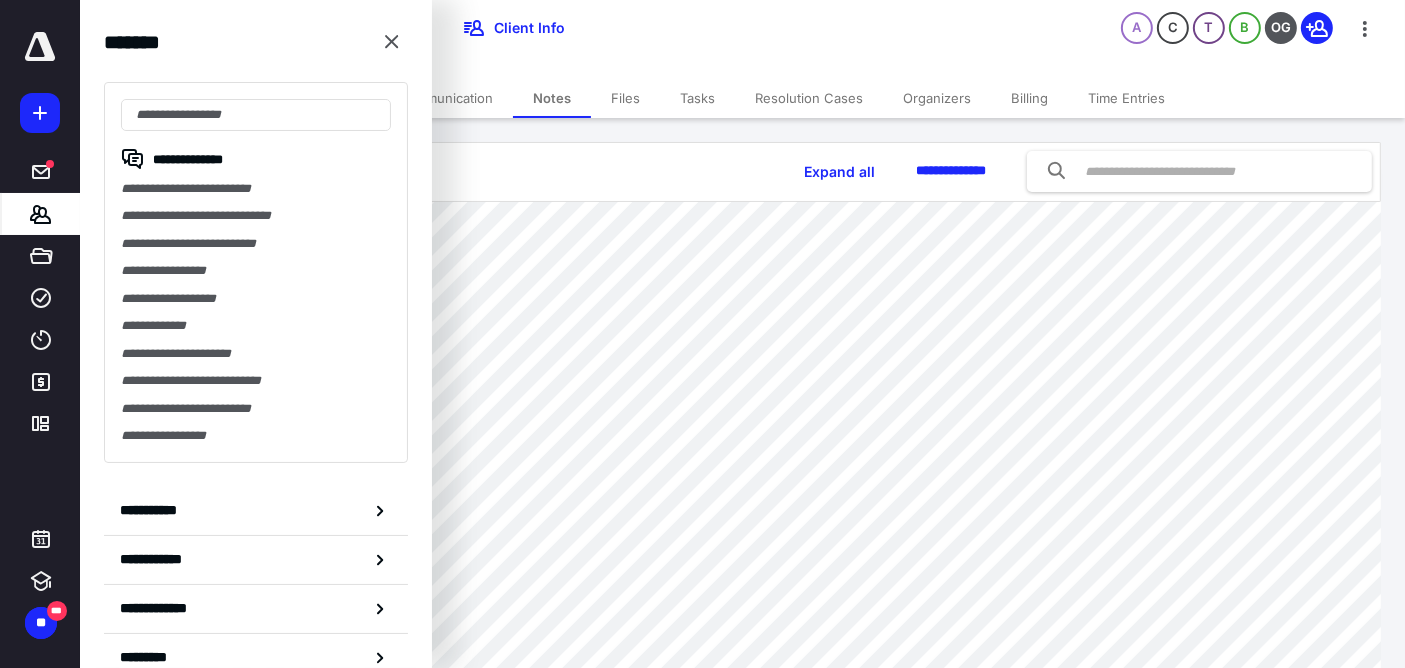 click at bounding box center (256, 115) 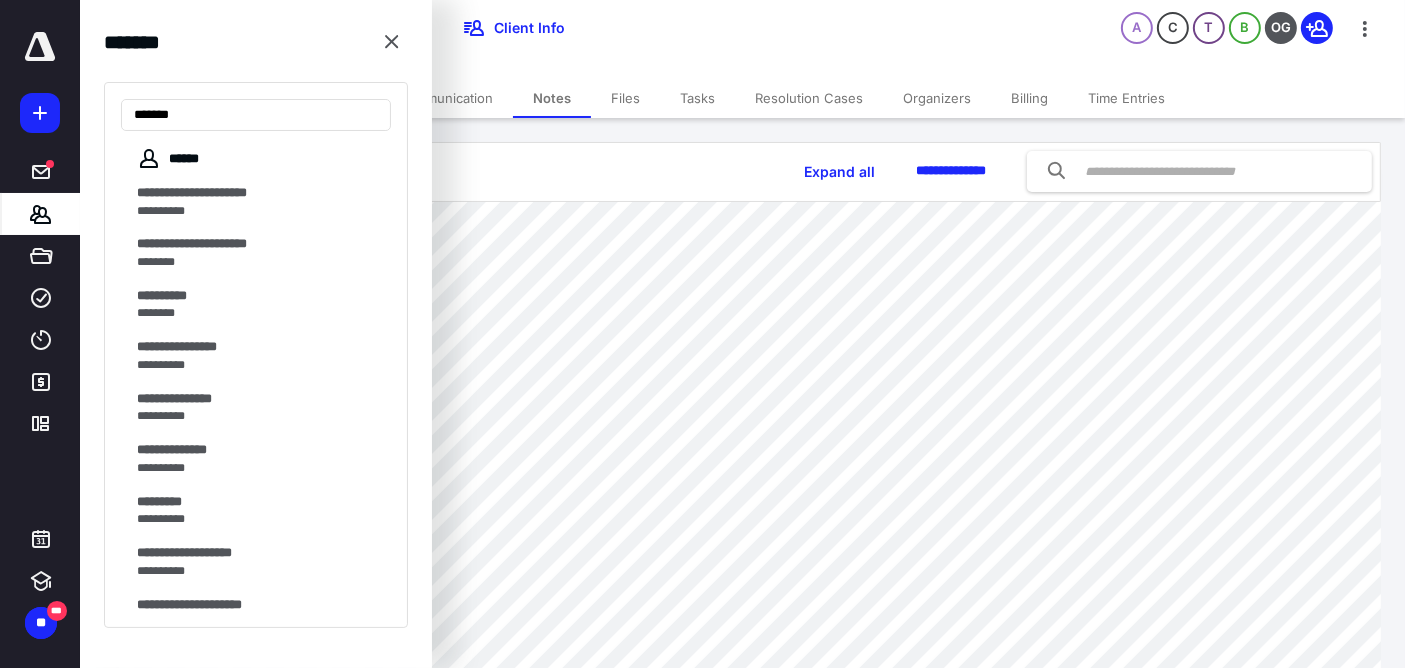 type on "*******" 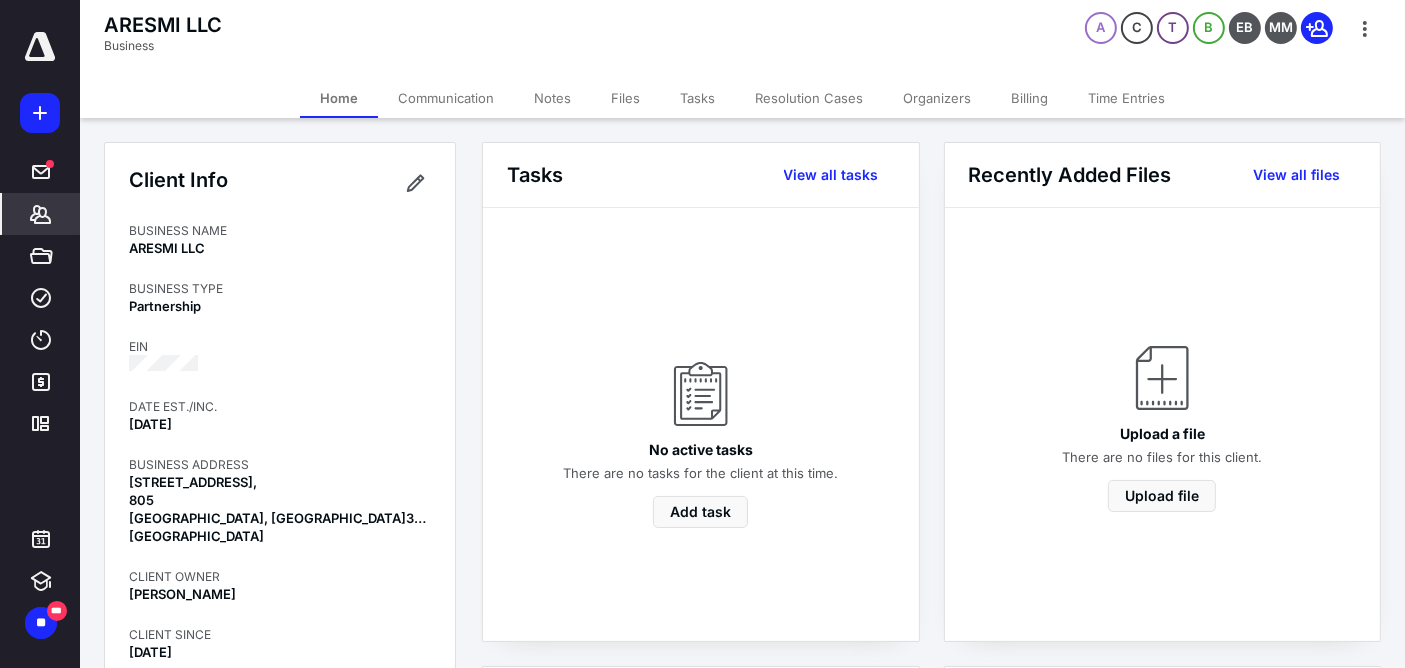 click on "Notes" at bounding box center (552, 98) 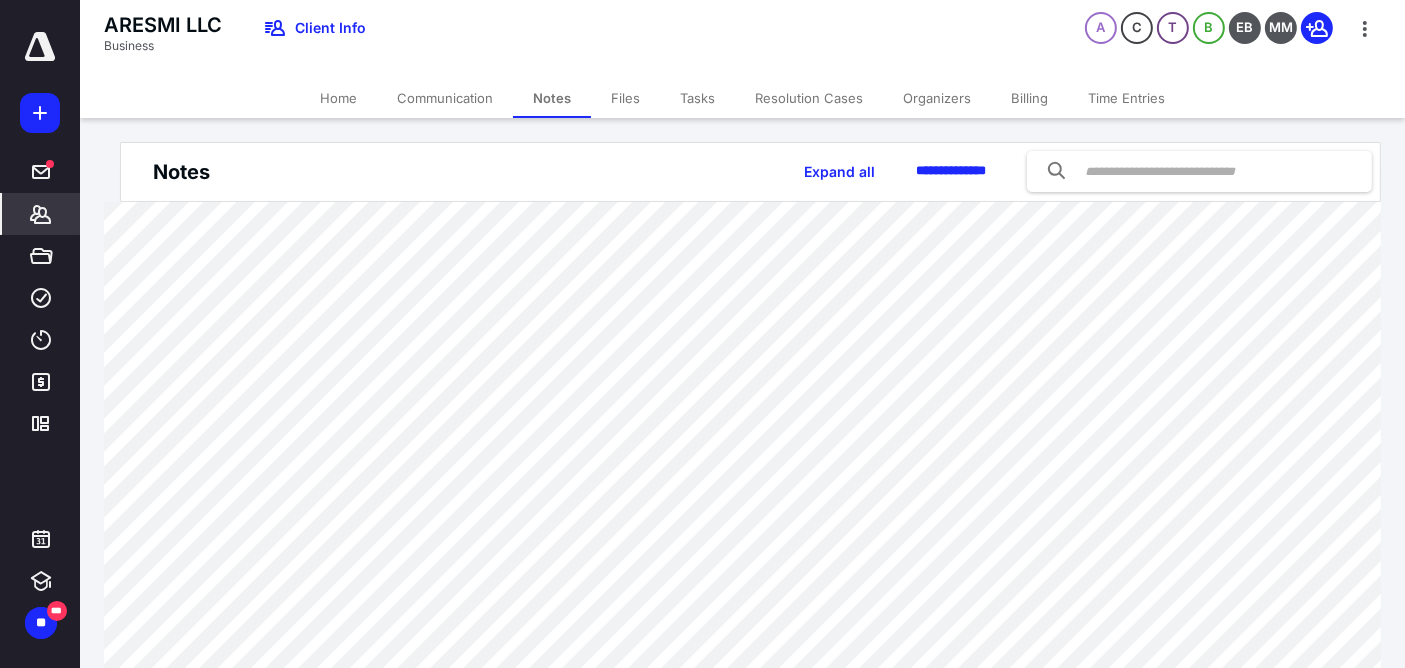 click on "Home" at bounding box center [338, 98] 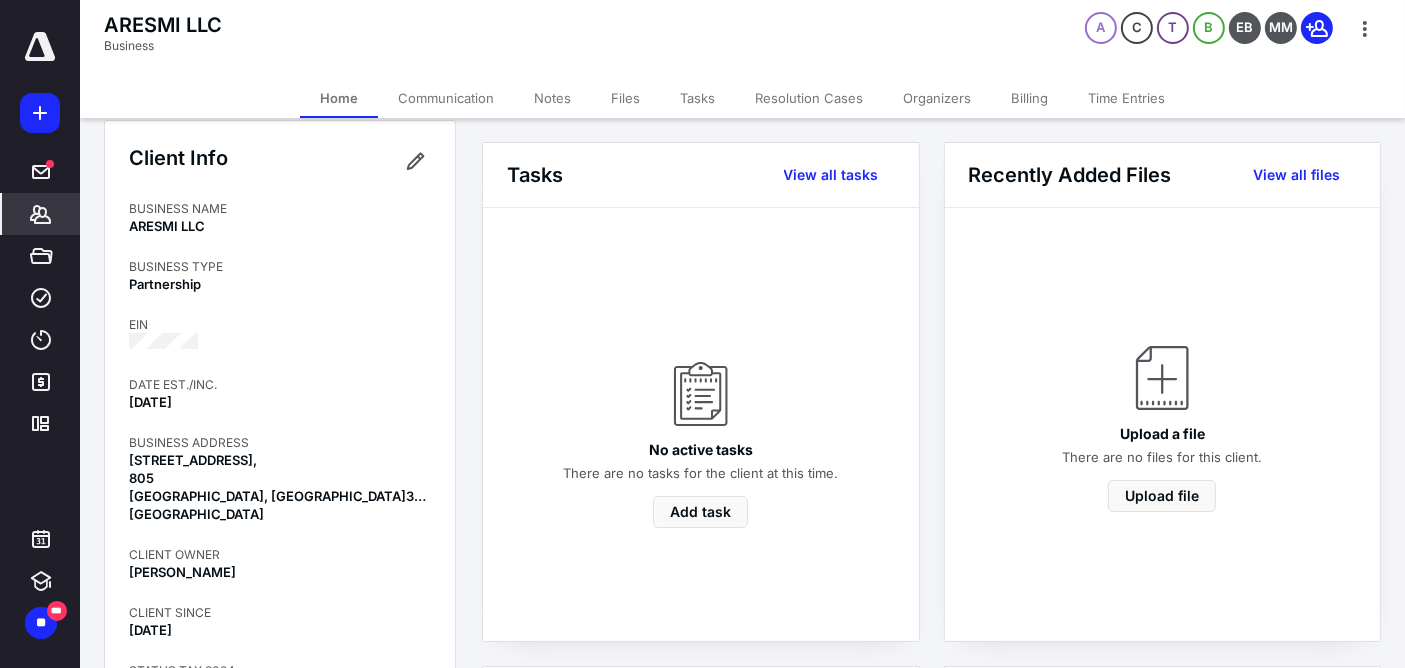 scroll, scrollTop: 0, scrollLeft: 0, axis: both 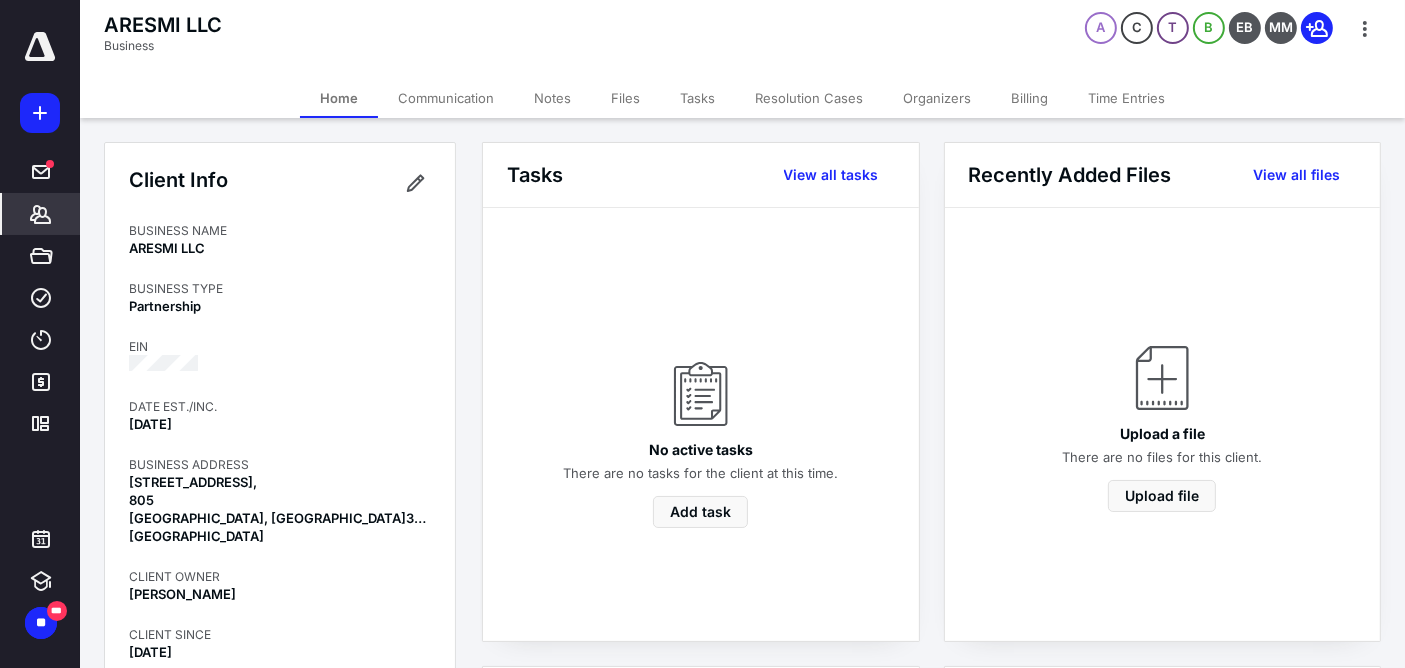 click on "Notes" at bounding box center (552, 98) 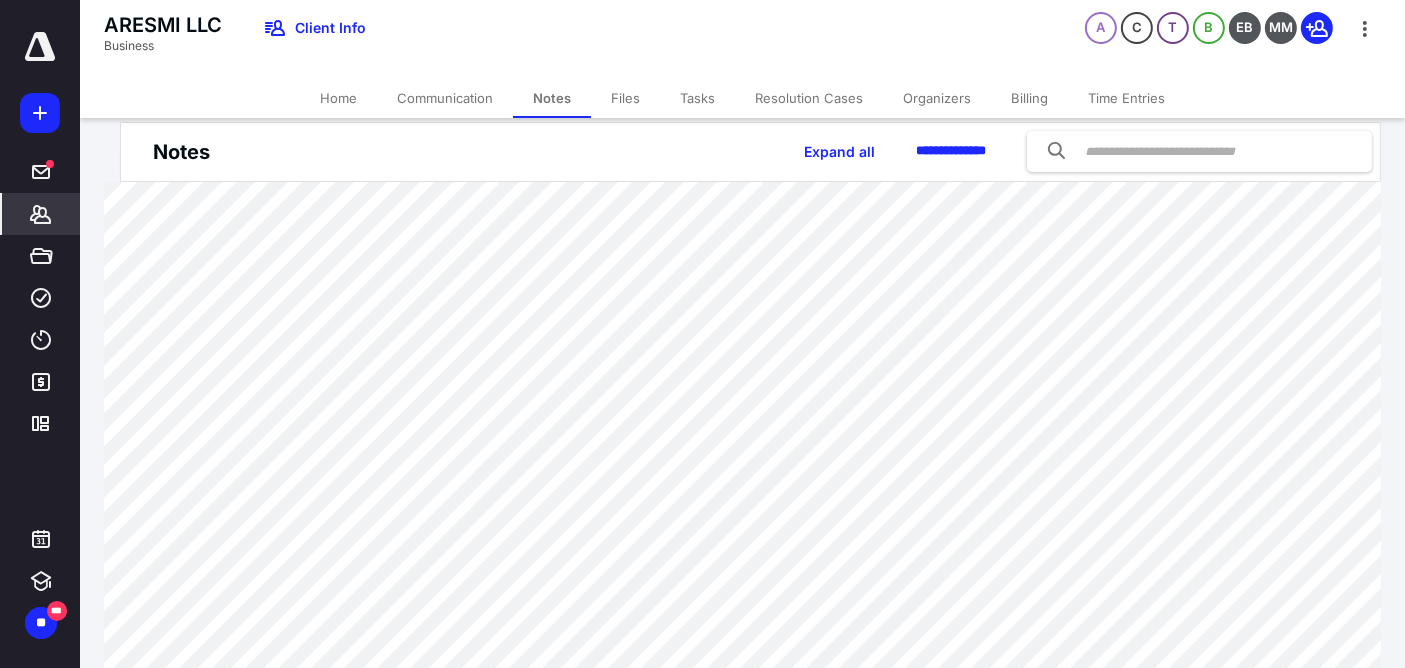 scroll, scrollTop: 0, scrollLeft: 0, axis: both 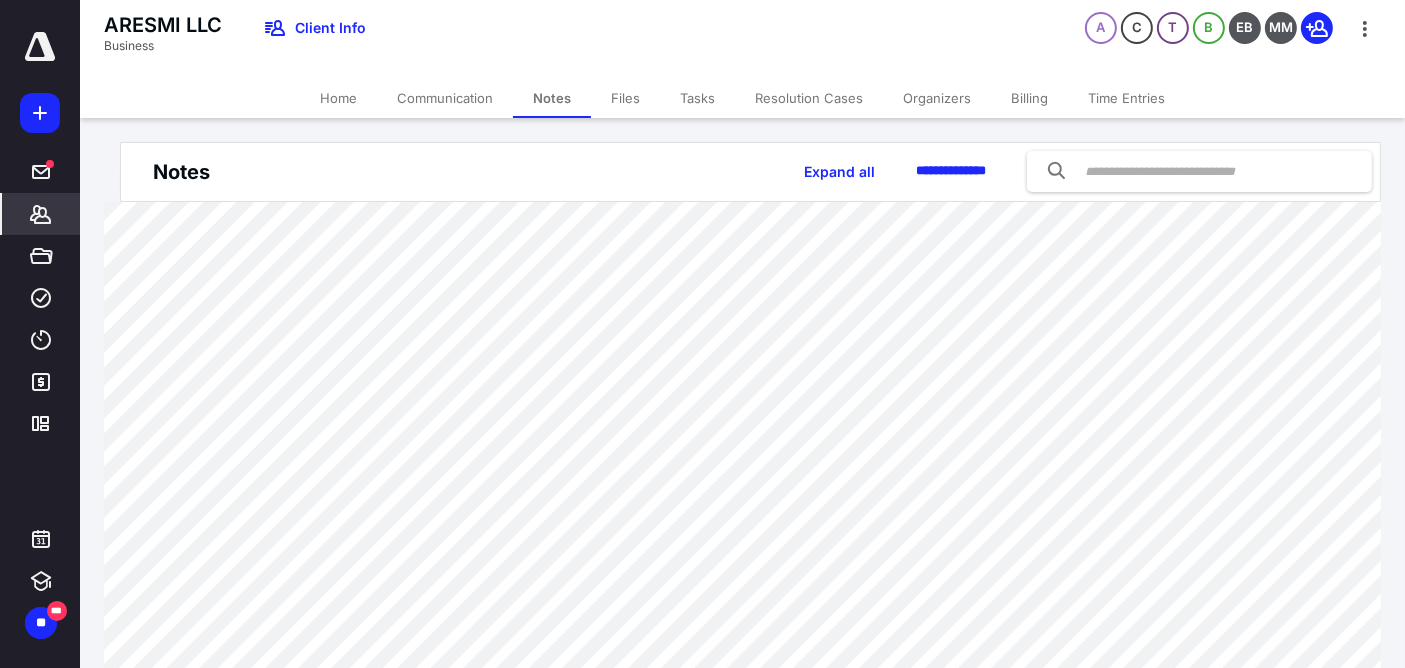click on "Home" at bounding box center [338, 98] 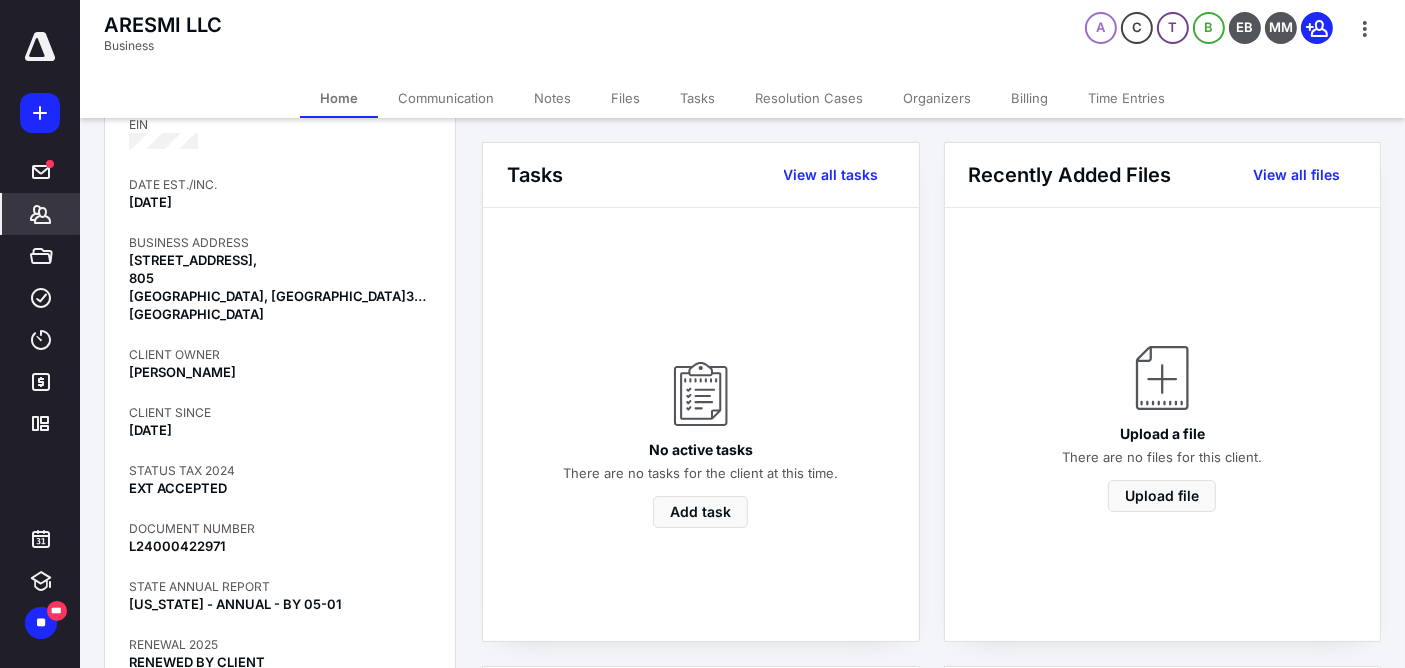 scroll, scrollTop: 666, scrollLeft: 0, axis: vertical 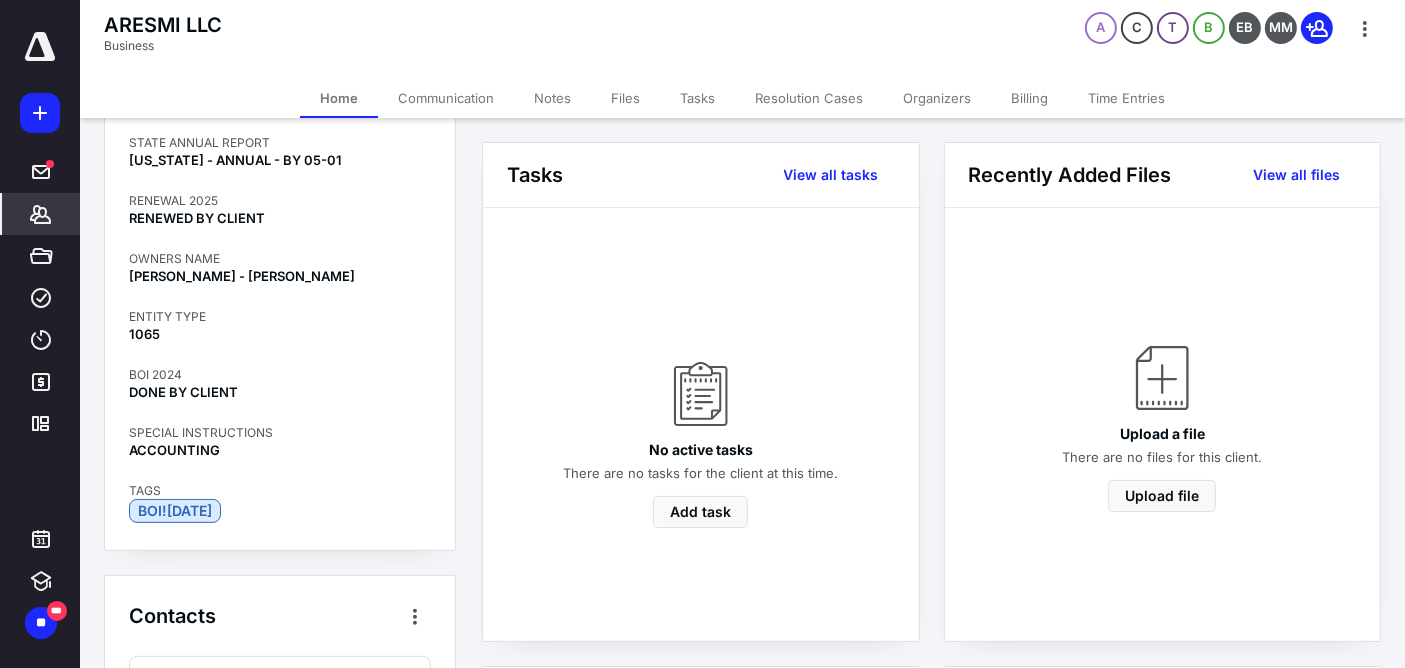 click on "Billing" at bounding box center (1029, 98) 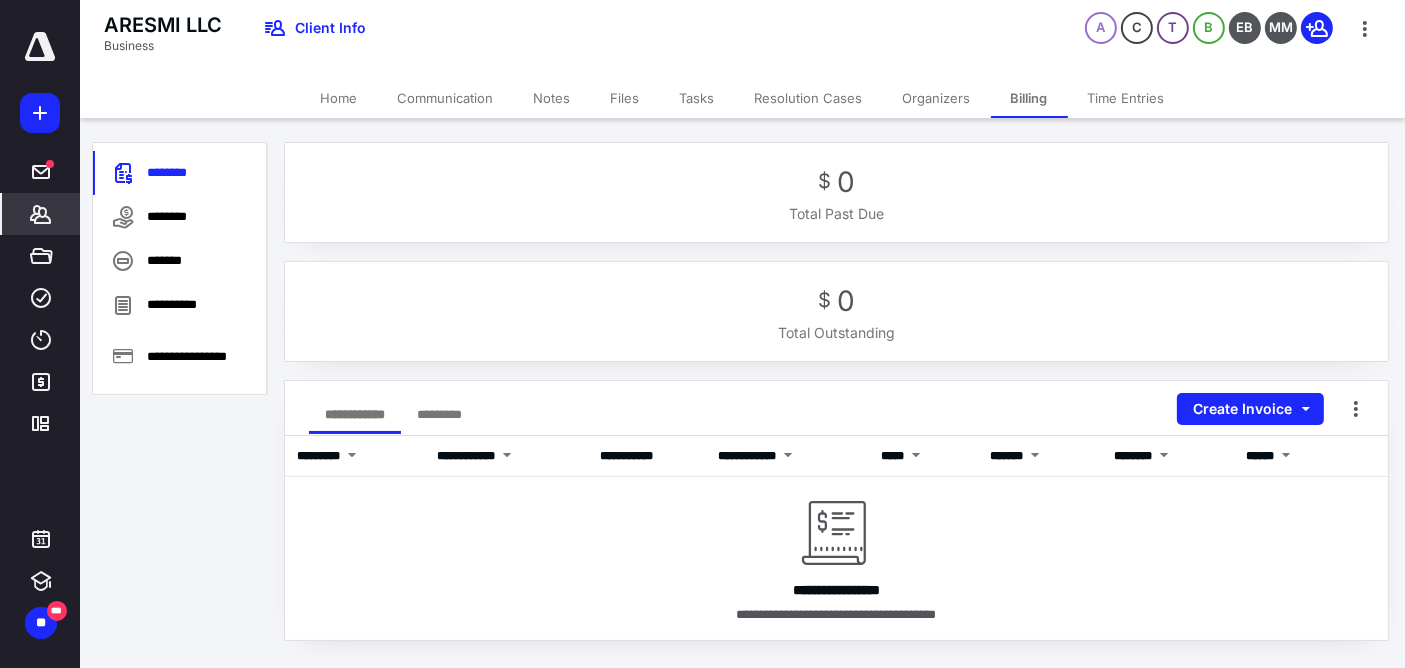 click on "Communication" at bounding box center (446, 98) 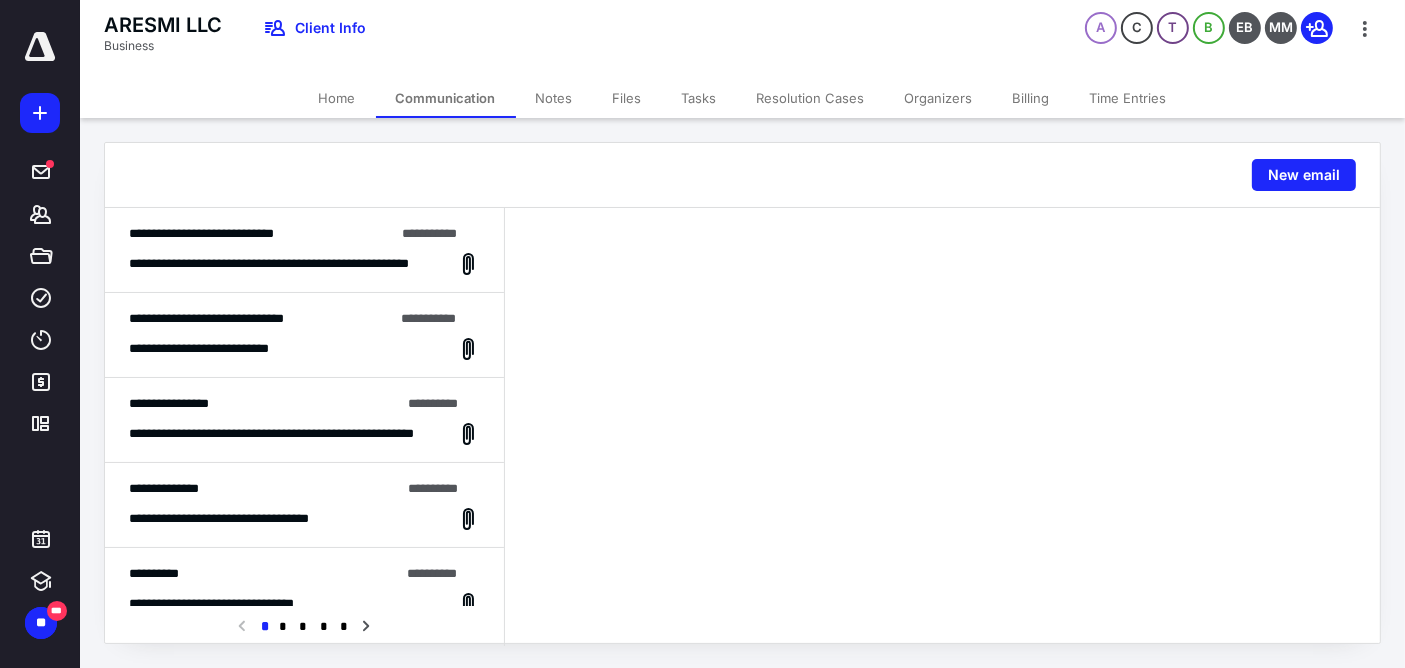 click on "**********" at bounding box center (261, 234) 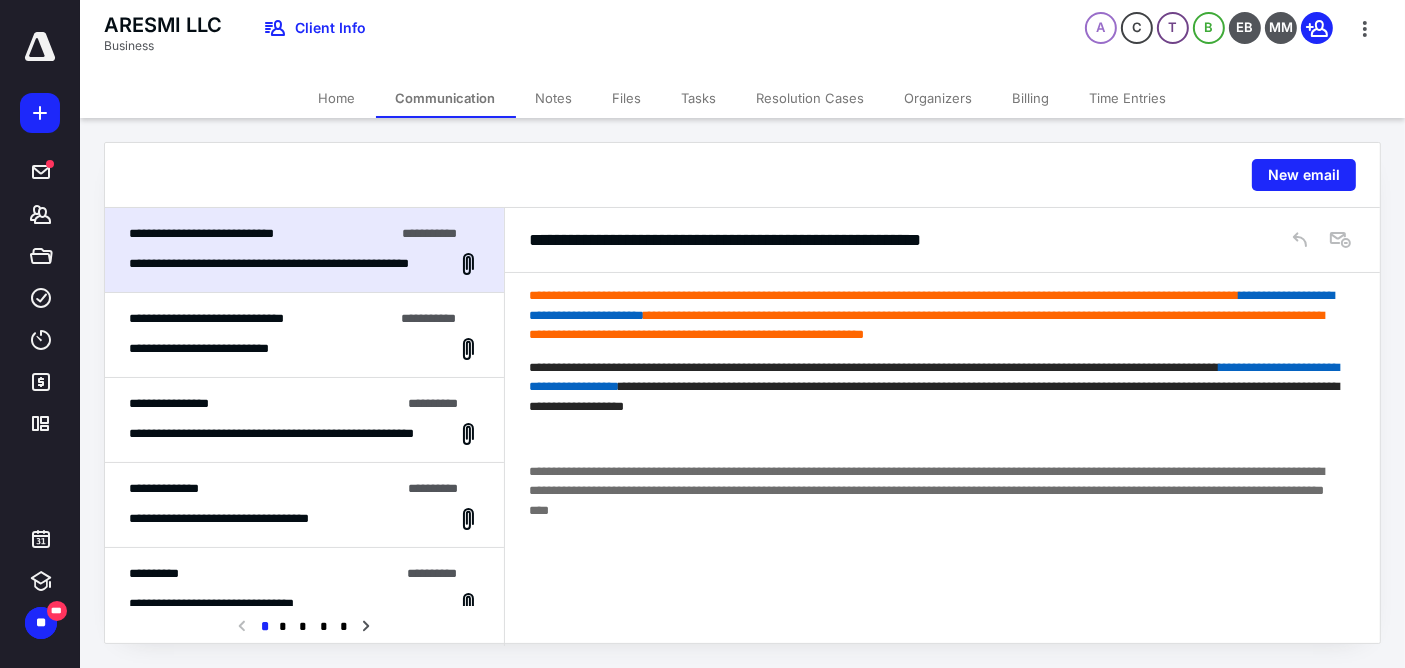 scroll, scrollTop: 756, scrollLeft: 0, axis: vertical 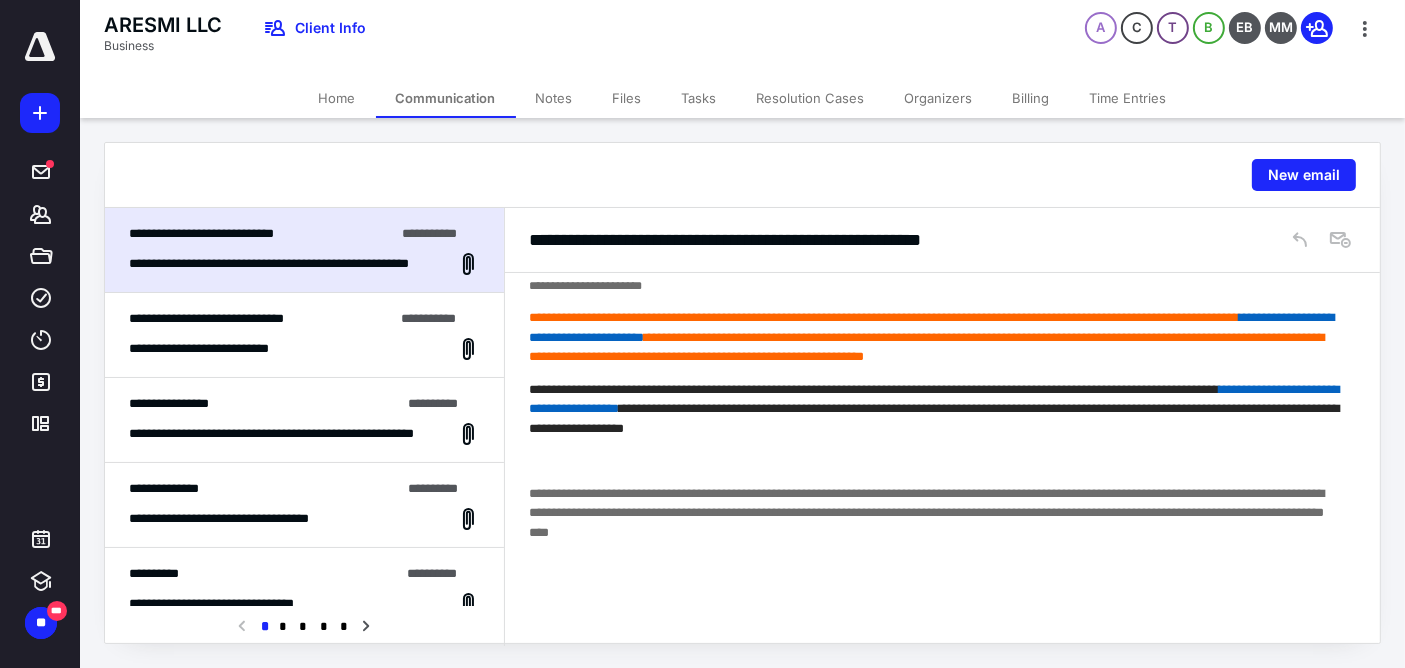 click on "Notes" at bounding box center [554, 98] 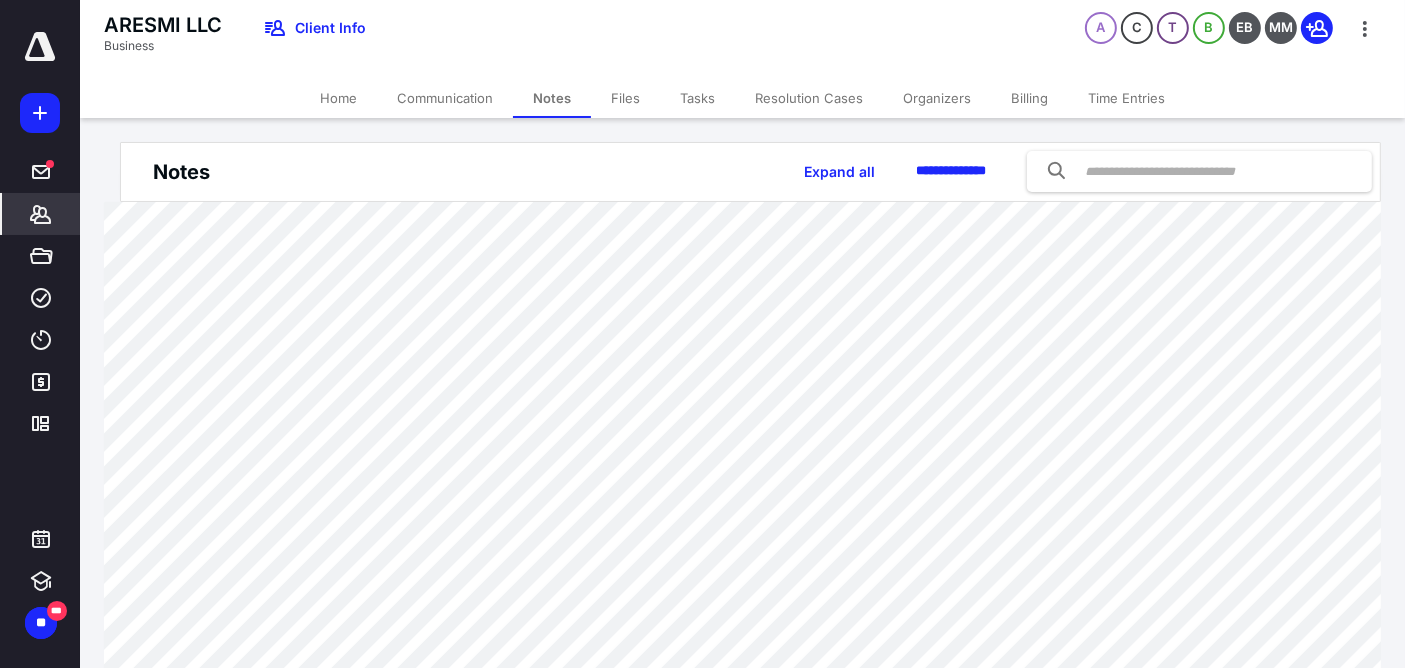 click on "Communication" at bounding box center (445, 98) 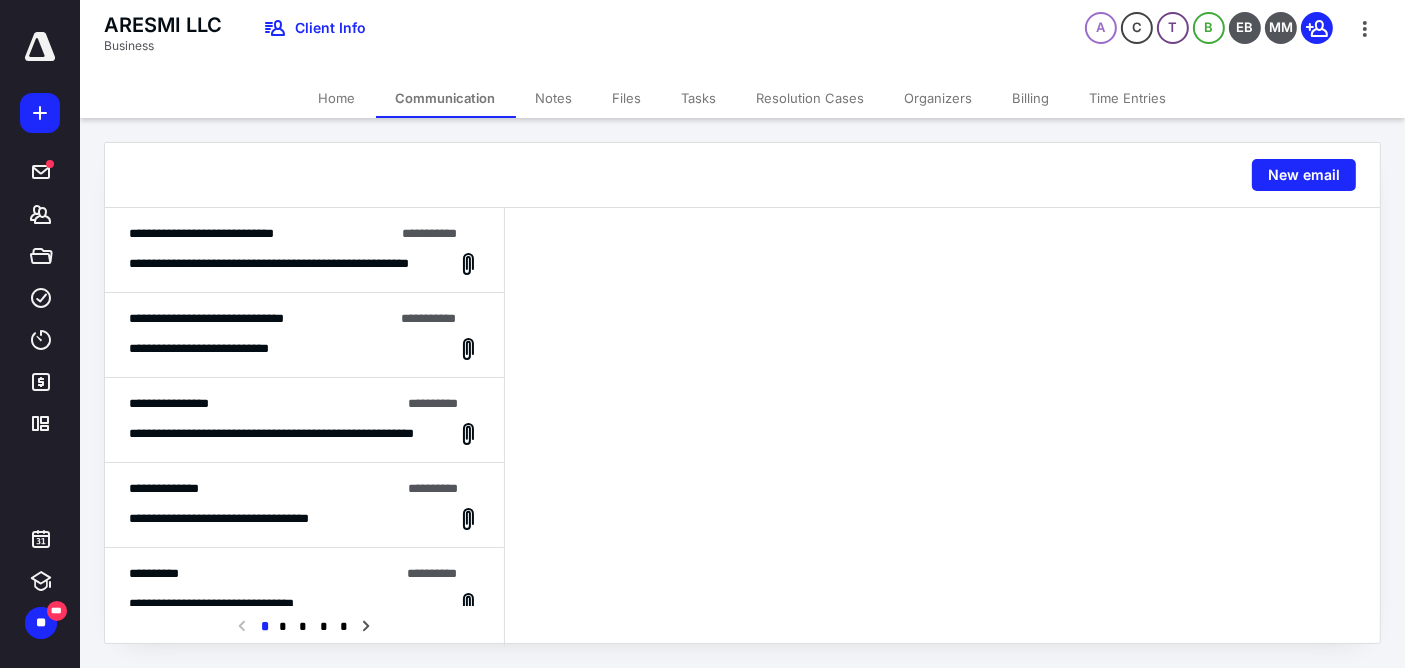 click on "New email" at bounding box center (1304, 175) 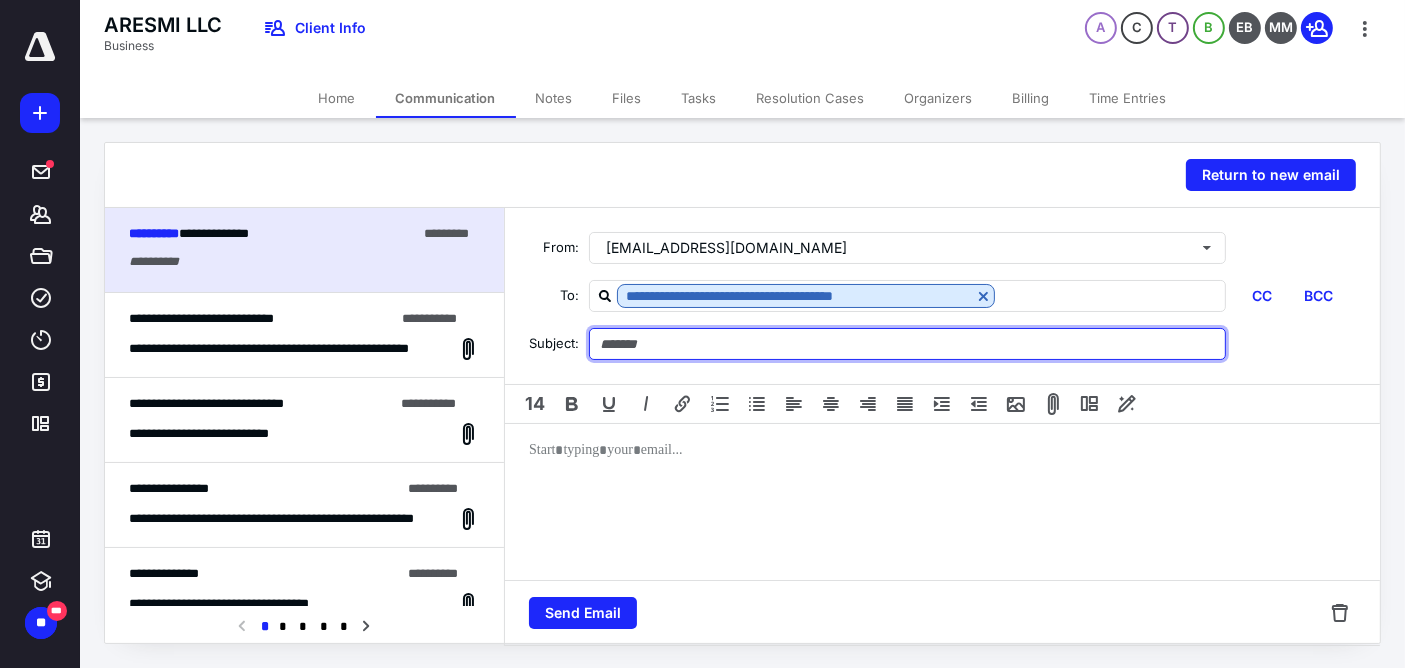click at bounding box center [907, 344] 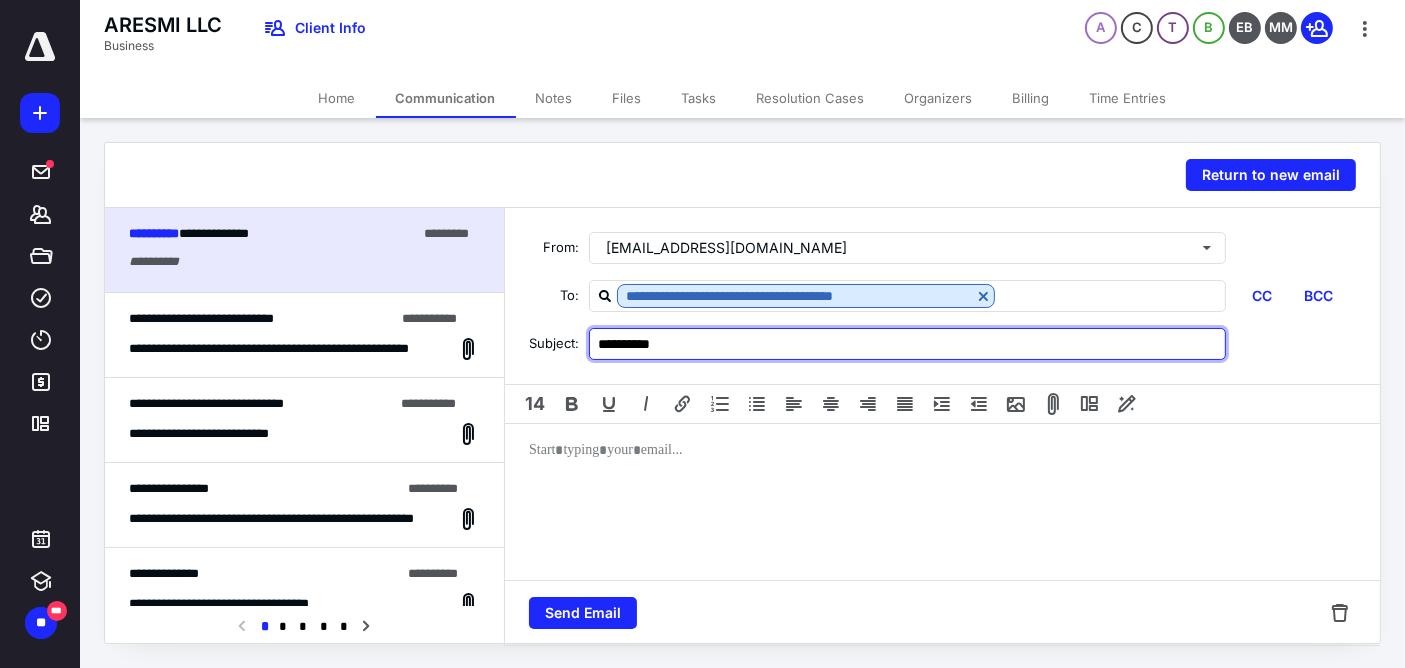 type on "**********" 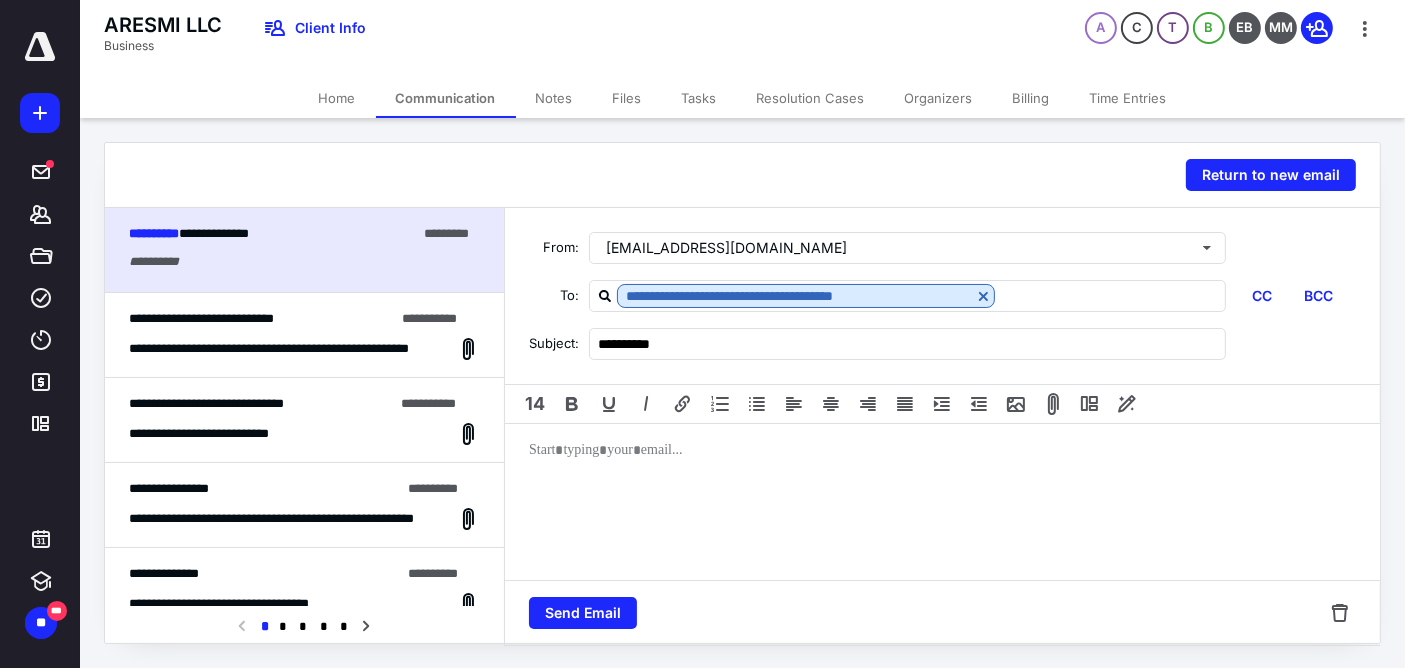 click at bounding box center (942, 504) 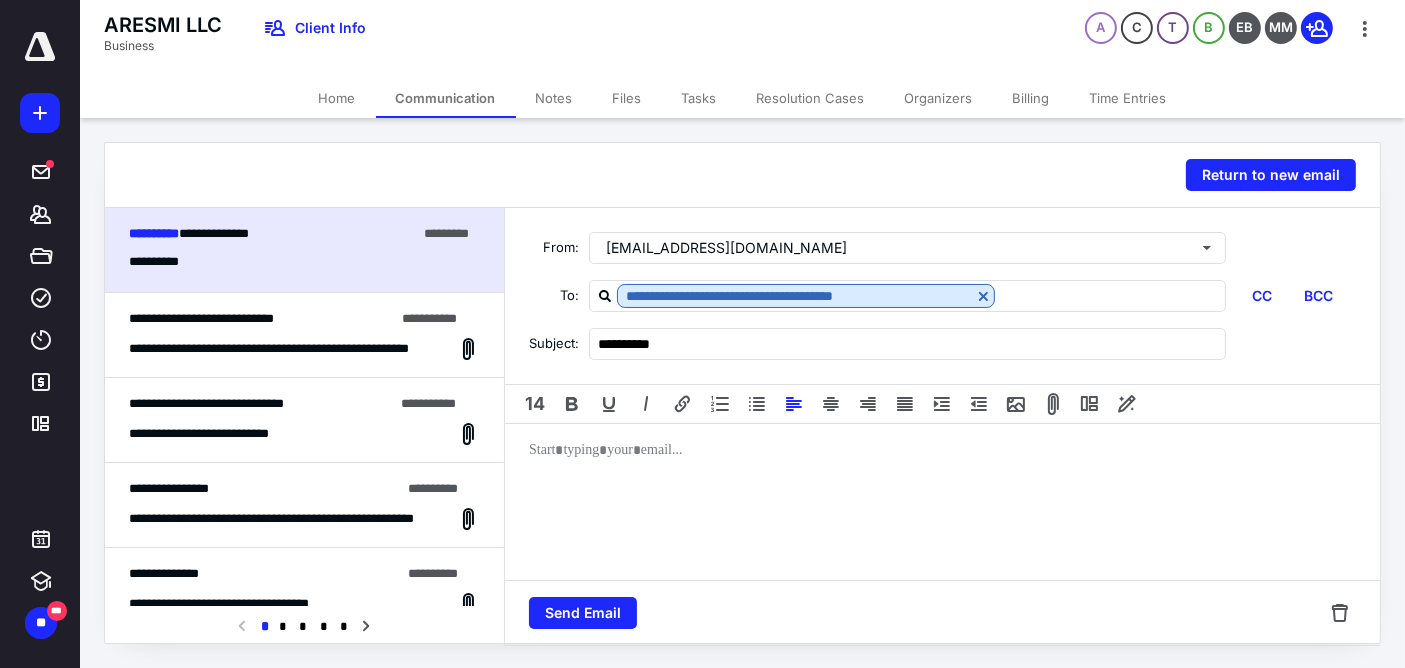 type 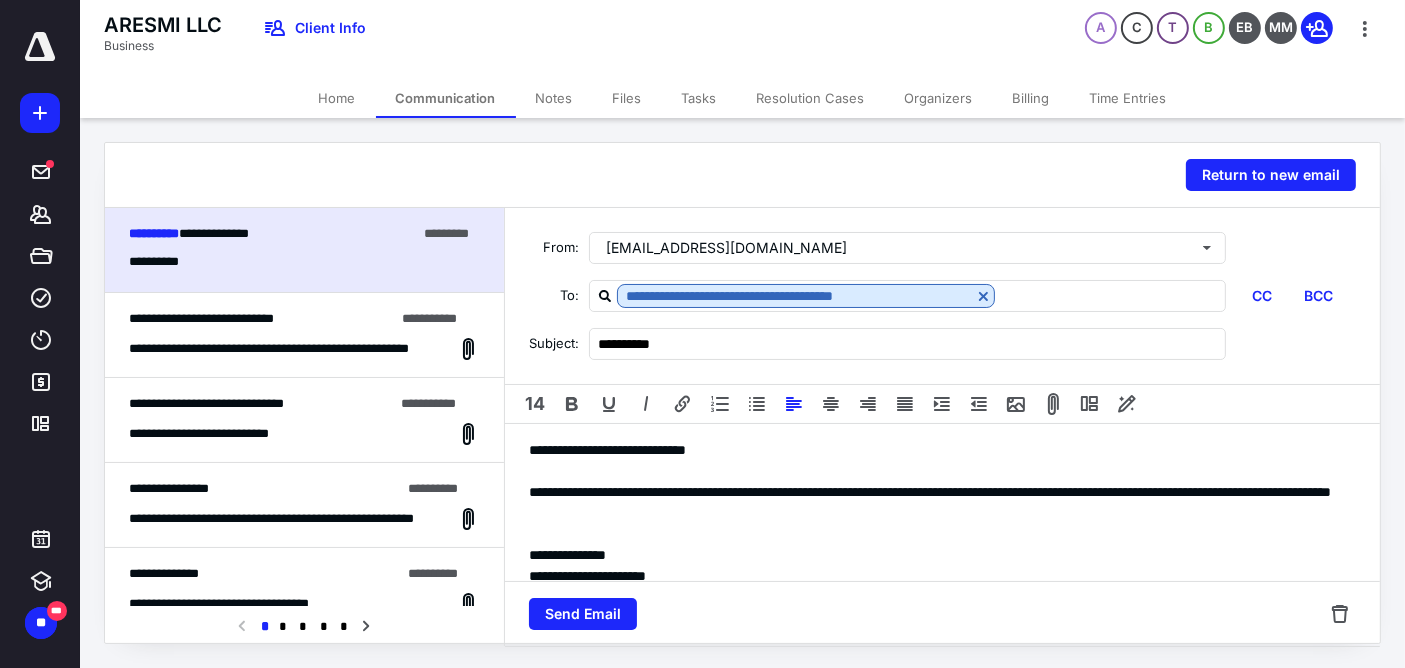 scroll, scrollTop: 0, scrollLeft: 0, axis: both 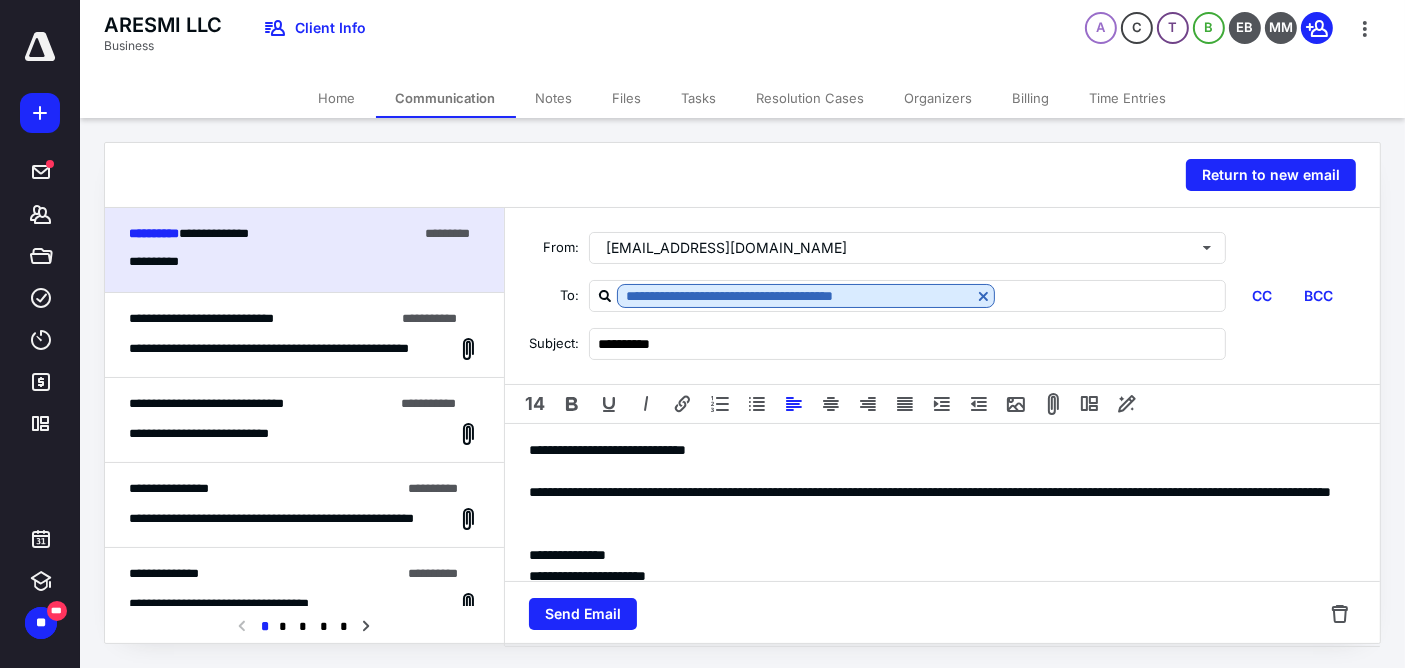 click on "**********" at bounding box center (934, 503) 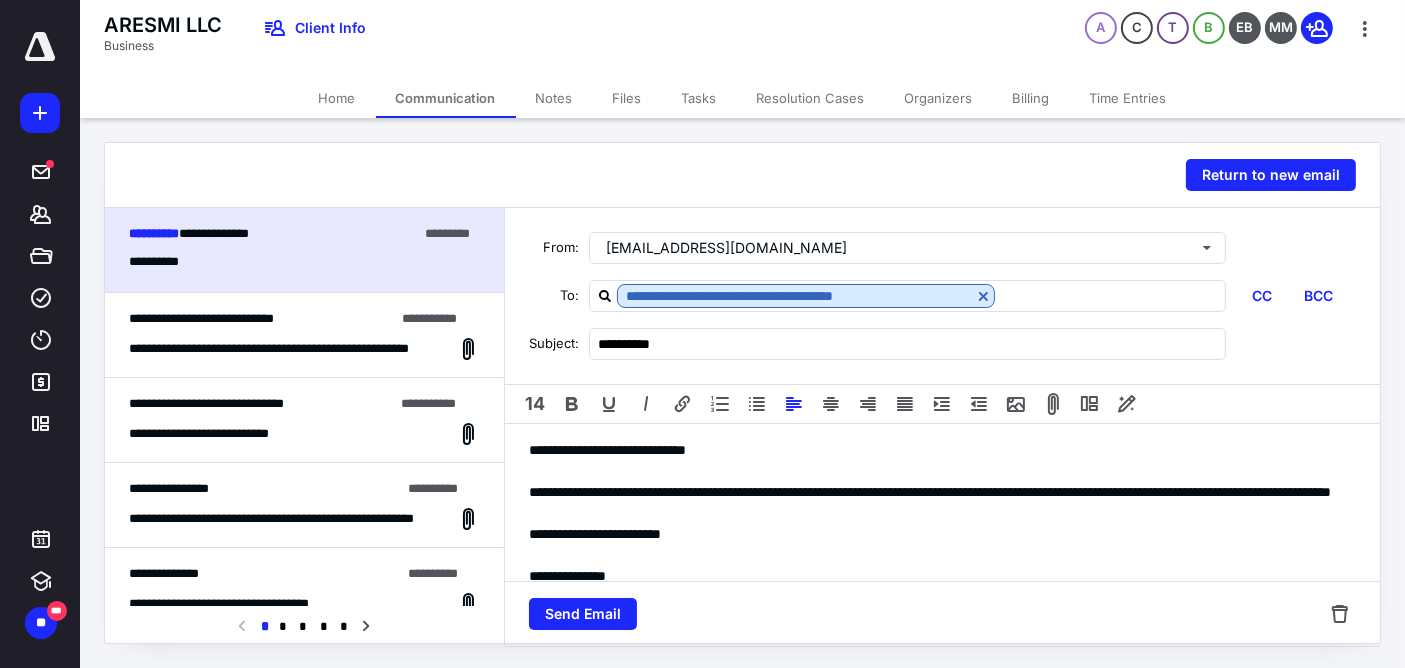 click on "**********" at bounding box center (934, 534) 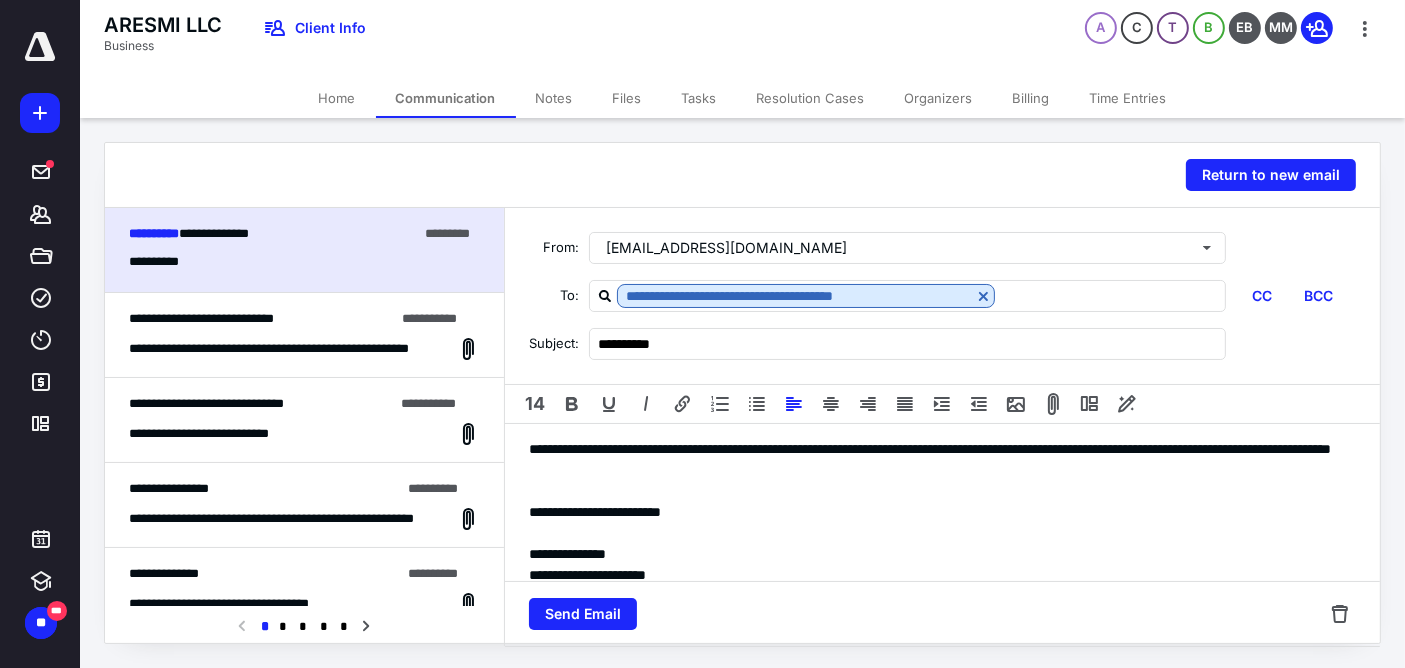 scroll, scrollTop: 63, scrollLeft: 0, axis: vertical 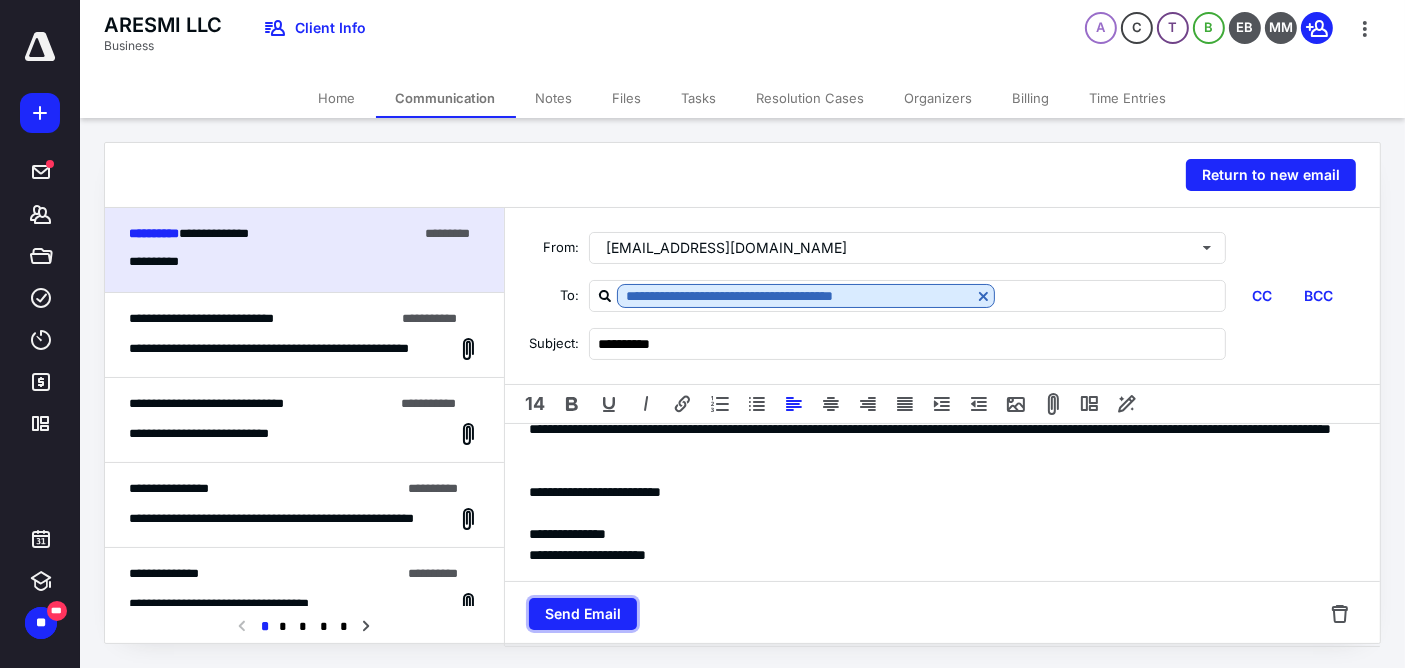 click on "Send Email" at bounding box center (583, 614) 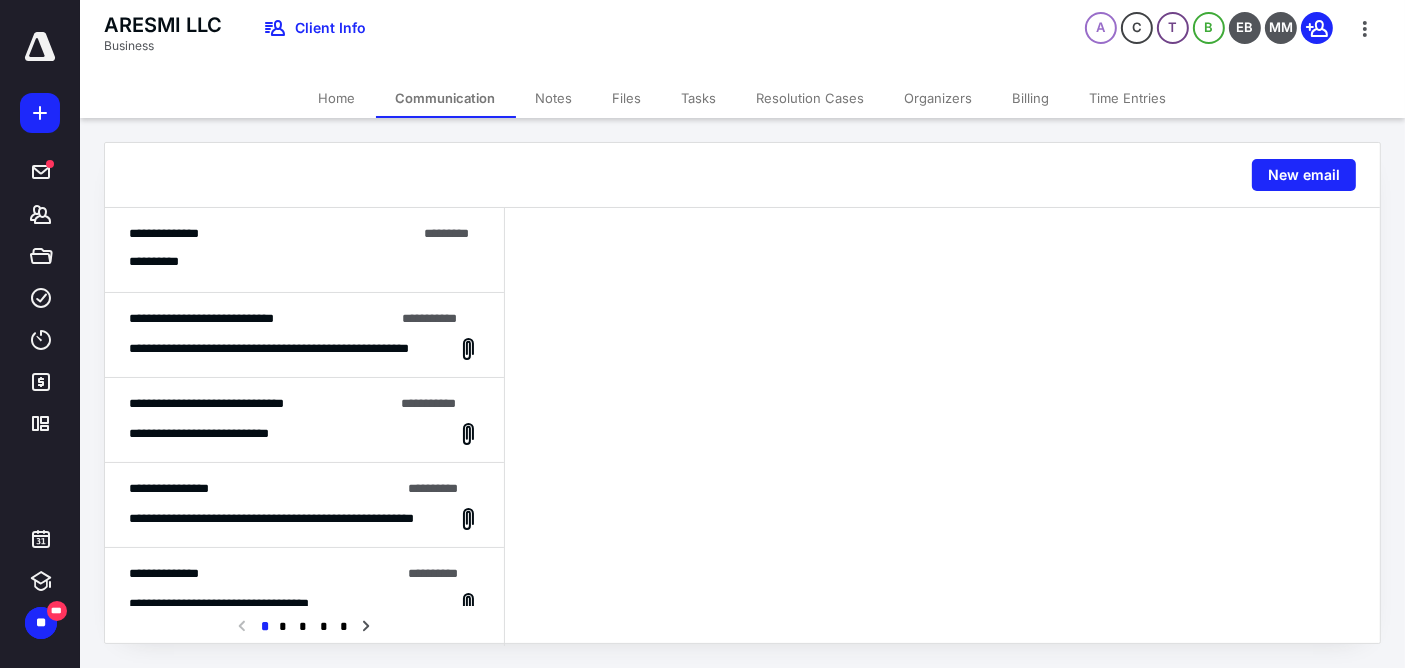 click on "Notes" at bounding box center (554, 98) 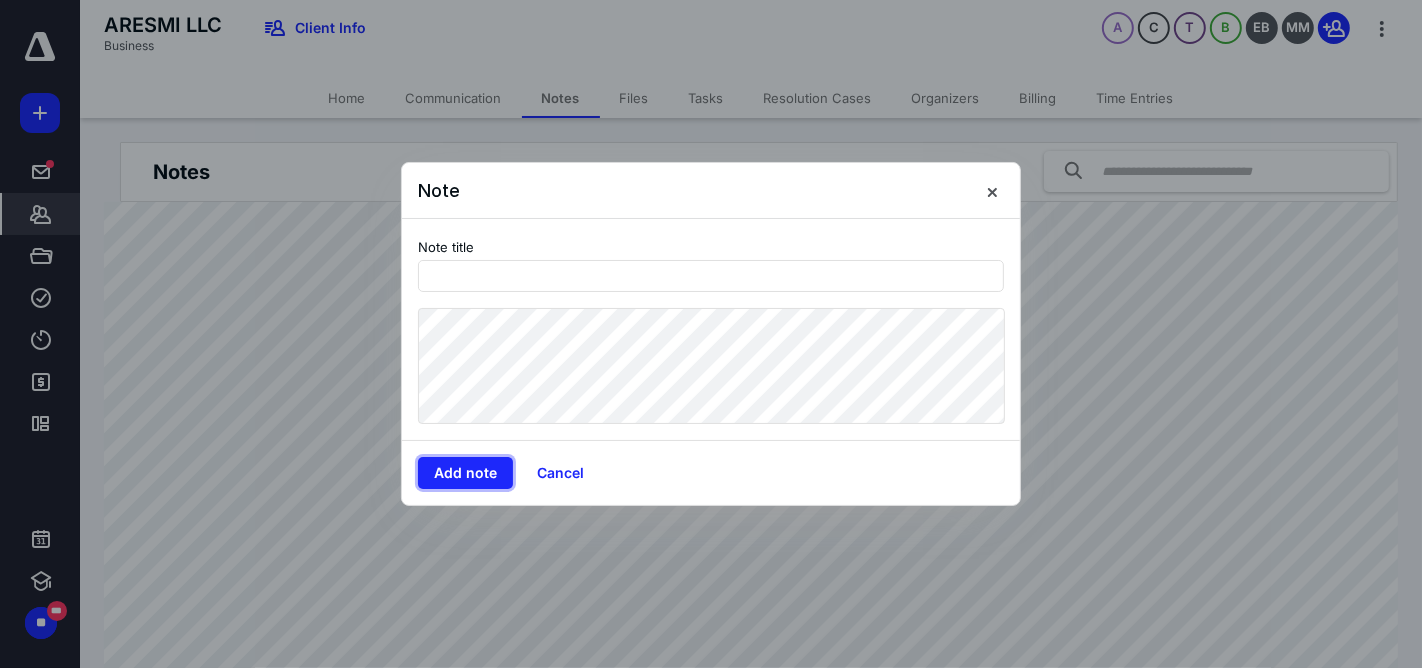 click on "Add note" at bounding box center (465, 473) 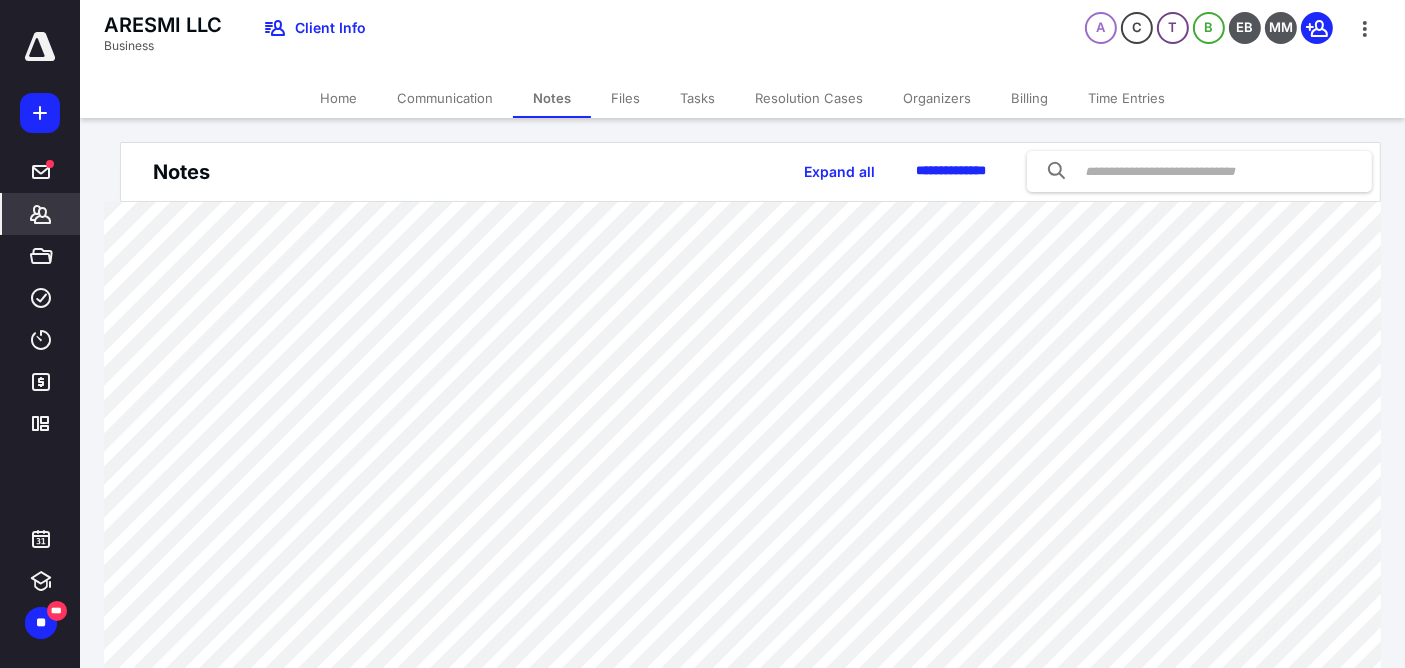 click on "*******" at bounding box center (41, 214) 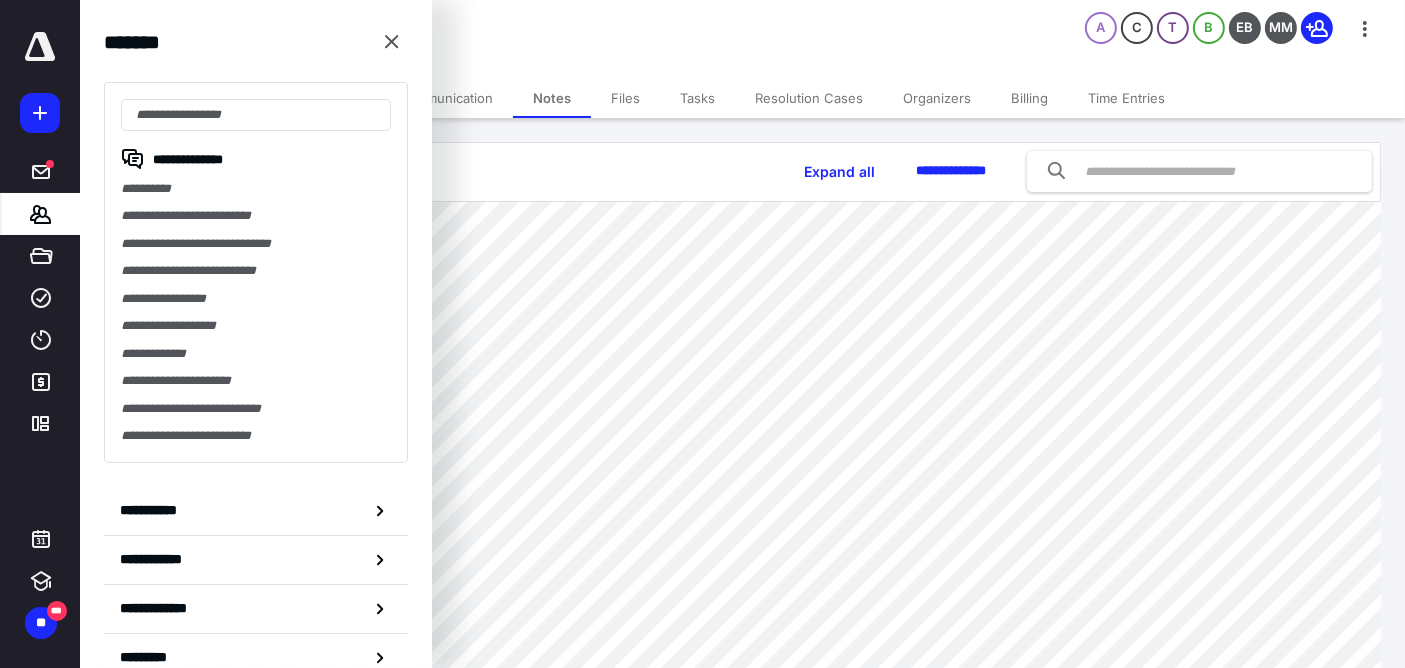click at bounding box center [256, 115] 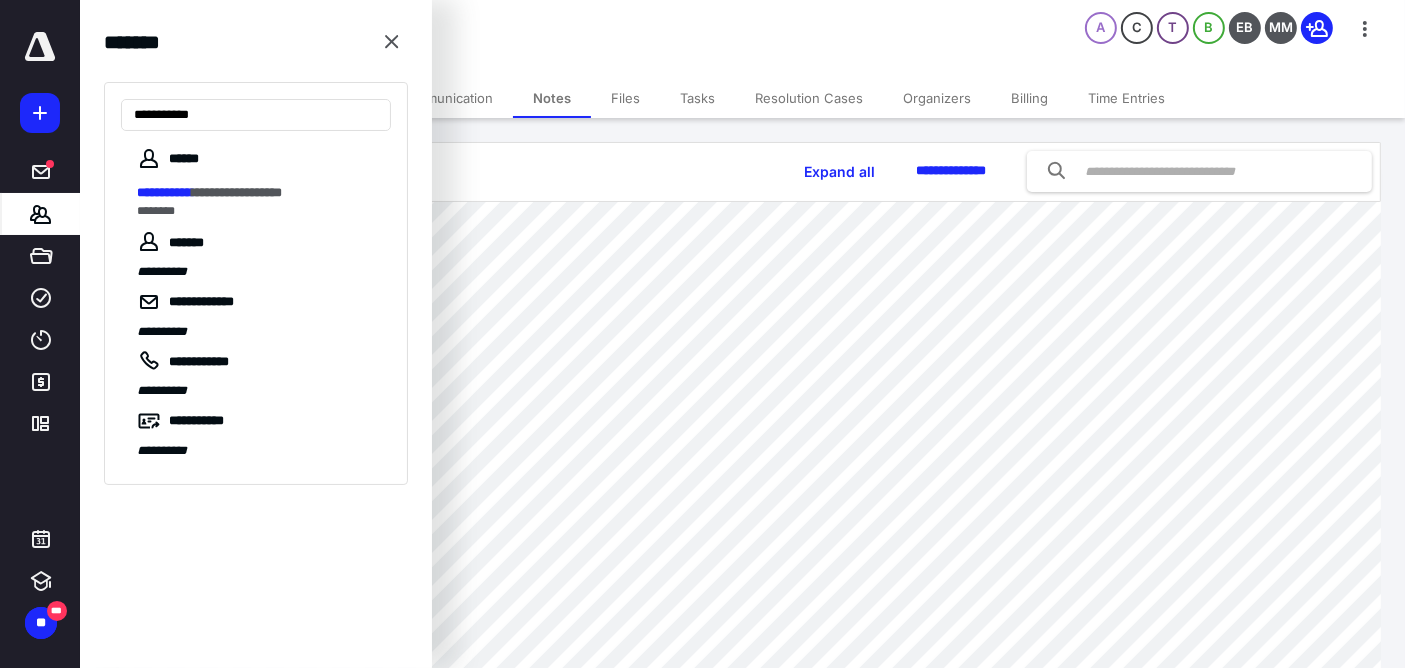 type on "**********" 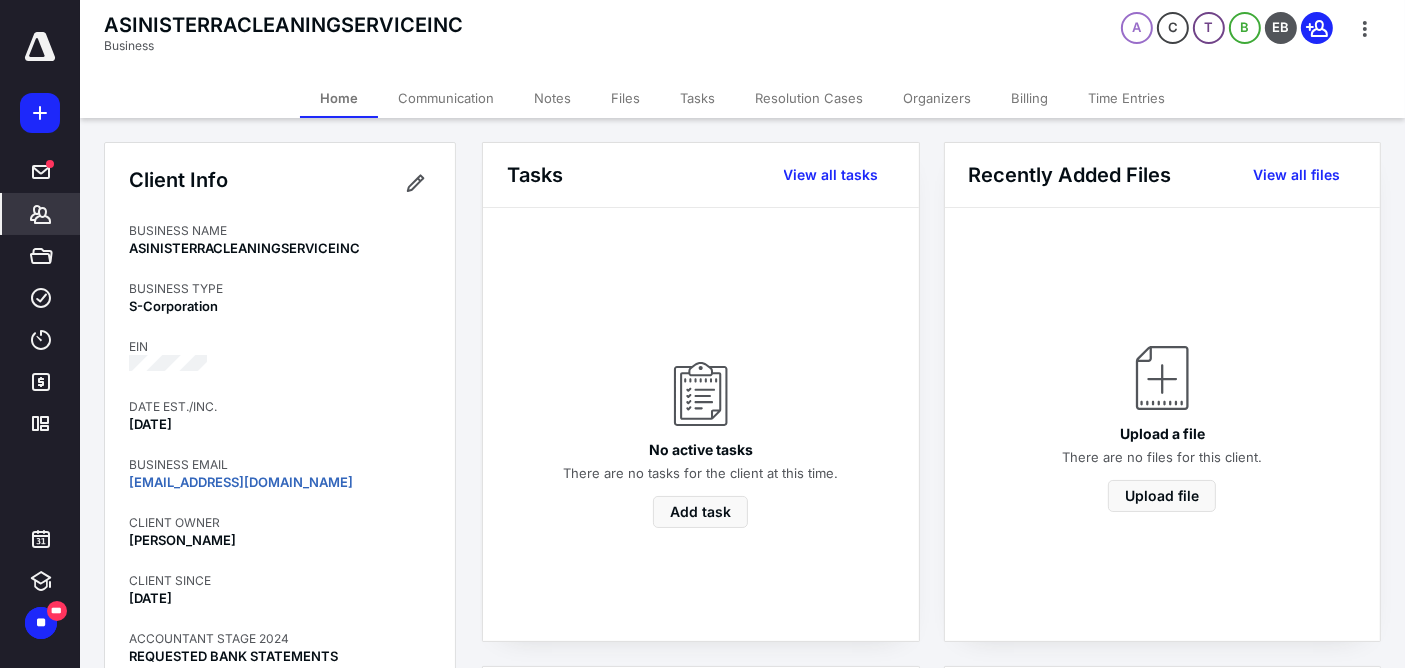 click on "Notes" at bounding box center (552, 98) 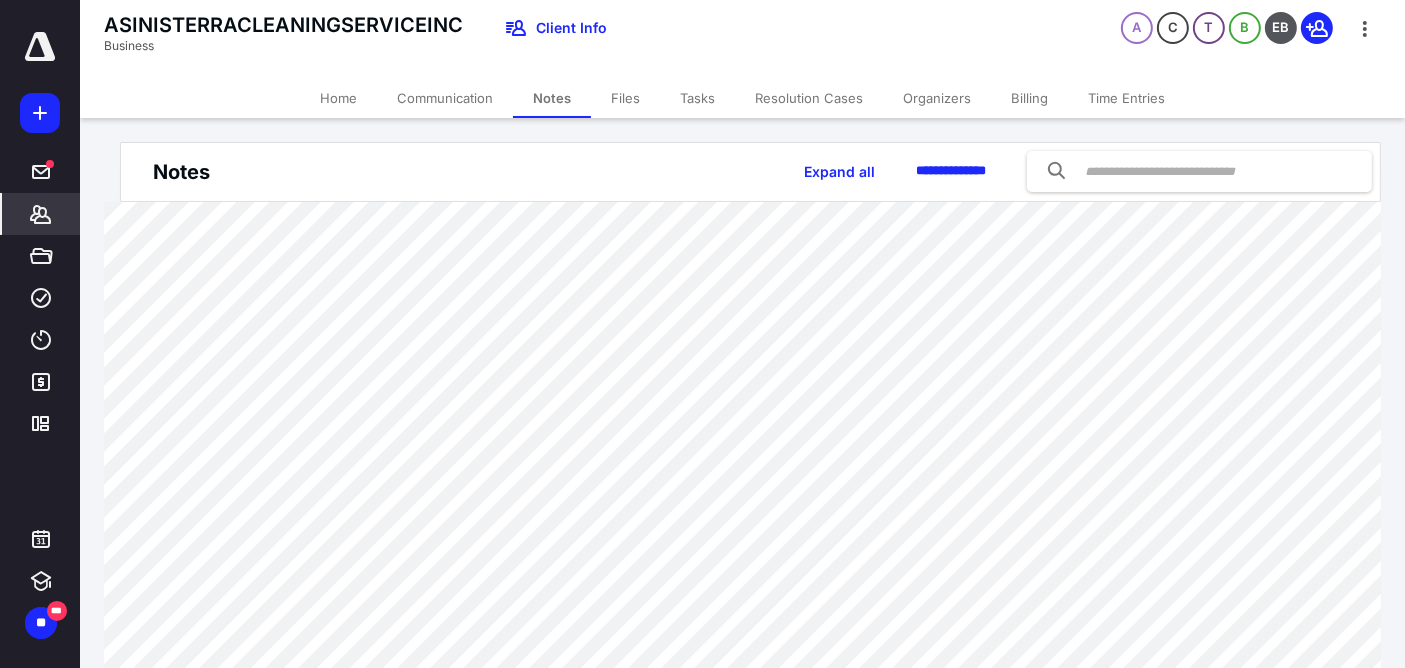 click on "Home" at bounding box center [338, 98] 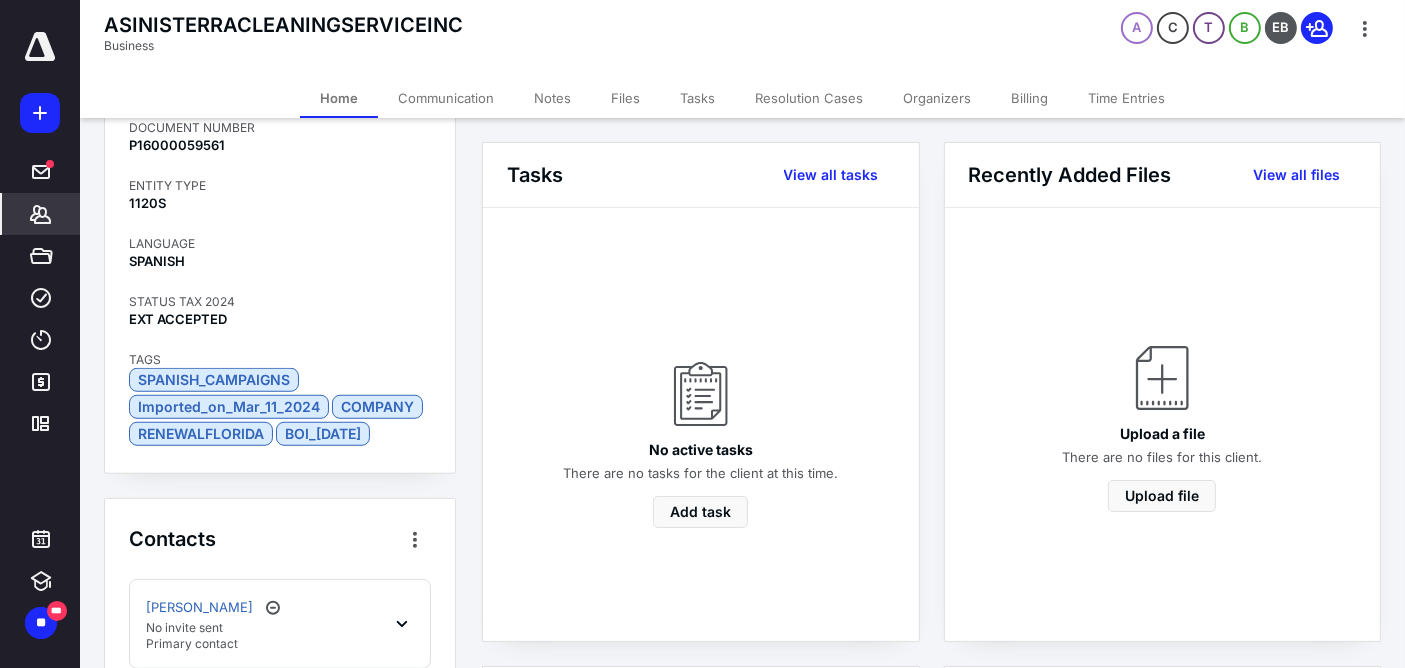 scroll, scrollTop: 1733, scrollLeft: 0, axis: vertical 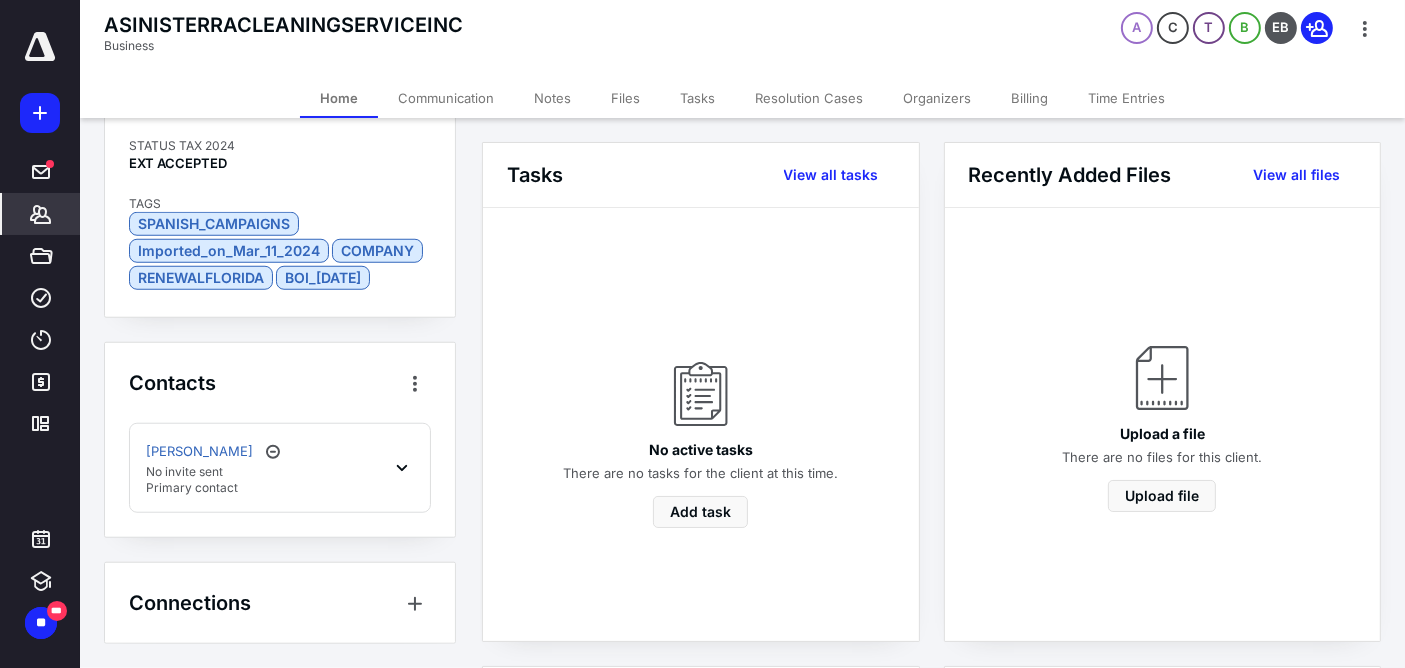 click 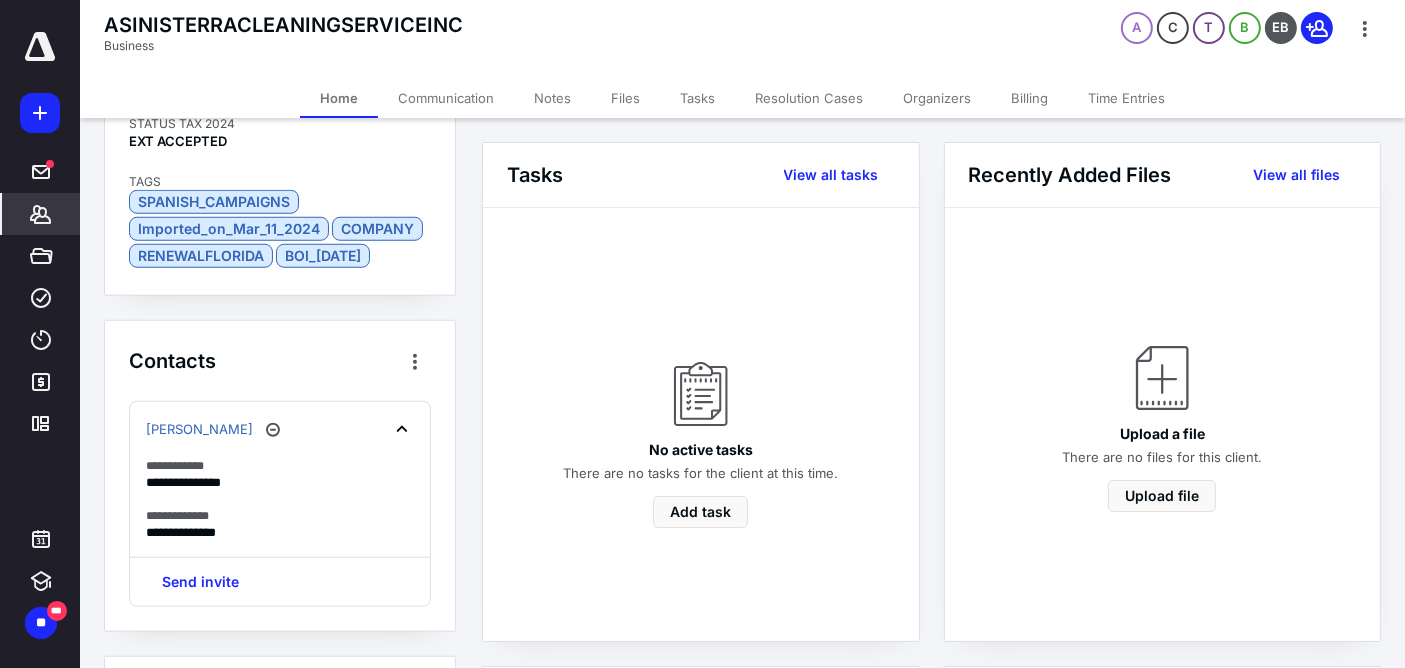 click on "ASINISTERRACLEANINGSERVICEINC Business A C T B EB" at bounding box center (742, 39) 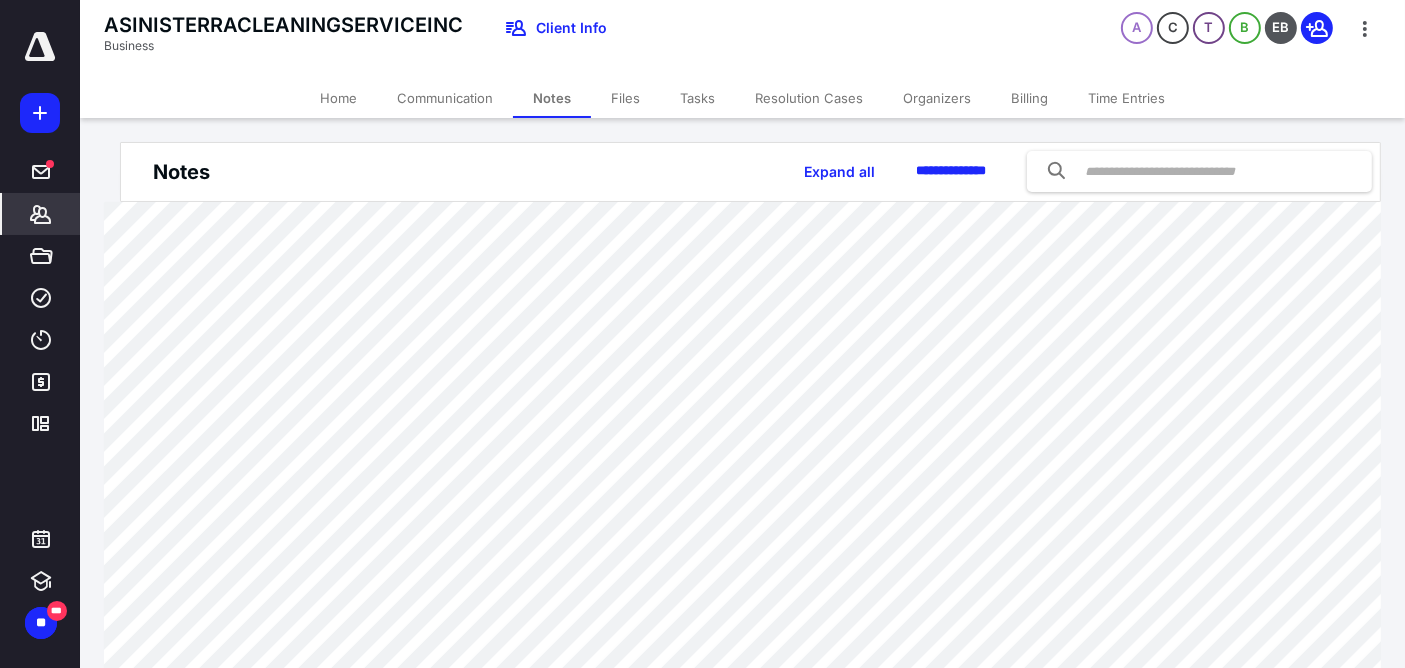 click on "Home" at bounding box center [338, 98] 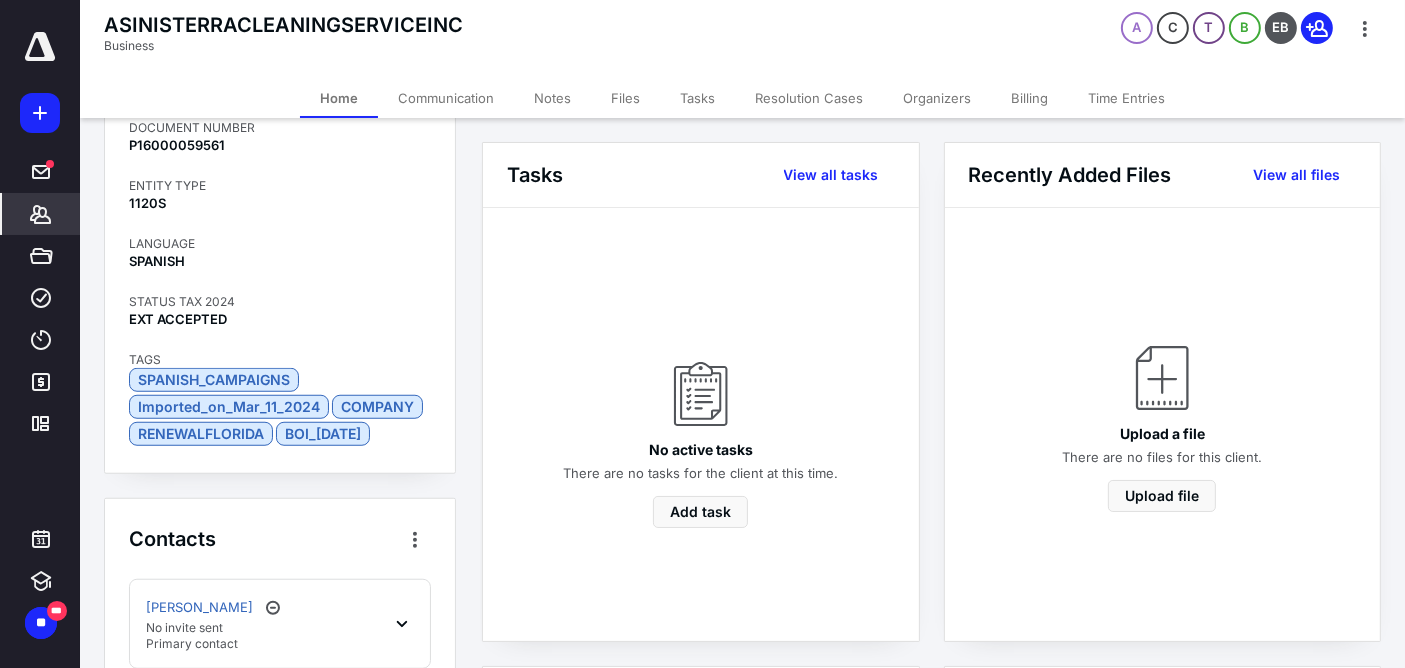 scroll, scrollTop: 1733, scrollLeft: 0, axis: vertical 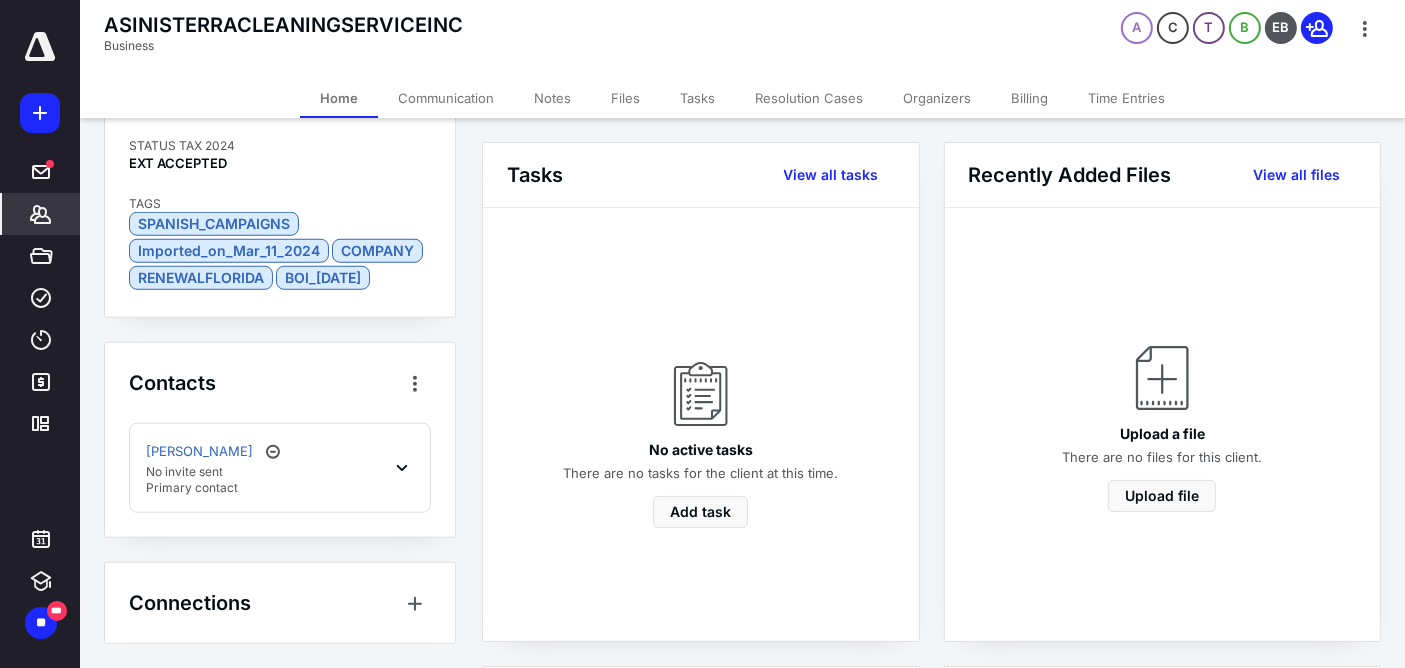 click 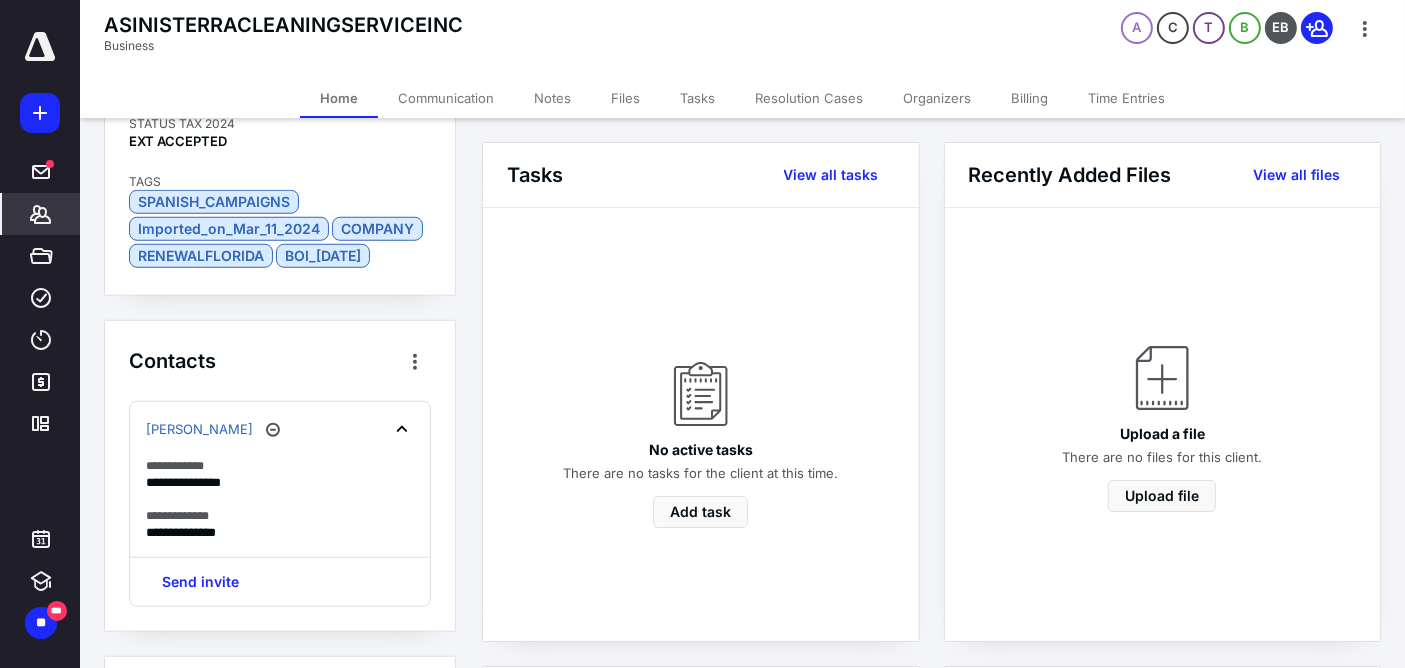click on "Notes" at bounding box center [552, 98] 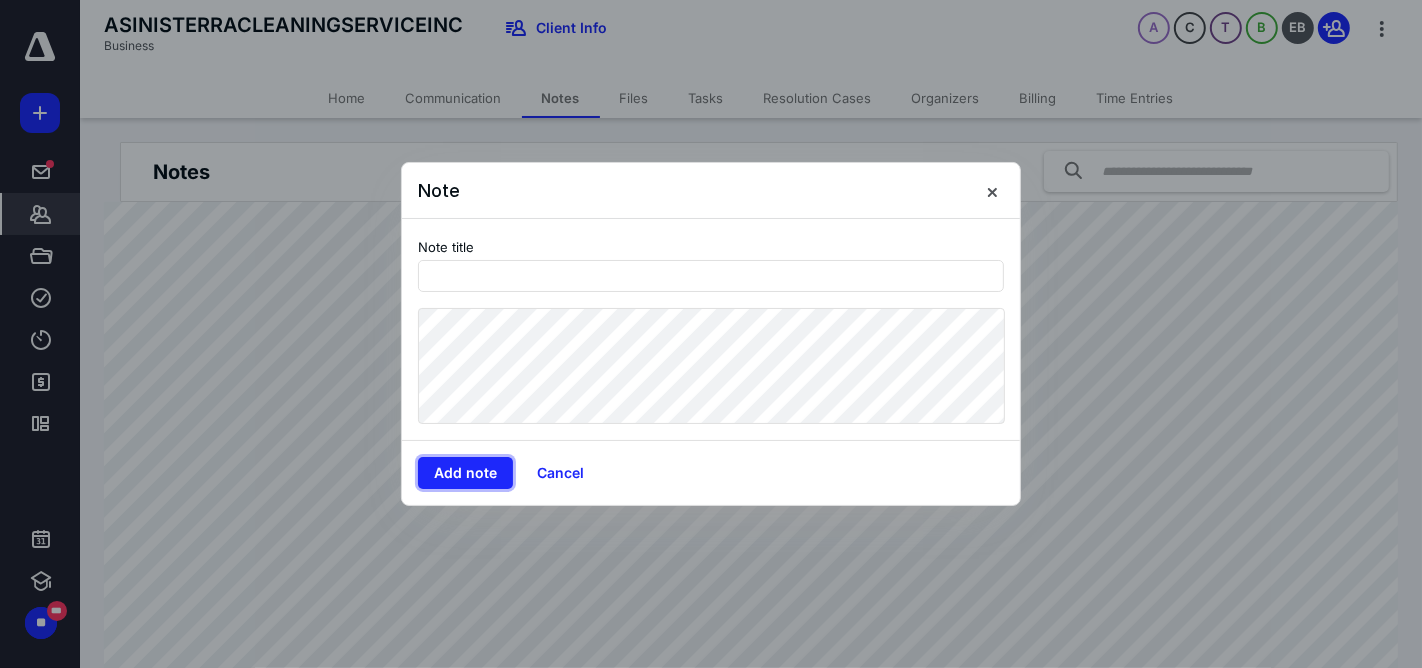 click on "Add note" at bounding box center [465, 473] 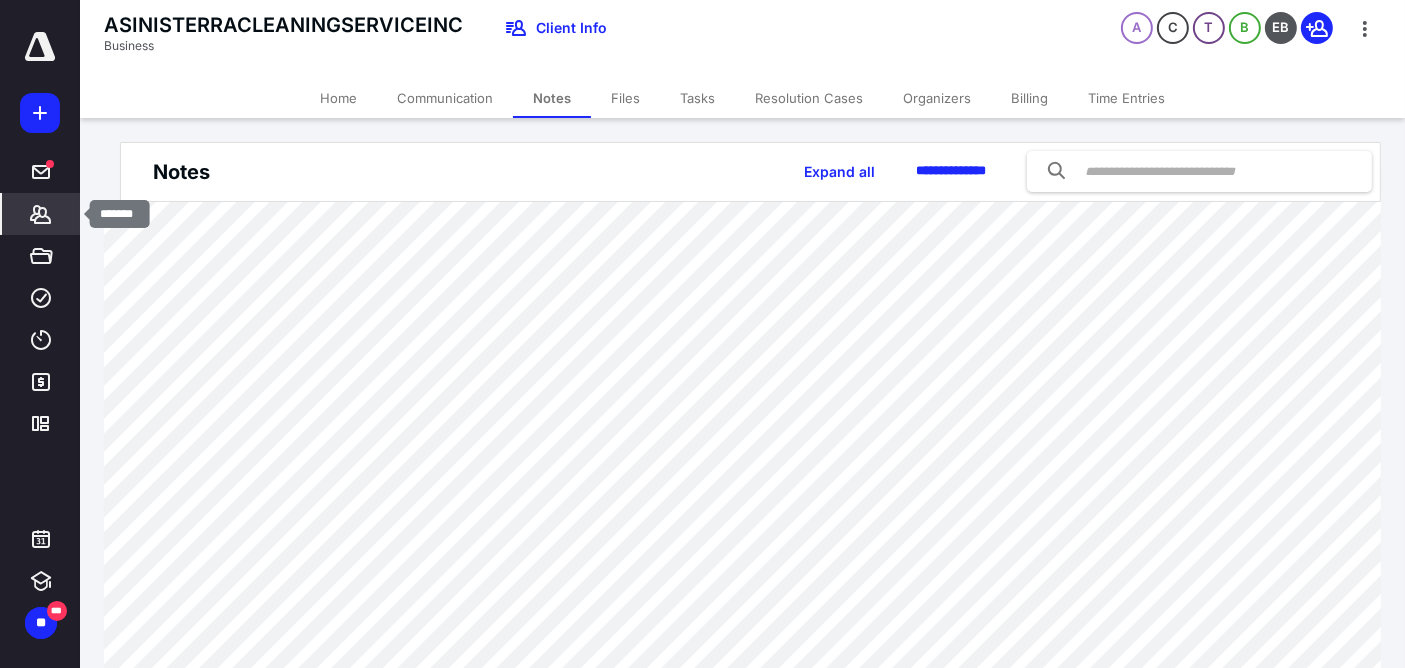 click 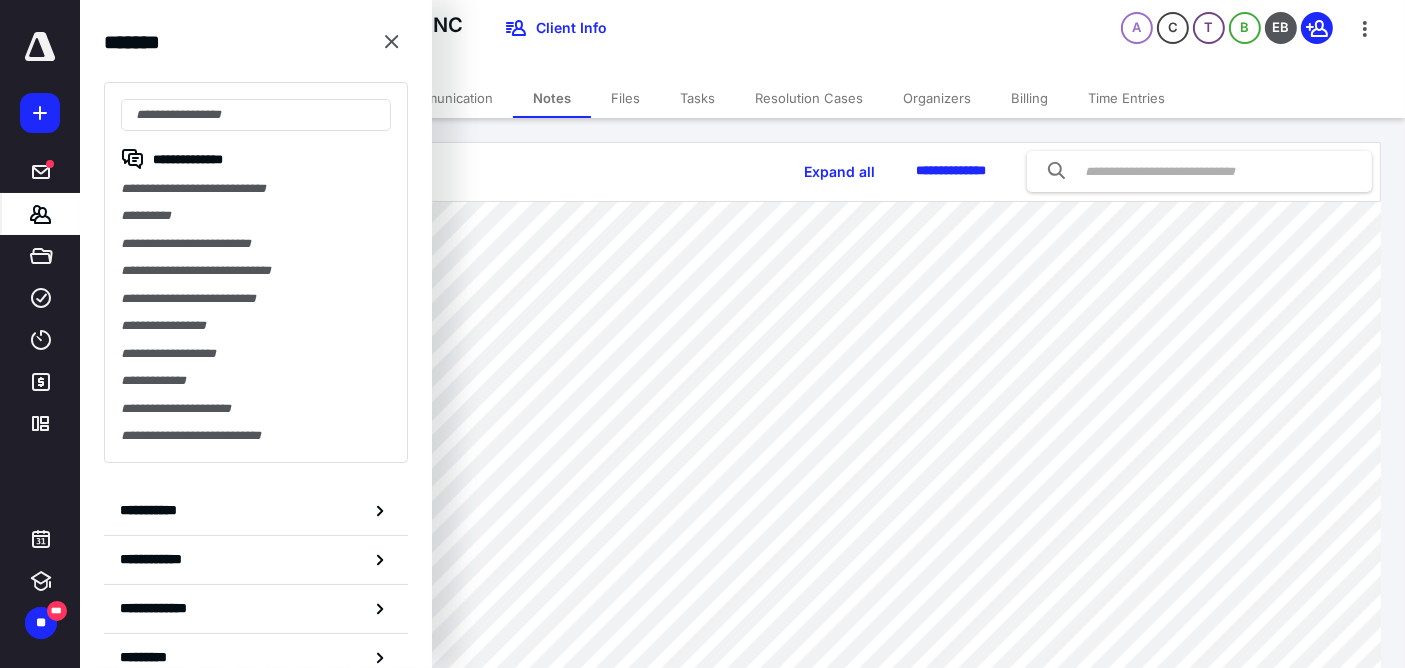 click at bounding box center (256, 115) 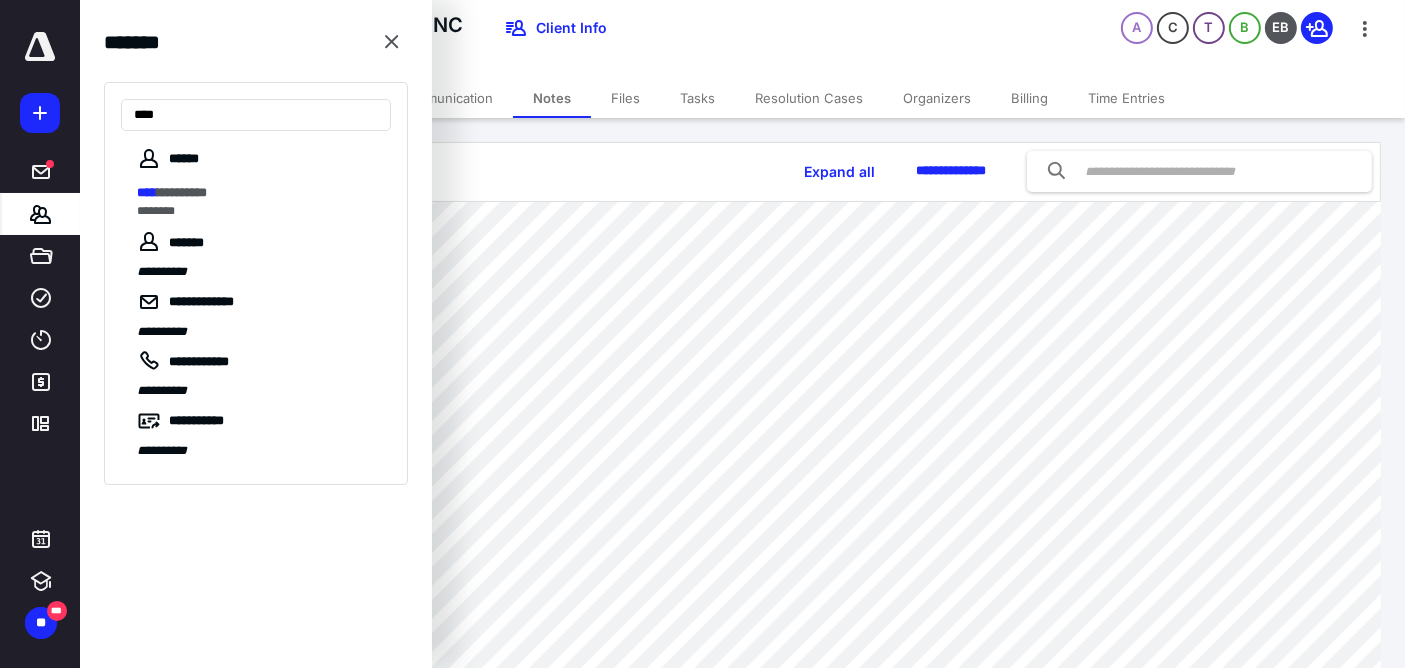 type on "****" 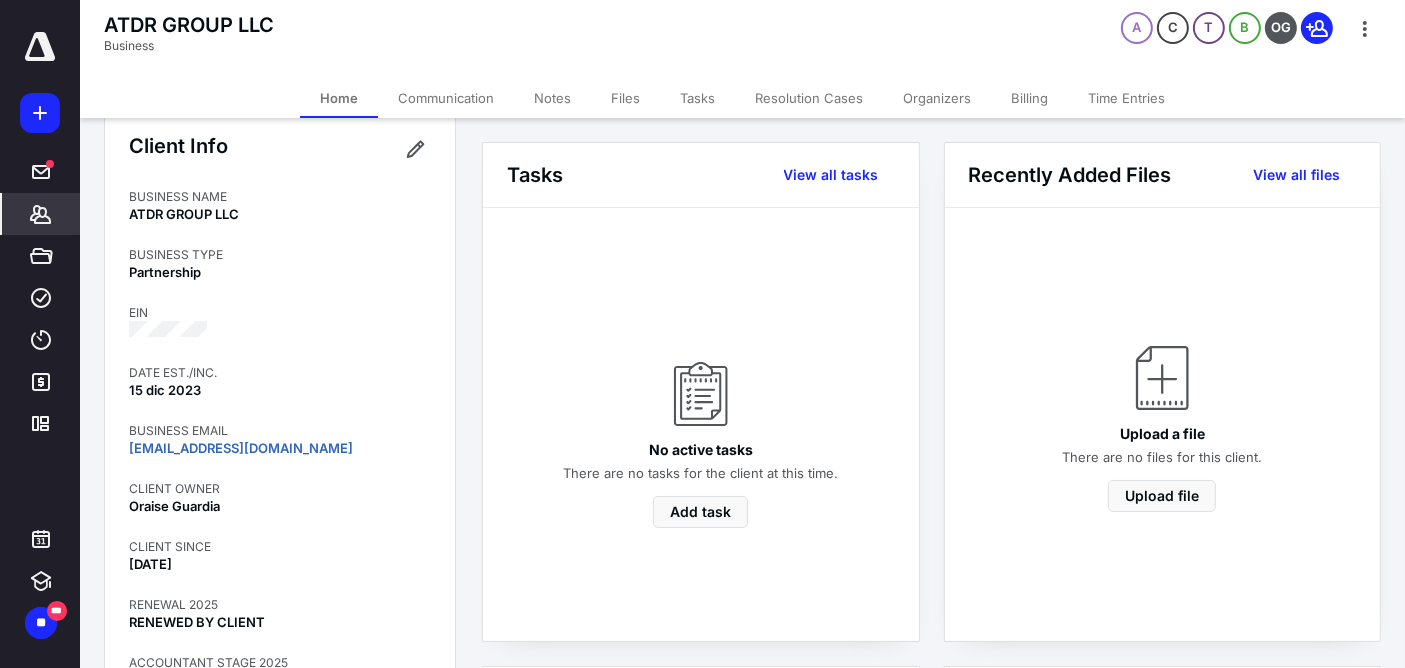 scroll, scrollTop: 0, scrollLeft: 0, axis: both 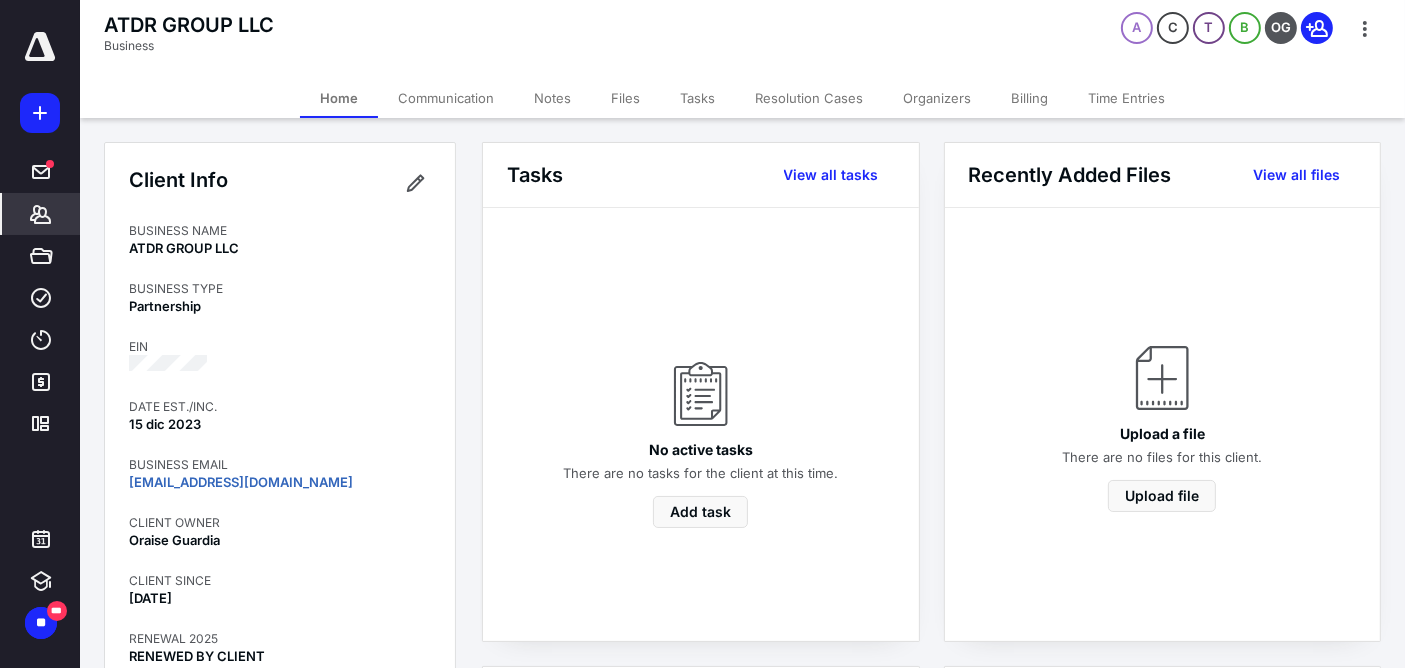 click on "Notes" at bounding box center (552, 98) 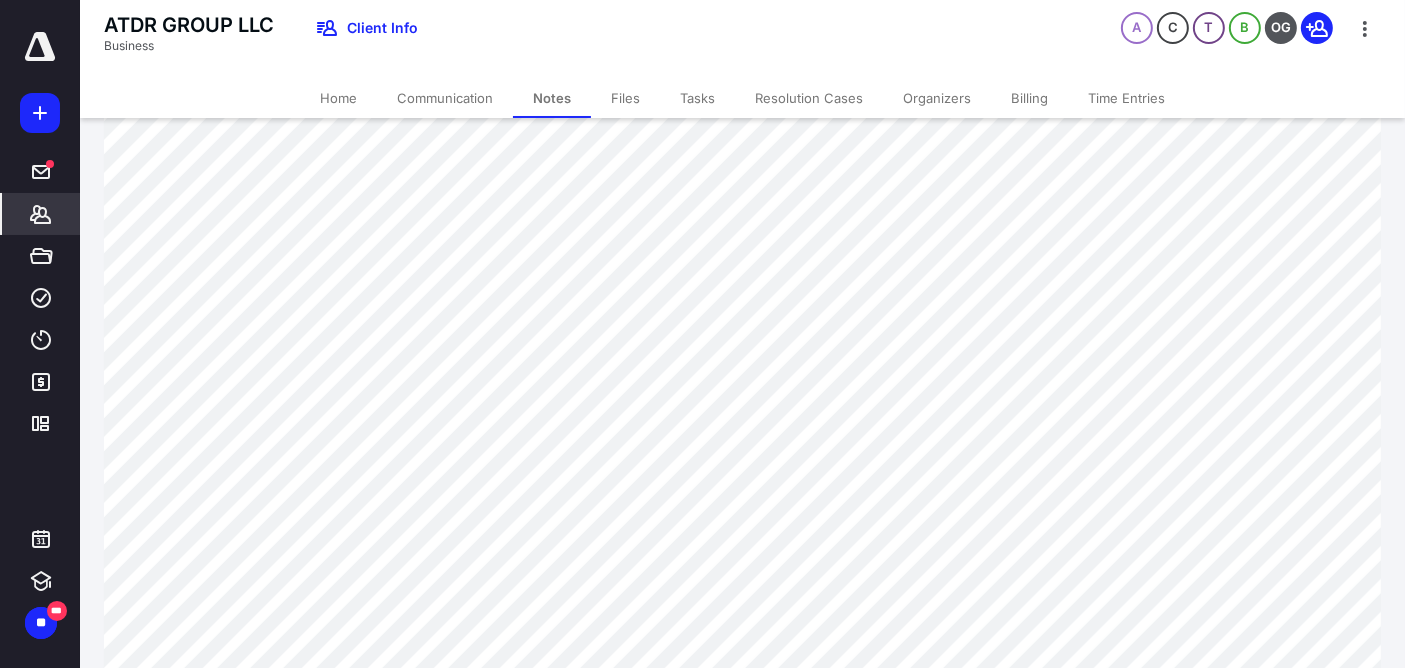 scroll, scrollTop: 888, scrollLeft: 0, axis: vertical 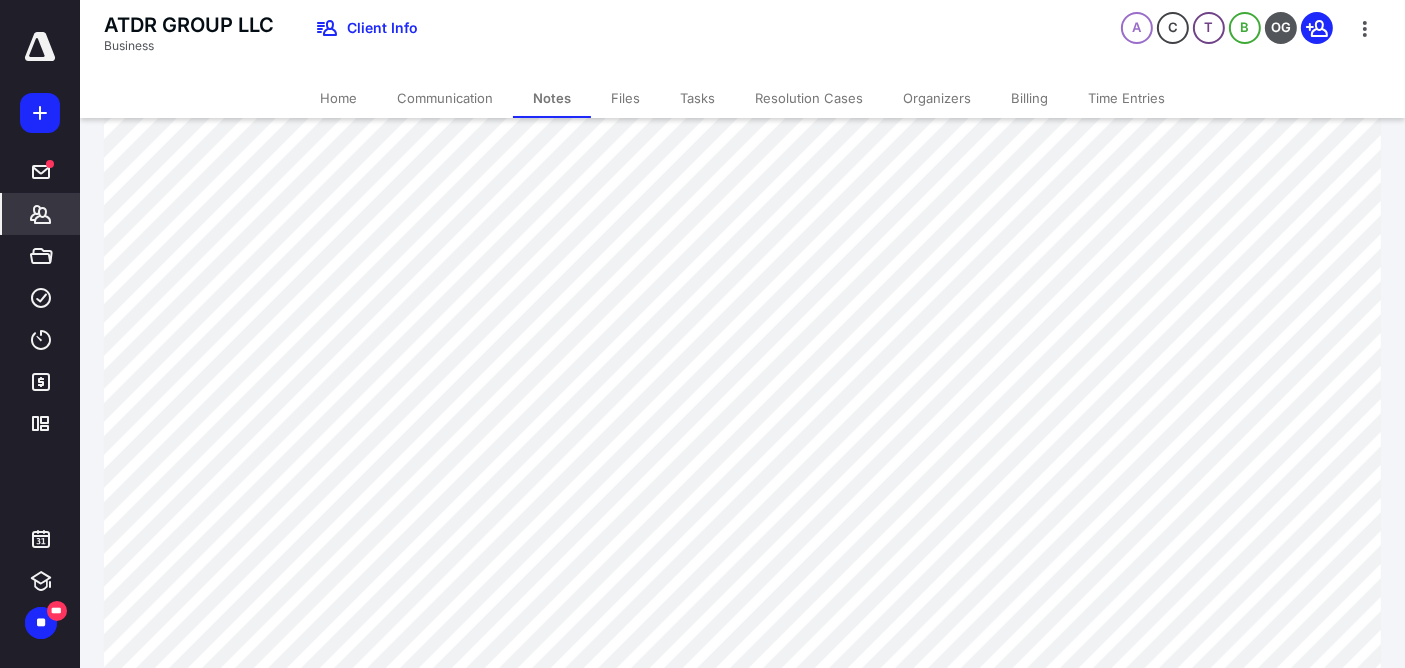 click on "Home" at bounding box center (338, 98) 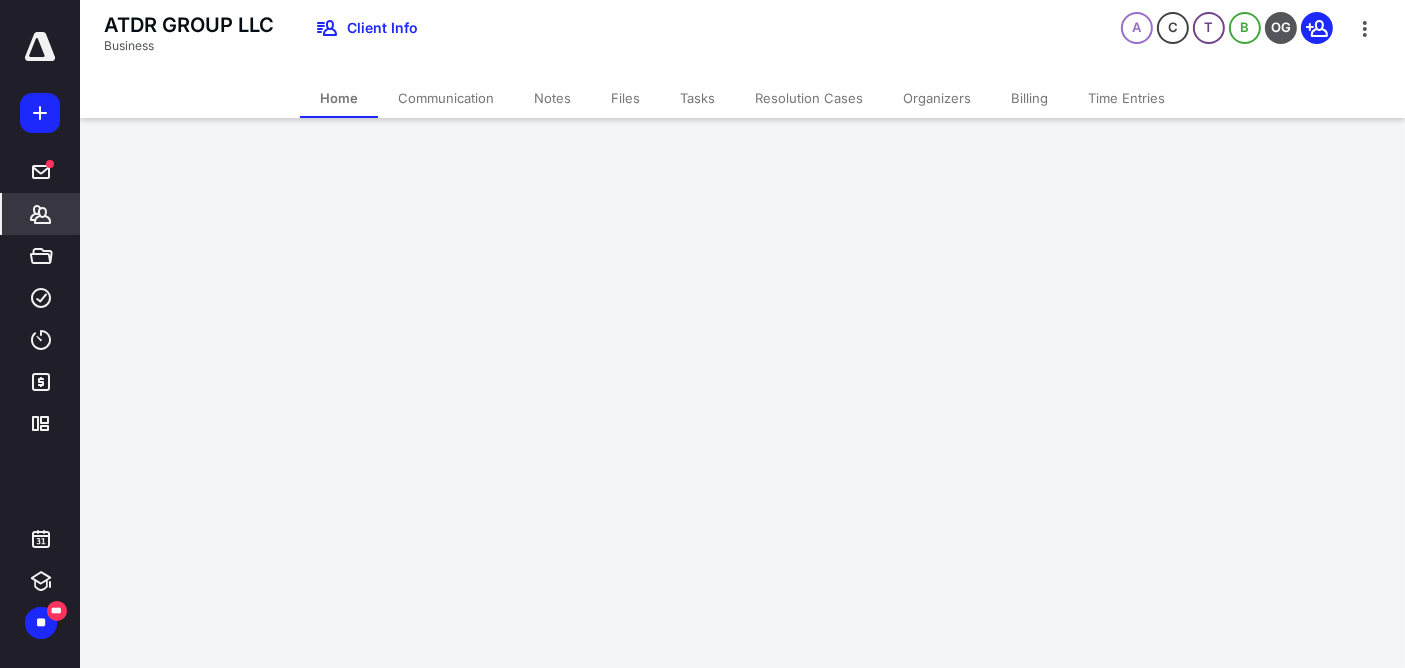 scroll, scrollTop: 0, scrollLeft: 0, axis: both 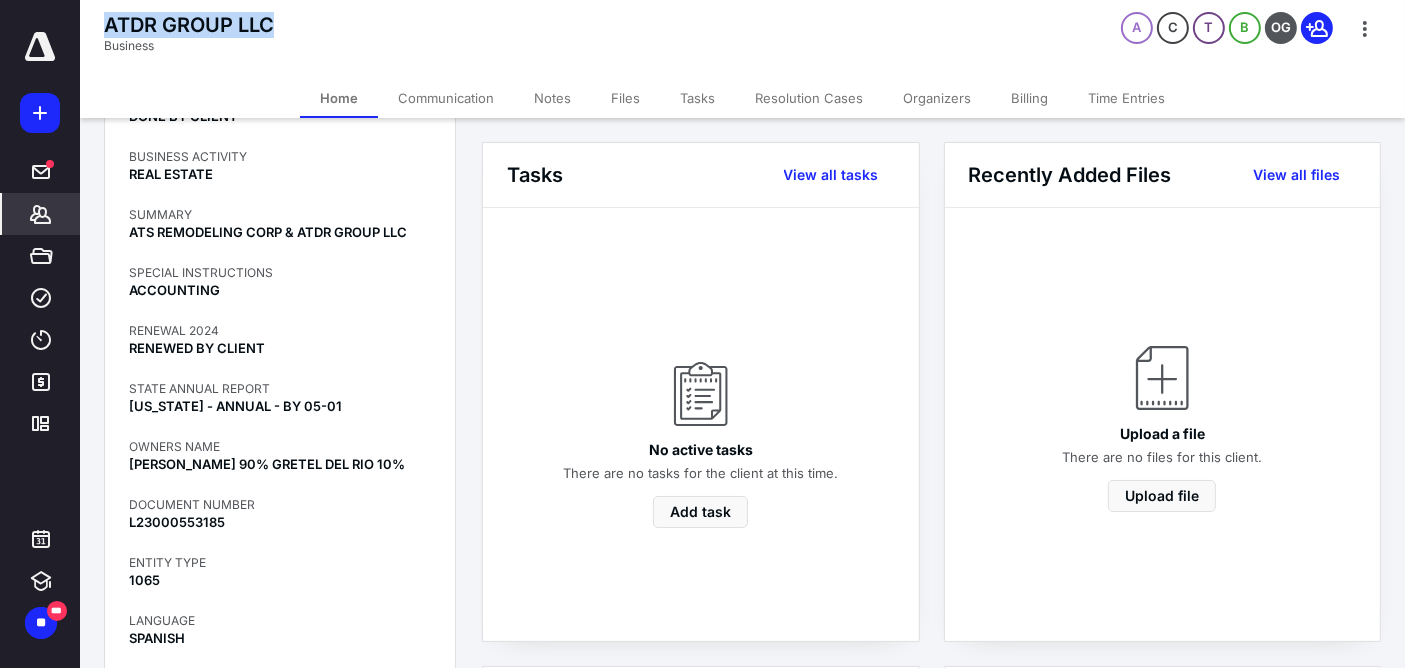 drag, startPoint x: 103, startPoint y: 21, endPoint x: 273, endPoint y: 21, distance: 170 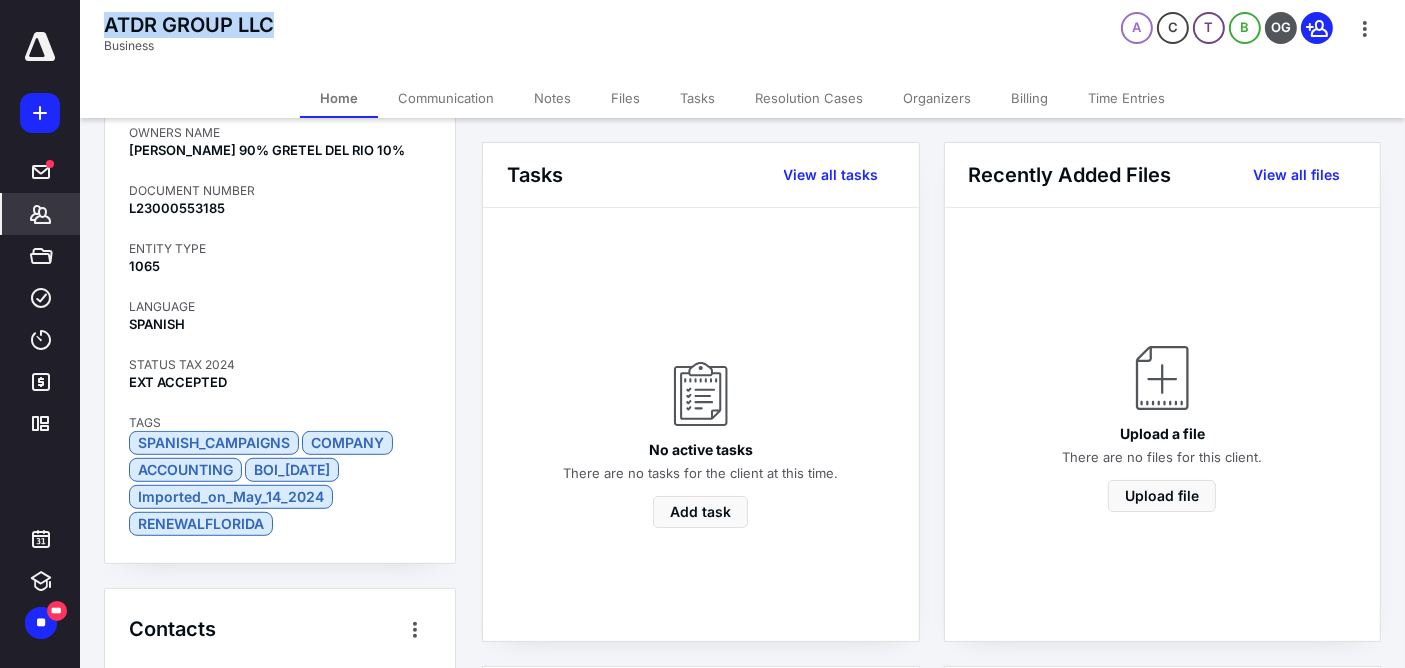 scroll, scrollTop: 1442, scrollLeft: 0, axis: vertical 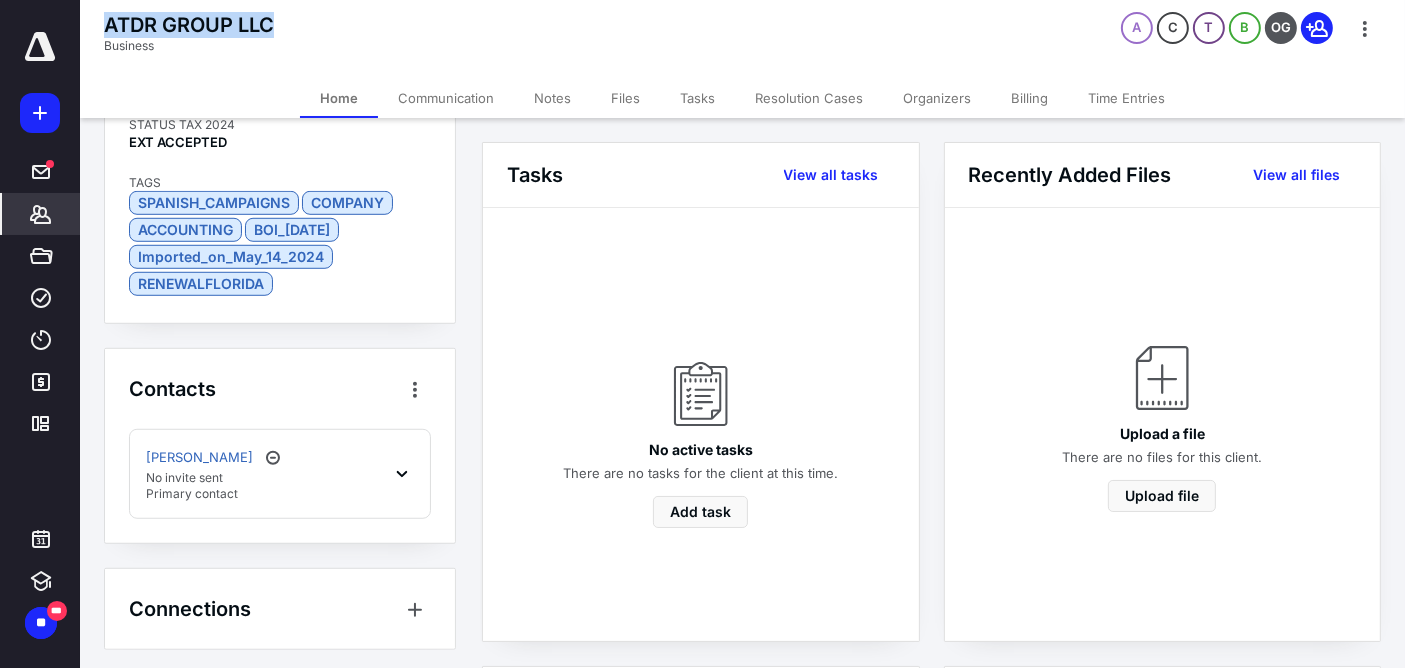 click on "Notes" at bounding box center [552, 98] 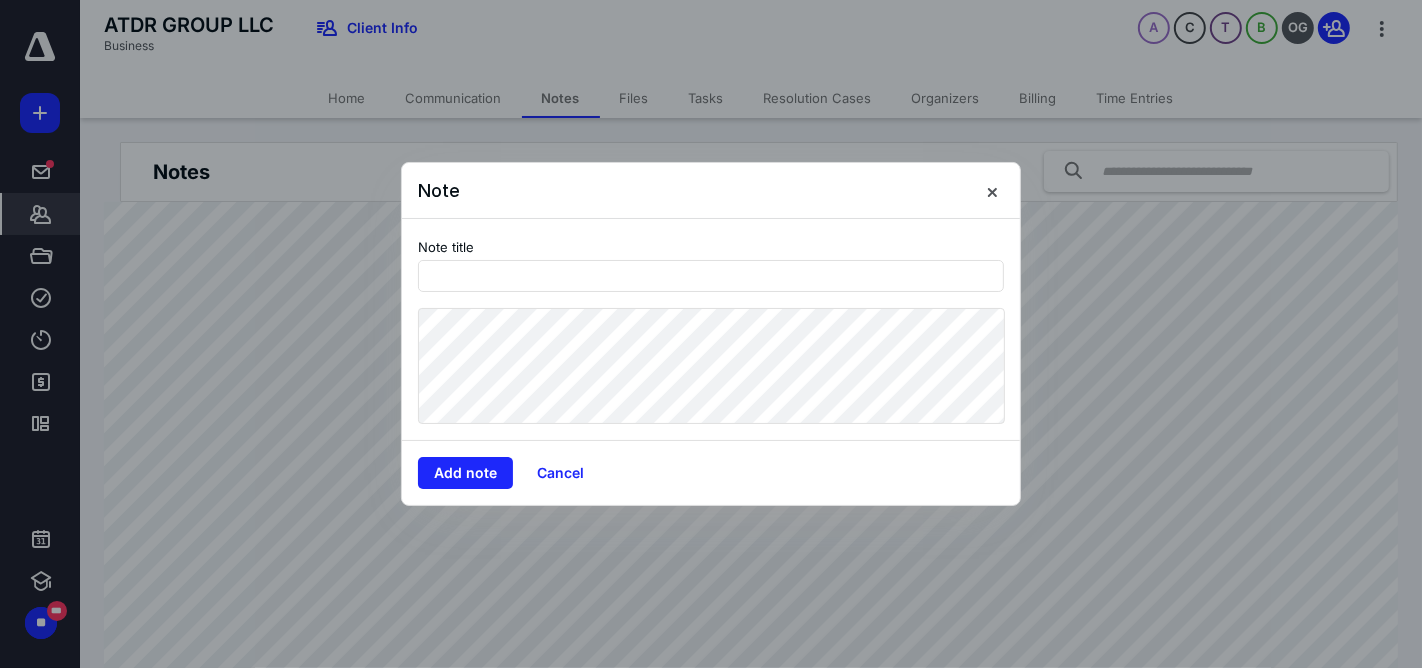 click on "Add note" at bounding box center [465, 473] 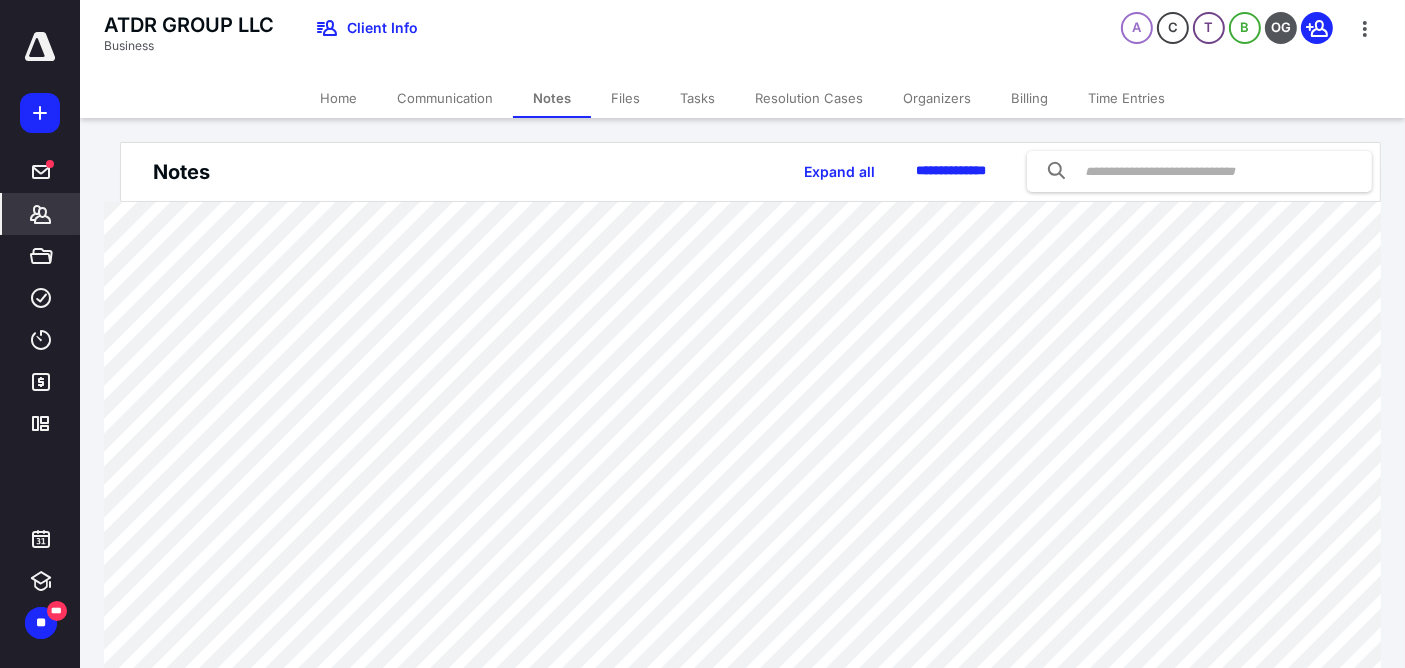 click at bounding box center (41, 172) 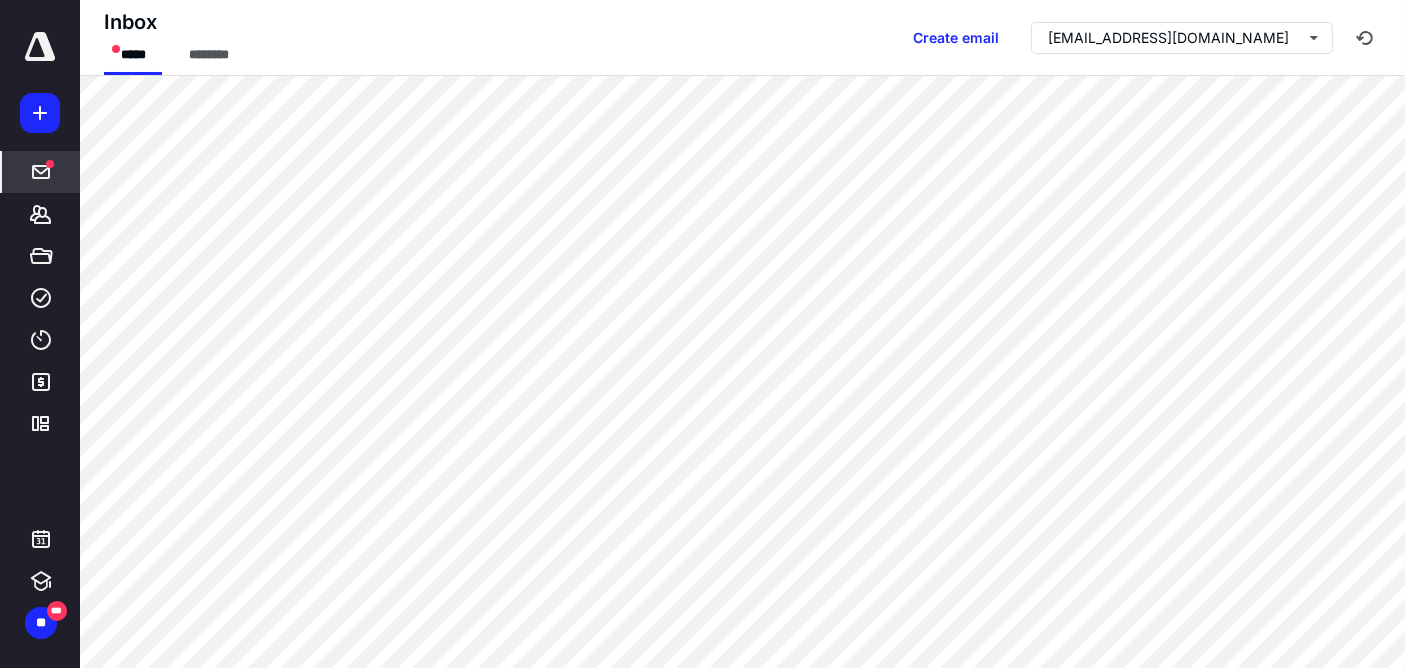 scroll, scrollTop: 19, scrollLeft: 0, axis: vertical 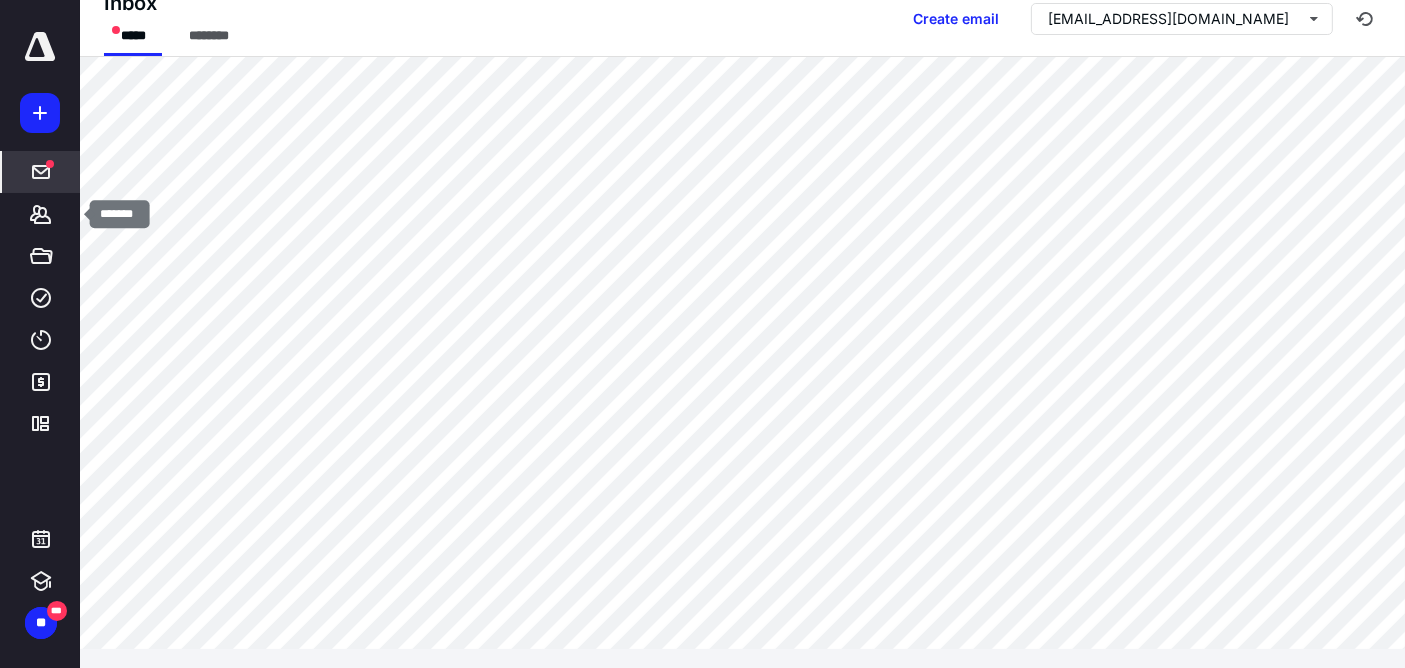 click on "*******" at bounding box center (41, 214) 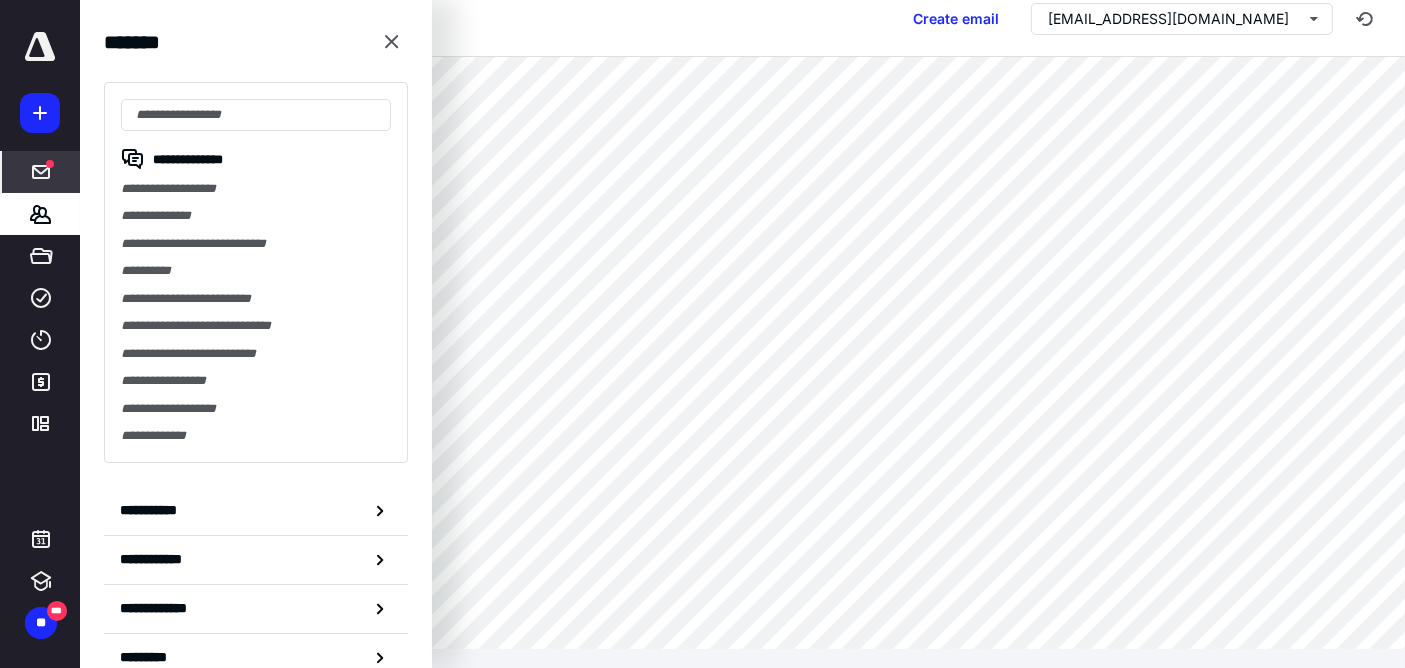 click at bounding box center [256, 115] 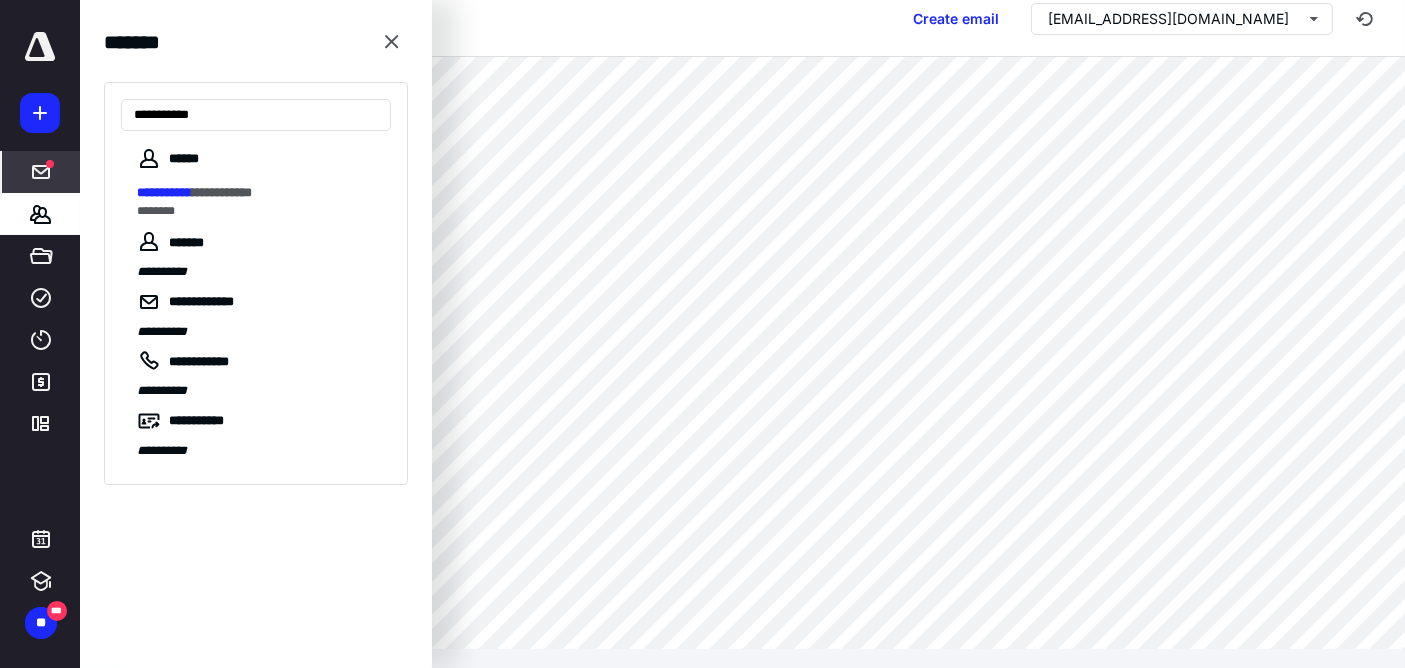 type on "**********" 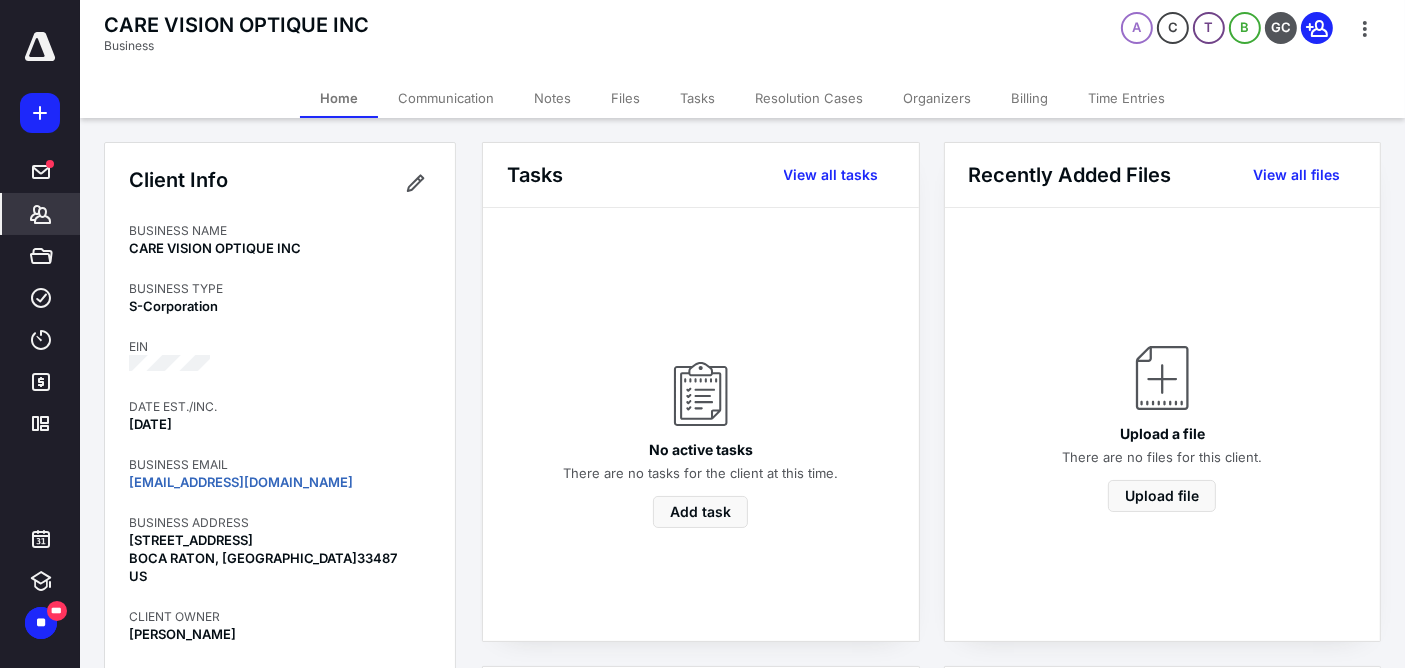 click on "Notes" at bounding box center (552, 98) 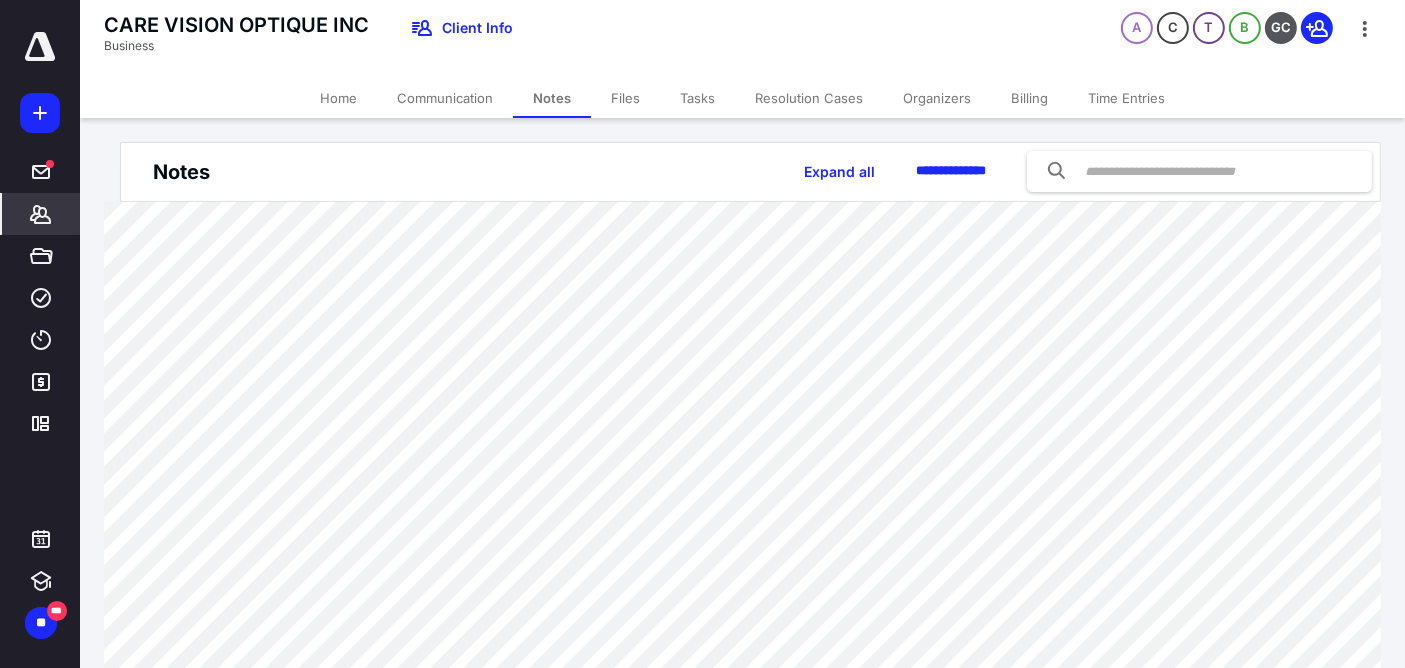 click on "Home" at bounding box center (338, 98) 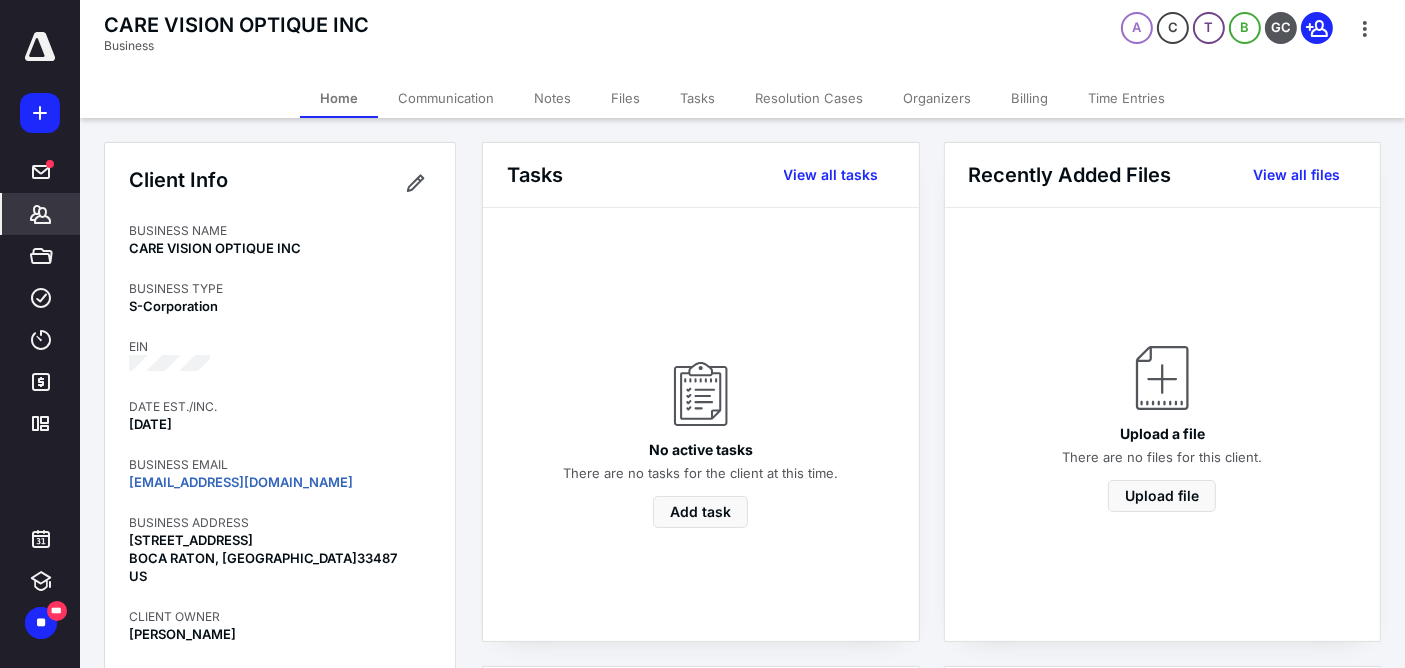 click on "Communication" at bounding box center [446, 98] 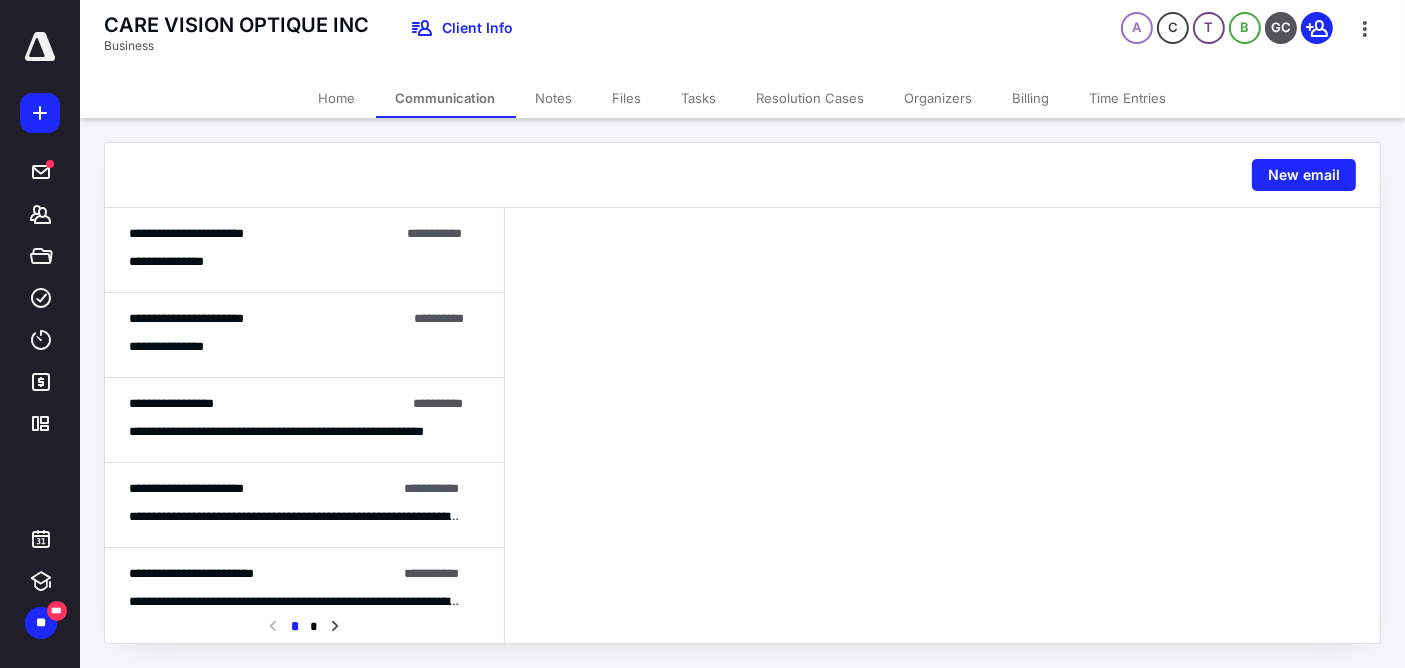 click on "**********" at bounding box center (304, 261) 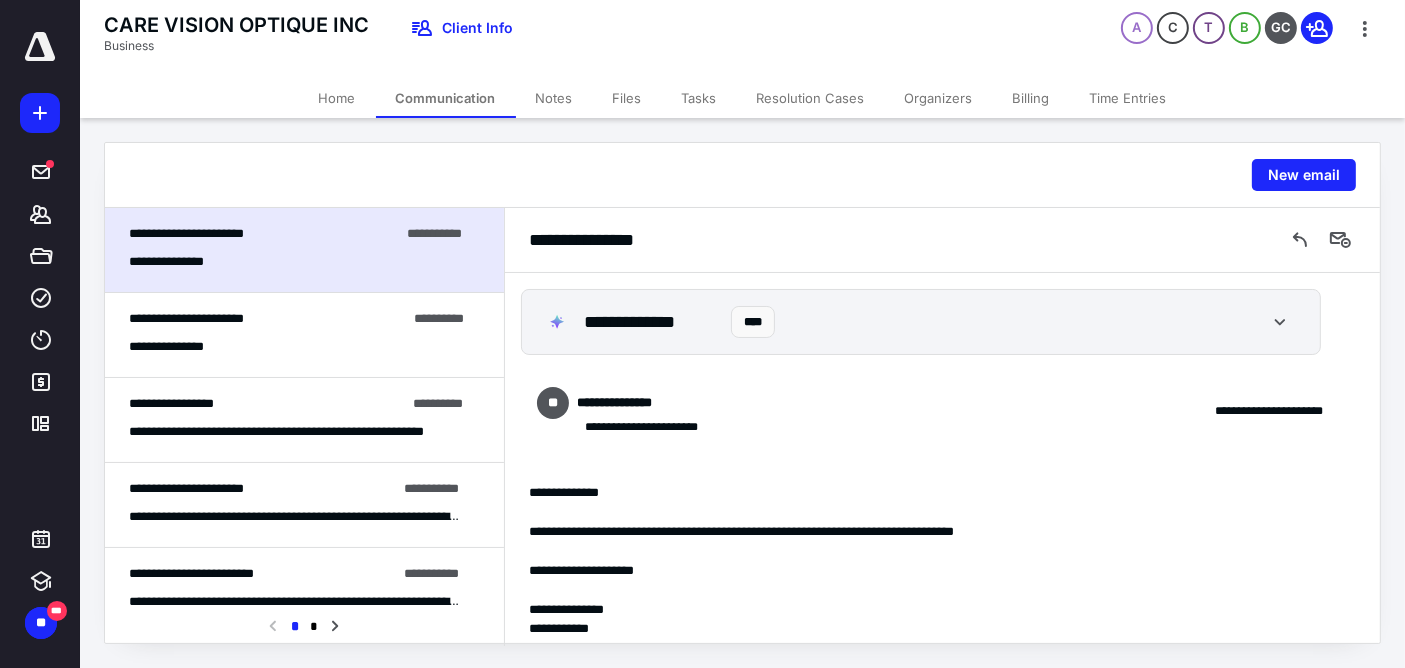 scroll, scrollTop: 63, scrollLeft: 0, axis: vertical 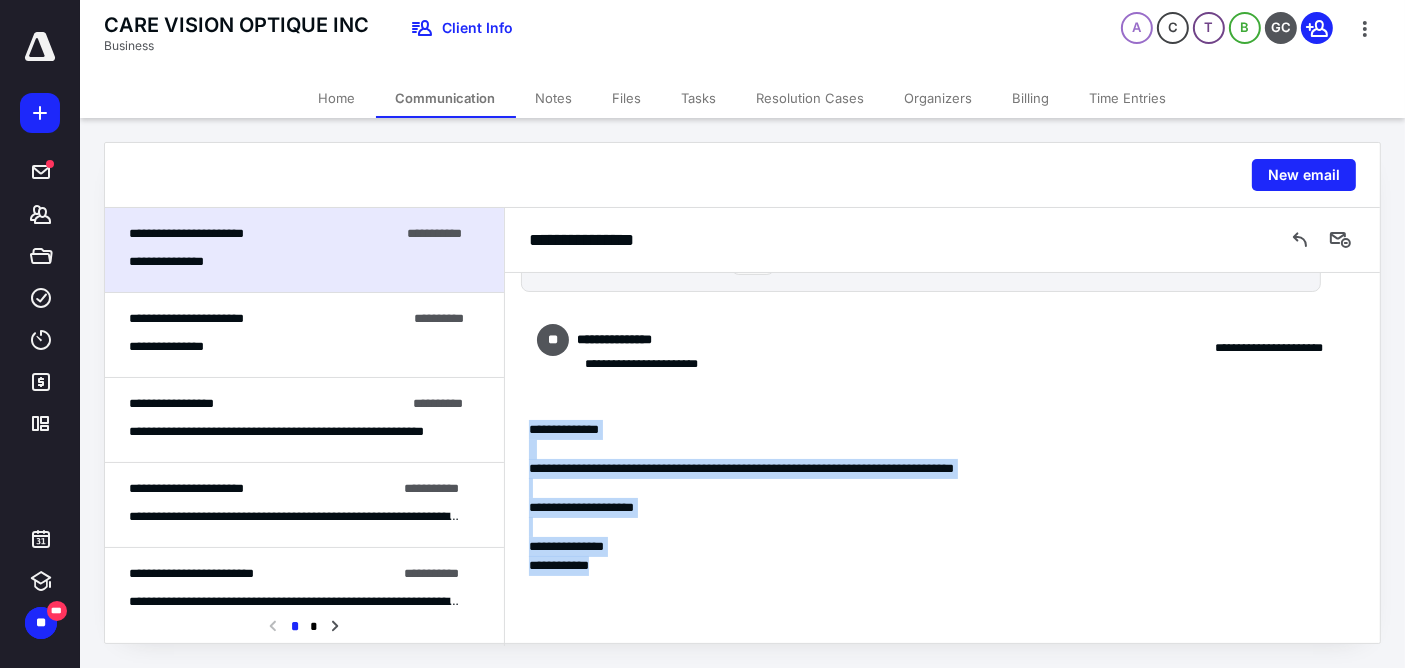 drag, startPoint x: 522, startPoint y: 419, endPoint x: 823, endPoint y: 577, distance: 339.94852 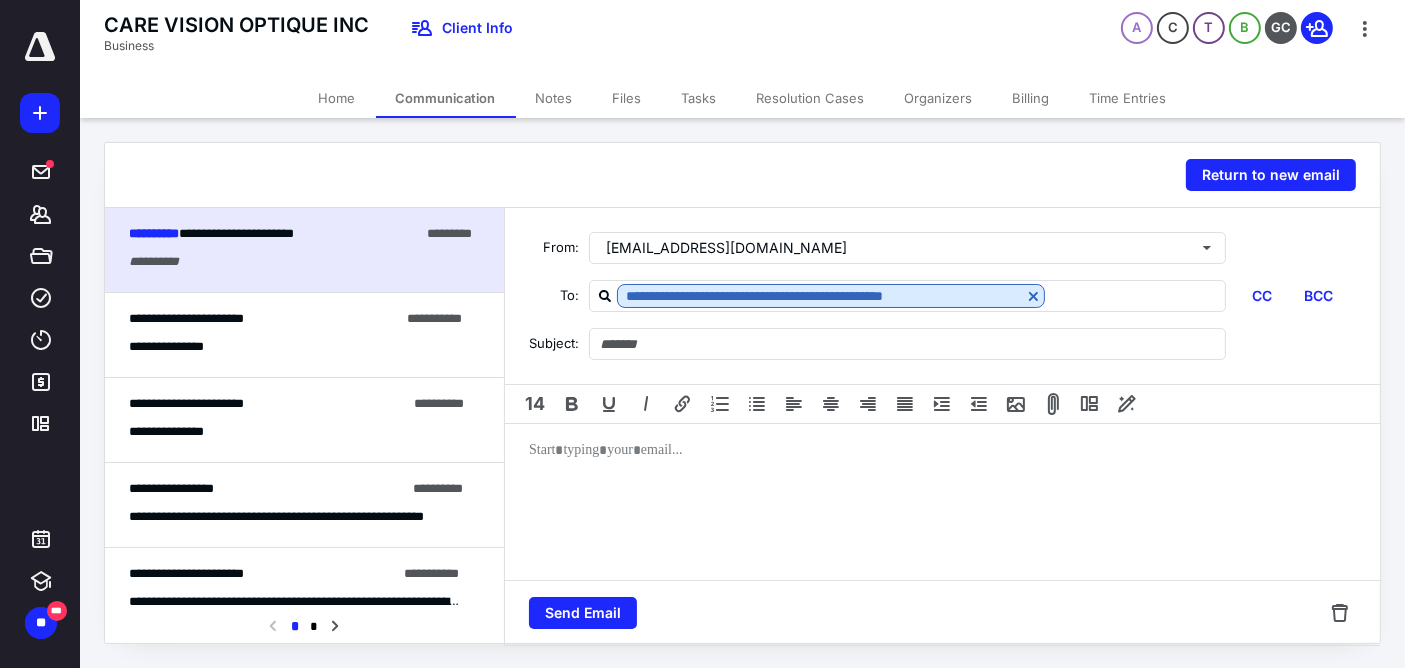 click at bounding box center (942, 504) 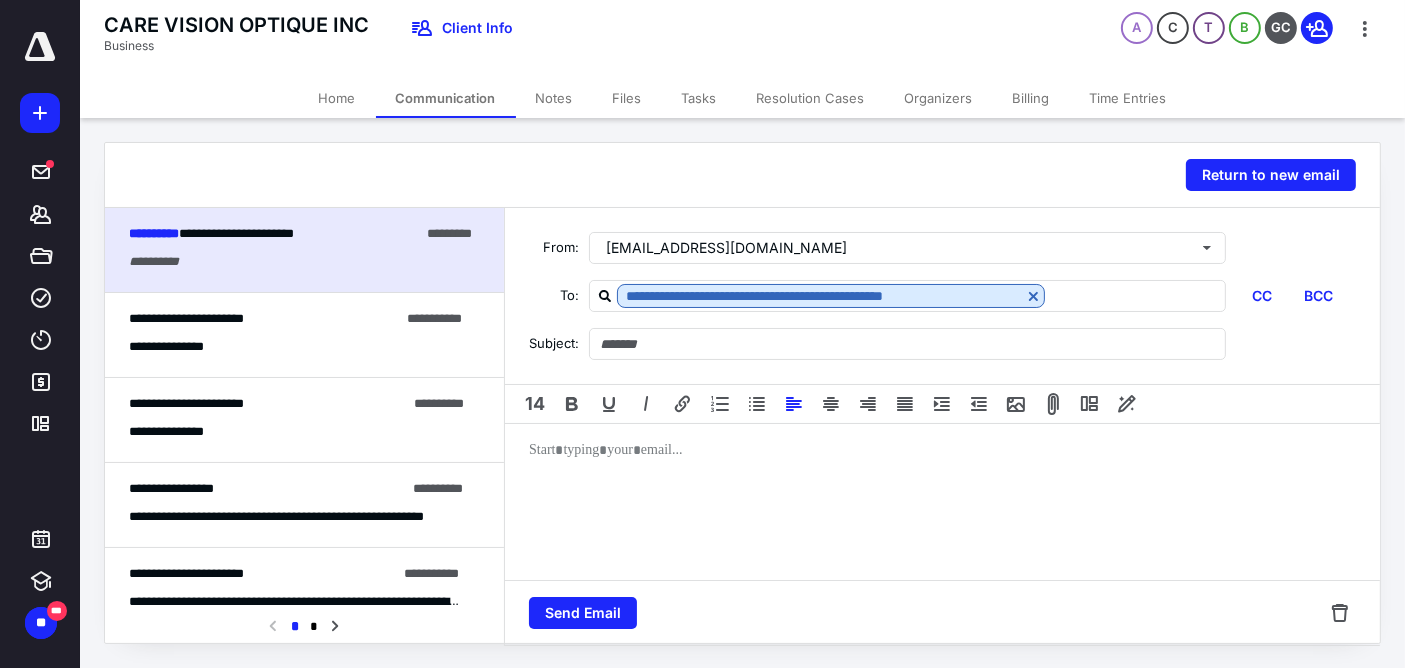 type 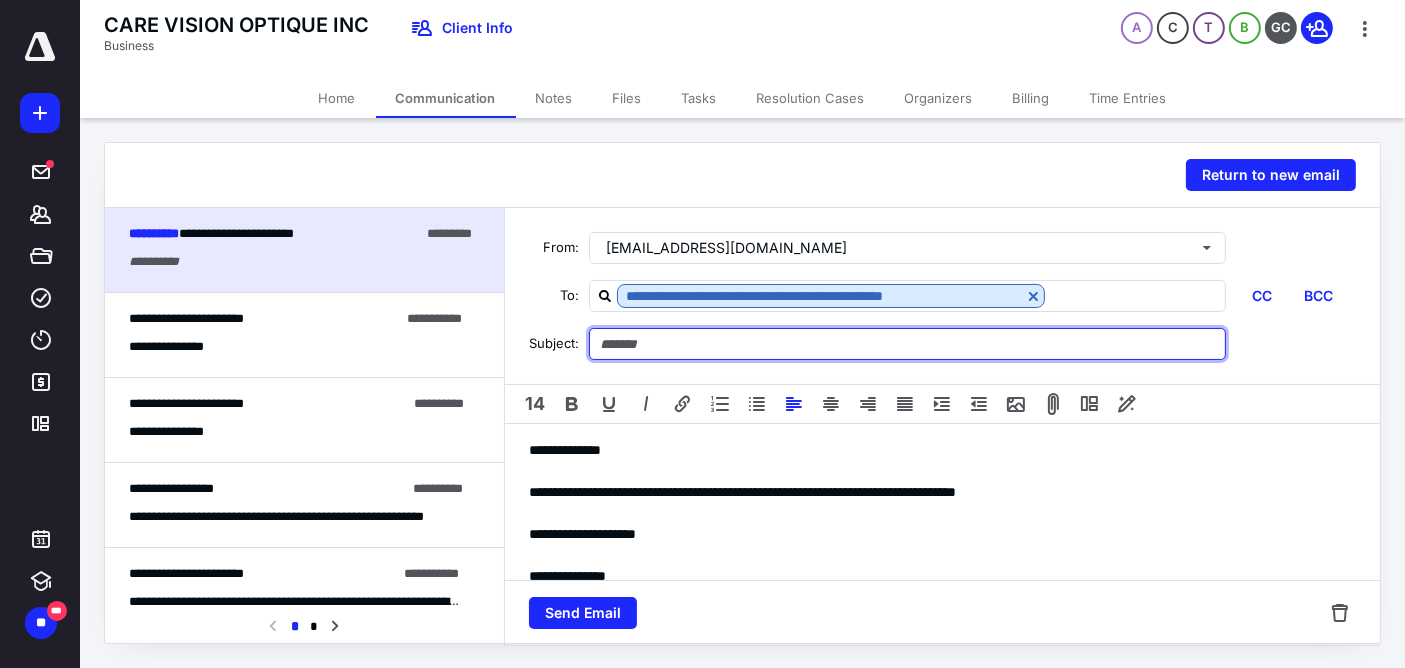 click at bounding box center [907, 344] 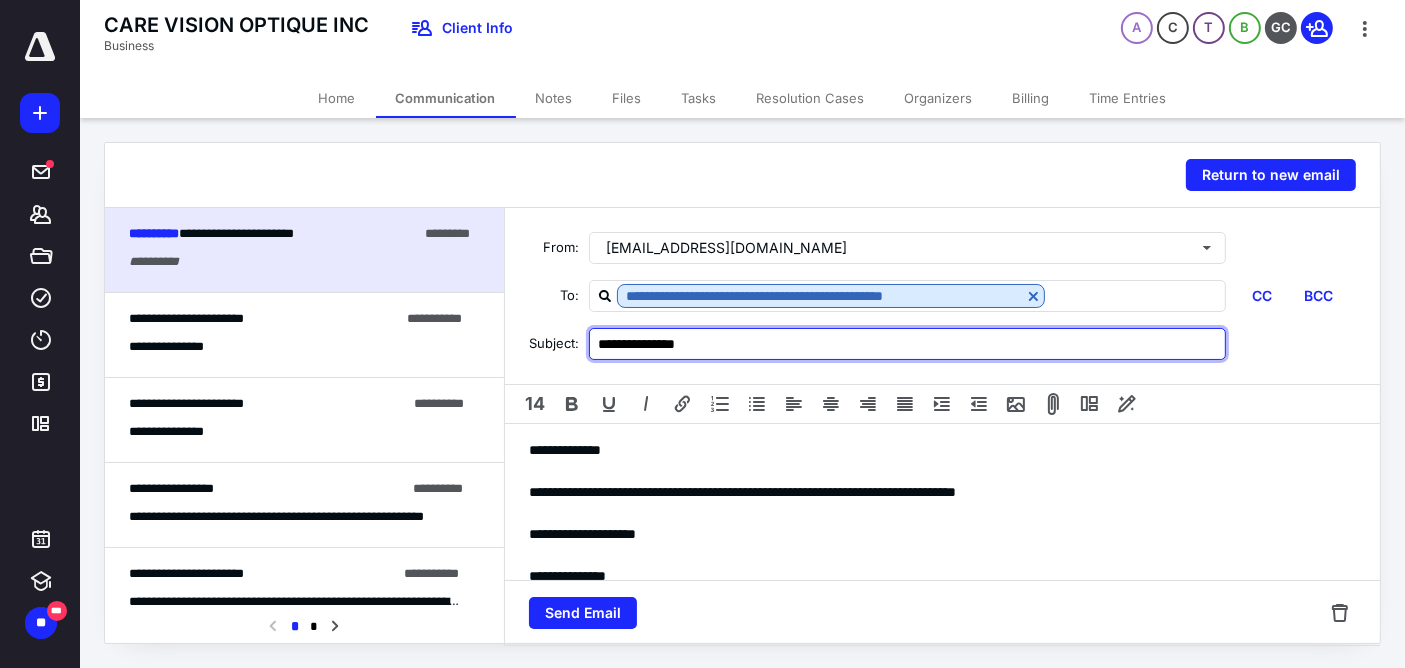 type on "**********" 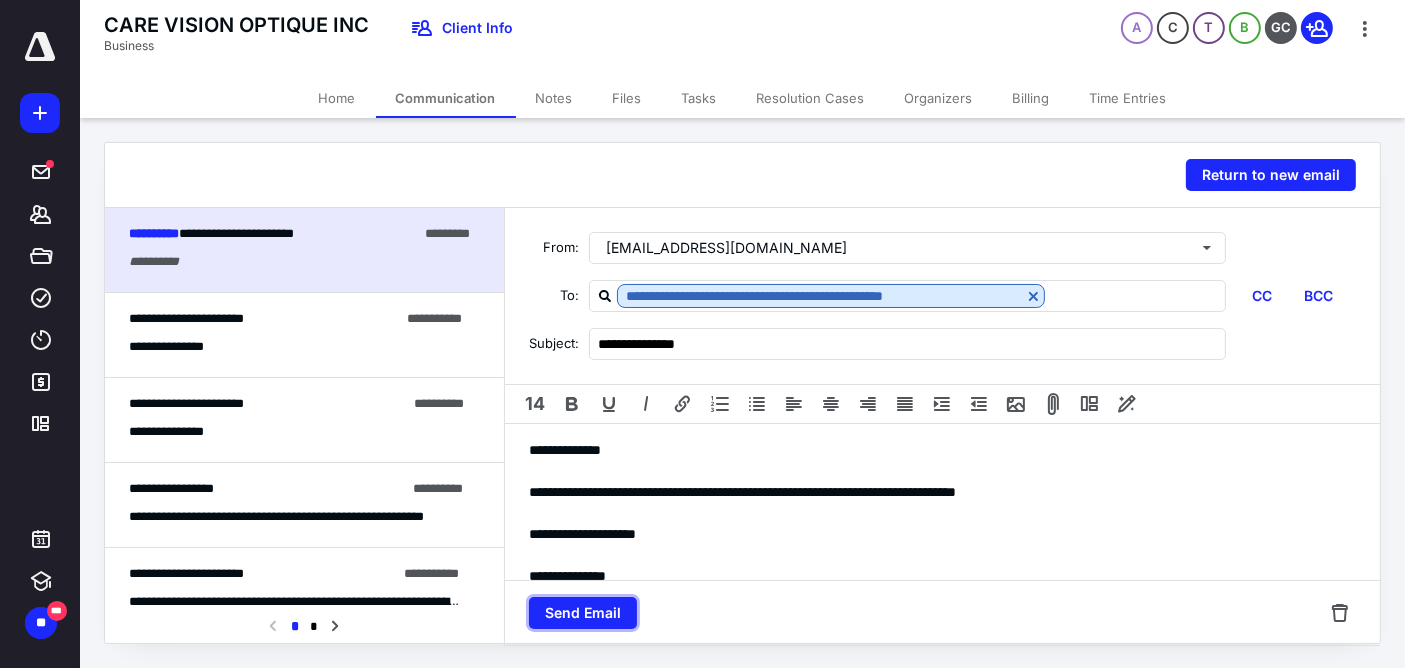 click on "Send Email" at bounding box center [583, 613] 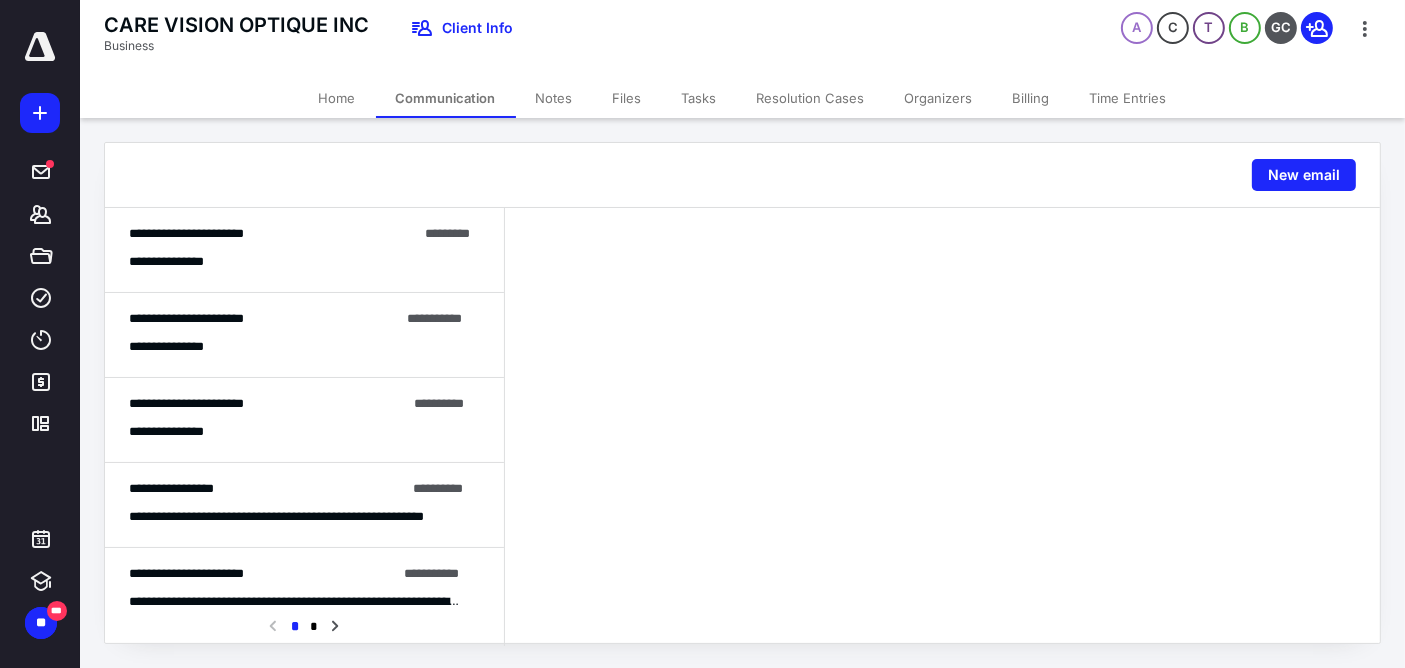 click on "Notes" at bounding box center (554, 98) 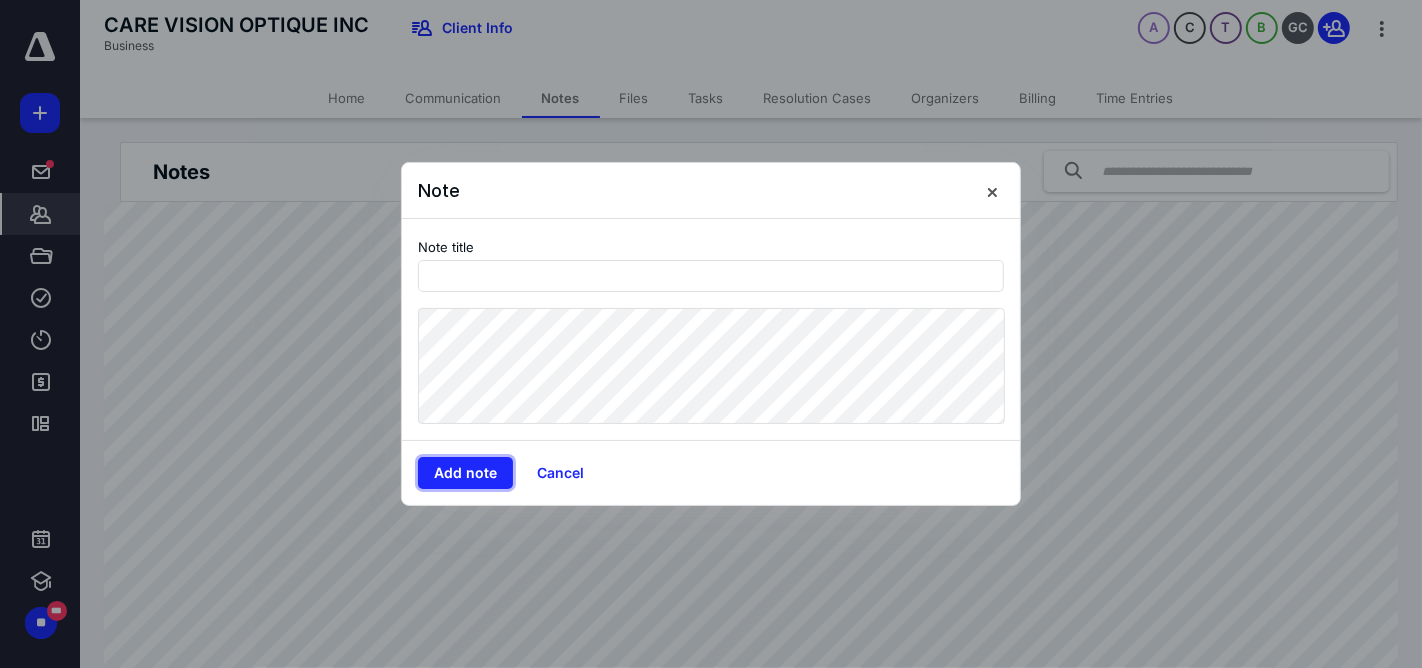 click on "Add note" at bounding box center [465, 473] 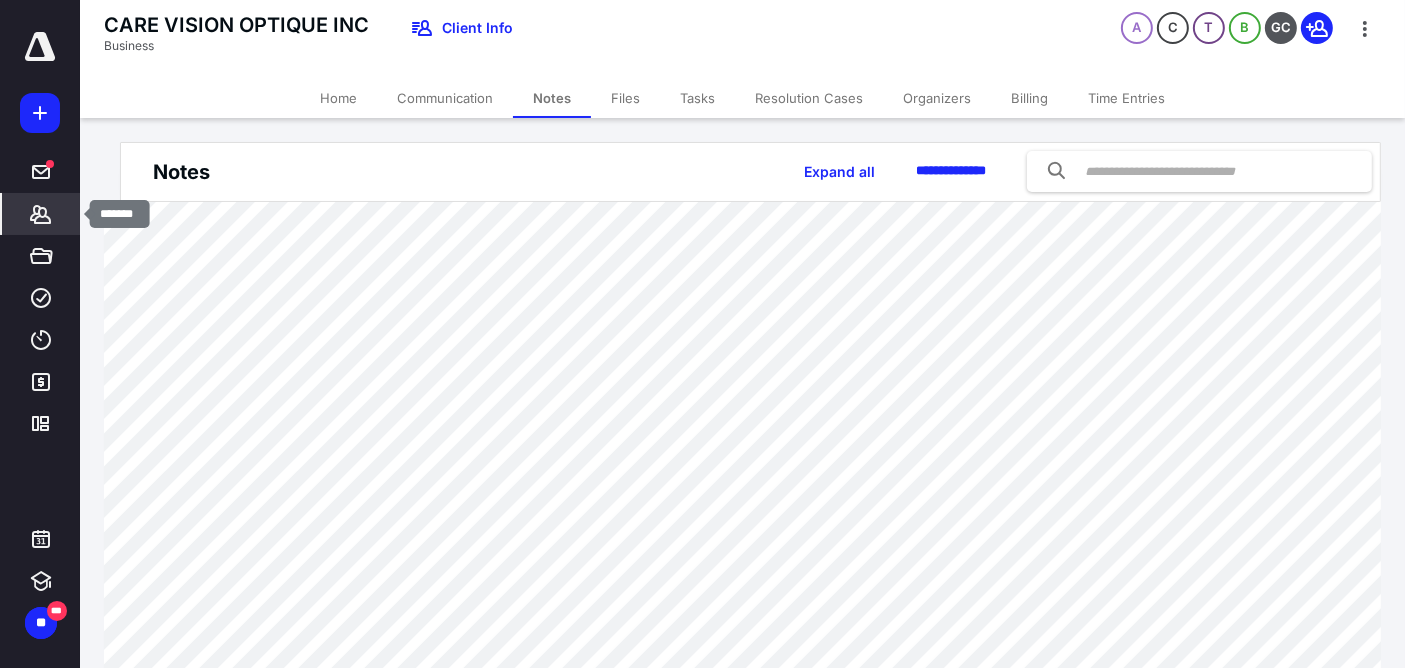 click 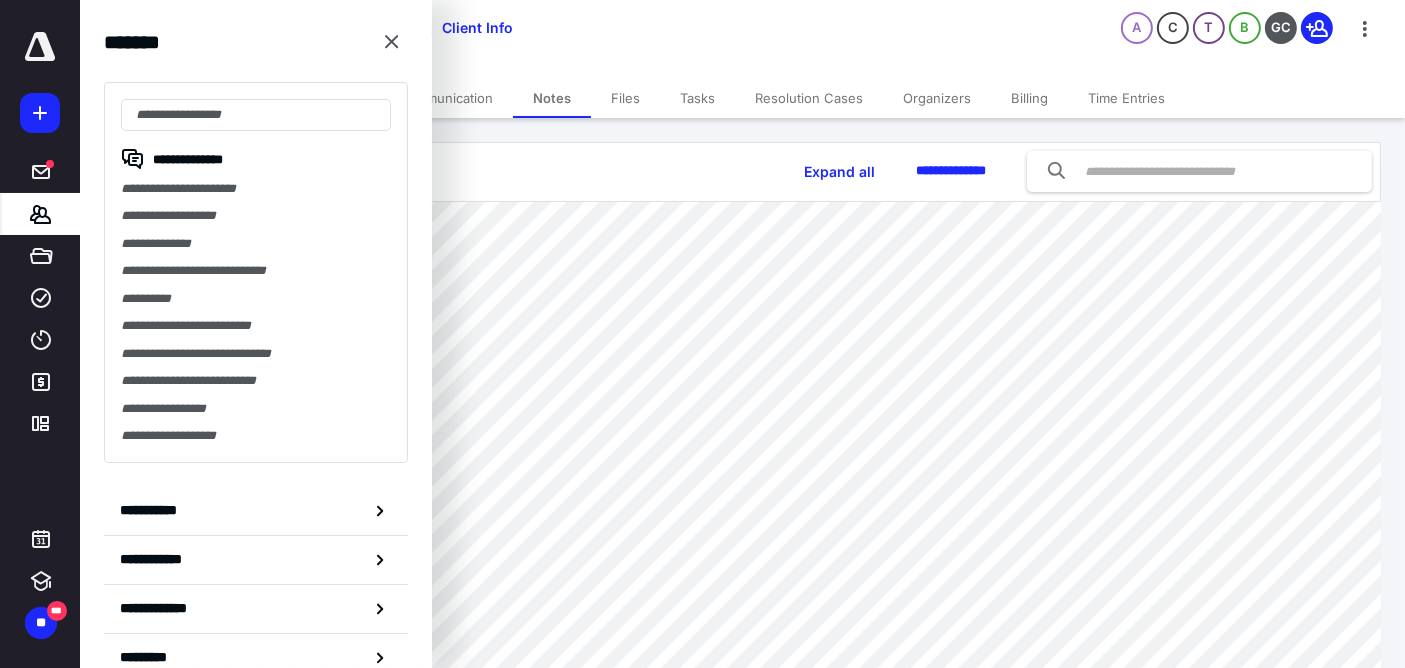 click at bounding box center (256, 115) 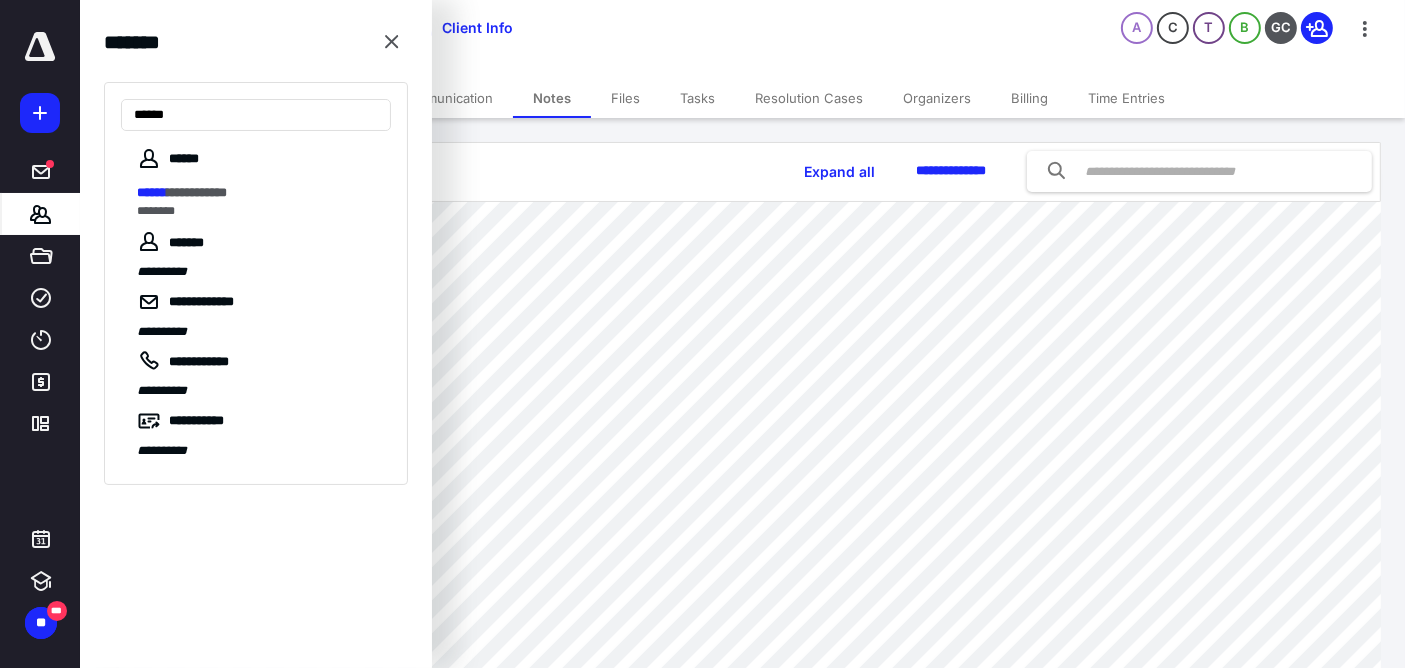 type on "******" 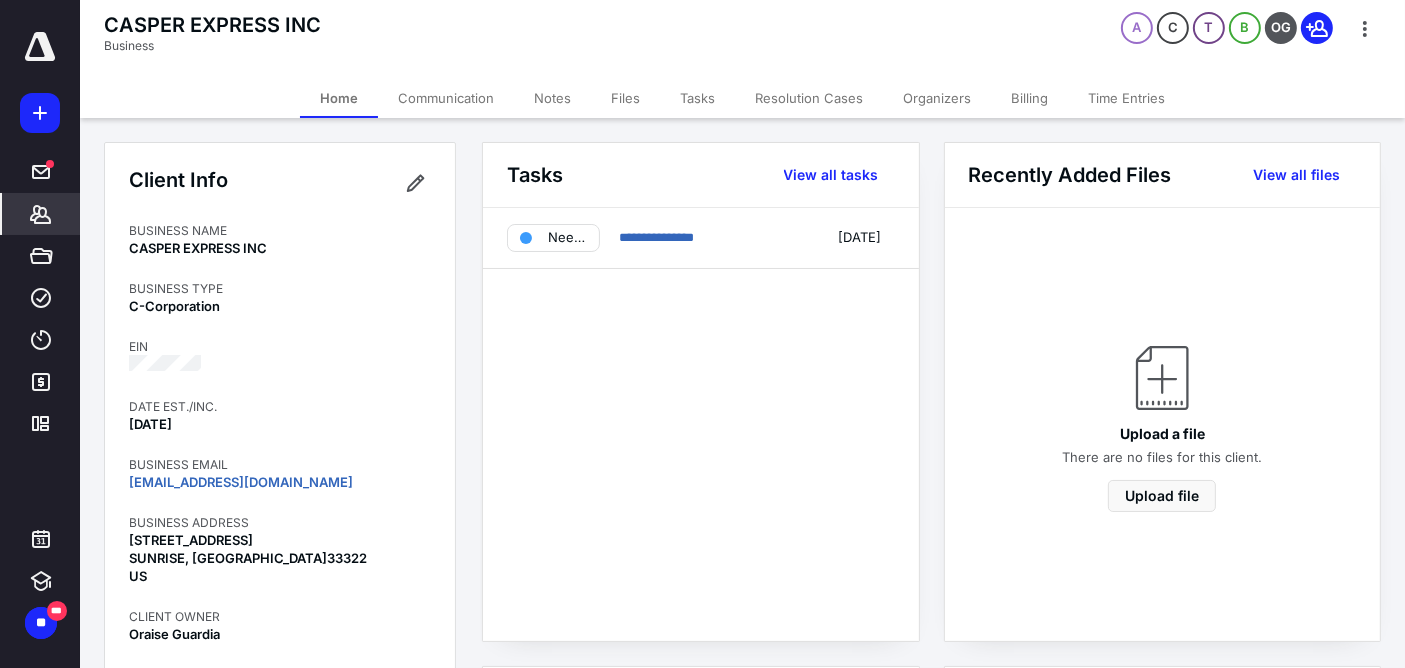 click on "Notes" at bounding box center [552, 98] 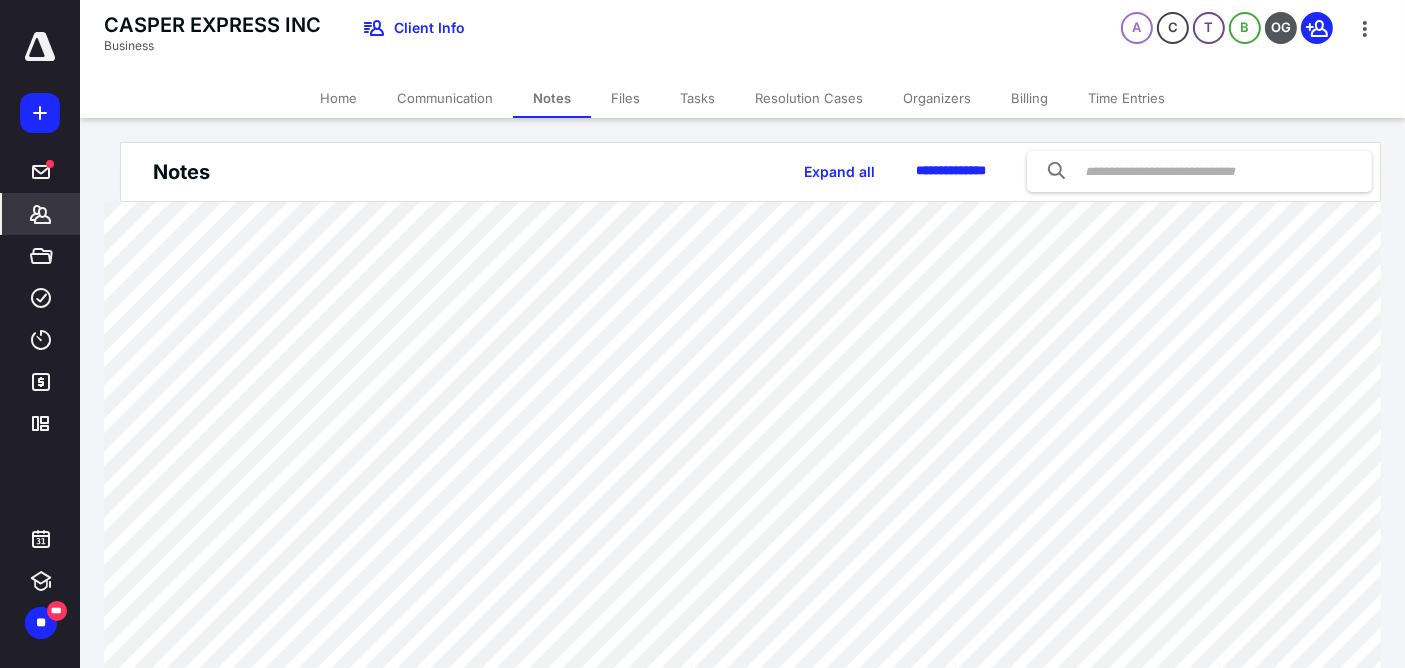 click on "Home" at bounding box center [338, 98] 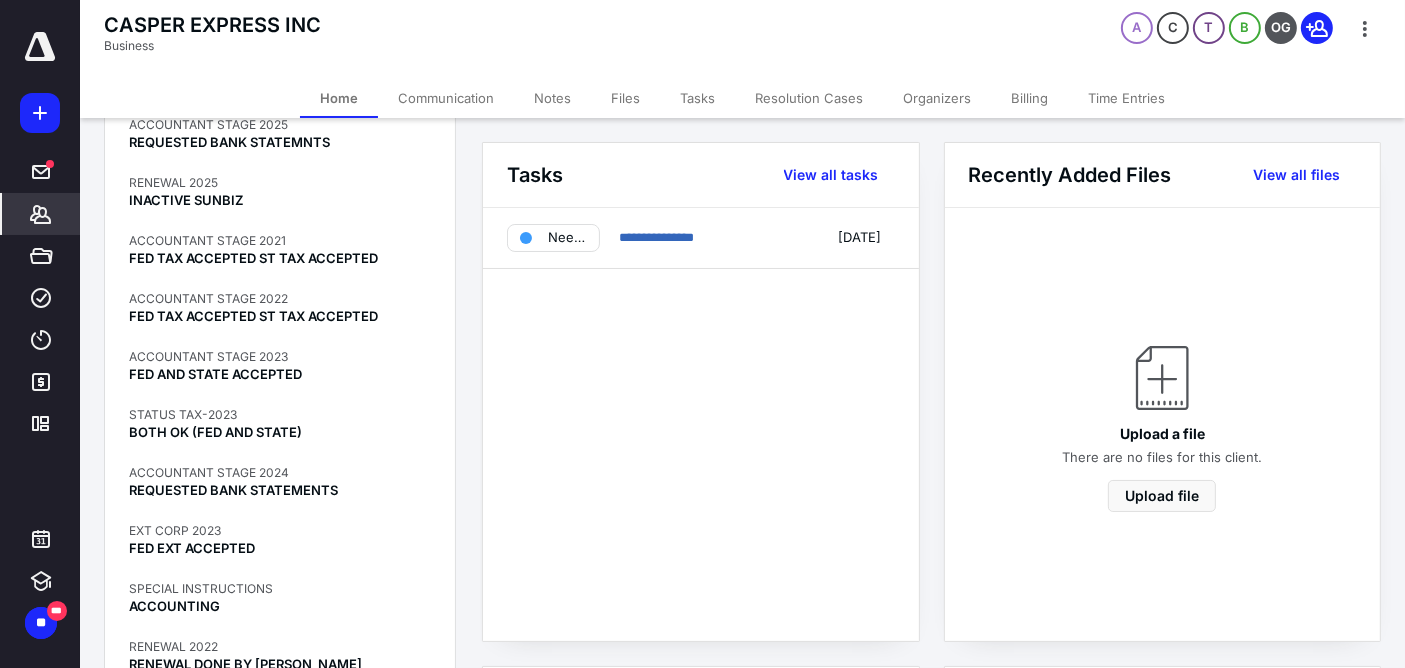 scroll, scrollTop: 0, scrollLeft: 0, axis: both 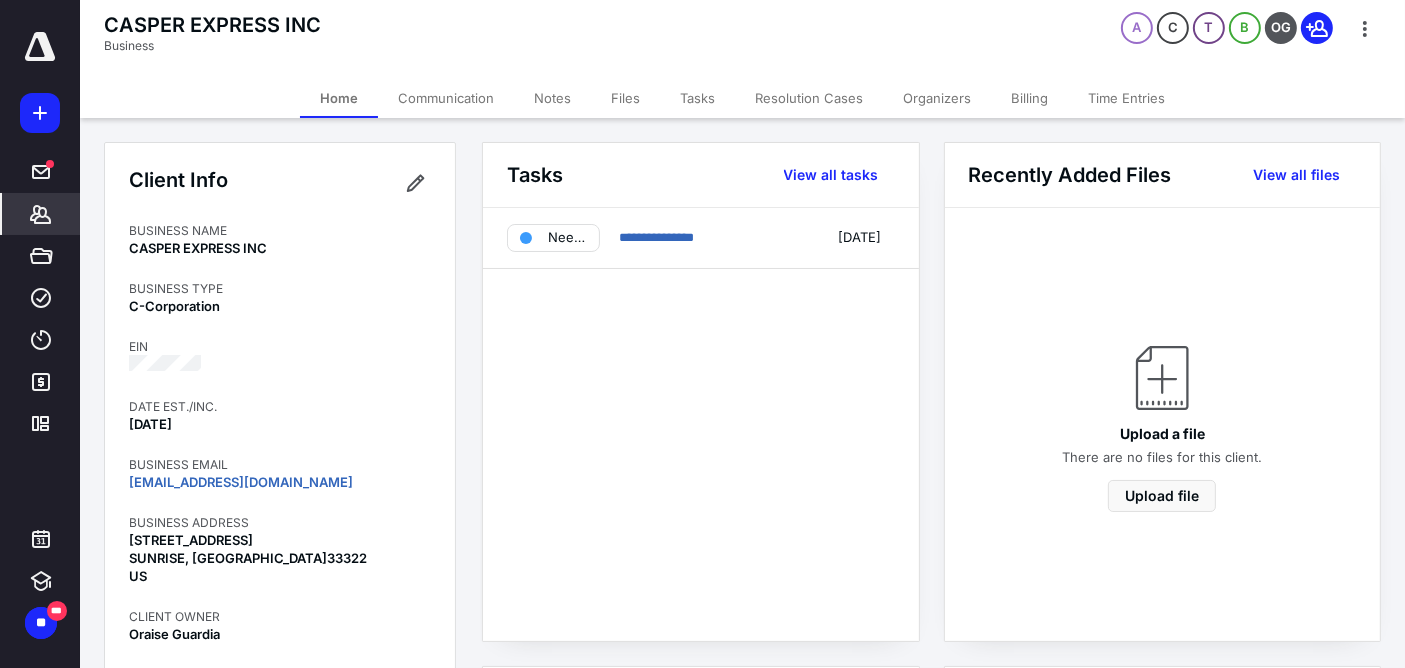 click 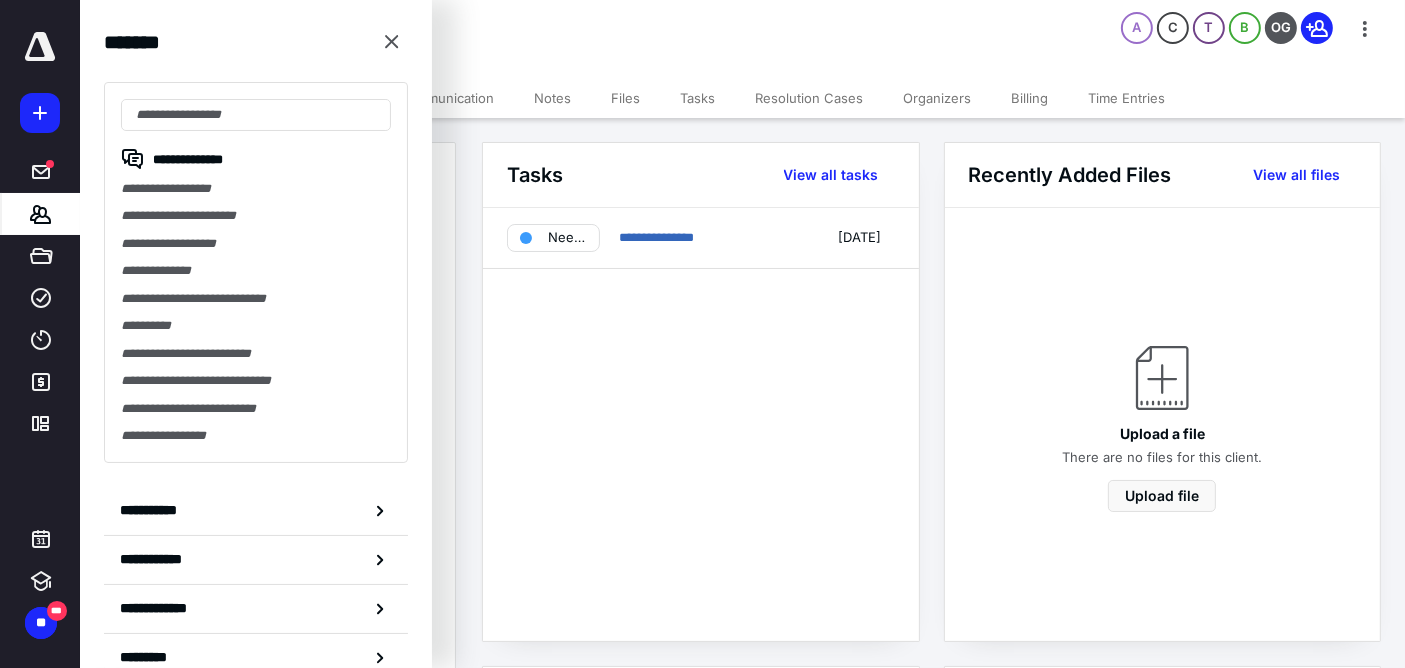 click at bounding box center (256, 115) 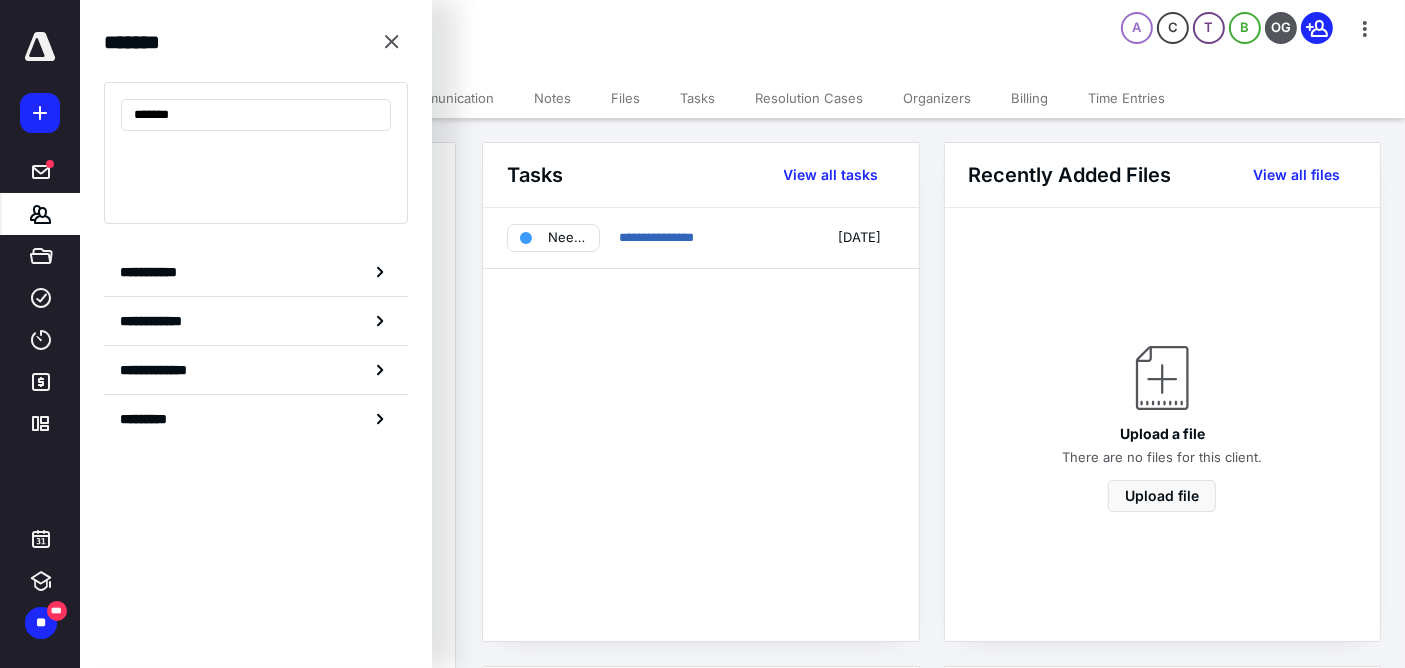 type on "********" 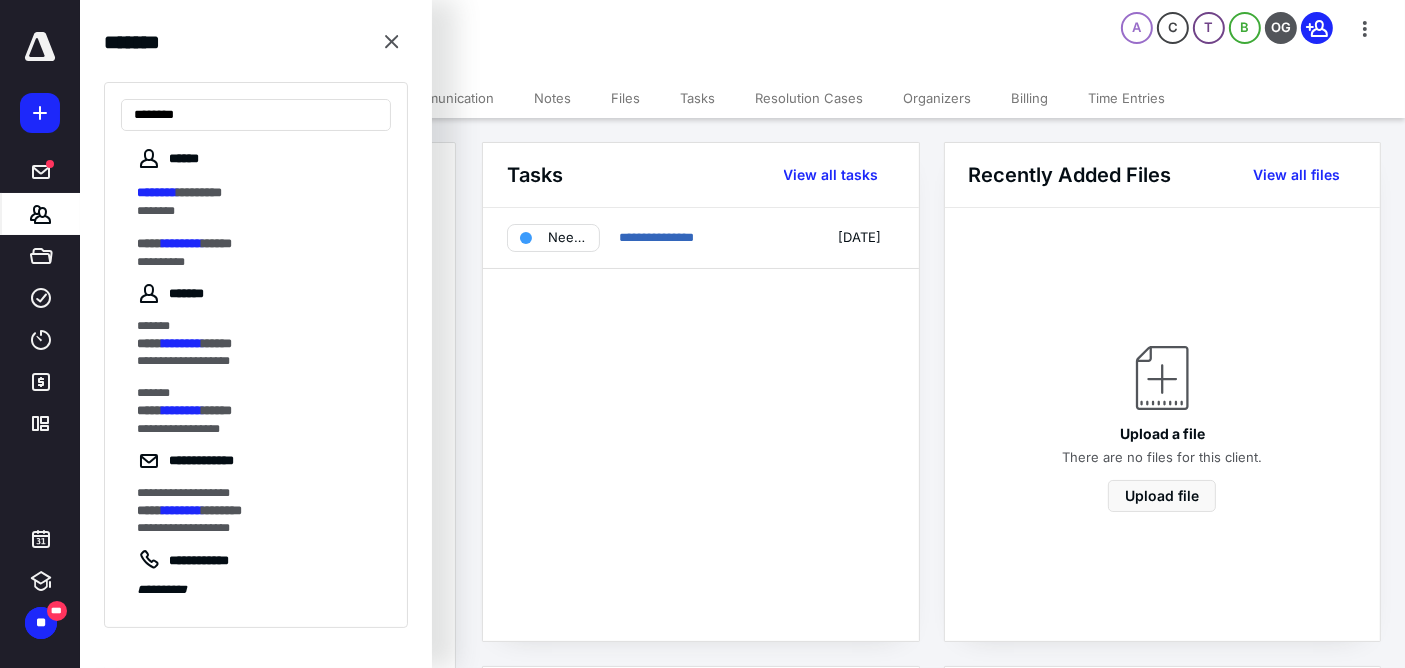 click on "********" at bounding box center (250, 211) 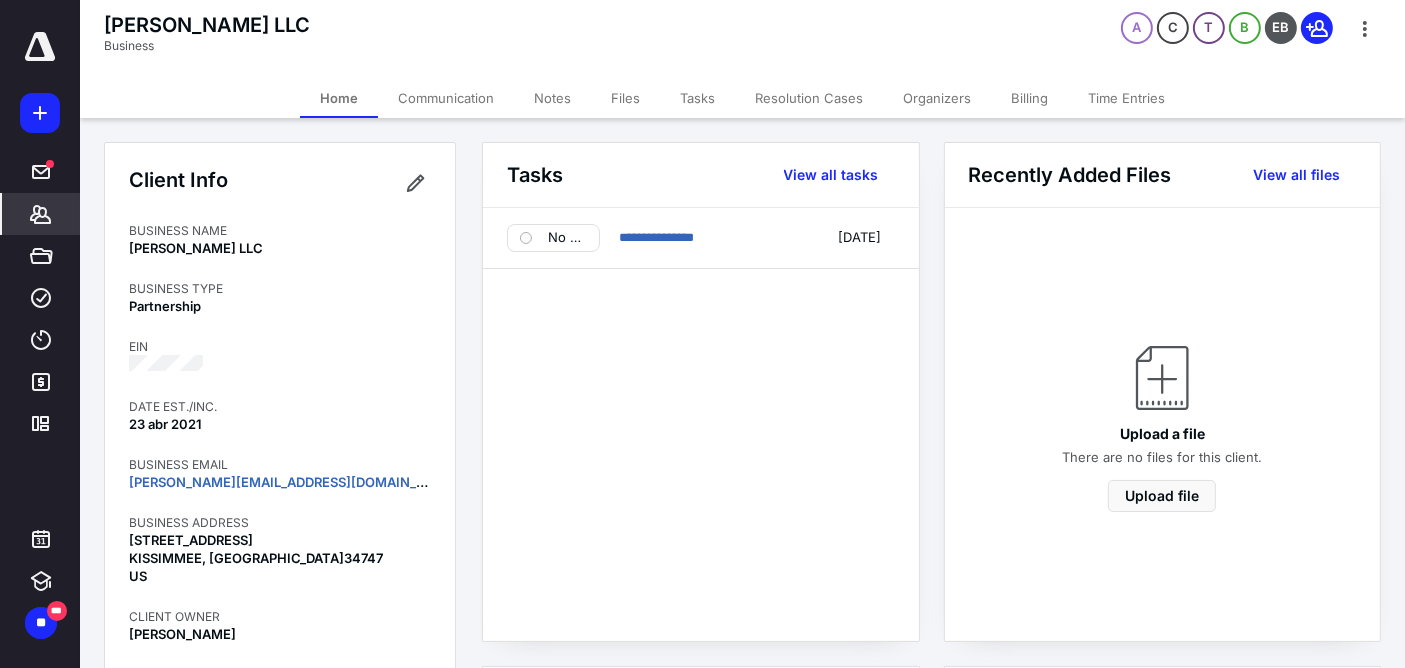 click on "Notes" at bounding box center [552, 98] 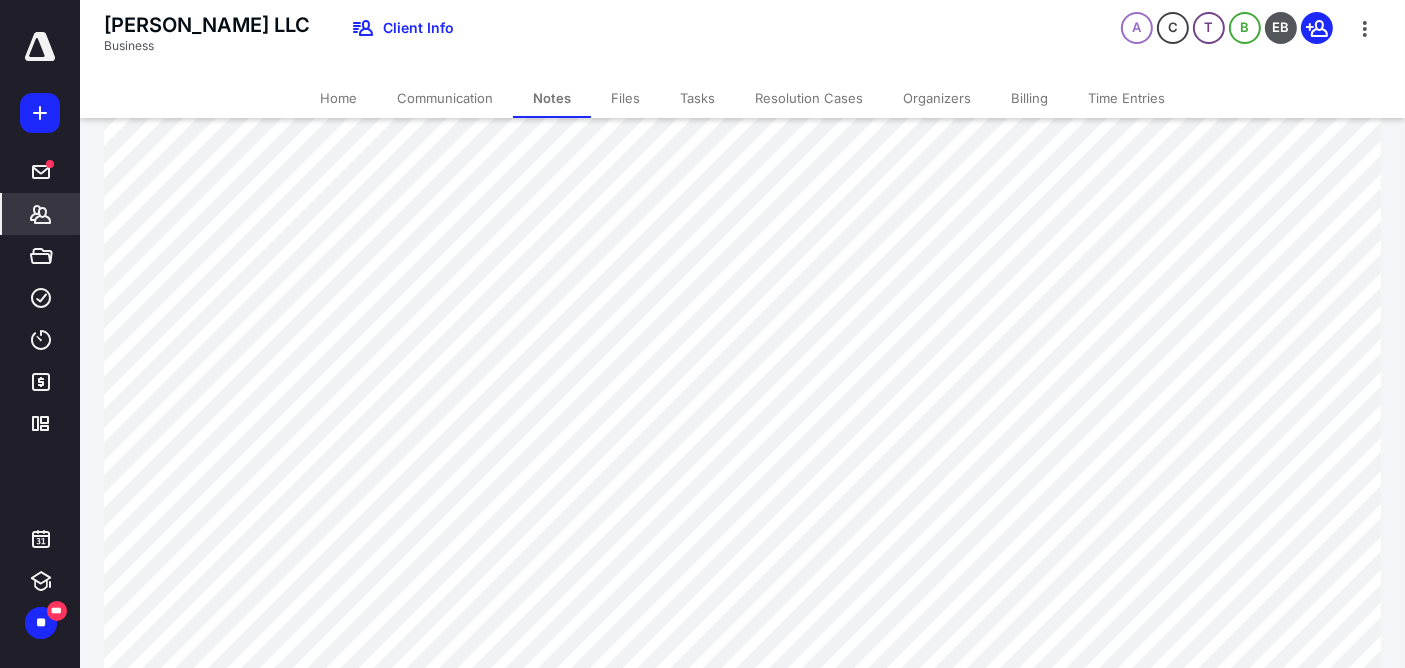 scroll, scrollTop: 444, scrollLeft: 0, axis: vertical 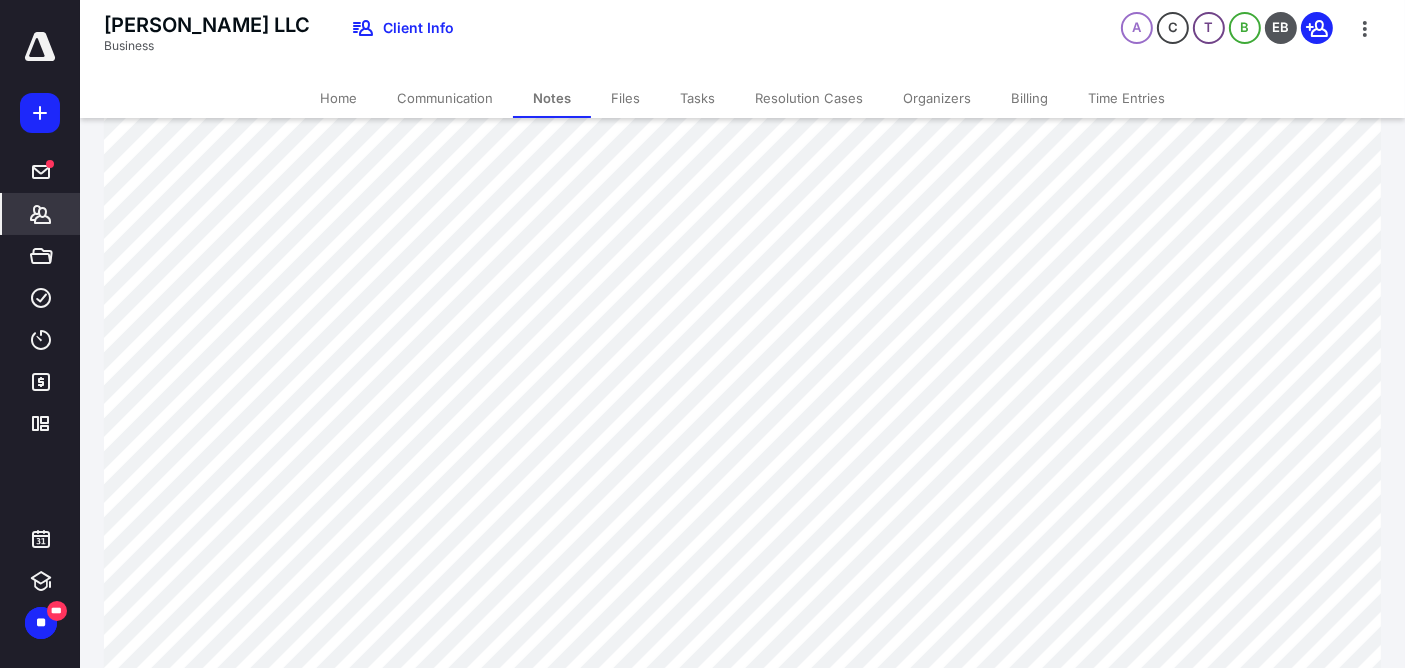 click on "Home" at bounding box center [338, 98] 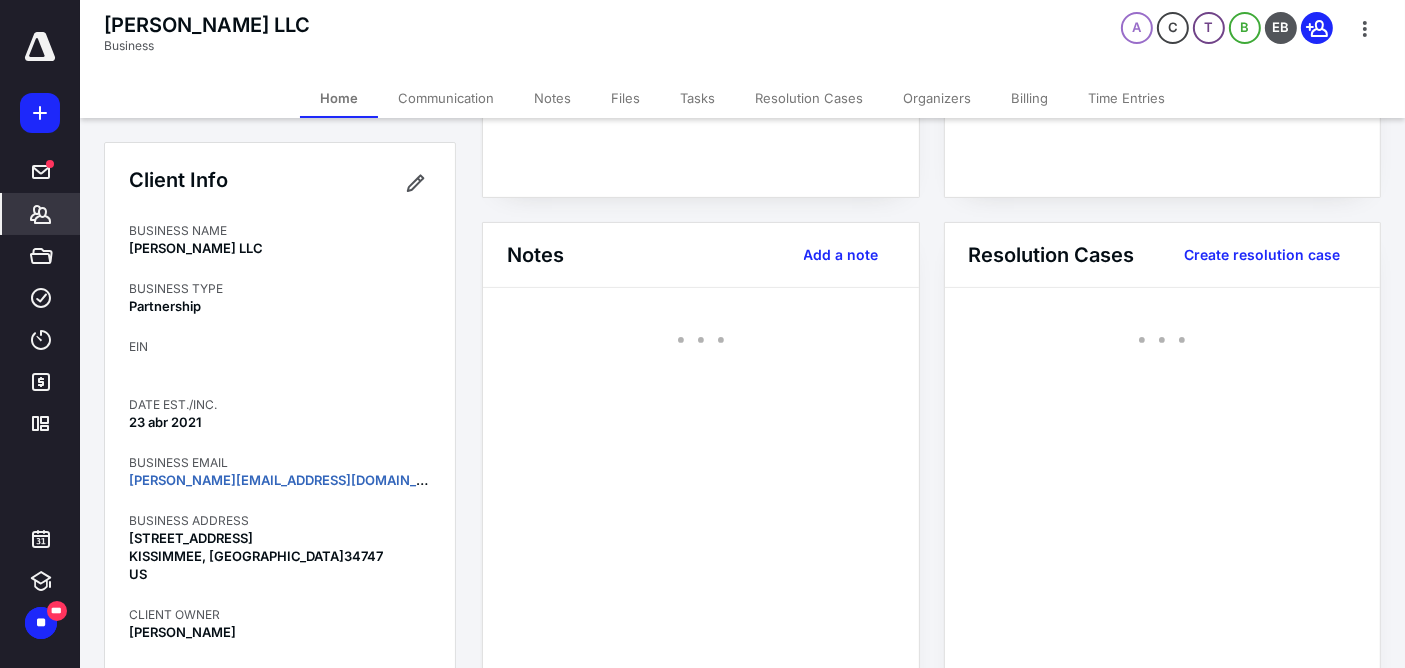 scroll, scrollTop: 0, scrollLeft: 0, axis: both 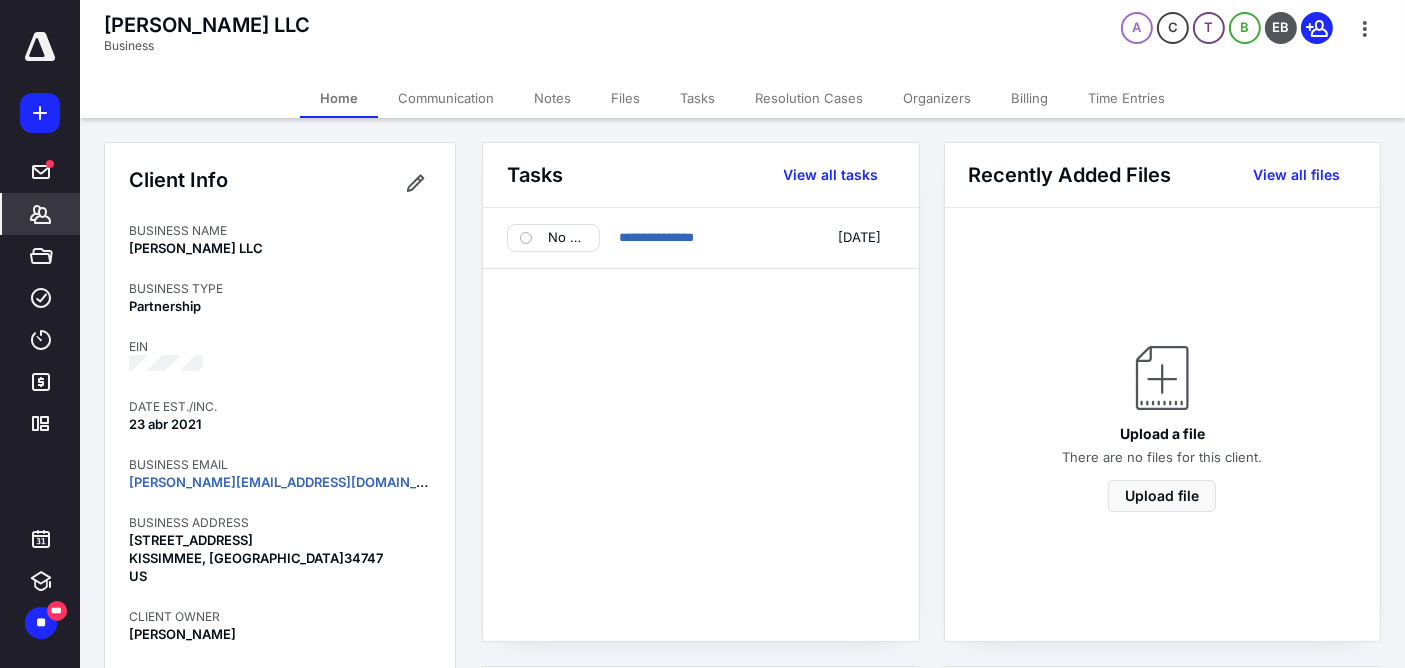 click on "Notes" at bounding box center [552, 98] 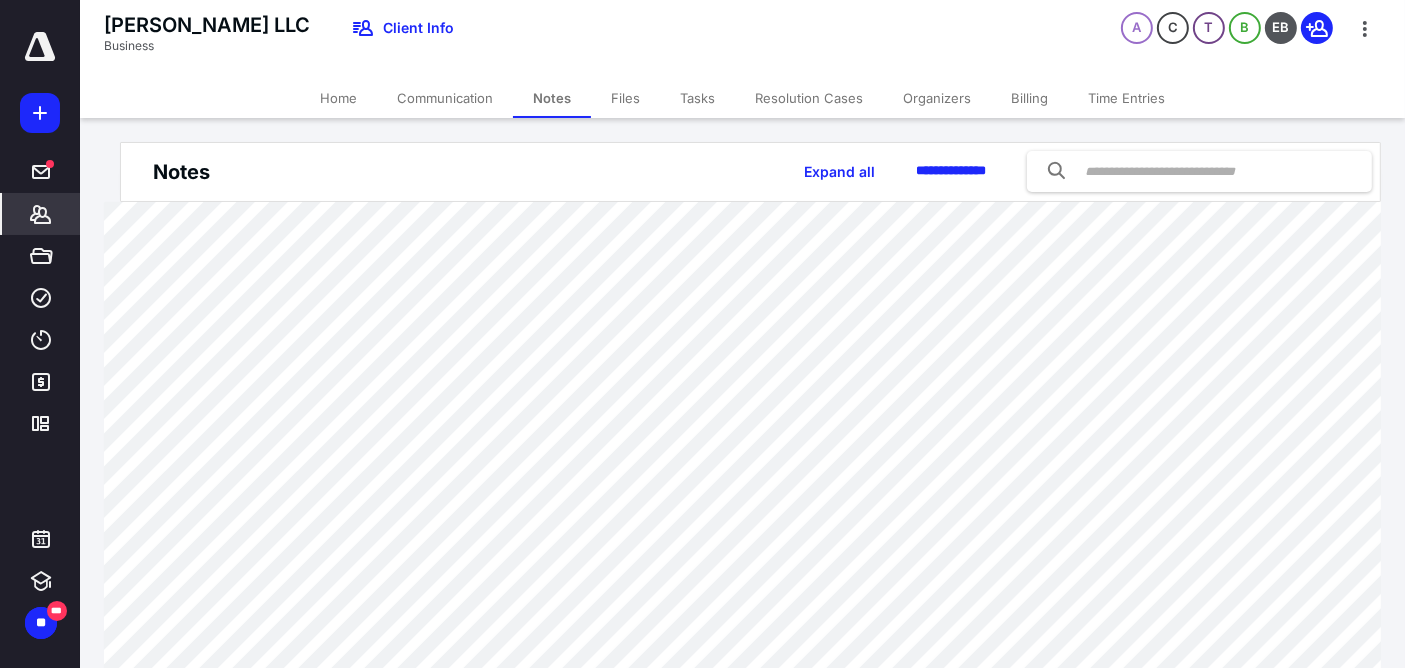 click on "Home" at bounding box center (338, 98) 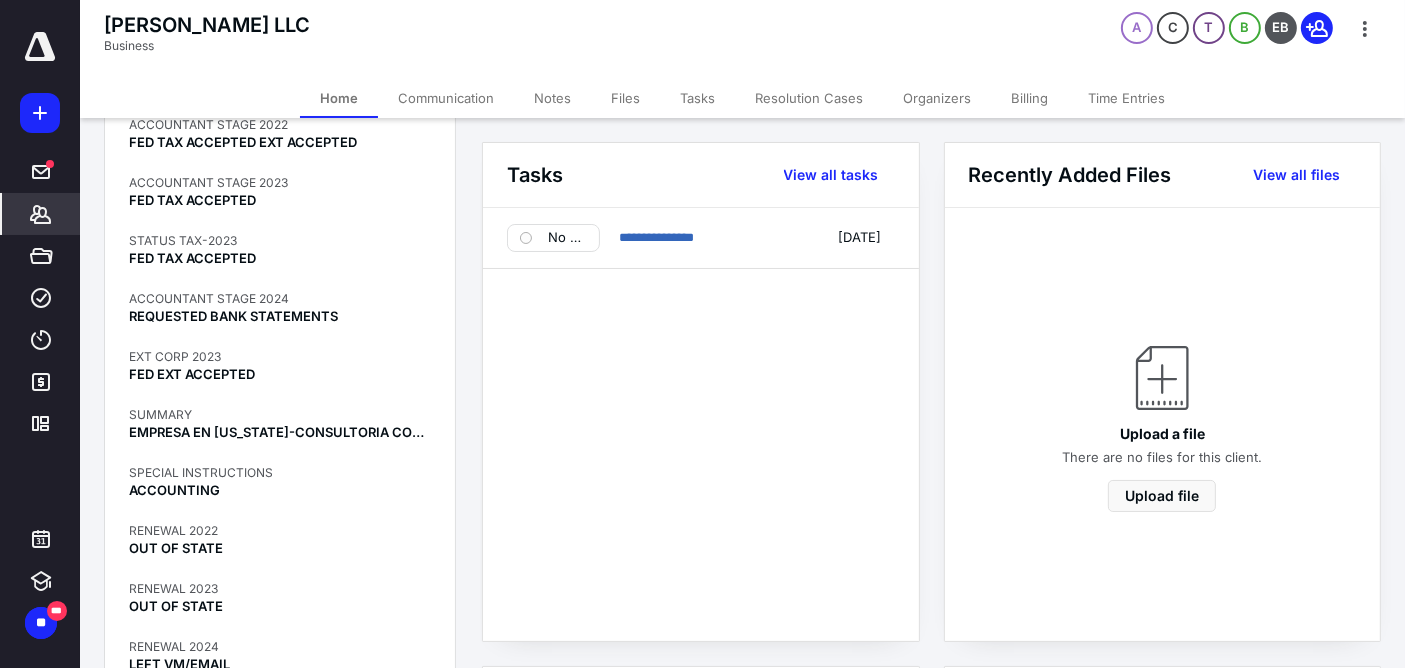 scroll, scrollTop: 1594, scrollLeft: 0, axis: vertical 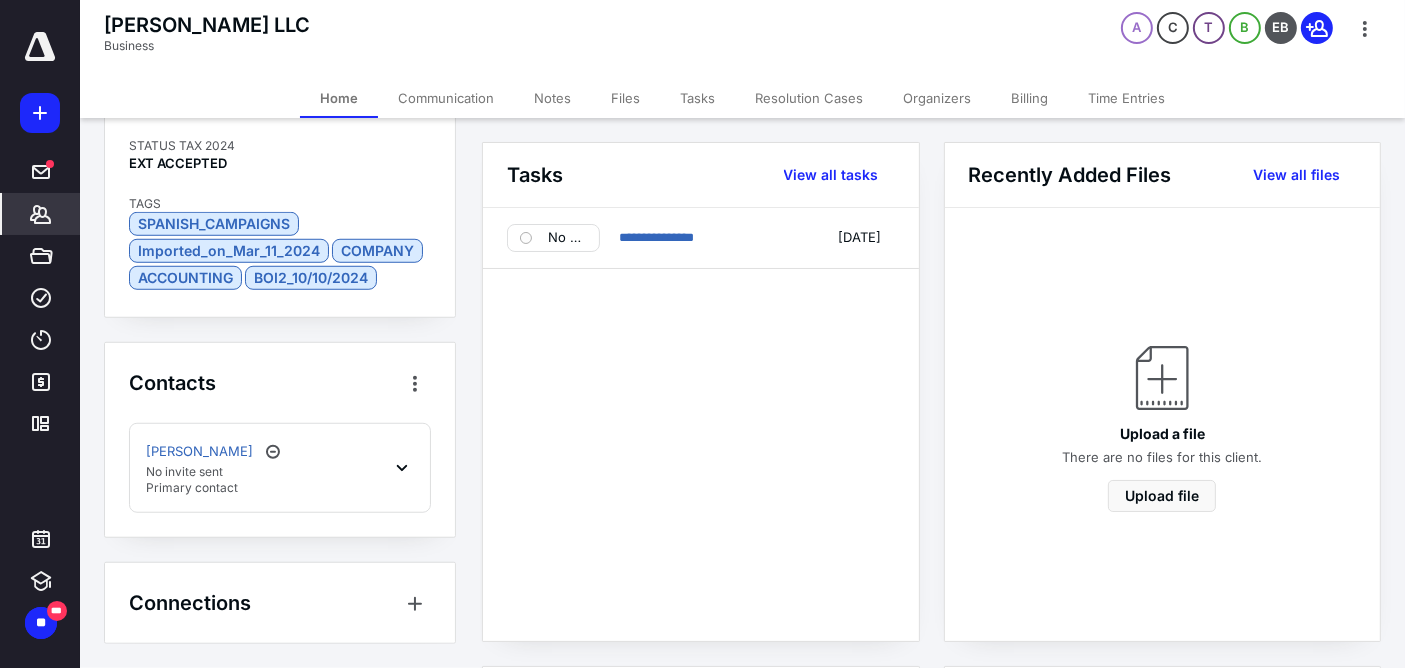 click 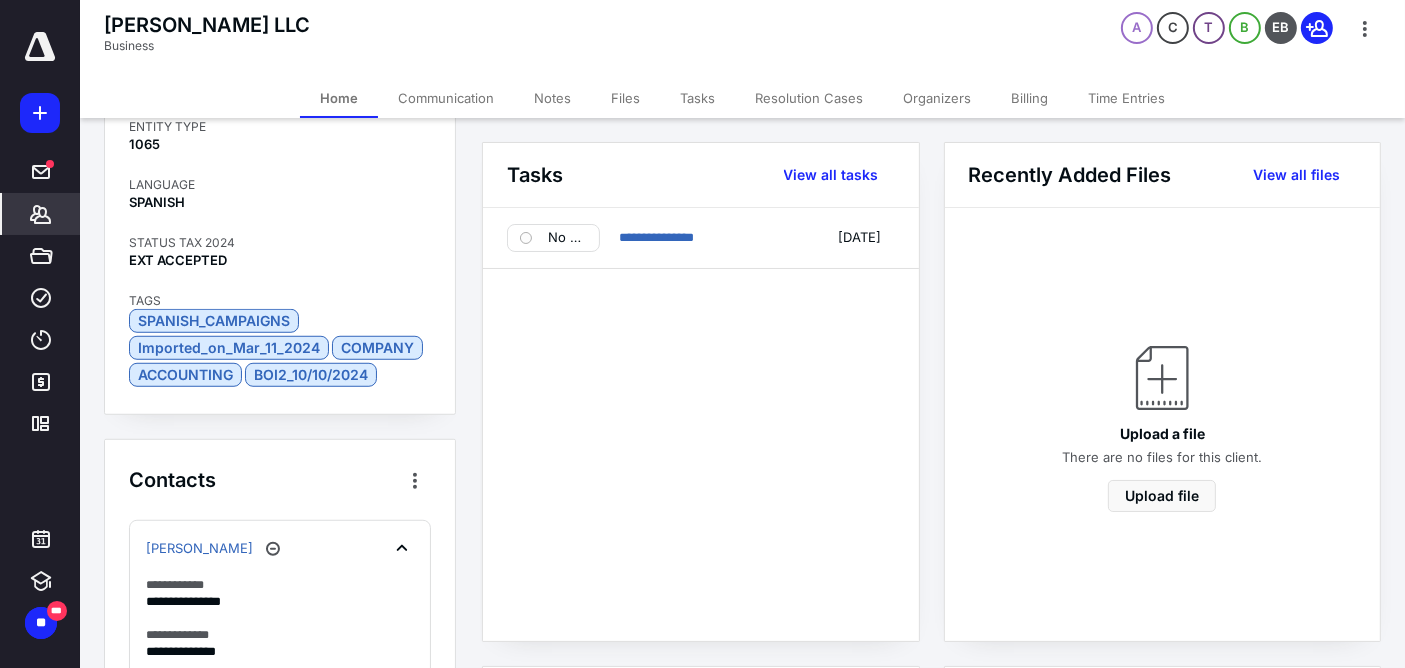 scroll, scrollTop: 1402, scrollLeft: 0, axis: vertical 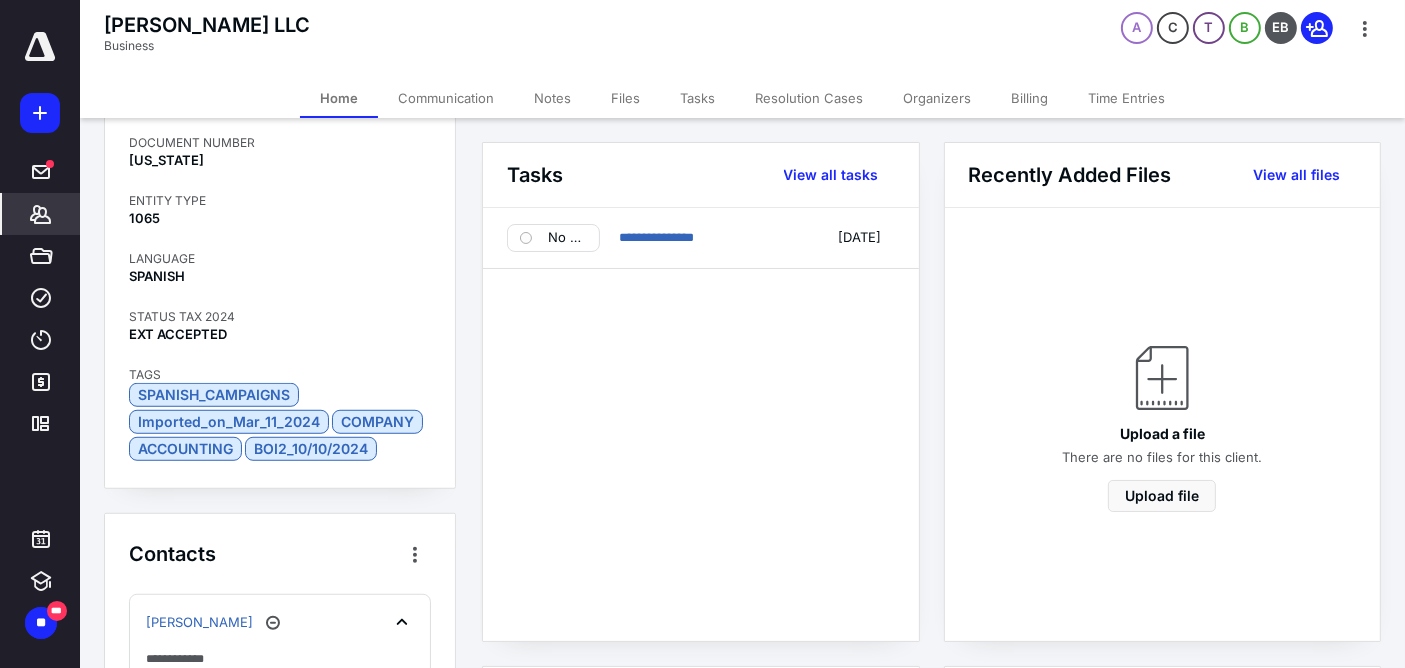 click on "Notes" at bounding box center (552, 98) 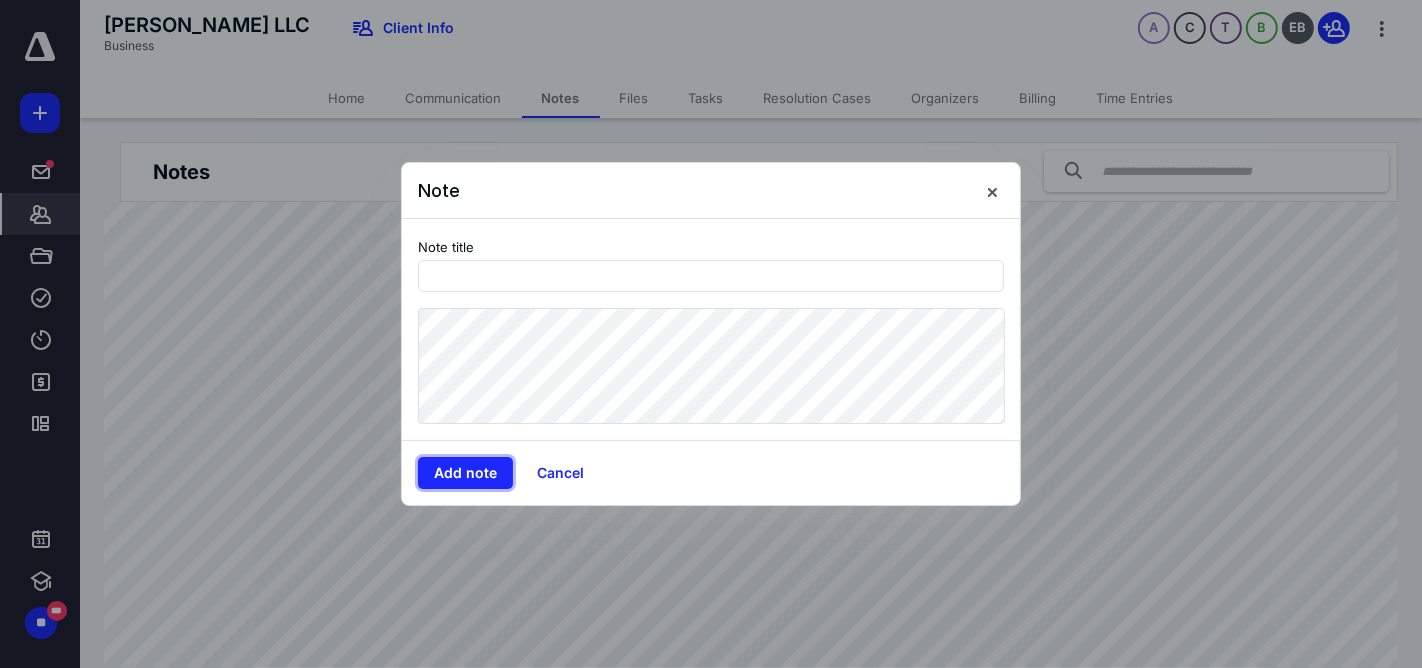 click on "Add note" at bounding box center (465, 473) 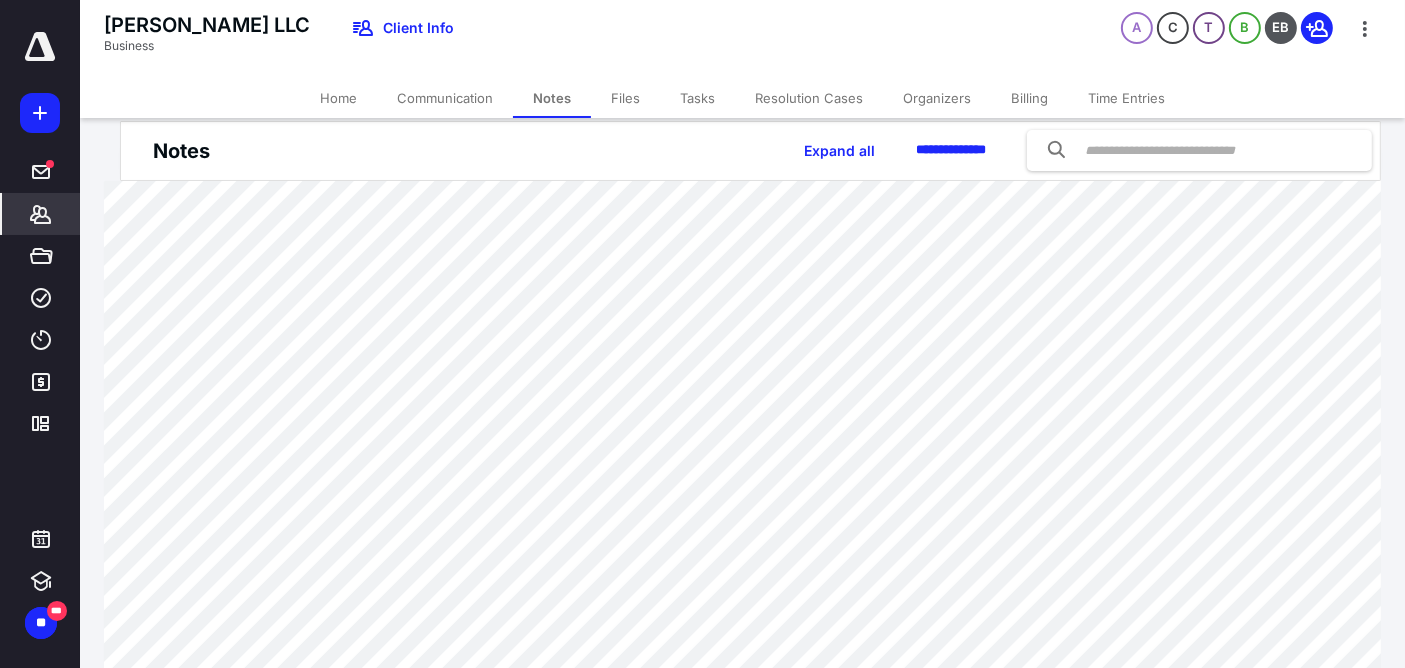 scroll, scrollTop: 0, scrollLeft: 0, axis: both 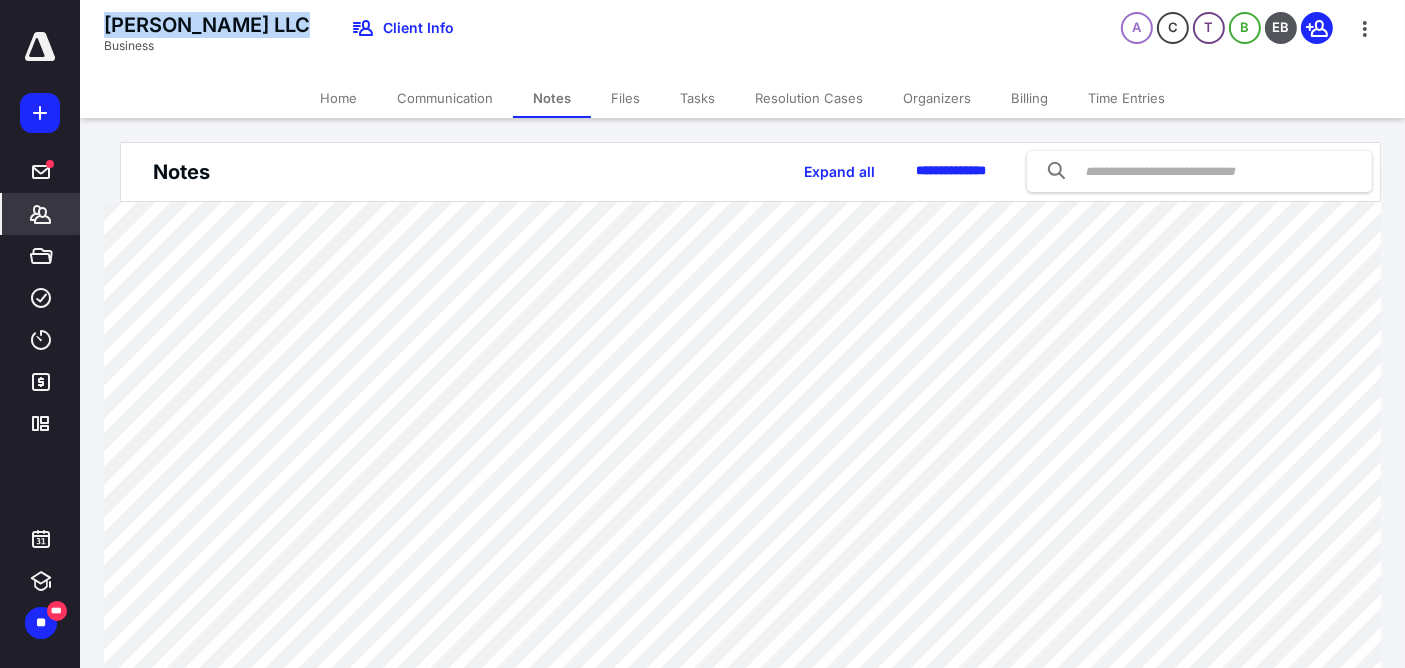 drag, startPoint x: 101, startPoint y: 15, endPoint x: 316, endPoint y: 25, distance: 215.23244 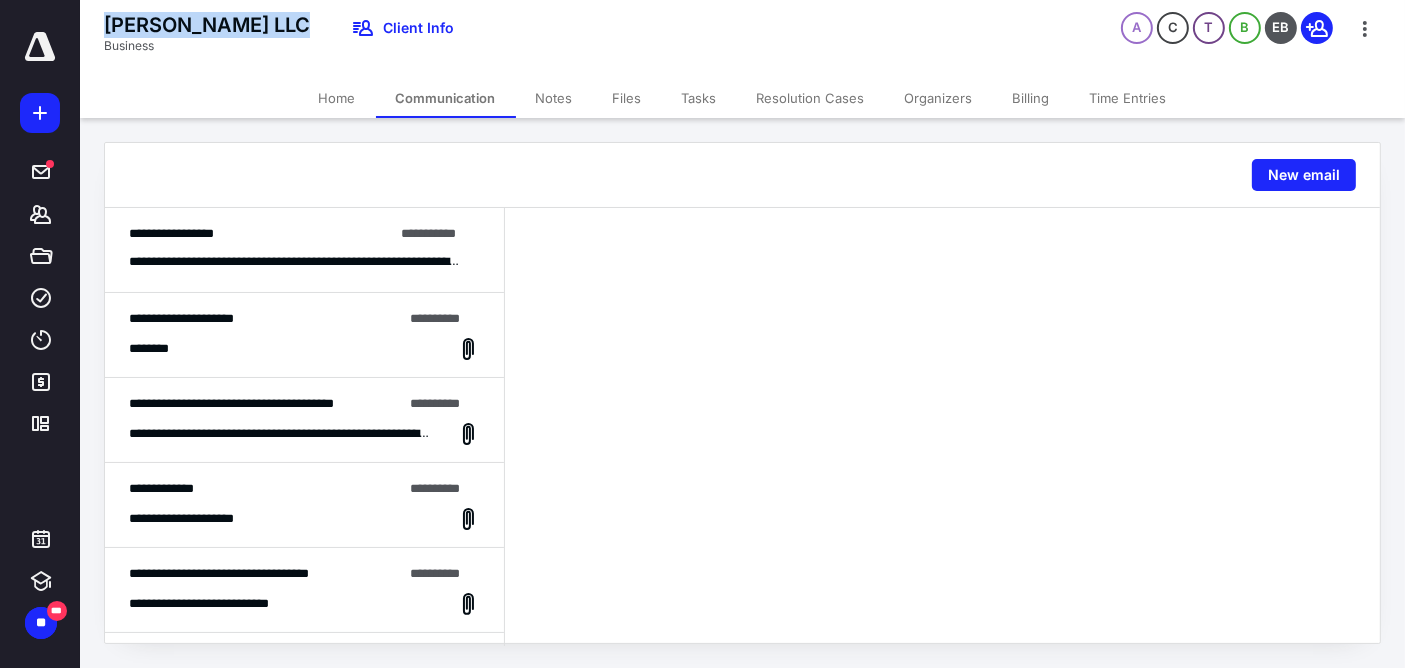 click on "New email" at bounding box center (1304, 175) 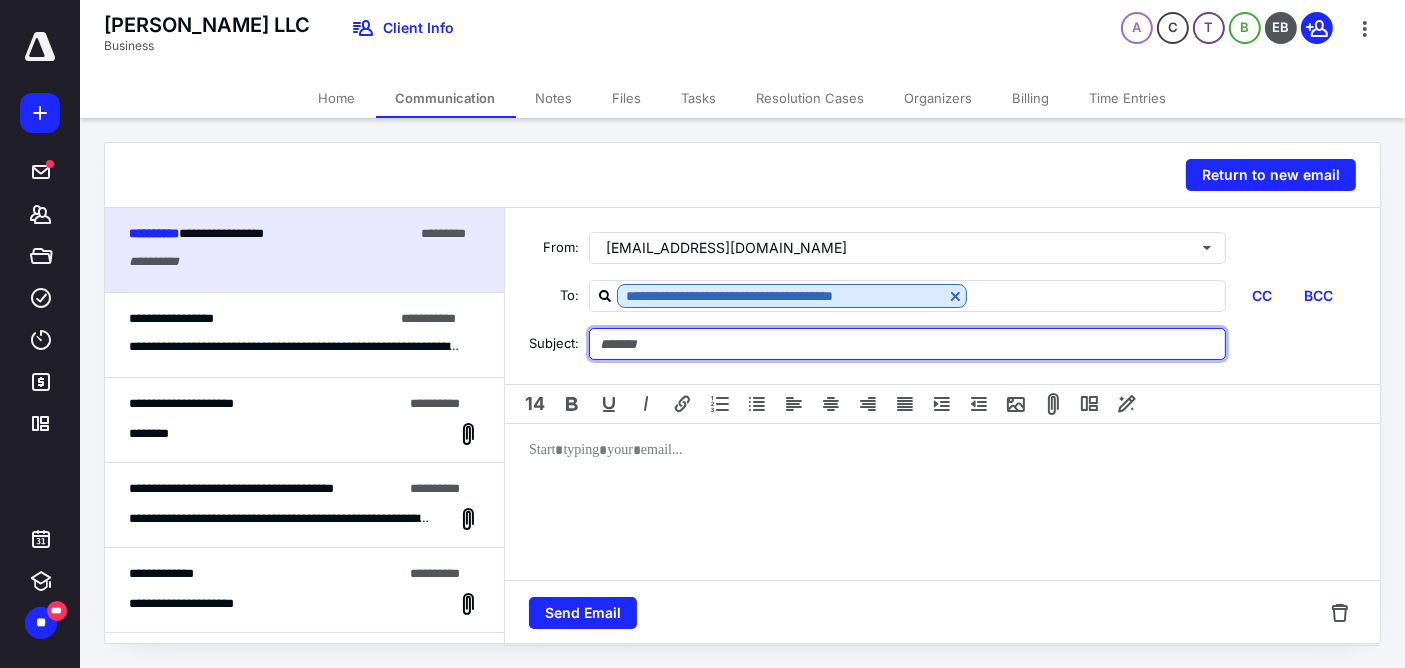 click at bounding box center (907, 344) 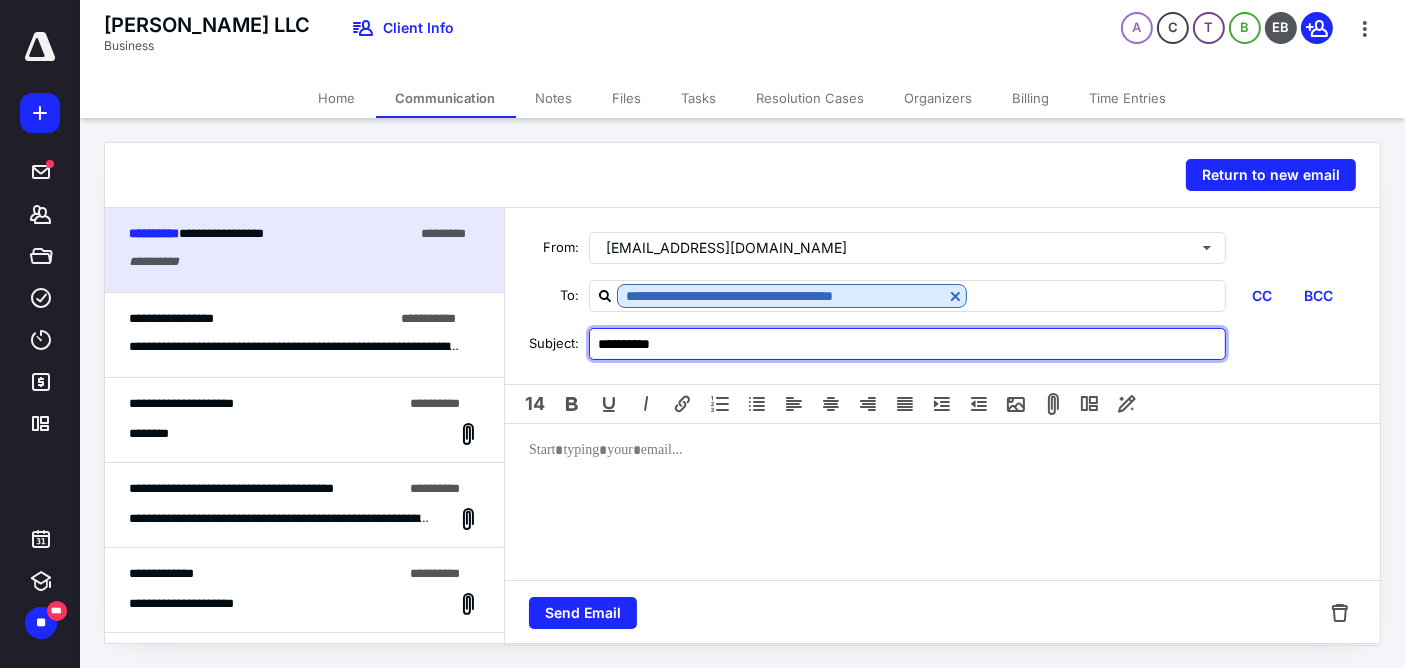 type on "**********" 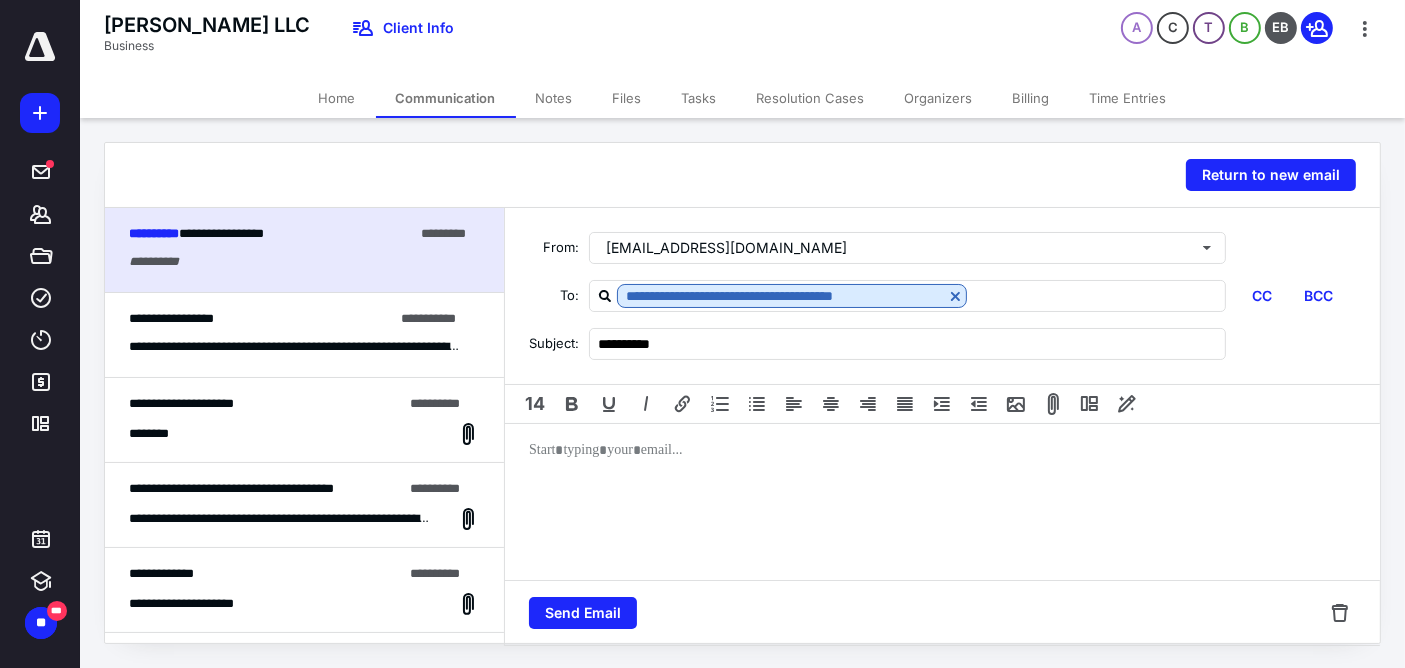 click at bounding box center [942, 504] 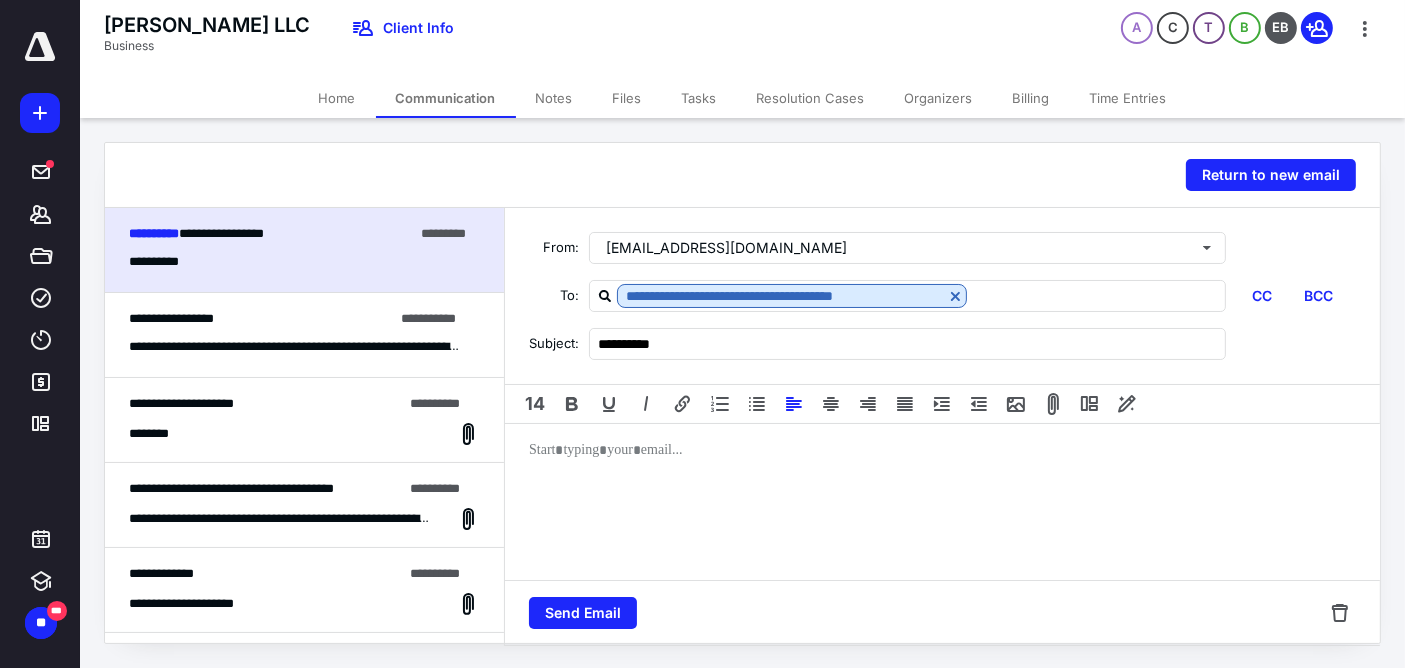 type 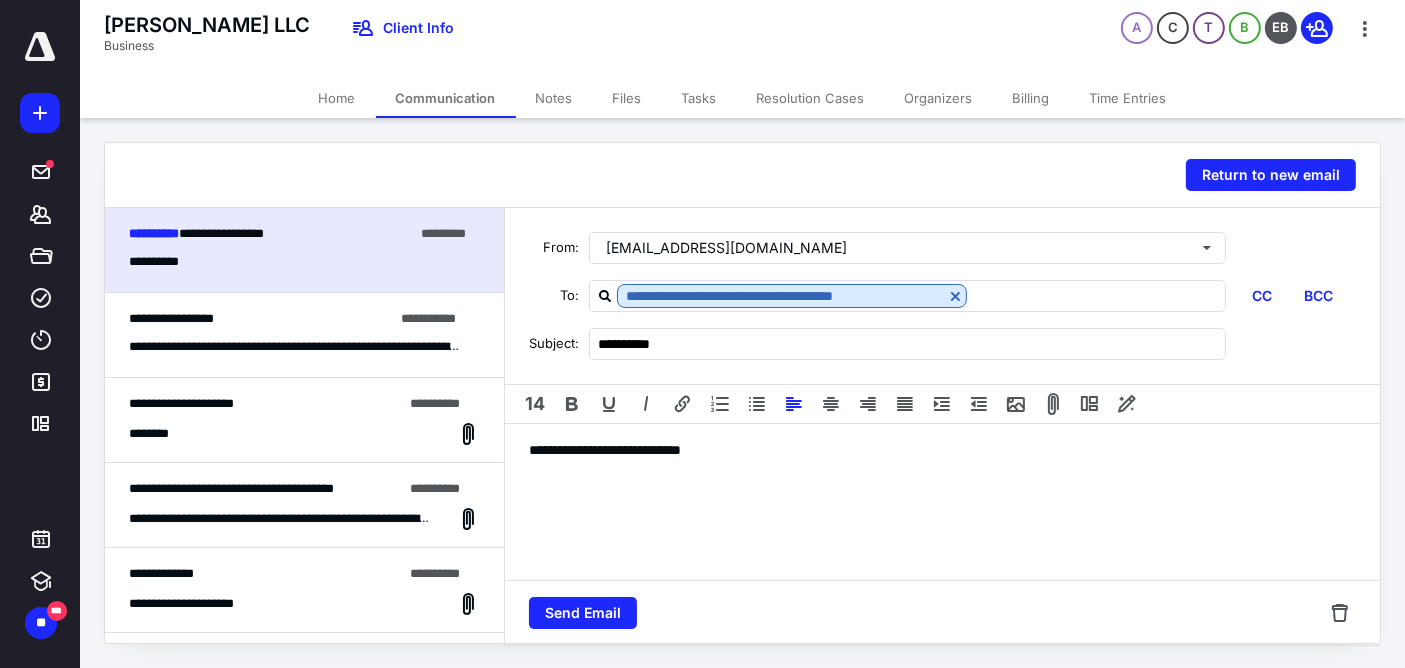 click on "**********" at bounding box center [934, 504] 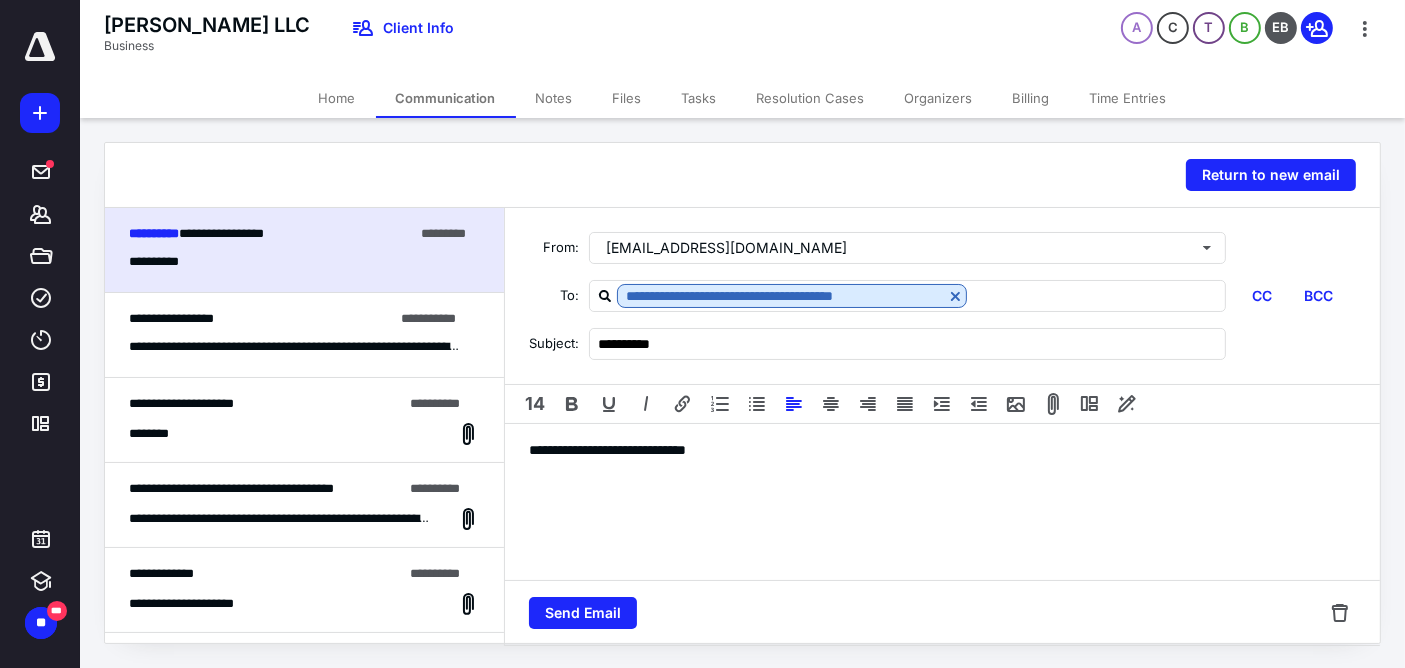click on "**********" at bounding box center [934, 504] 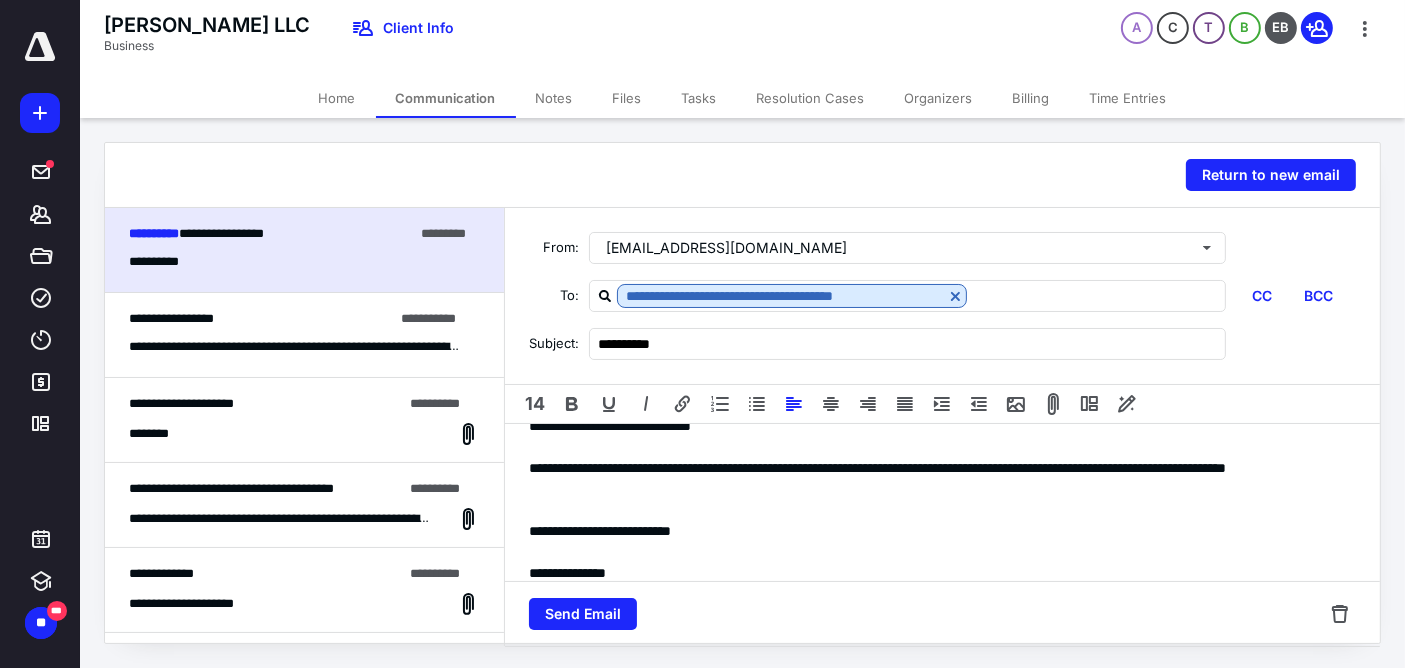 scroll, scrollTop: 88, scrollLeft: 0, axis: vertical 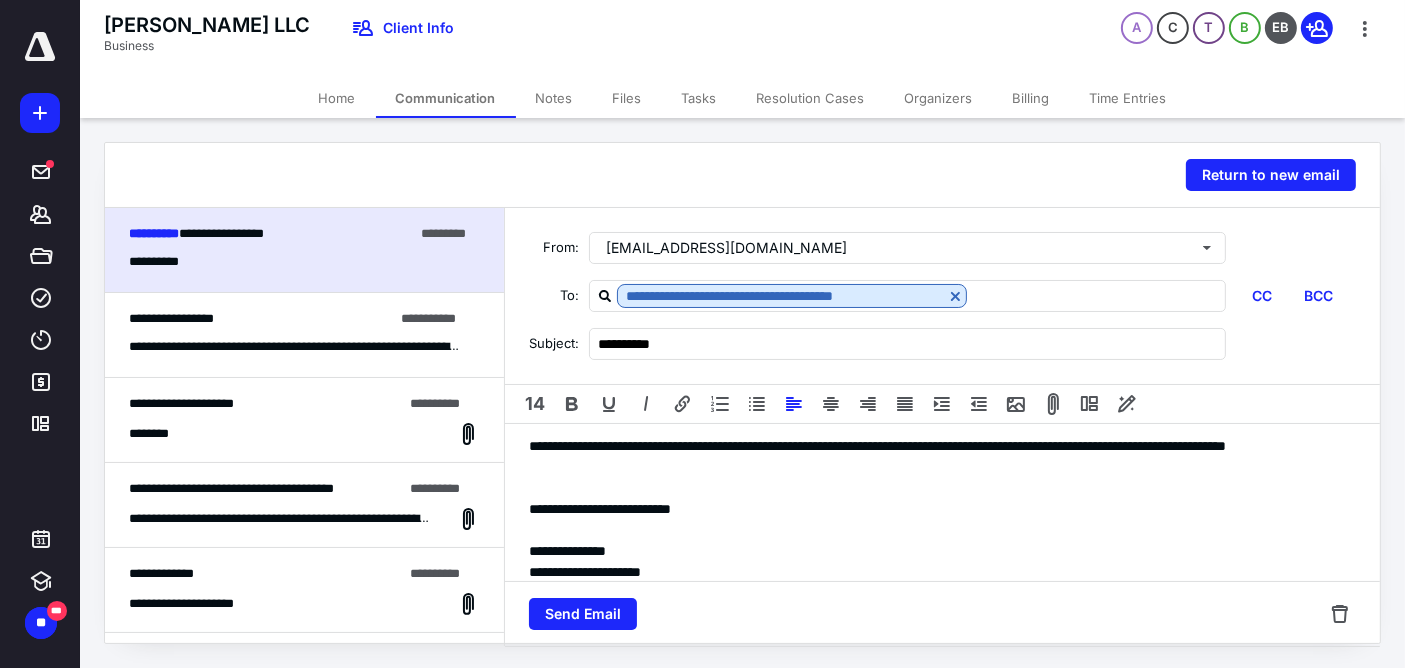 click on "**********" at bounding box center (934, 551) 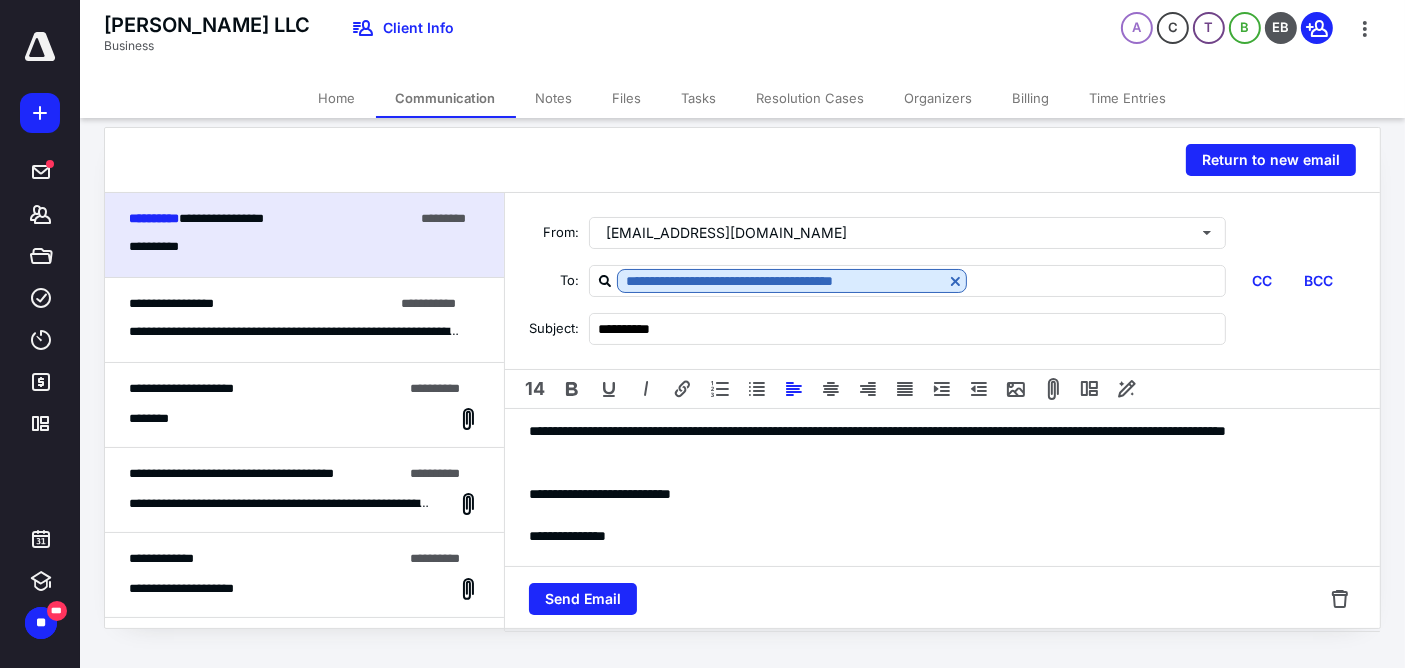 scroll, scrollTop: 19, scrollLeft: 0, axis: vertical 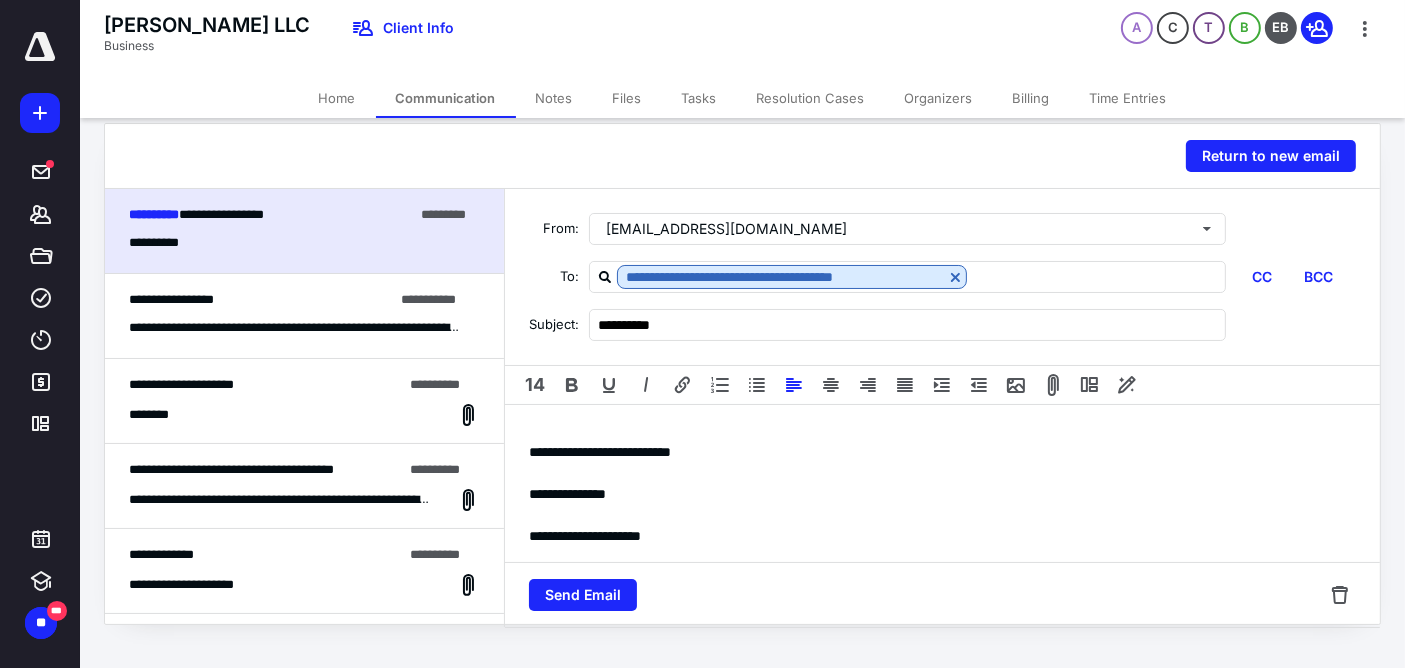 click on "**********" at bounding box center [934, 494] 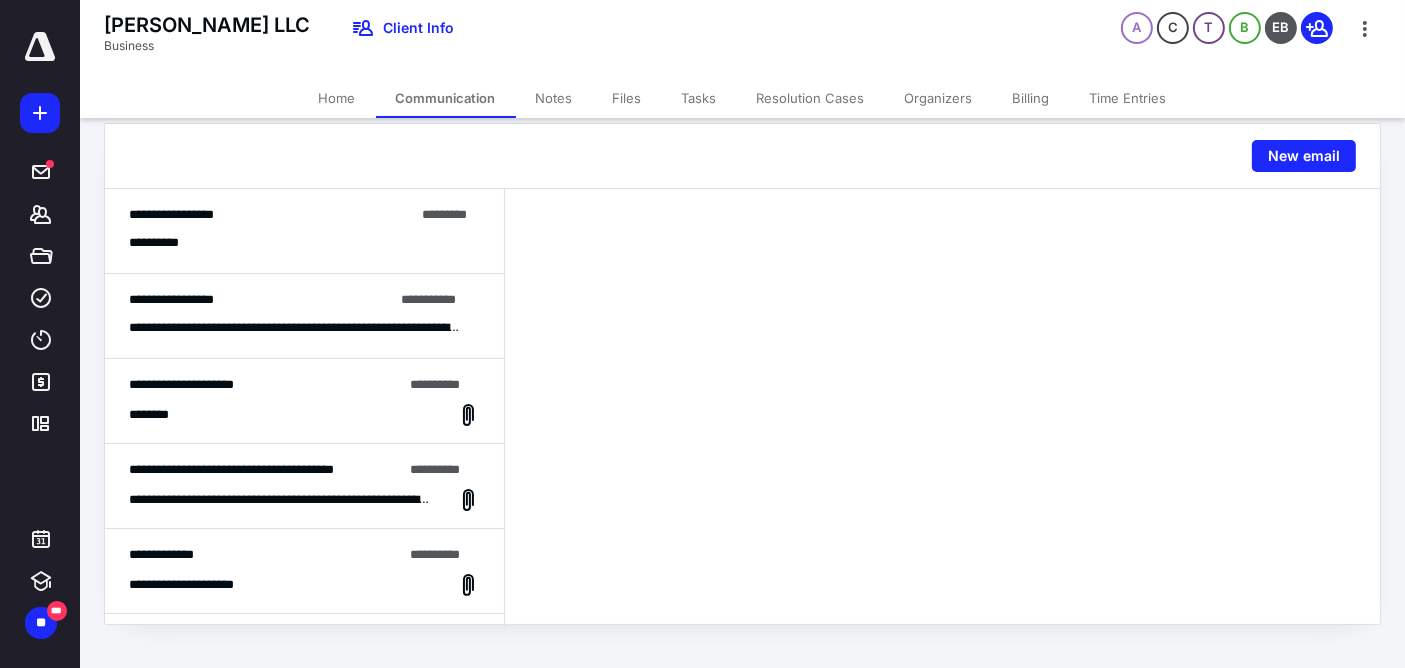 click on "*******" at bounding box center (41, 214) 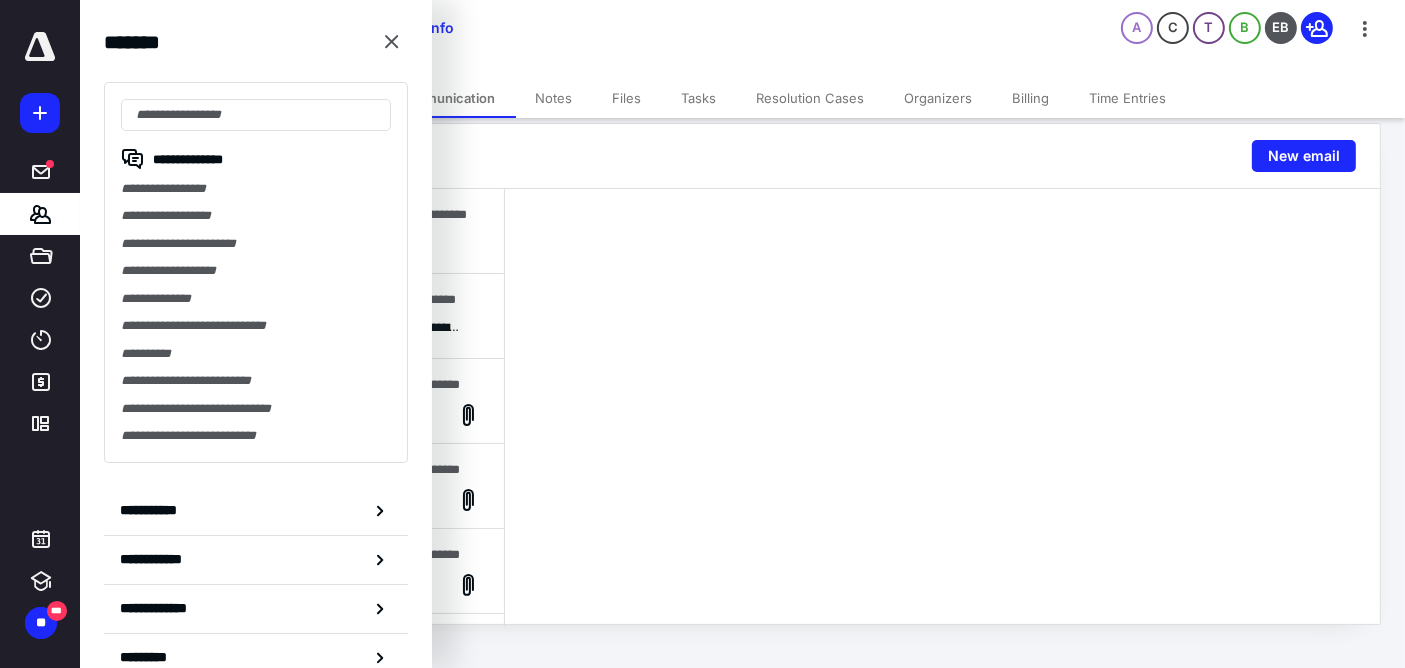 click at bounding box center [256, 115] 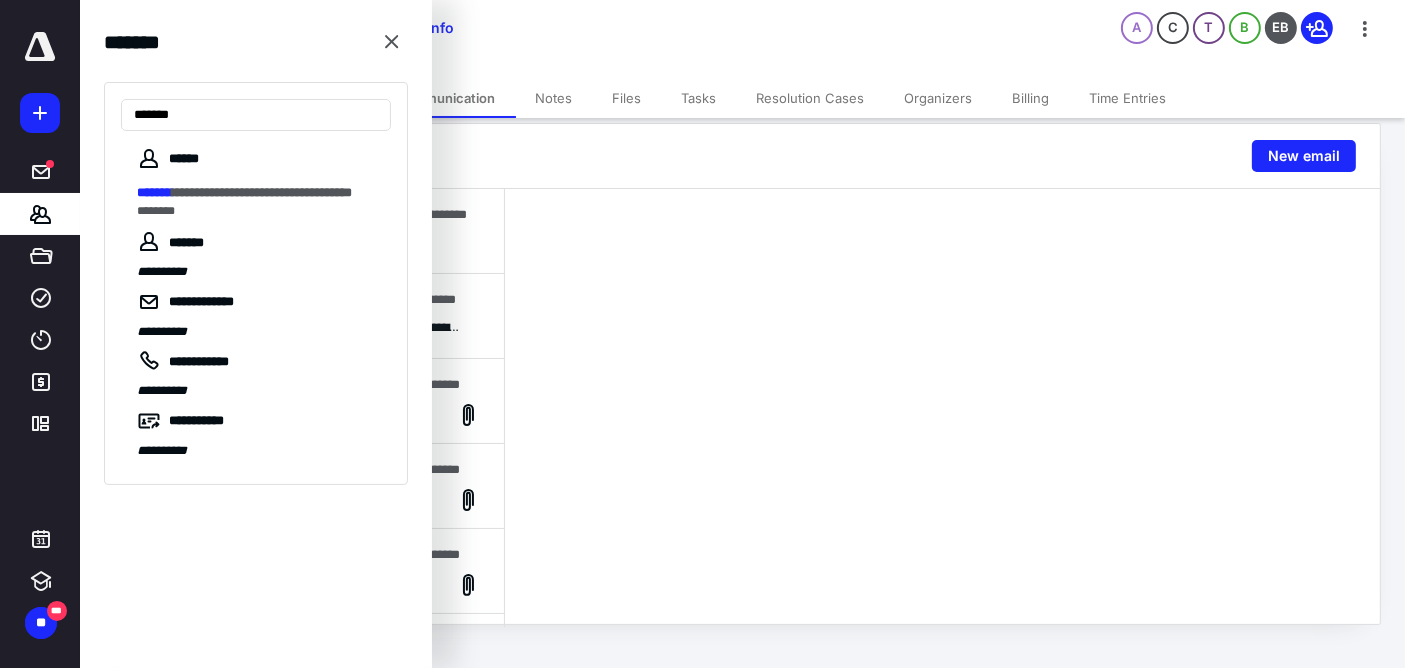 type on "*******" 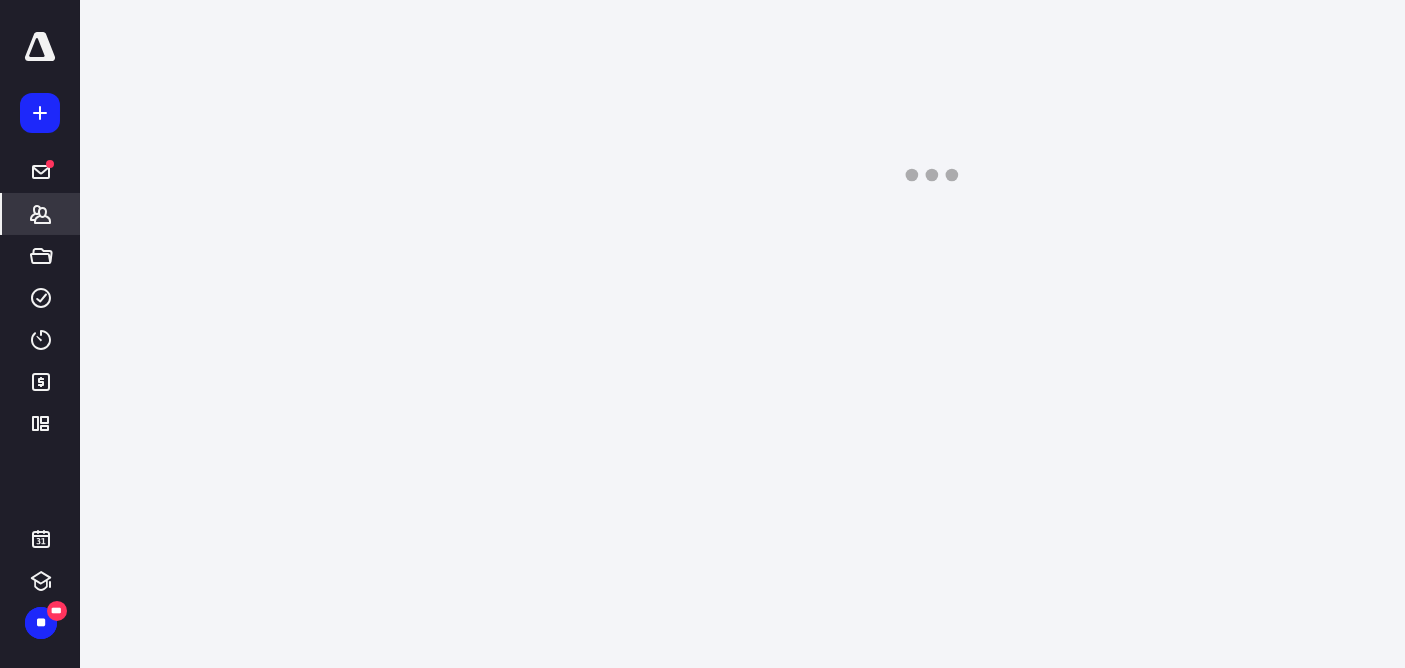 scroll, scrollTop: 0, scrollLeft: 0, axis: both 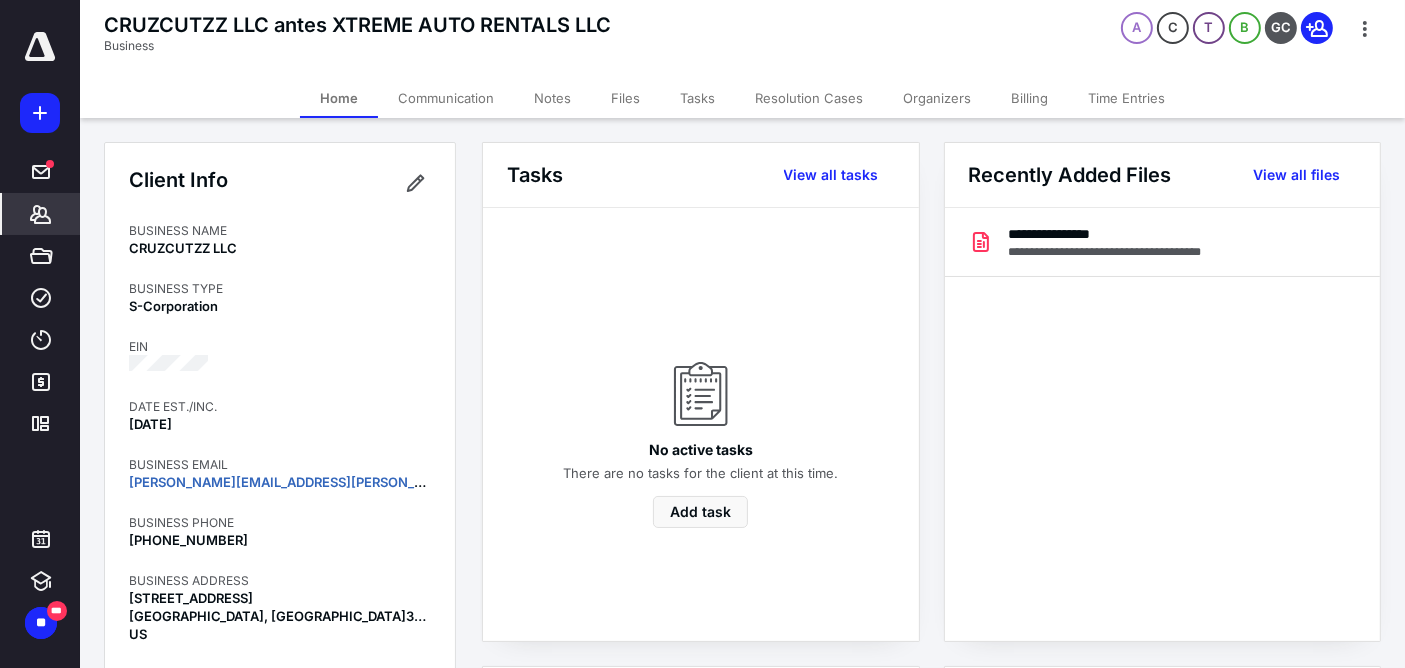 click on "Notes" at bounding box center [552, 98] 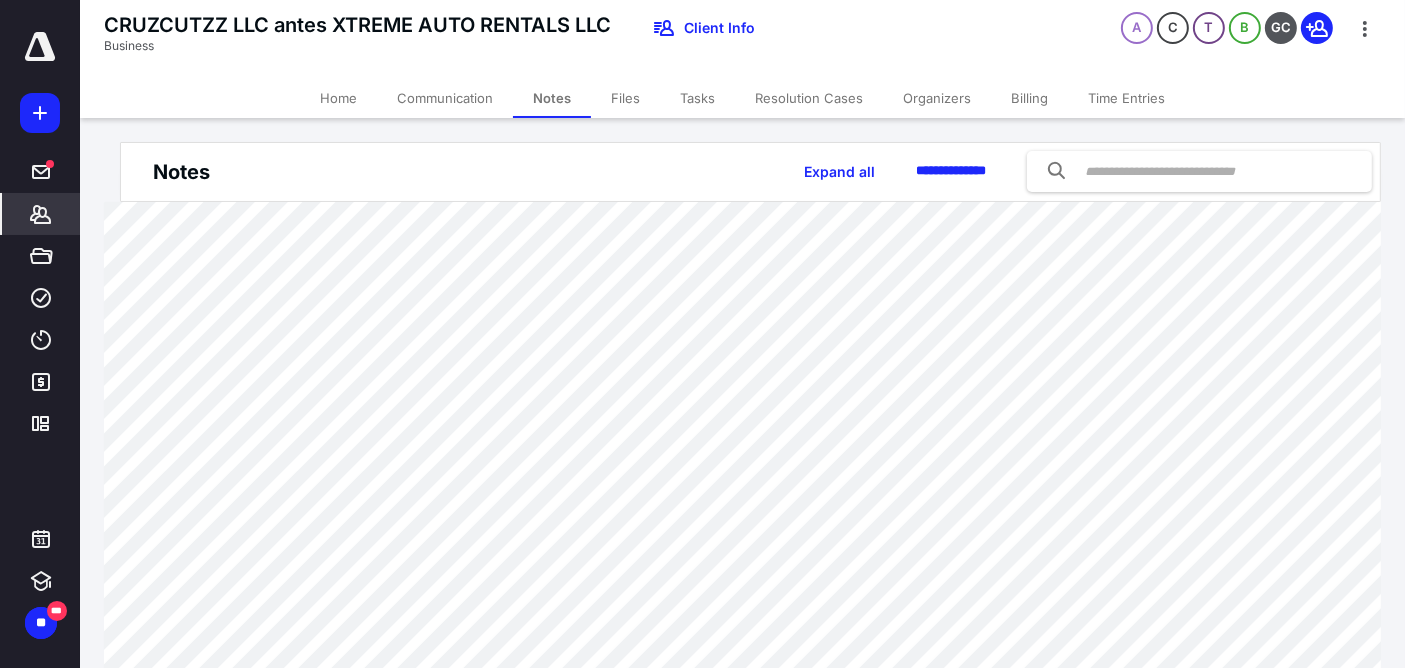 click on "Files" at bounding box center (625, 98) 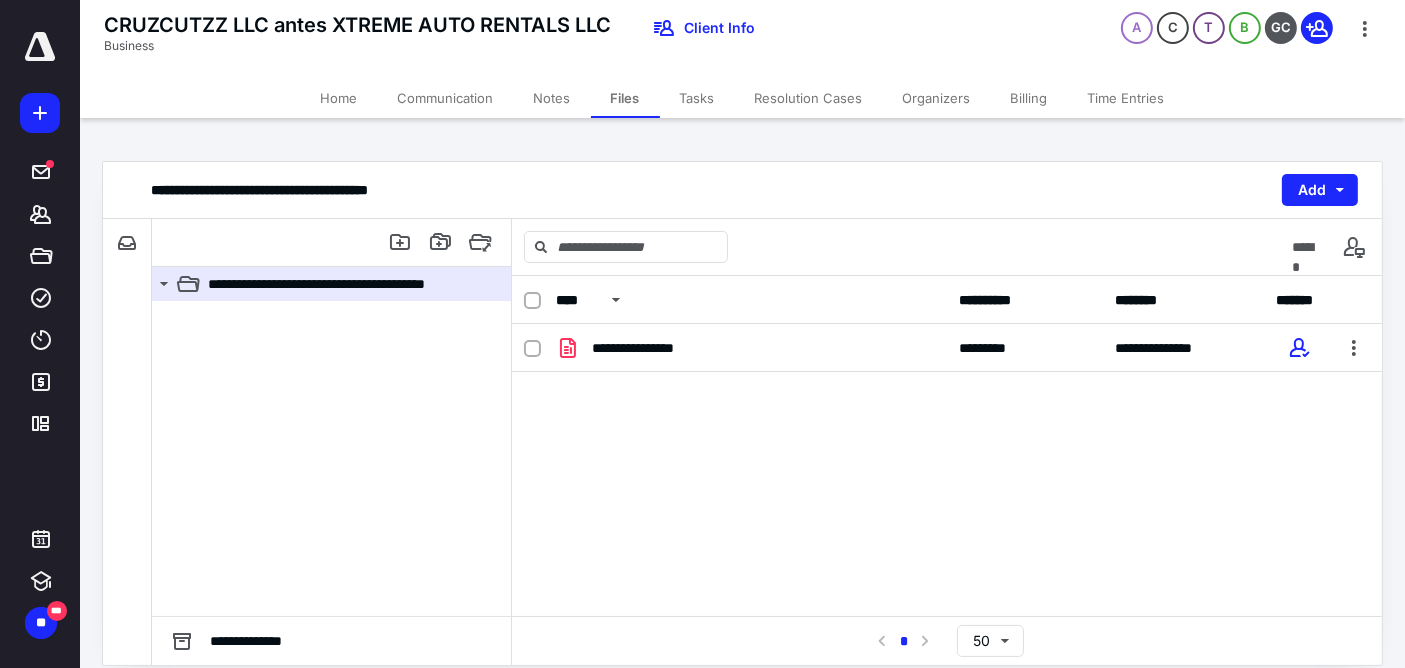 click on "Home" at bounding box center [339, 98] 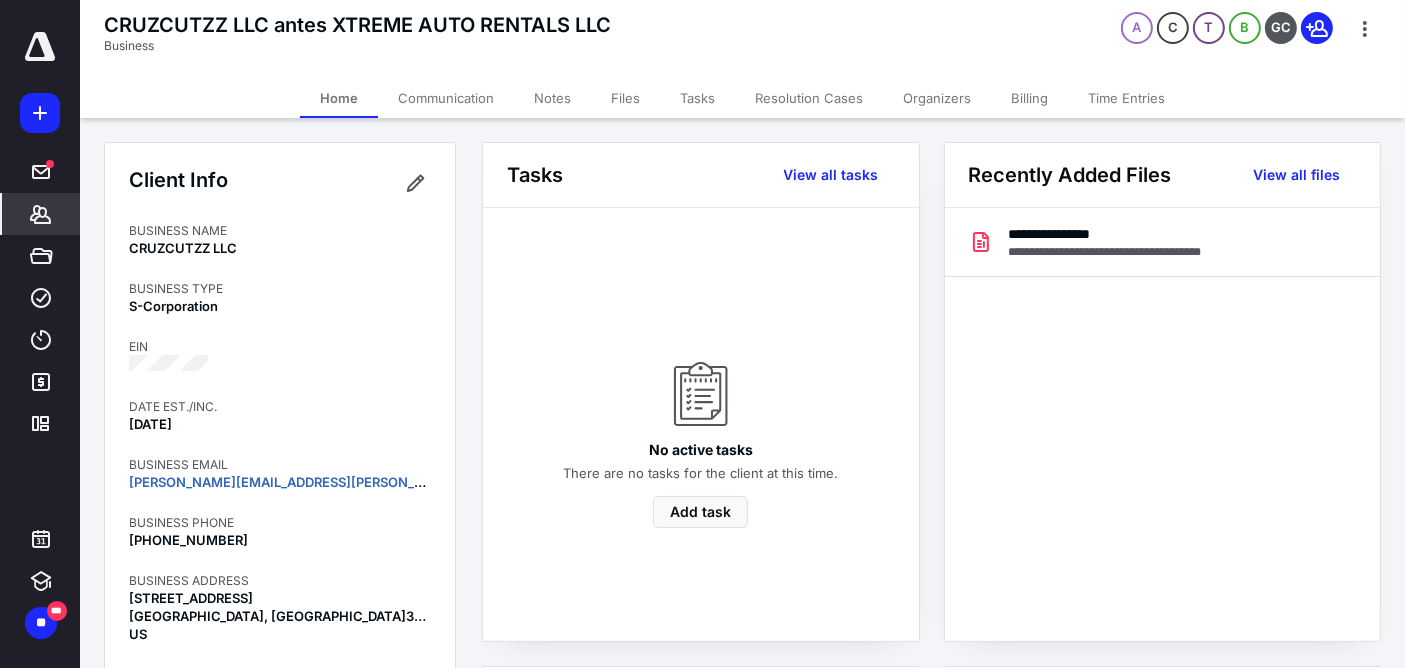 click on "Communication" at bounding box center (446, 98) 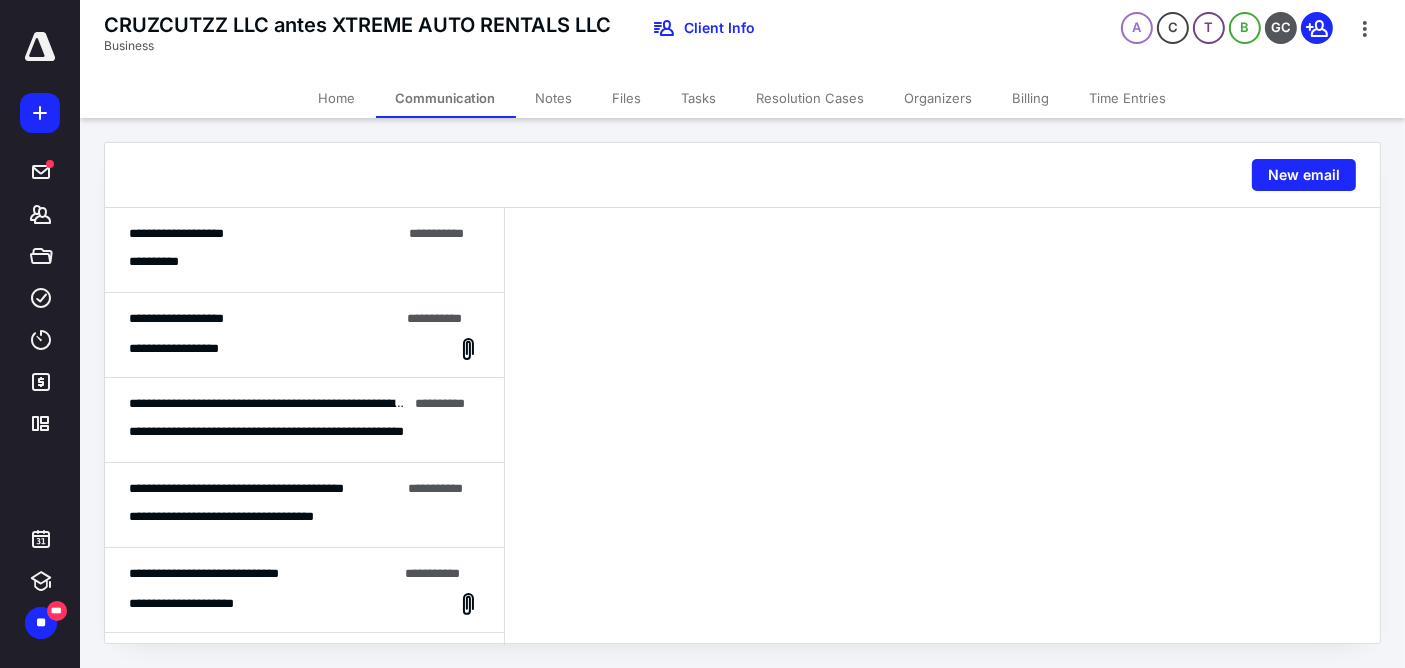 click on "**********" at bounding box center (304, 261) 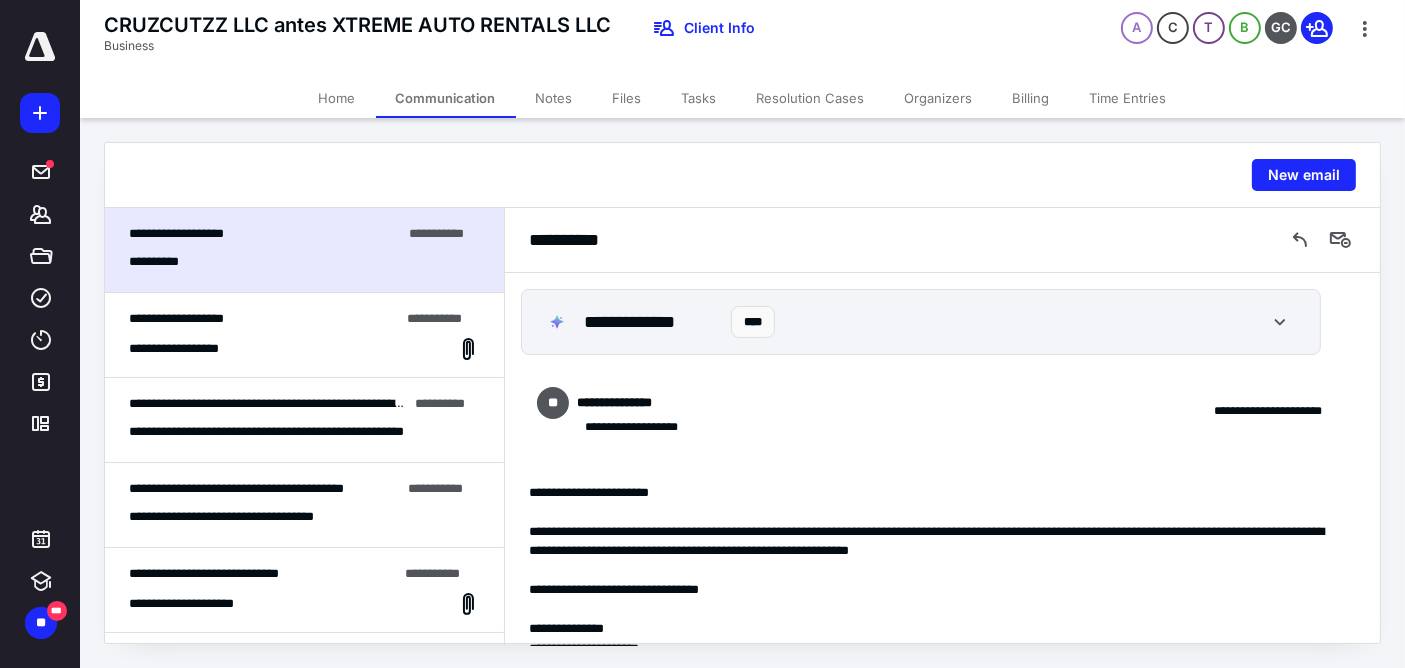 scroll, scrollTop: 44, scrollLeft: 0, axis: vertical 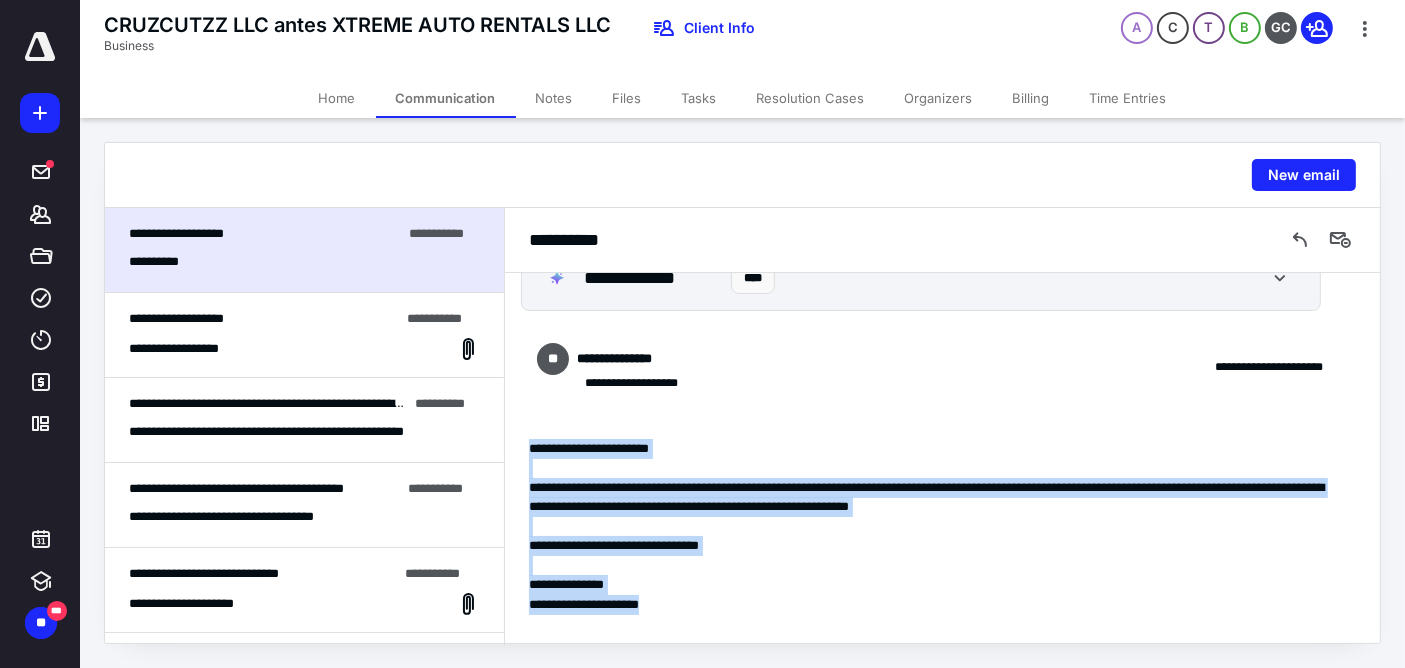 drag, startPoint x: 532, startPoint y: 445, endPoint x: 1053, endPoint y: 619, distance: 549.2877 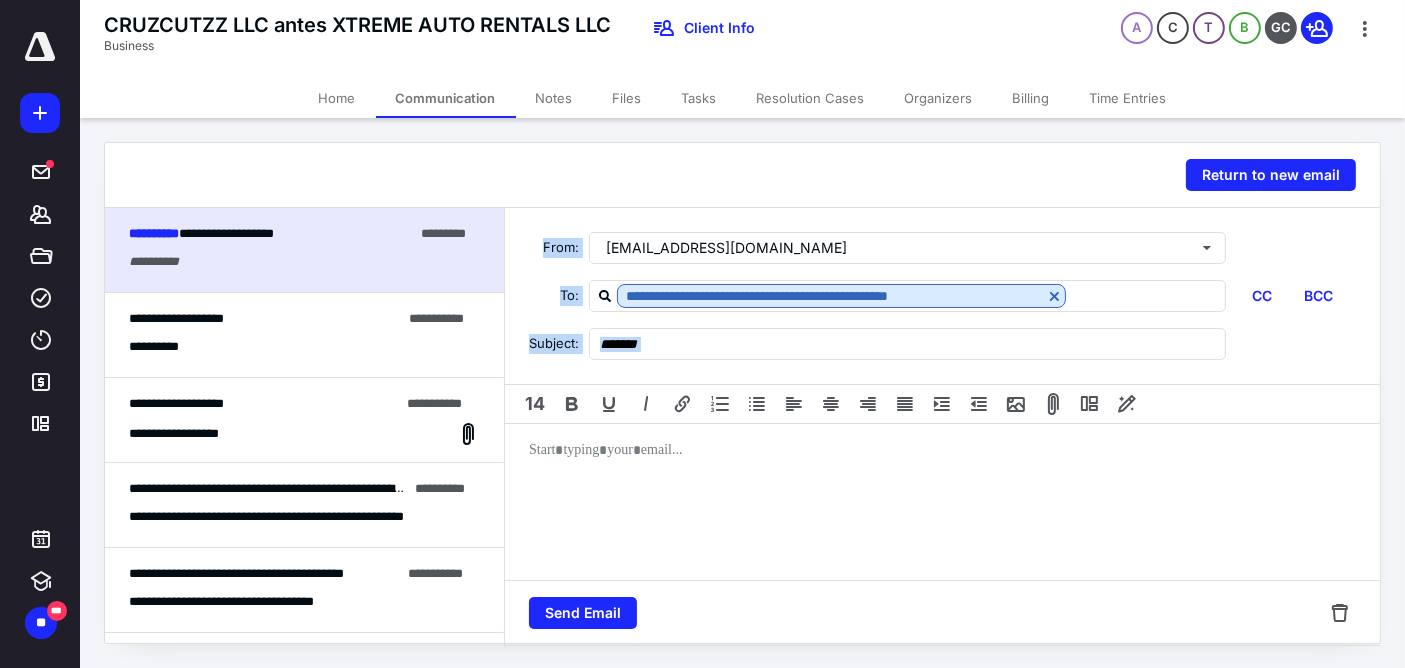click at bounding box center (942, 504) 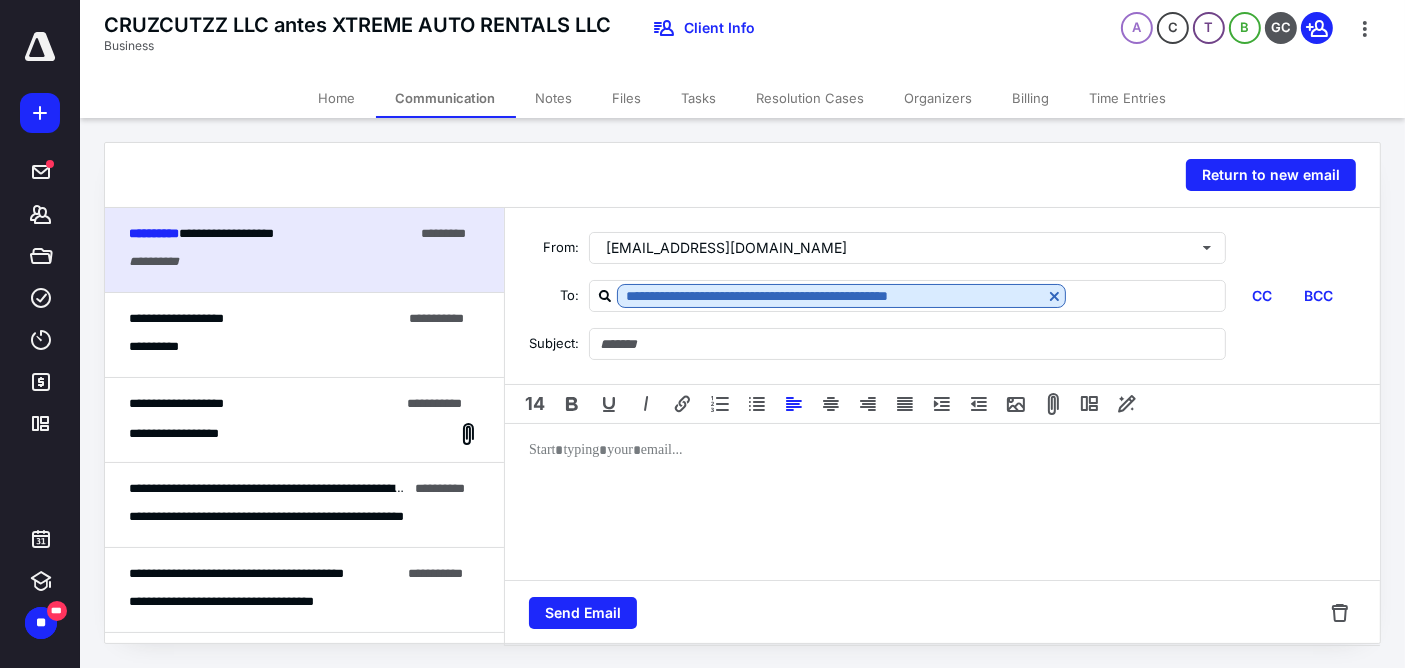 type 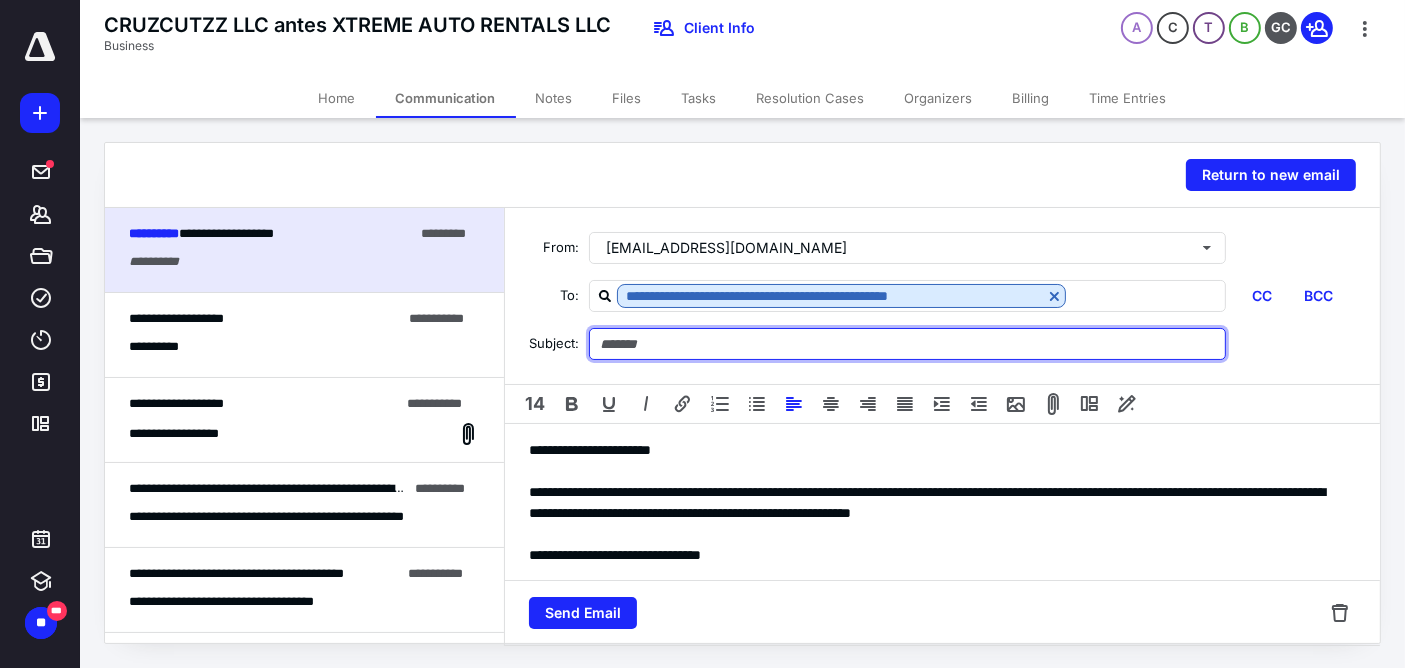 click at bounding box center [907, 344] 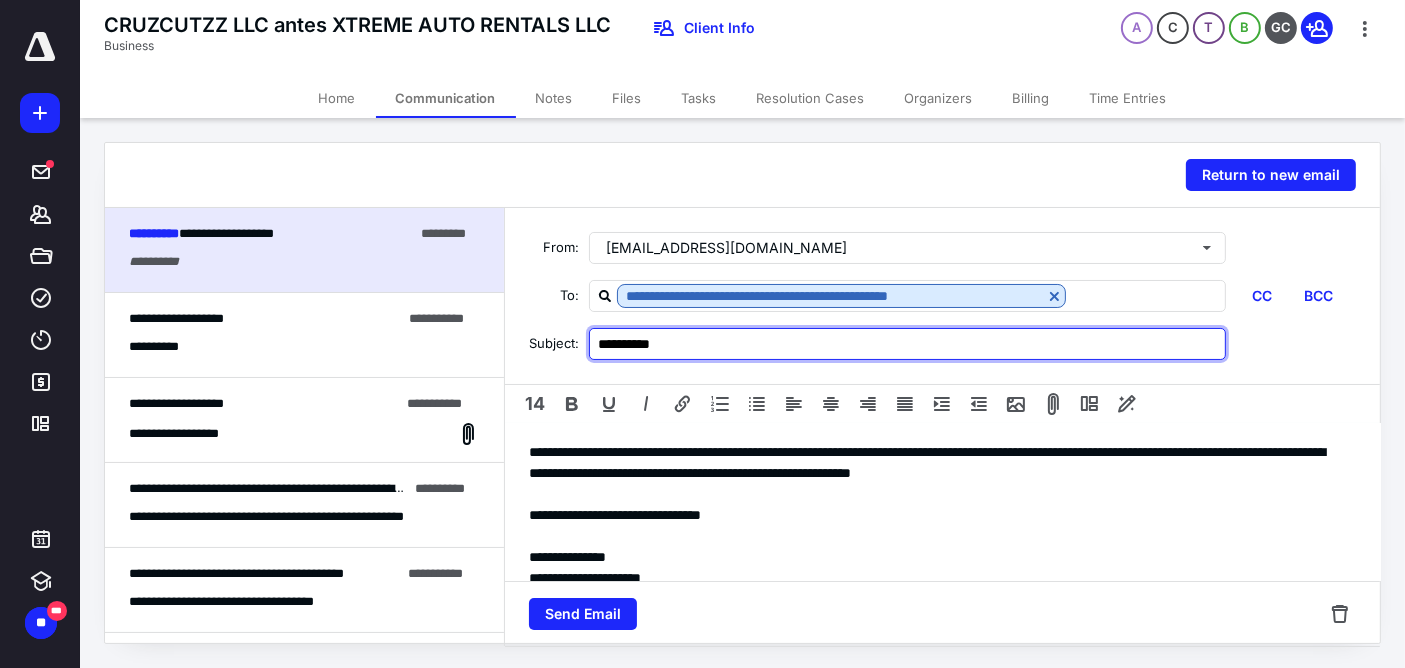 scroll, scrollTop: 63, scrollLeft: 0, axis: vertical 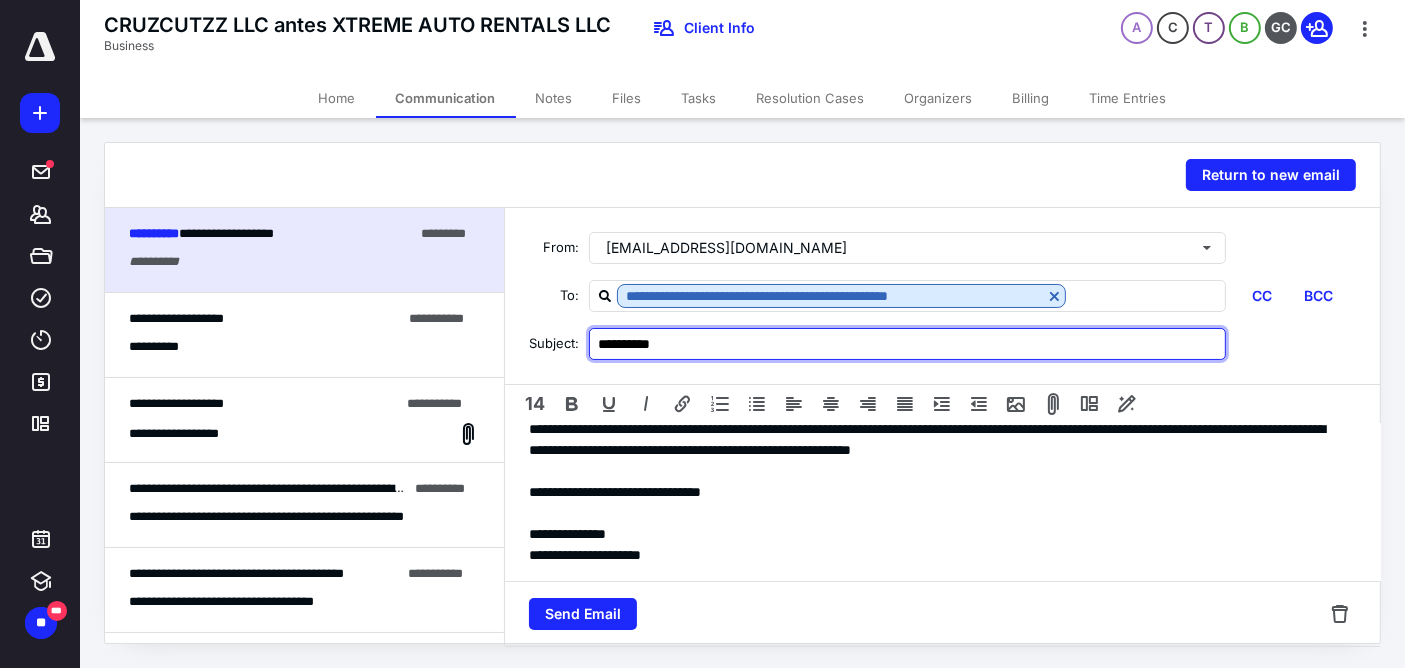 type on "**********" 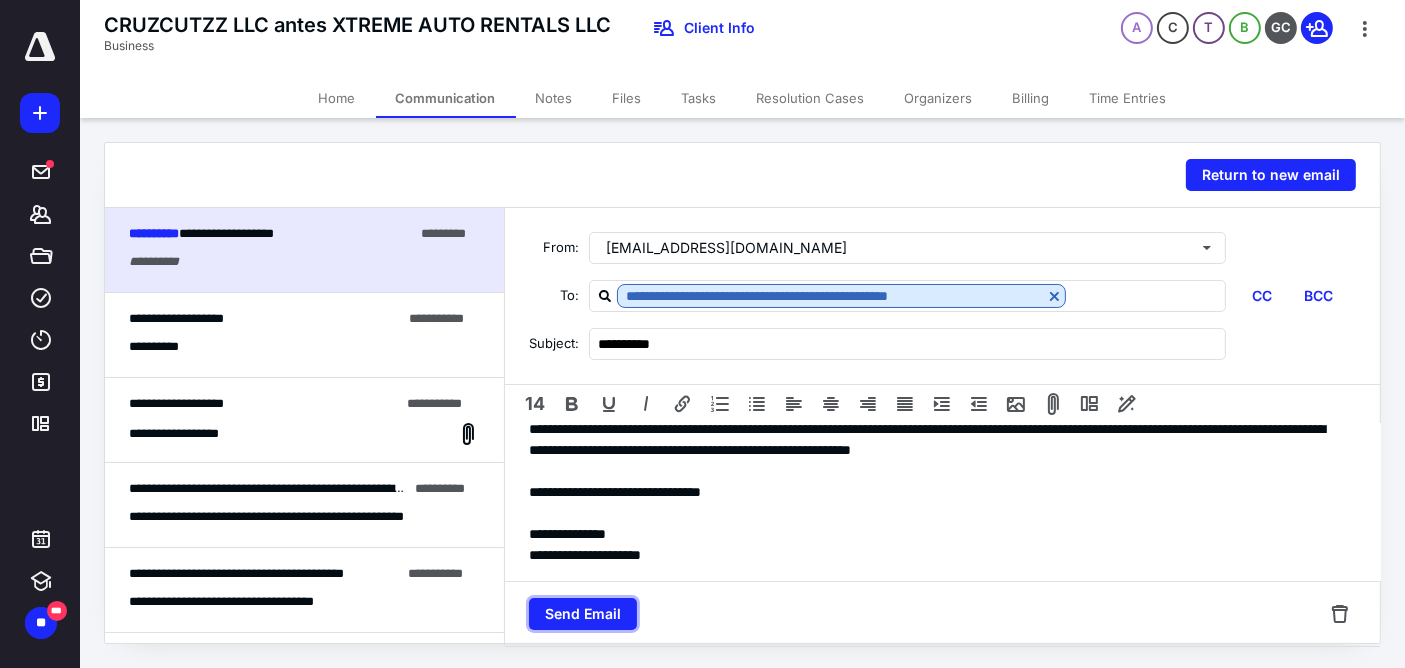 click on "Send Email" at bounding box center (583, 614) 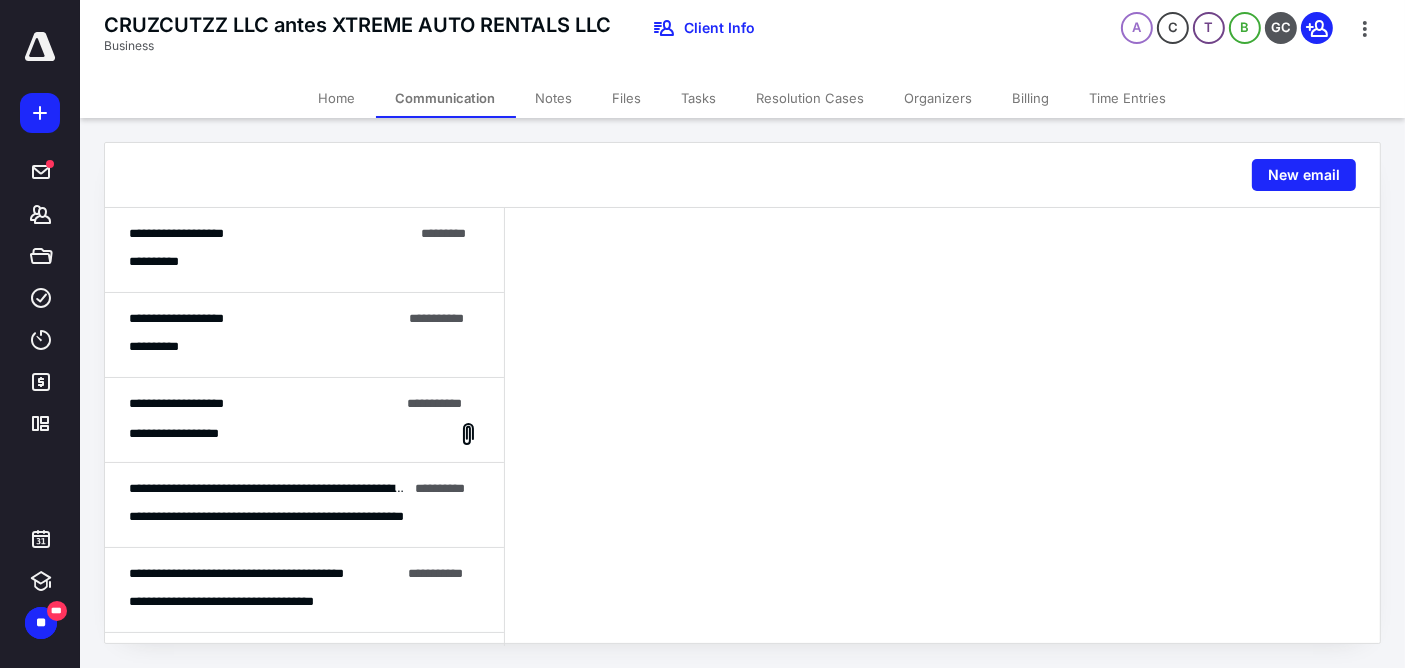 click on "Notes" at bounding box center (554, 98) 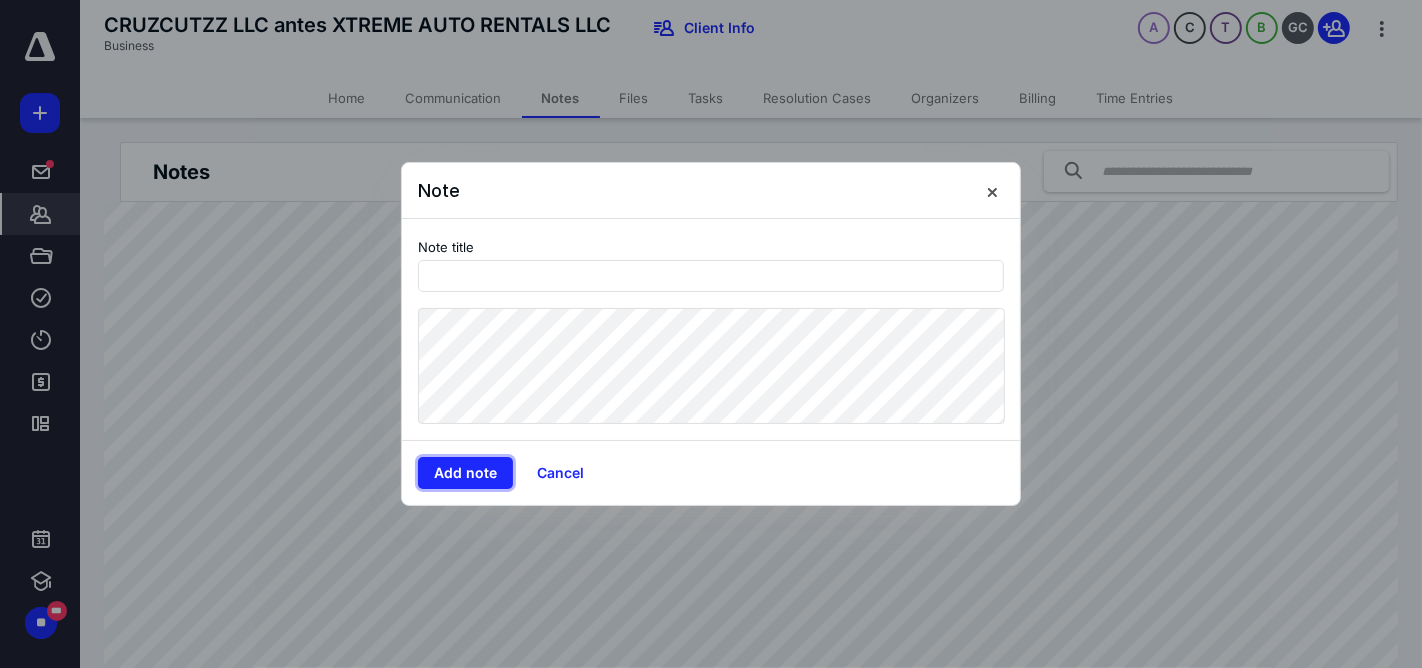 click on "Add note" at bounding box center [465, 473] 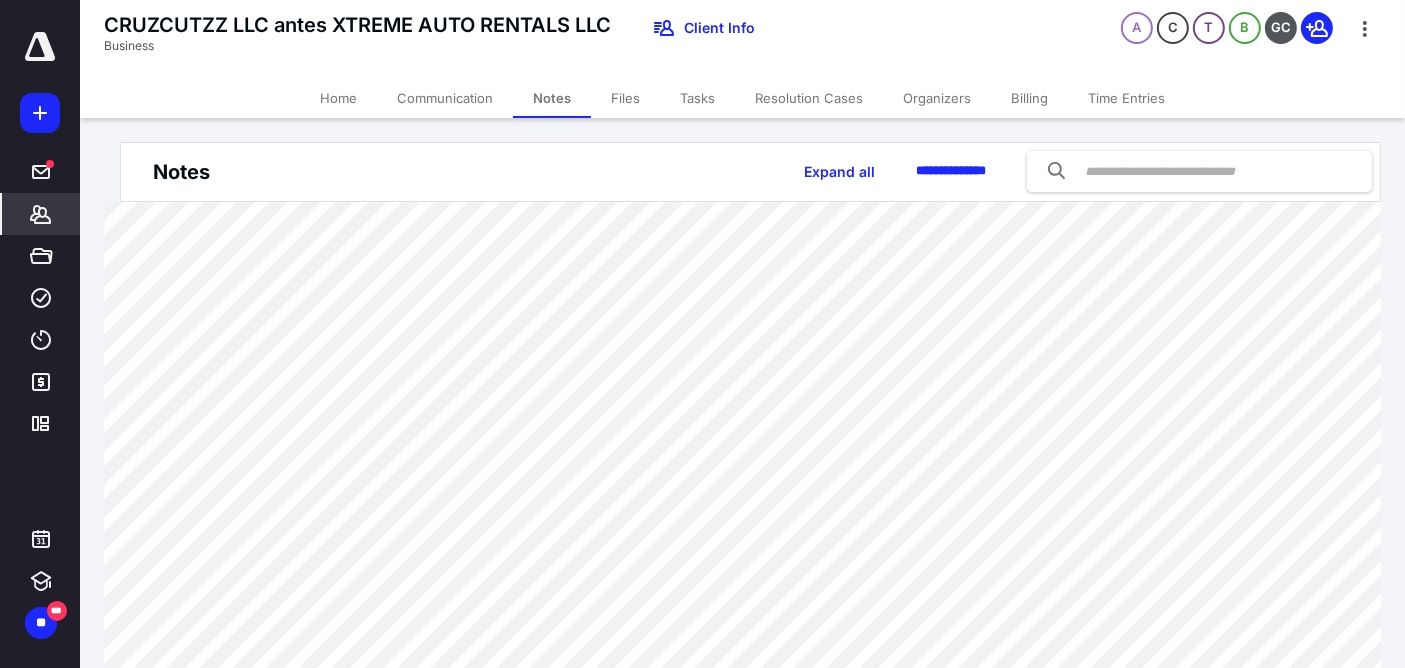 click 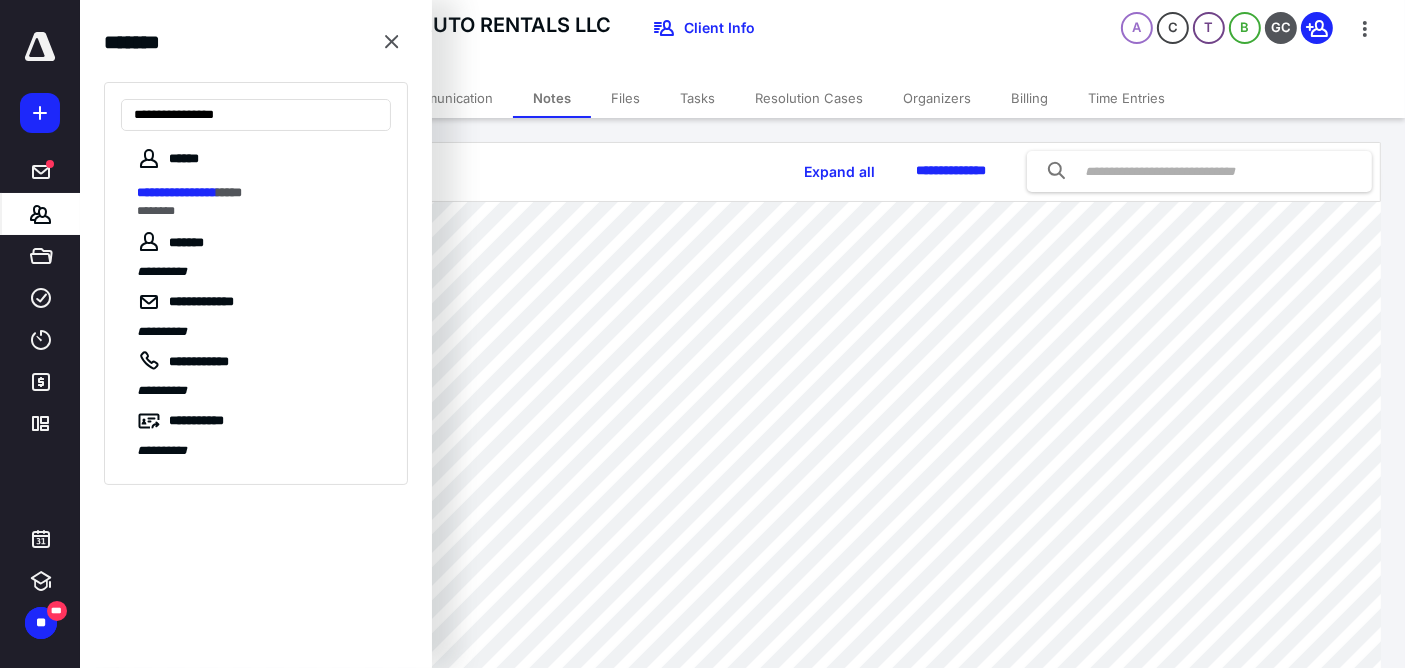 type on "**********" 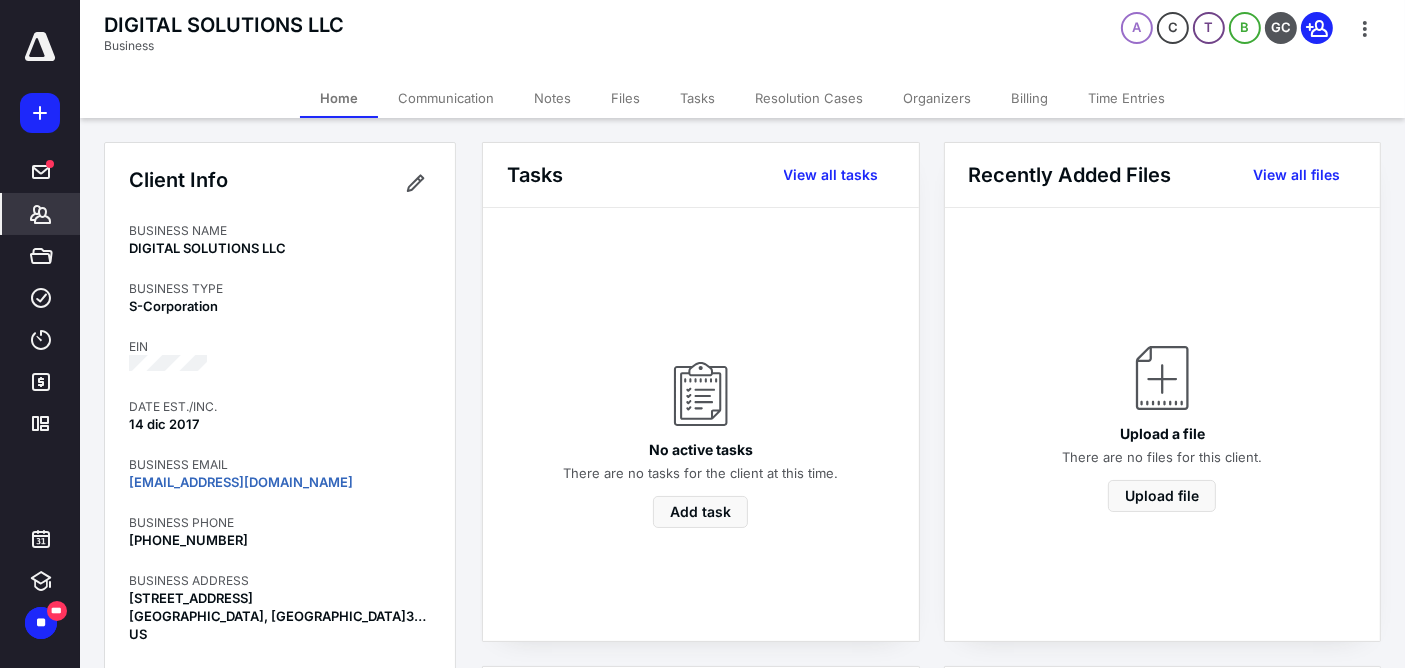 click on "Notes" at bounding box center (552, 98) 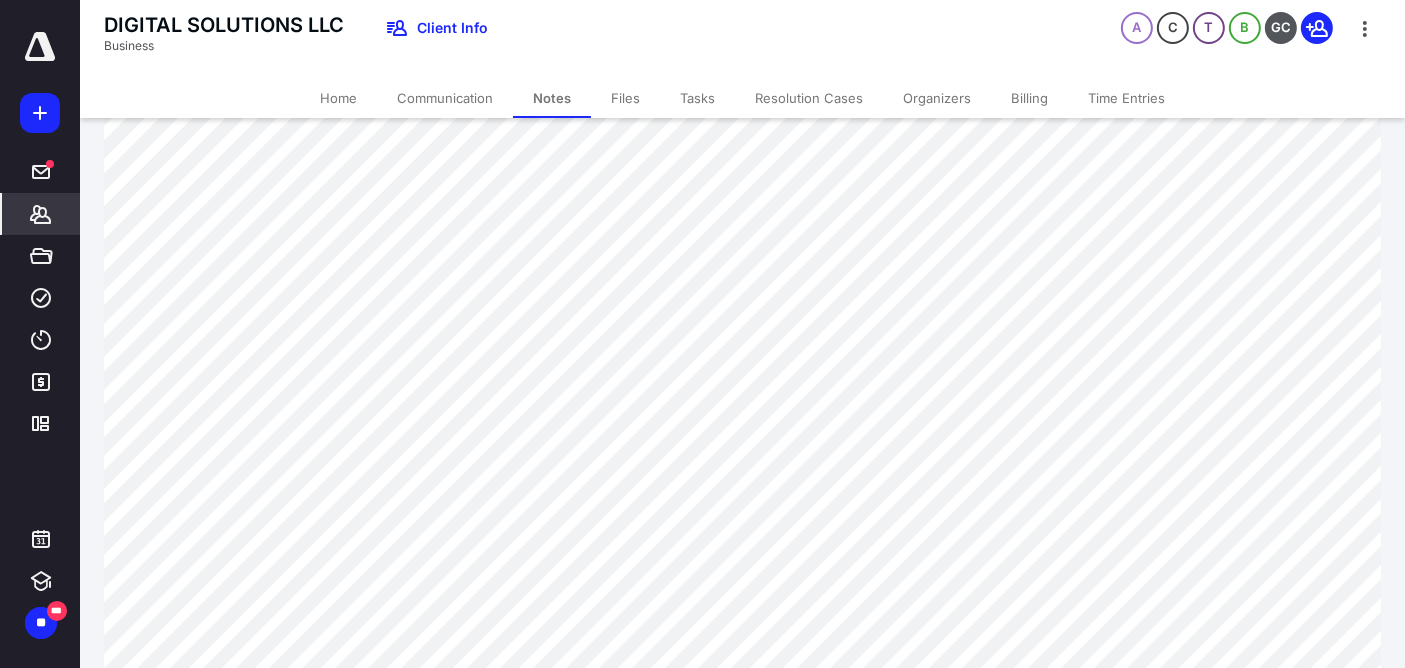 scroll, scrollTop: 0, scrollLeft: 0, axis: both 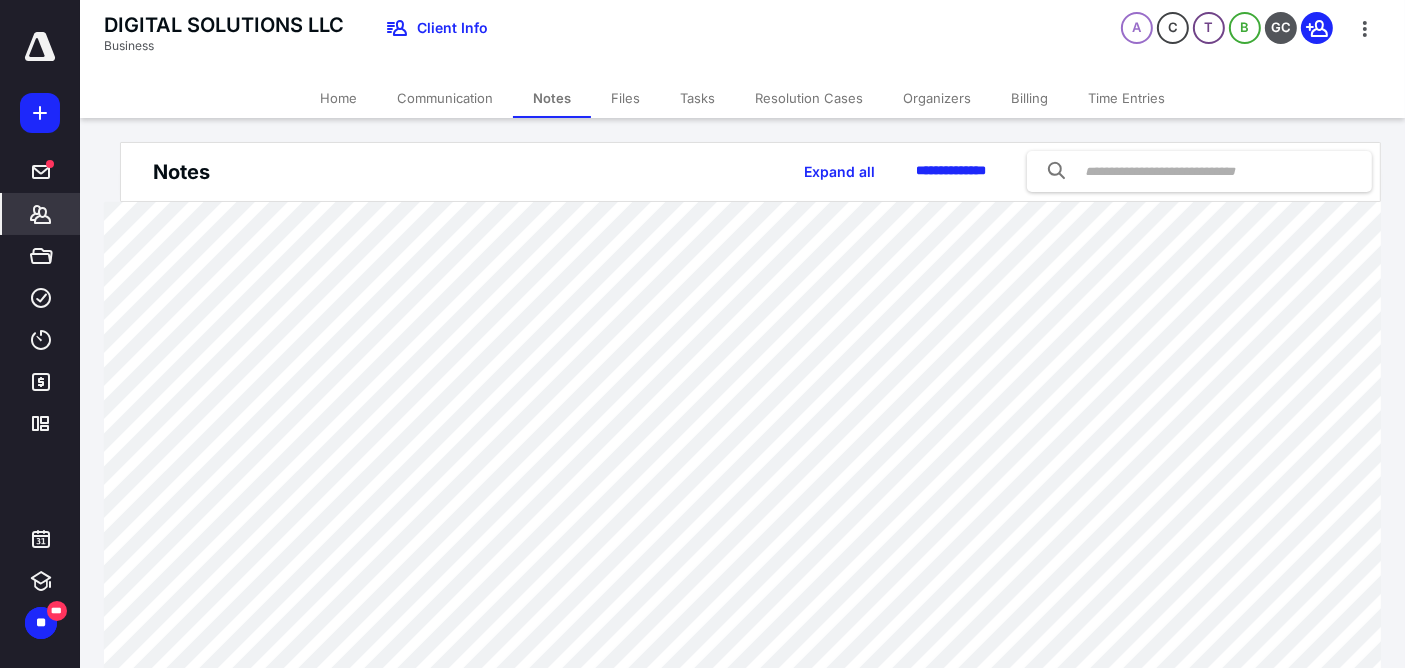 click on "Home" at bounding box center (338, 98) 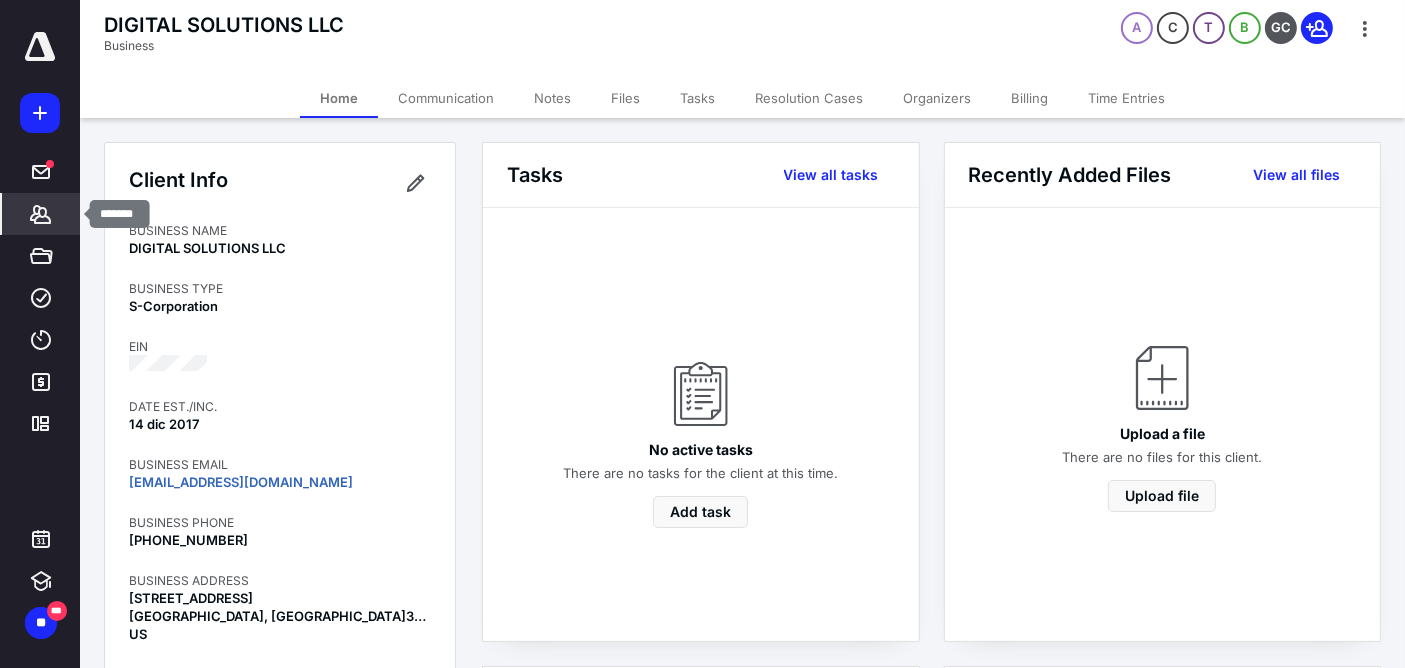 click 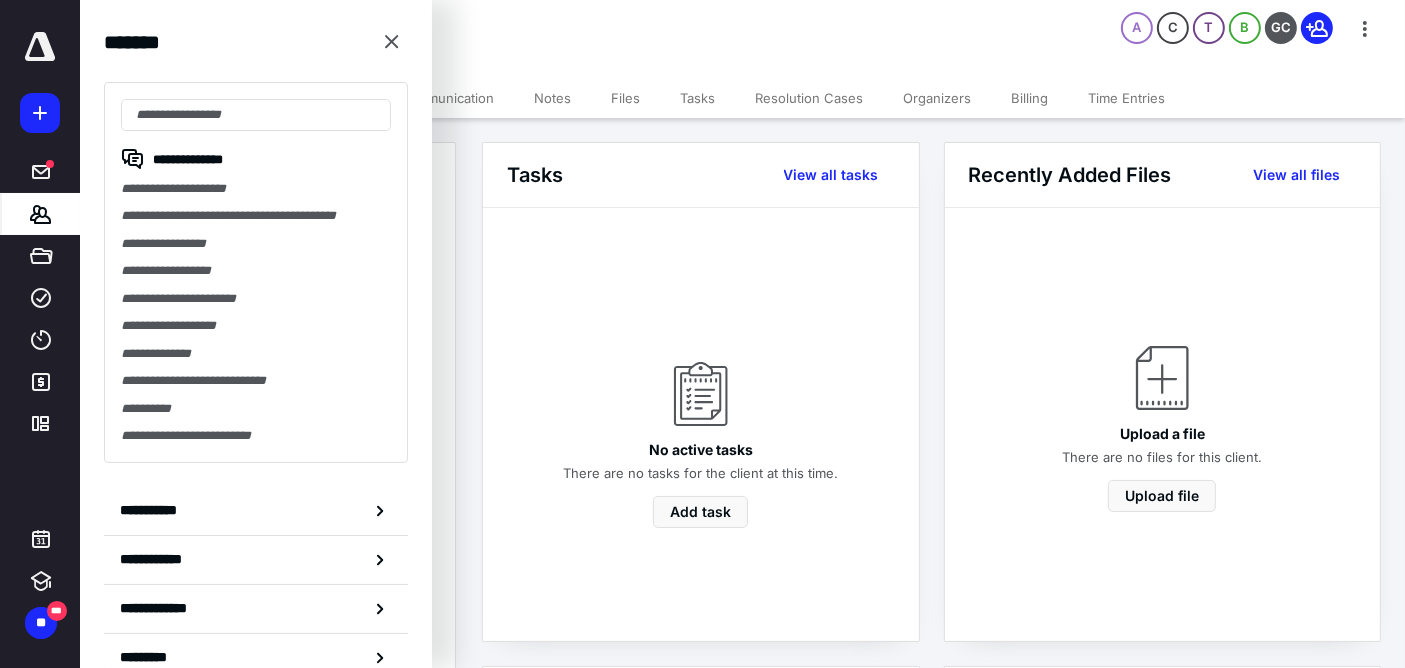 click at bounding box center [256, 115] 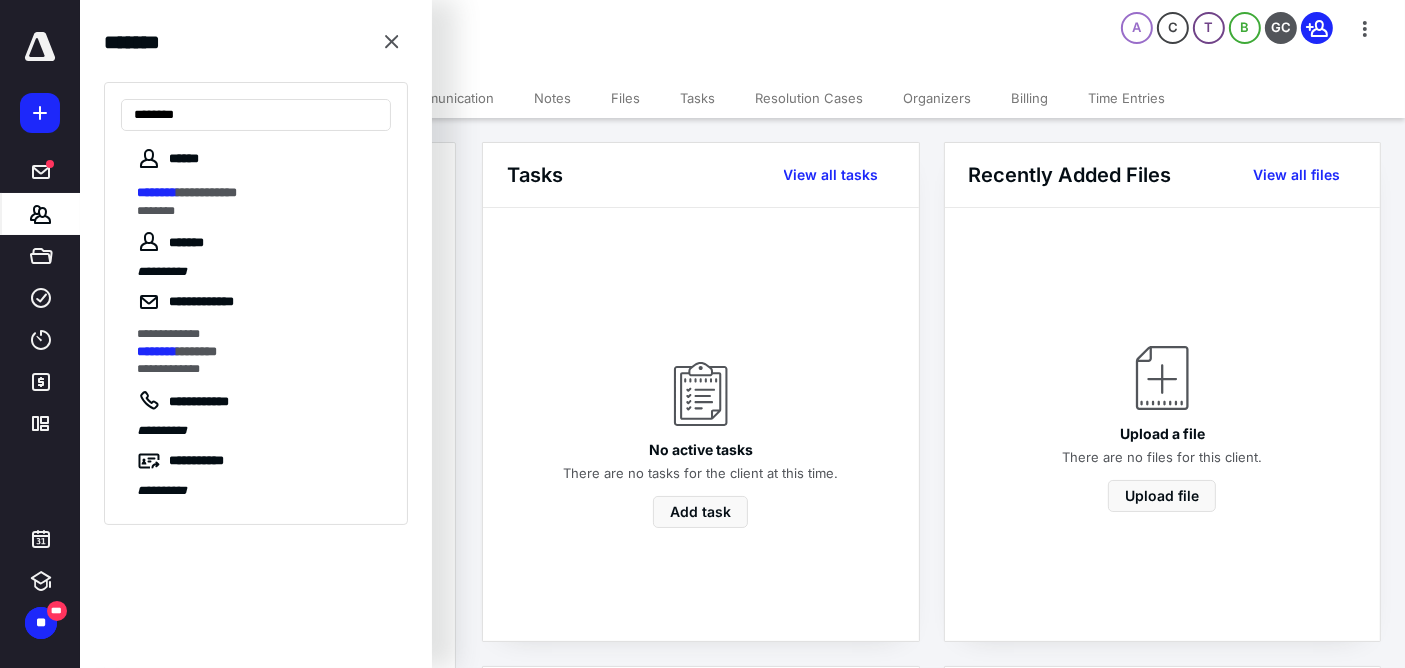 type on "********" 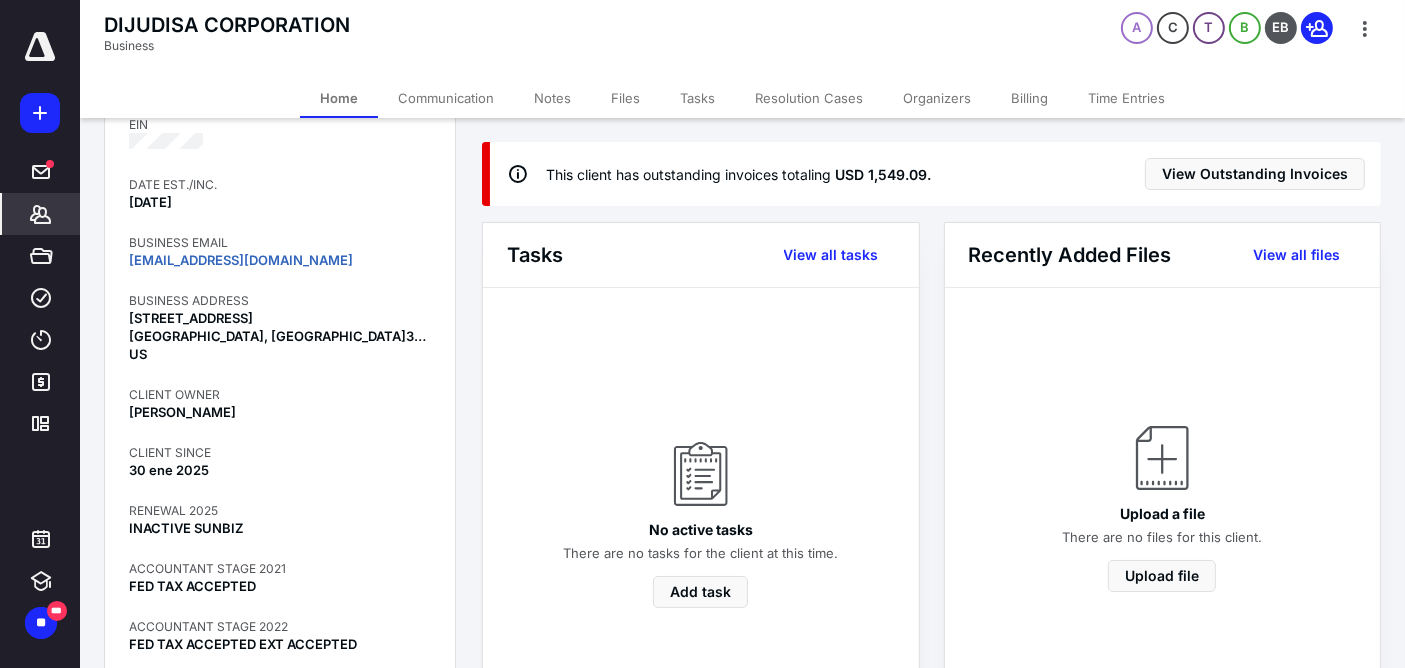 scroll, scrollTop: 666, scrollLeft: 0, axis: vertical 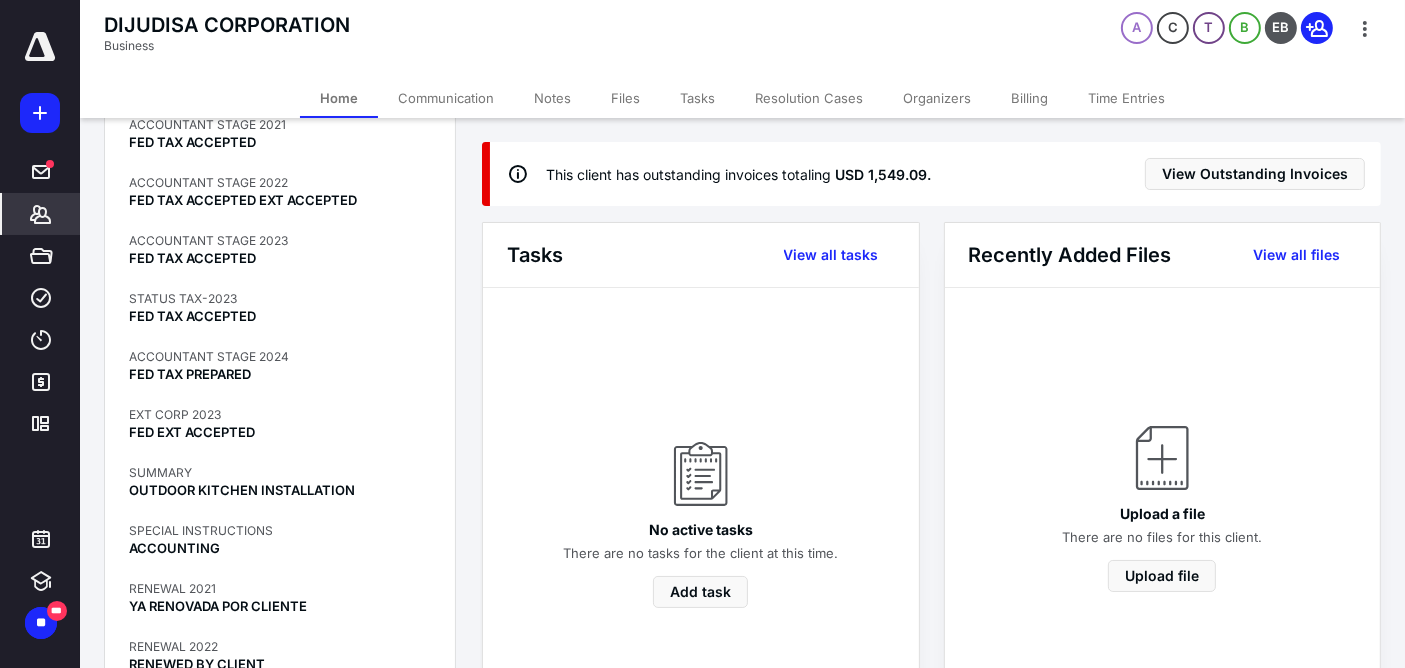 click on "Notes" at bounding box center [552, 98] 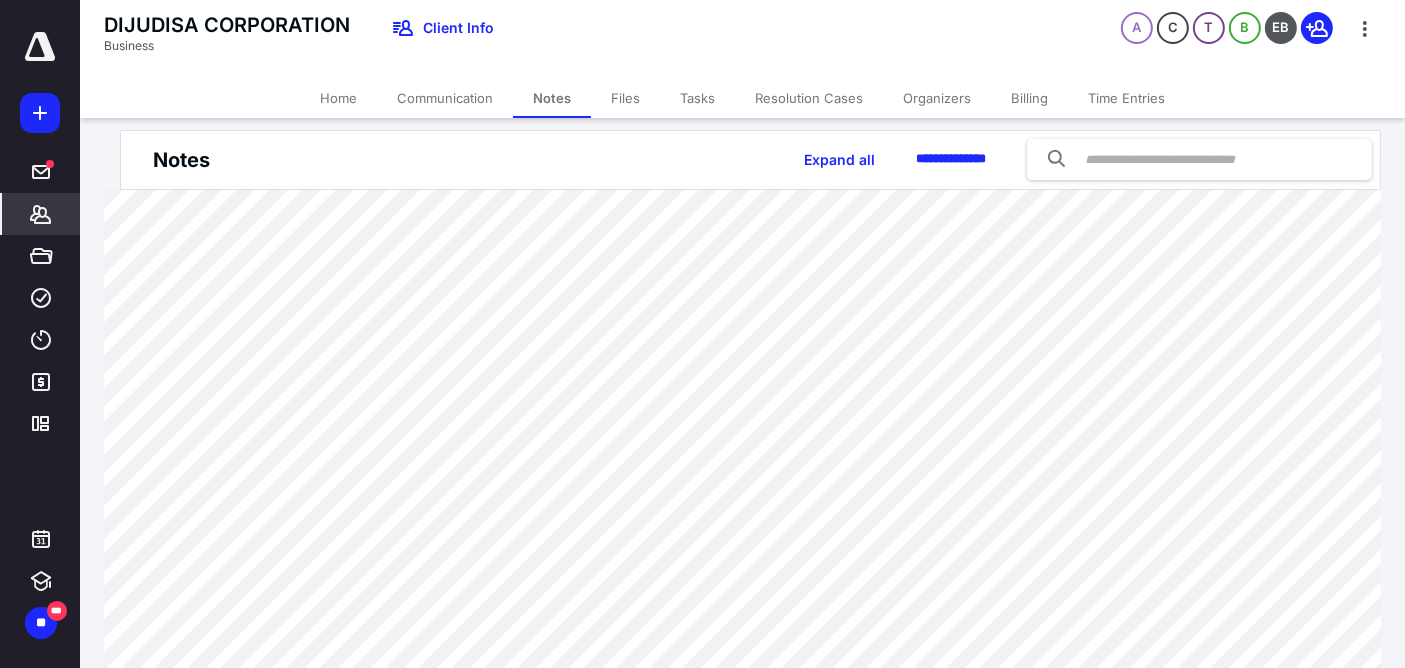 scroll, scrollTop: 0, scrollLeft: 0, axis: both 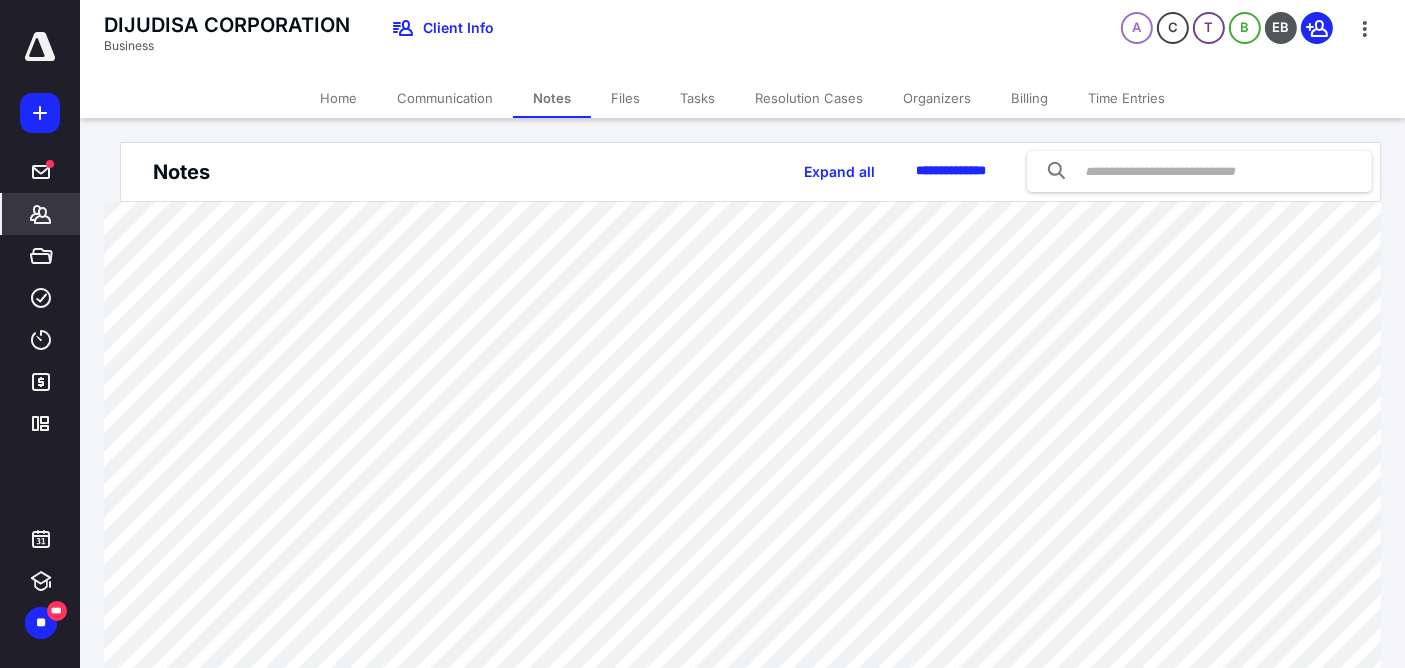 click on "Home" at bounding box center [338, 98] 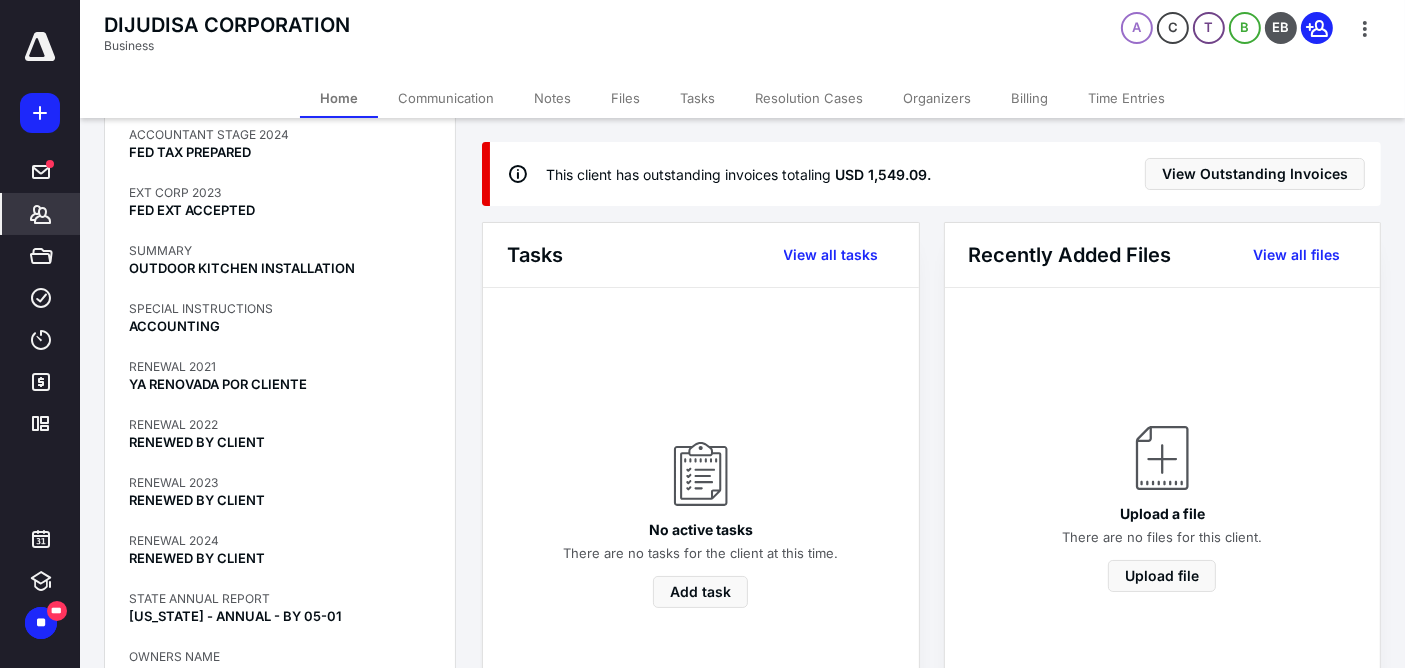 scroll, scrollTop: 1768, scrollLeft: 0, axis: vertical 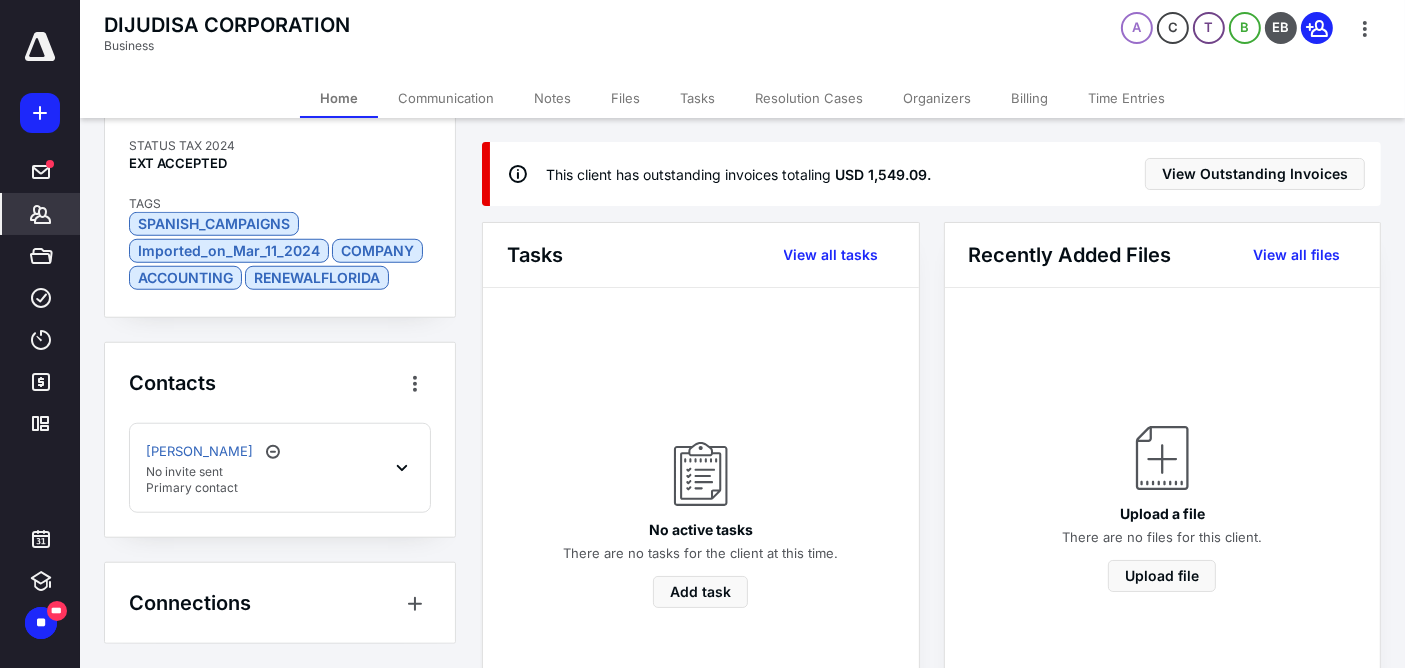 click 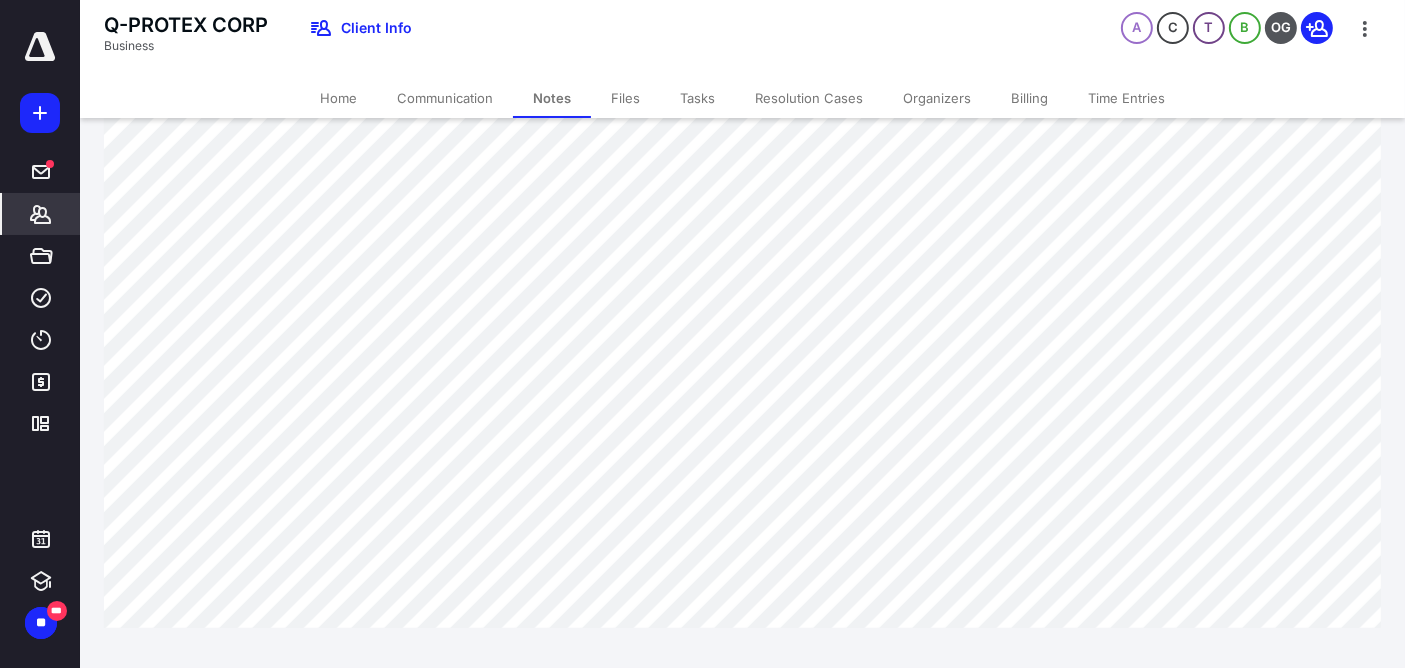 scroll, scrollTop: 0, scrollLeft: 0, axis: both 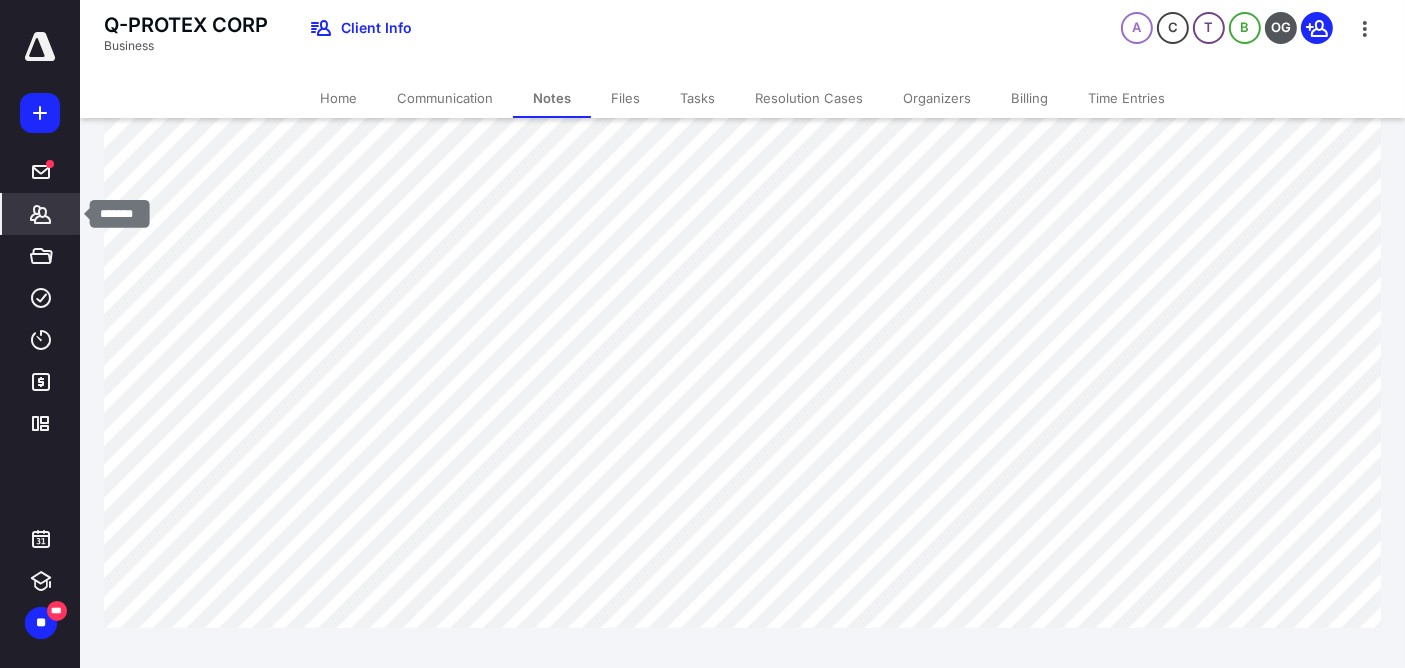 click 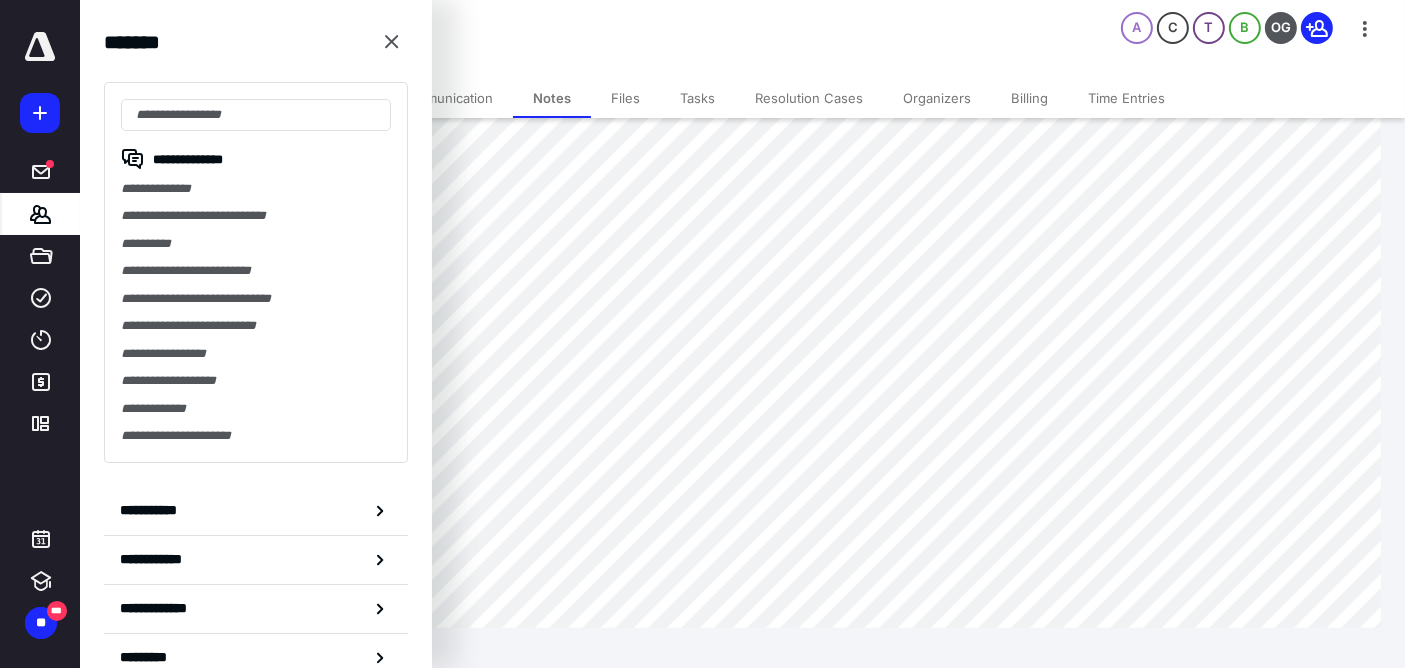 click at bounding box center (256, 115) 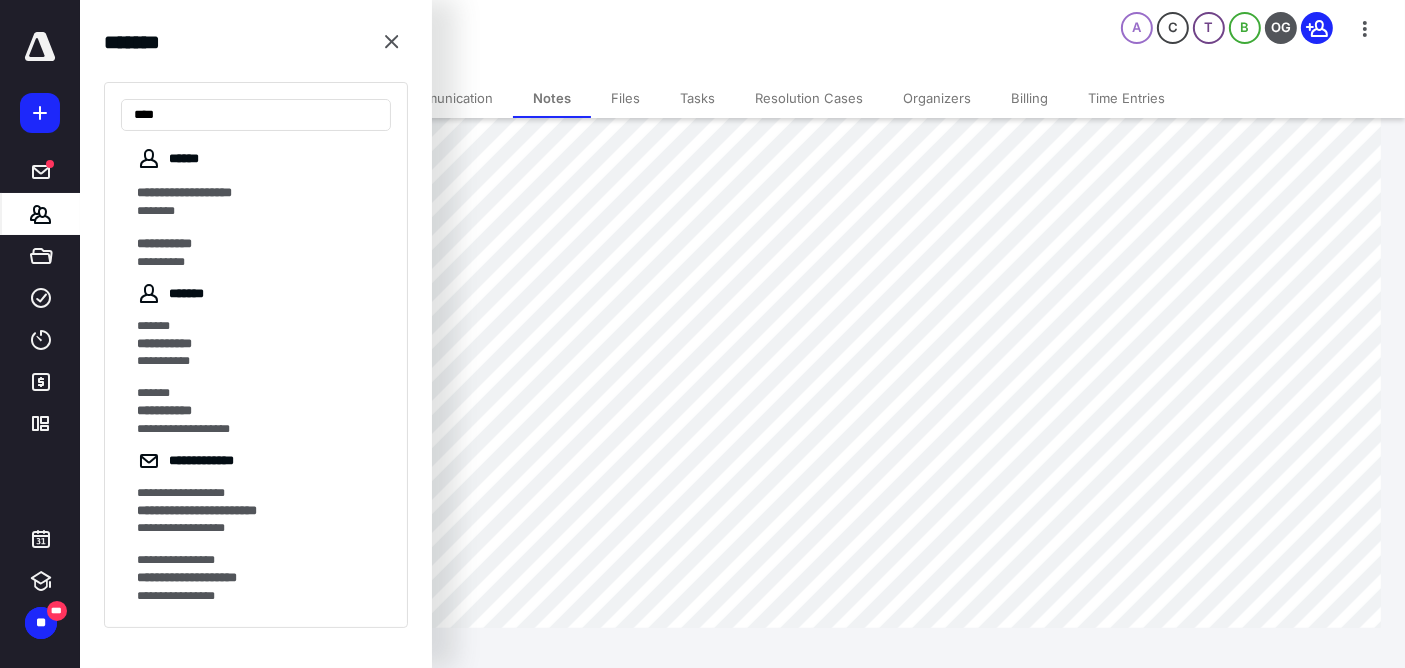 type on "***" 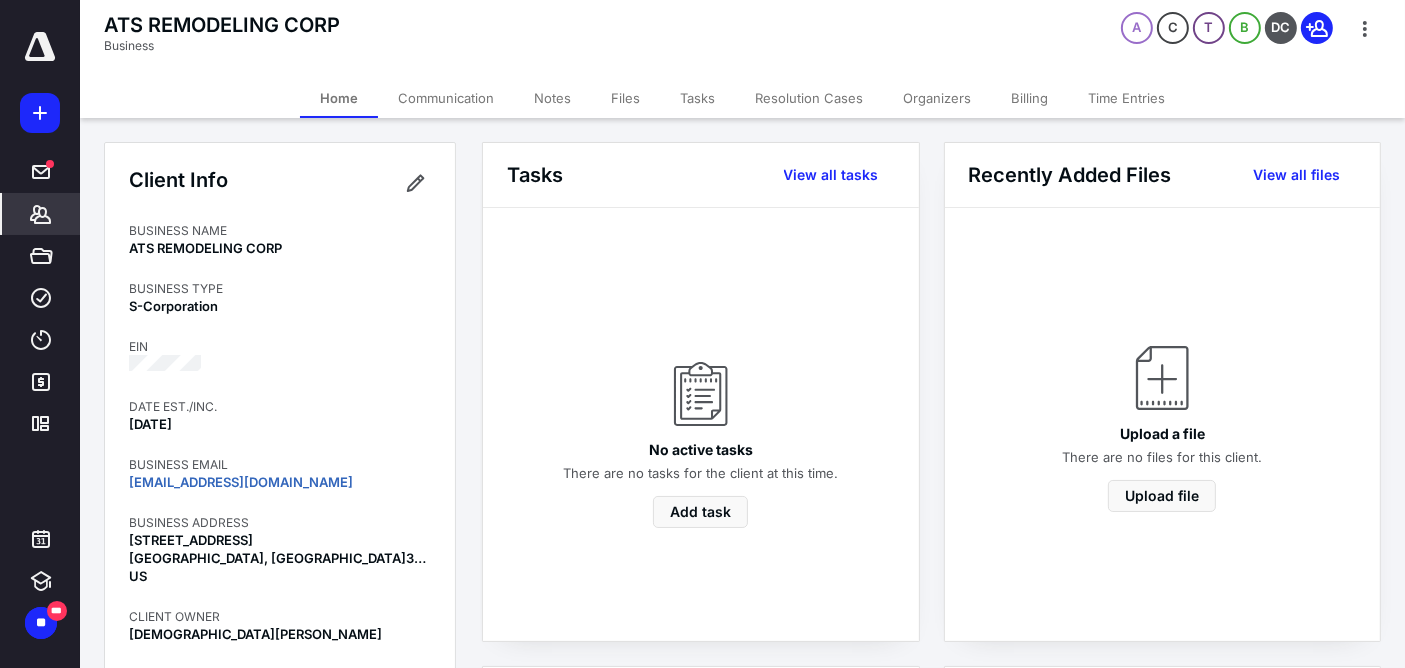 scroll, scrollTop: 1111, scrollLeft: 0, axis: vertical 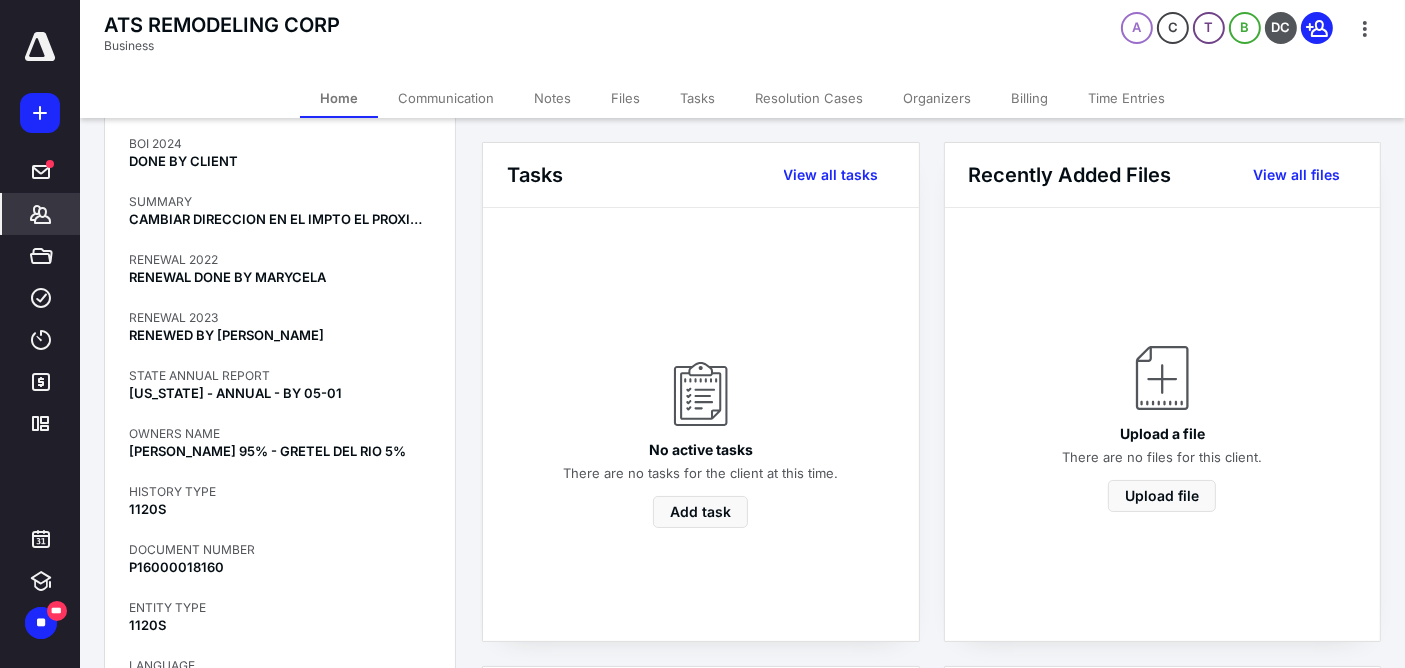 click on "Notes" at bounding box center [552, 98] 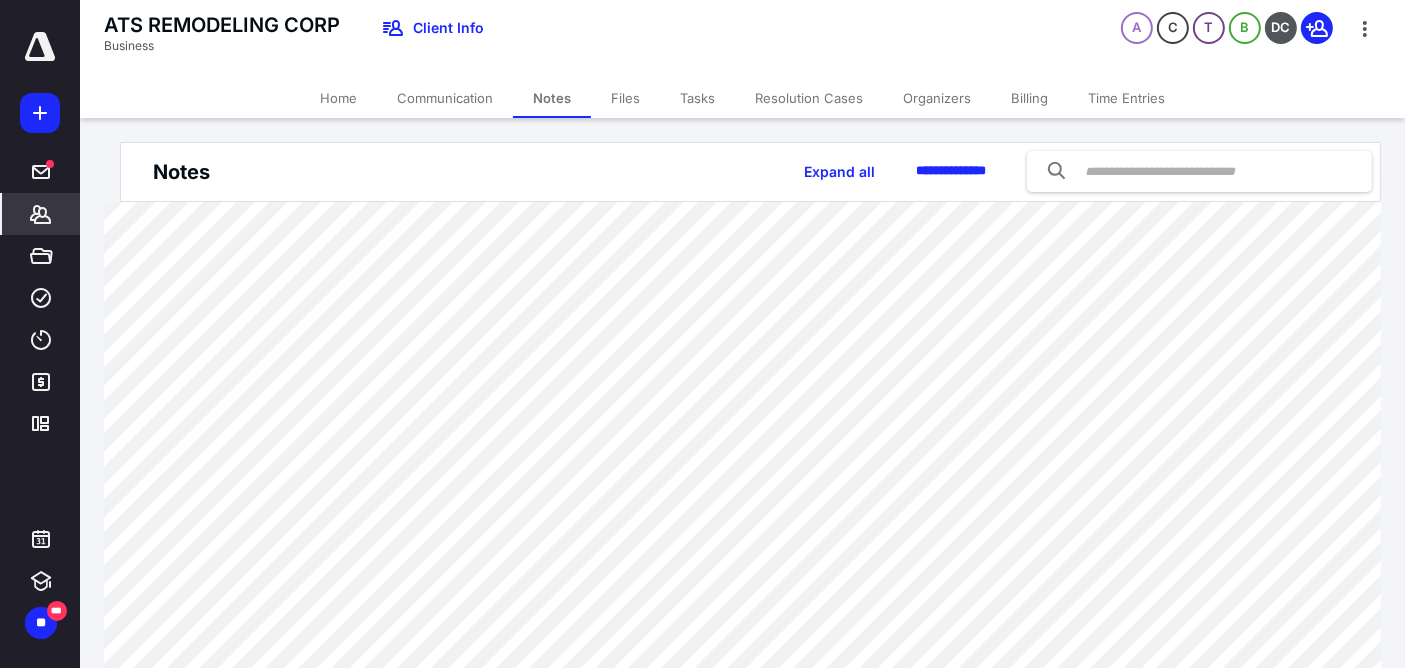 click on "Home" at bounding box center (338, 98) 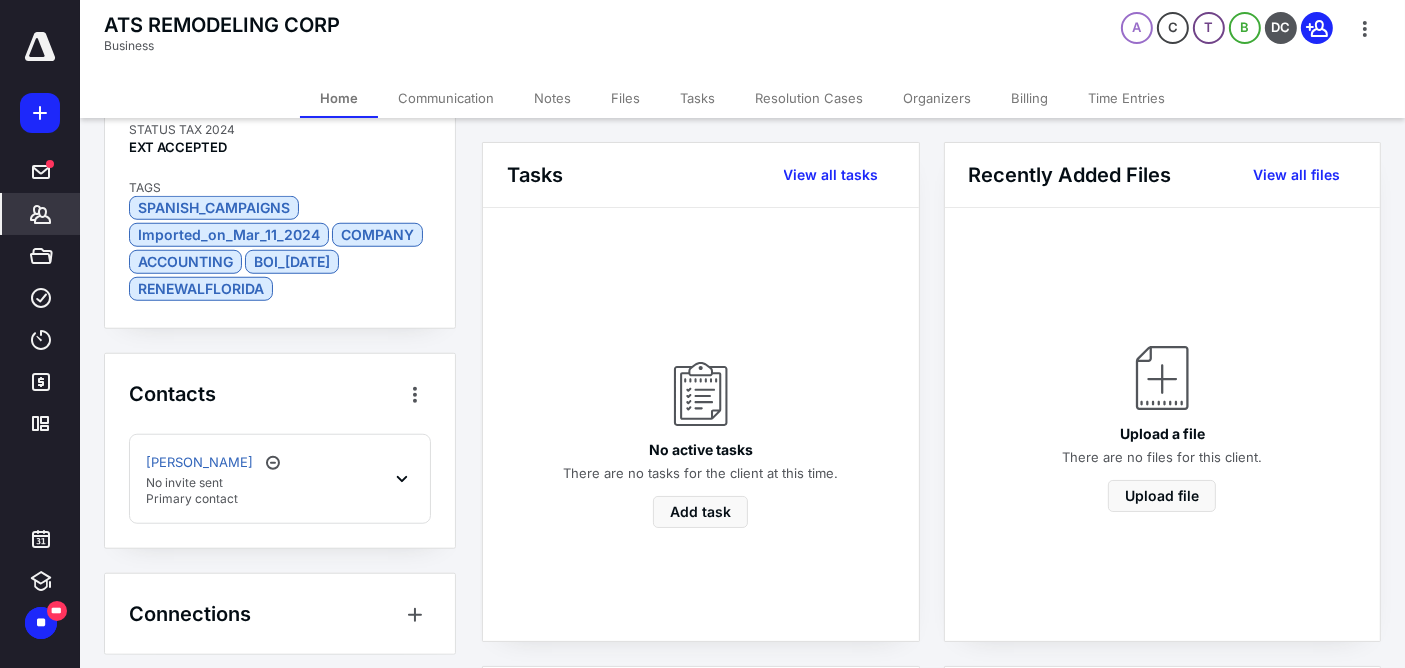 scroll, scrollTop: 1711, scrollLeft: 0, axis: vertical 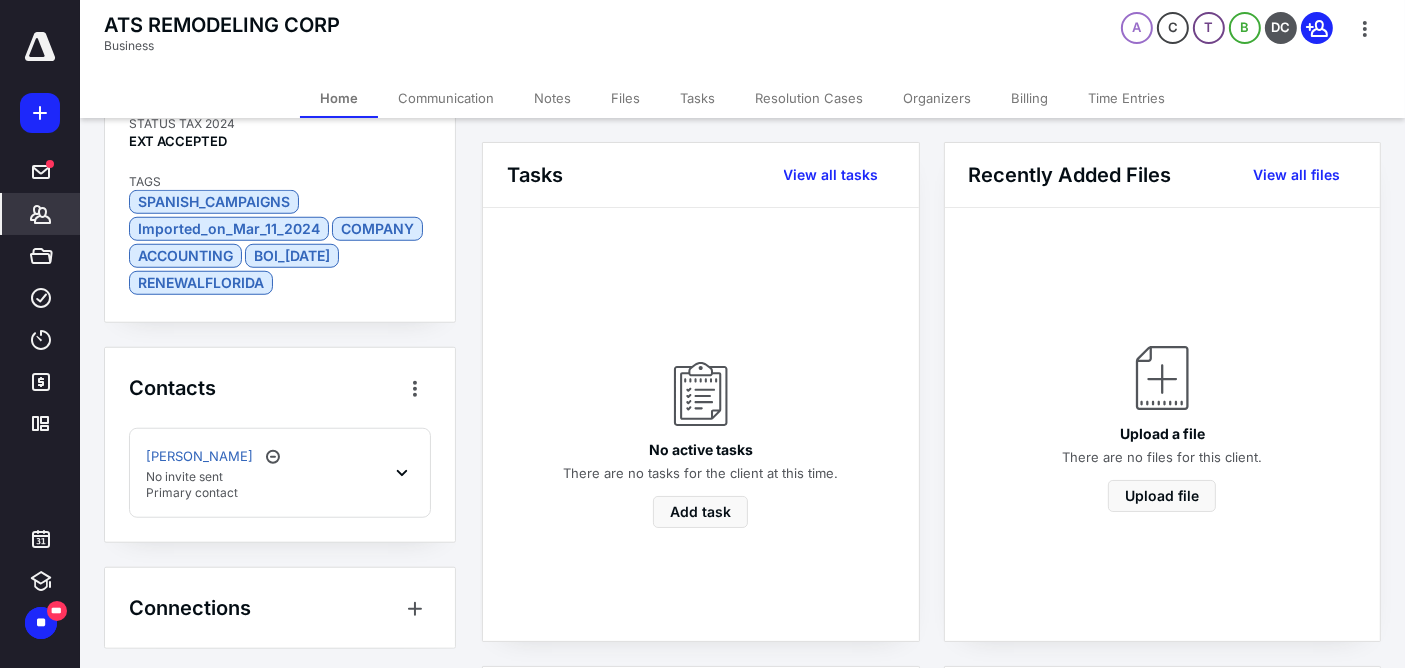 click 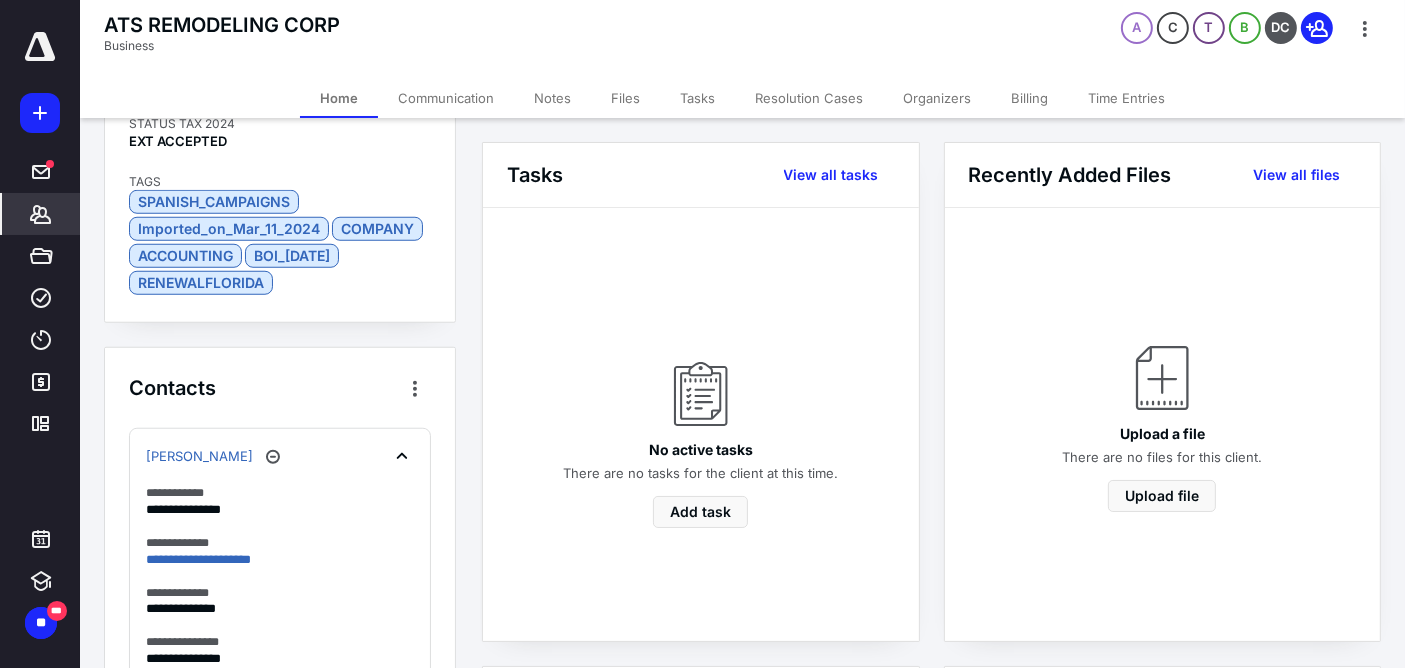 click on "Notes" at bounding box center [552, 98] 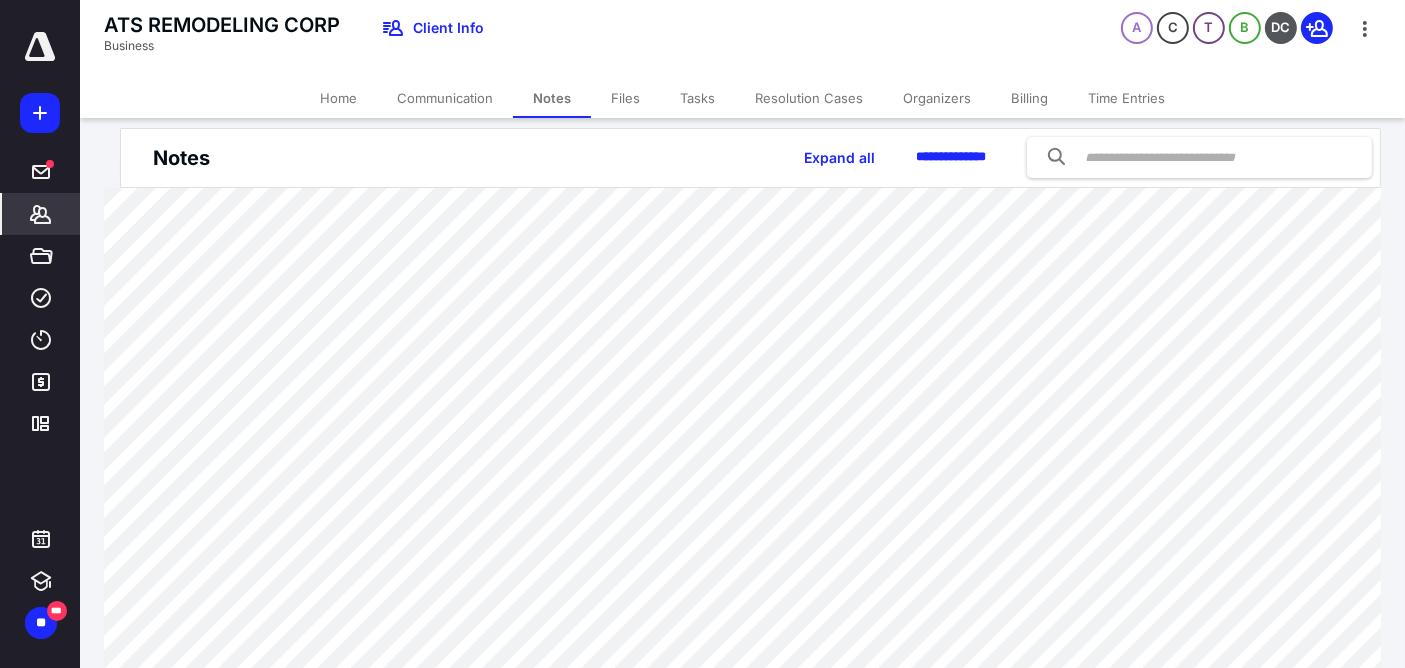 scroll, scrollTop: 0, scrollLeft: 0, axis: both 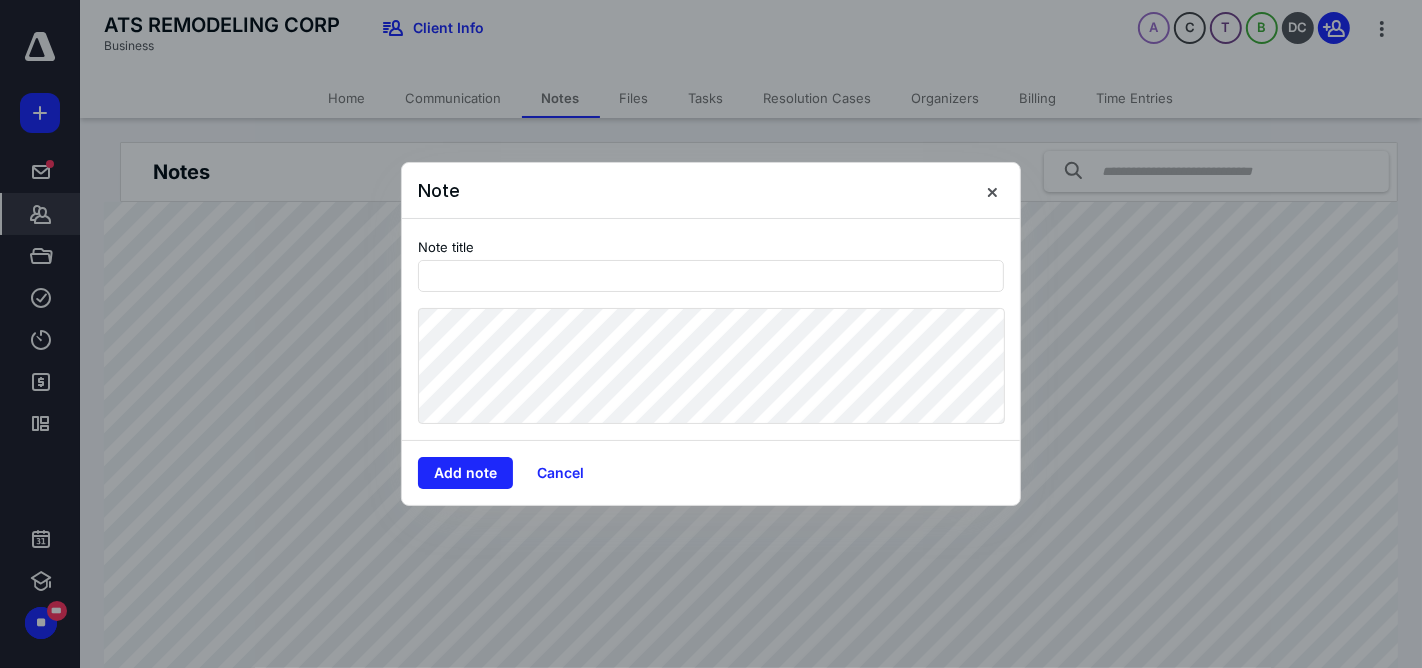 click on "Add note" at bounding box center (465, 473) 